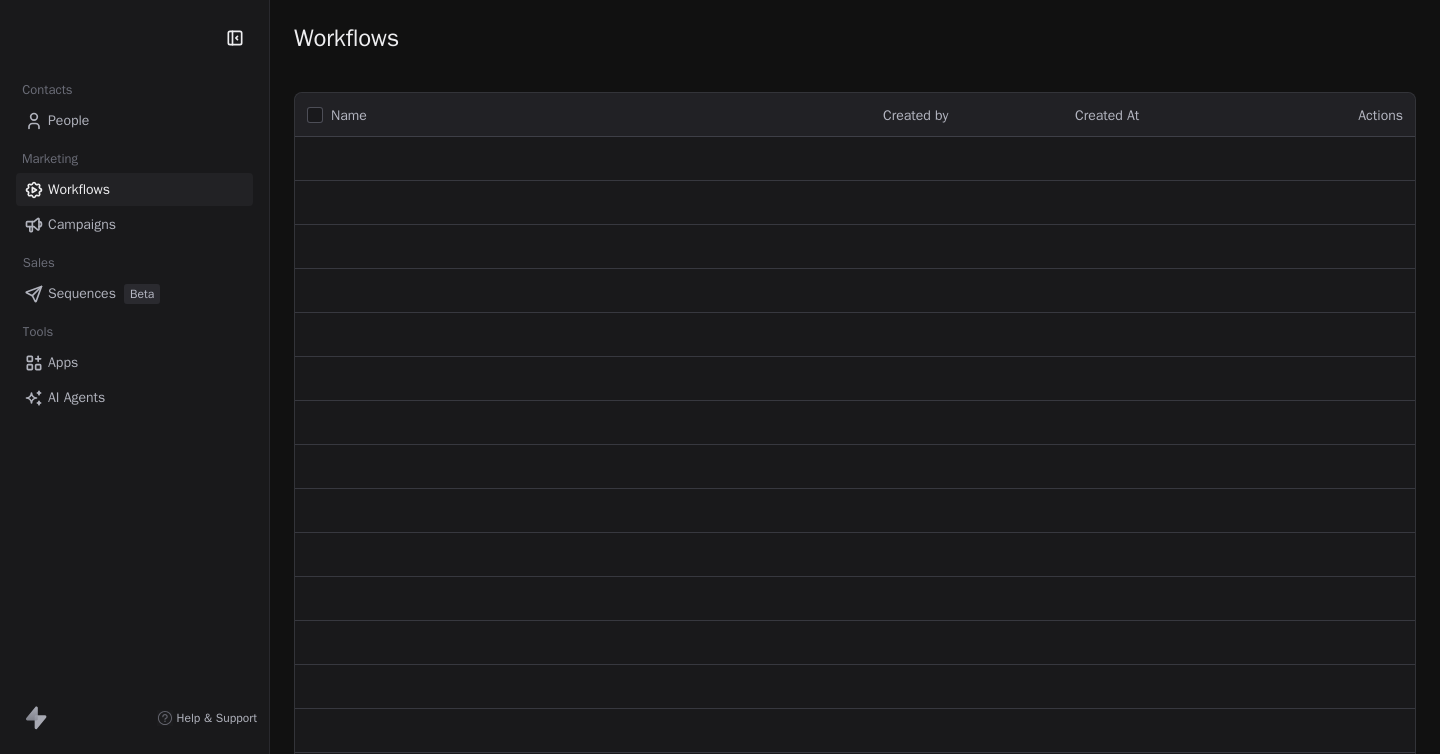 scroll, scrollTop: 0, scrollLeft: 0, axis: both 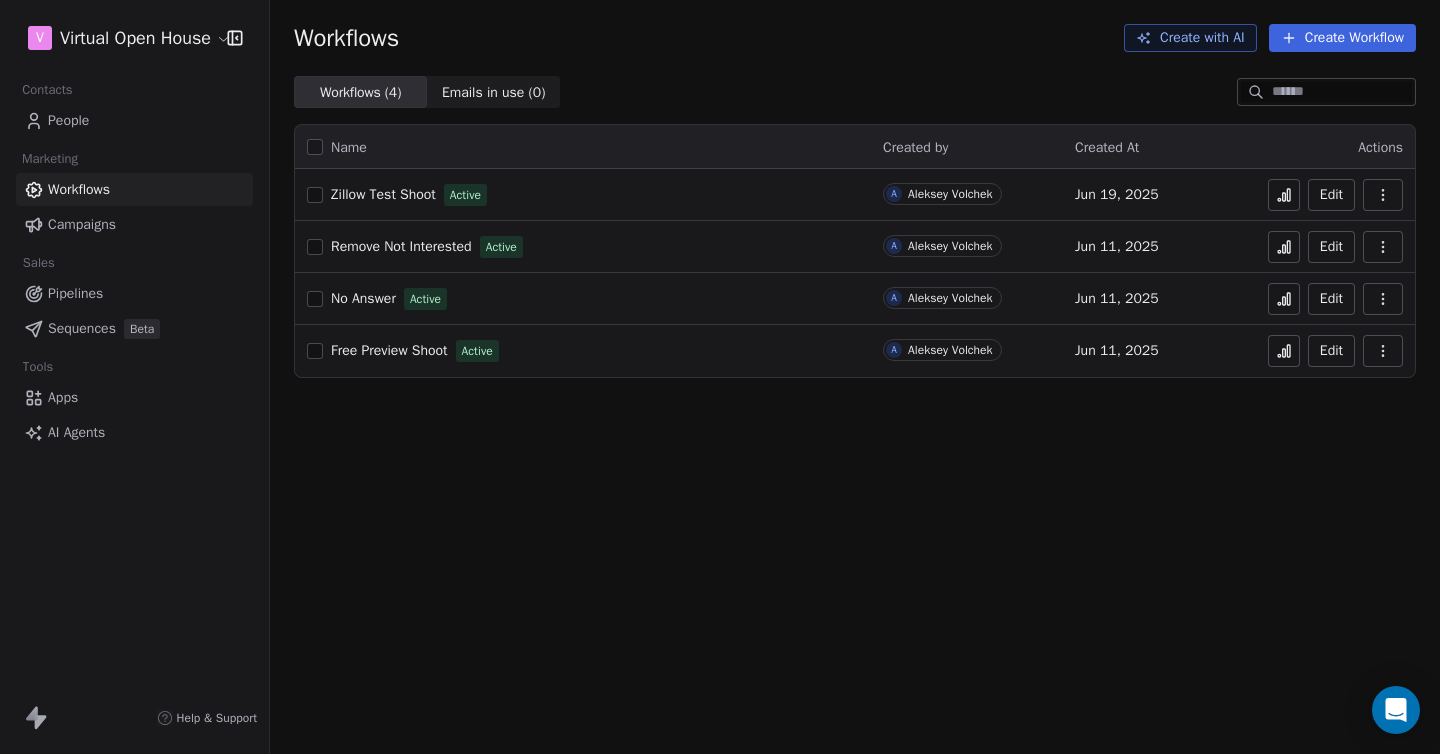 click on "Pipelines" at bounding box center (75, 293) 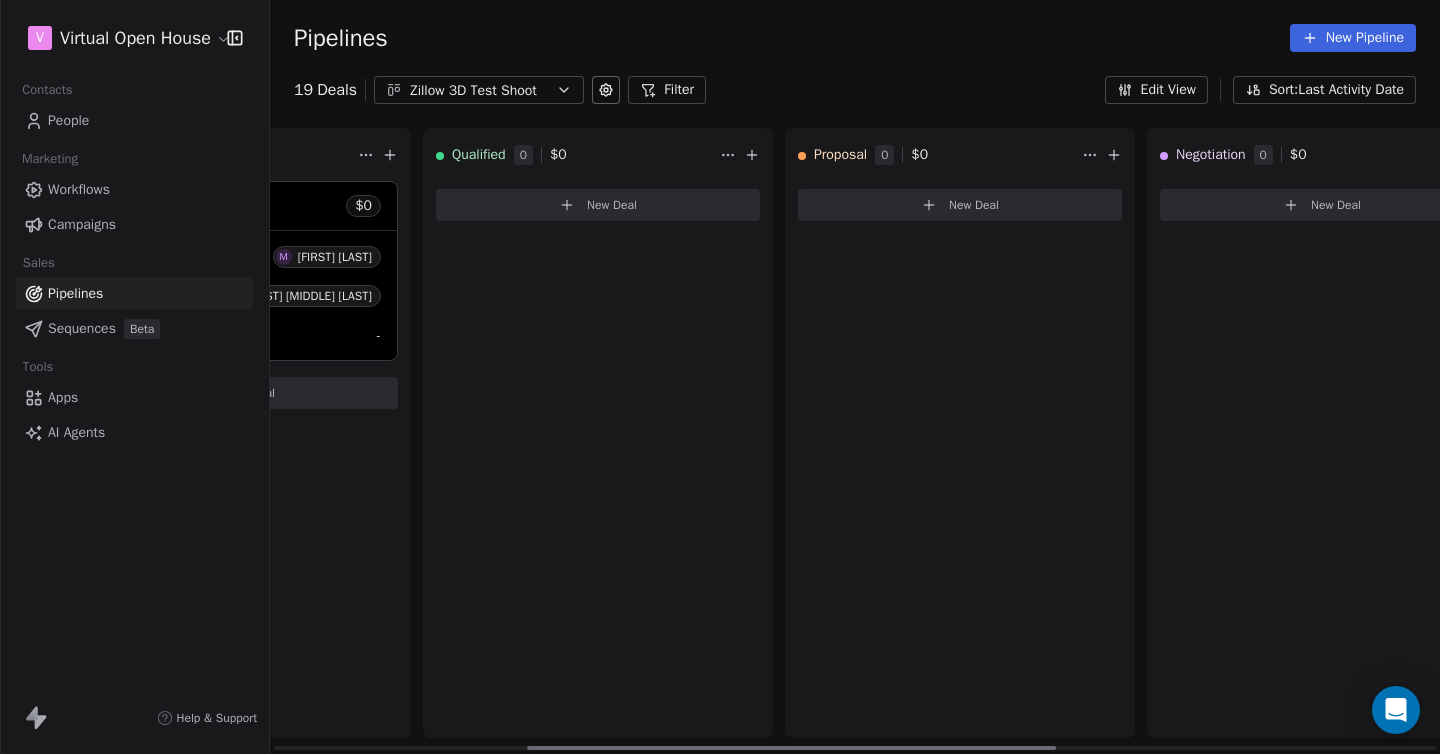 scroll, scrollTop: 0, scrollLeft: 682, axis: horizontal 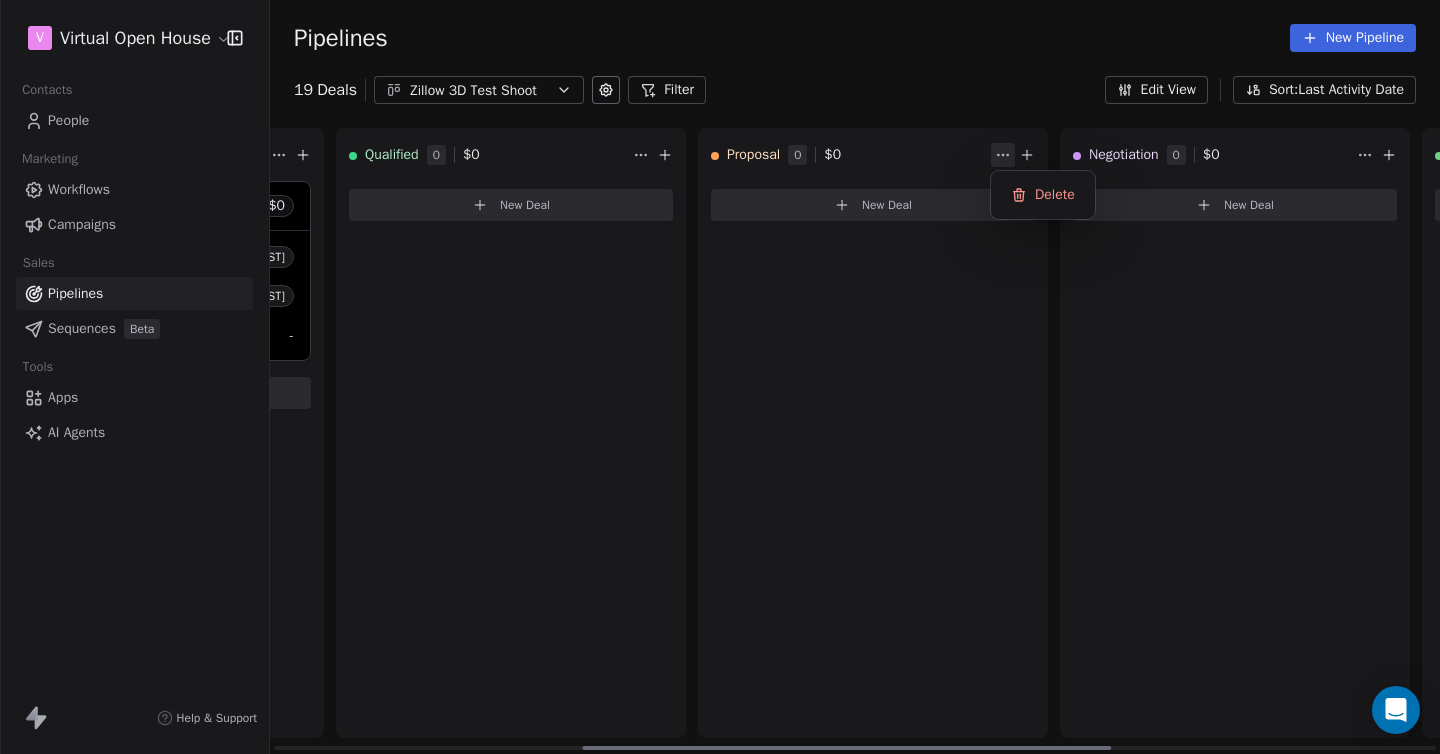 click on "V Virtual Open House Contacts People Marketing Workflows Campaigns Sales Pipelines Sequences Beta Tools Apps AI Agents Help & Support Pipelines  New Pipeline 19 Deals Zillow 3D Test Shoot Filter  Edit View Sort:  Last Activity Date New Lead 18 $ 0 New Deal for FELICIA BOWEN $ 0 Contact F FELICIA BOWEN Owner Aleksey Volchek Priority - New Deal for SHEENA HANEY $ 0 Contact S SHEENA HANEY Owner Aleksey Volchek Priority - New Deal for AMANDA BOLWELL $ 0 Contact A AMANDA BOLWELL Owner Aleksey Volchek Priority - New Deal for JAMES FORBES $ 0 Contact J JAMES FORBES Owner Aleksey Volchek Priority - New Deal for Katherine M DOMINGUEZ $ 0 Contact K Katherine M DOMINGUEZ Owner Aleksey Volchek Priority - New Deal for AARON PENA $ 0 Contact A AARON PENA Owner Aleksey Volchek Priority - New Deal for Kim Devlin $ 0 Contact K Kim Devlin Owner Aleksey Volchek Priority - New Deal for Cathy Palma $ 0 Contact C Cathy Palma Owner Aleksey Volchek Priority - New Deal for Joann Raviele $ 0 Contact J Joann Raviele Owner Priority -" at bounding box center [720, 377] 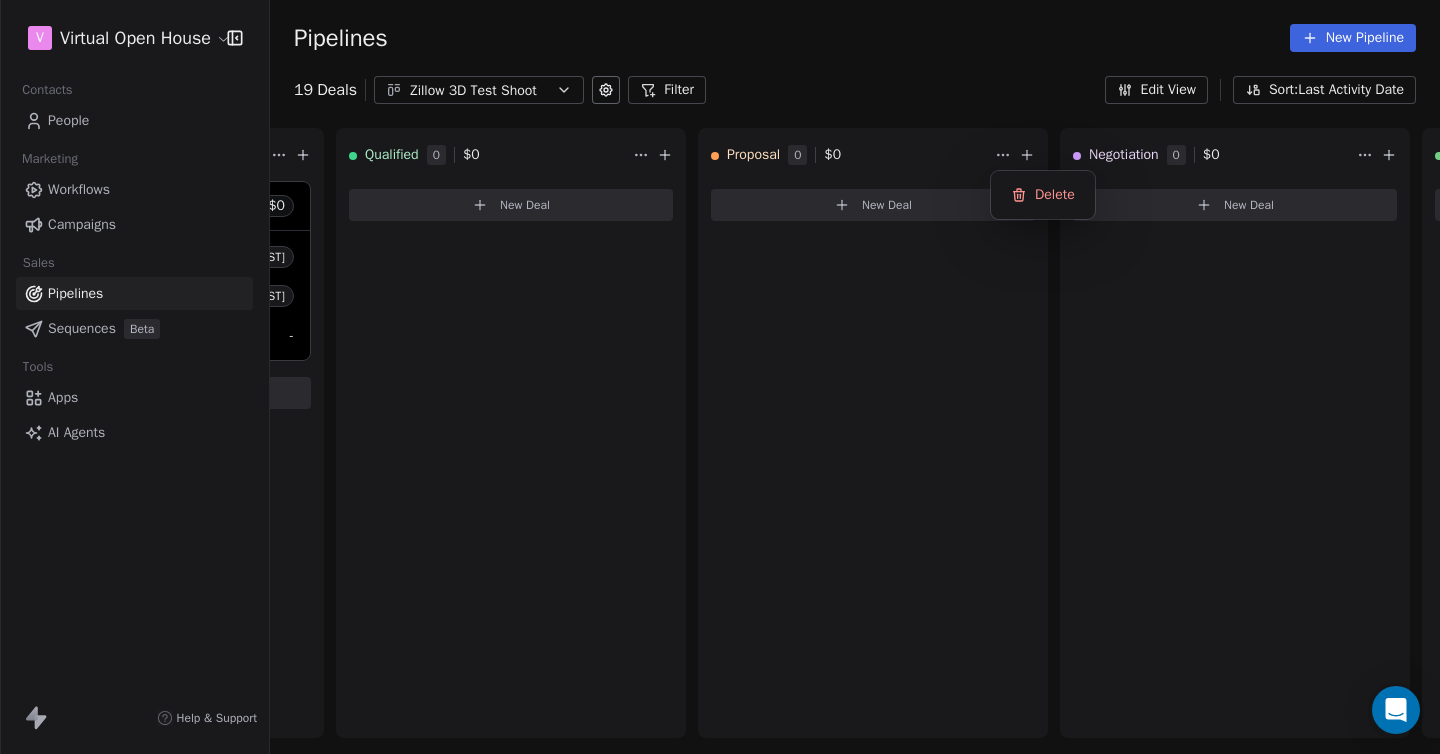 click on "V Virtual Open House Contacts People Marketing Workflows Campaigns Sales Pipelines Sequences Beta Tools Apps AI Agents Help & Support Pipelines  New Pipeline 19 Deals Zillow 3D Test Shoot Filter  Edit View Sort:  Last Activity Date New Lead 18 $ 0 New Deal for FELICIA BOWEN $ 0 Contact F FELICIA BOWEN Owner Aleksey Volchek Priority - New Deal for SHEENA HANEY $ 0 Contact S SHEENA HANEY Owner Aleksey Volchek Priority - New Deal for AMANDA BOLWELL $ 0 Contact A AMANDA BOLWELL Owner Aleksey Volchek Priority - New Deal for JAMES FORBES $ 0 Contact J JAMES FORBES Owner Aleksey Volchek Priority - New Deal for Katherine M DOMINGUEZ $ 0 Contact K Katherine M DOMINGUEZ Owner Aleksey Volchek Priority - New Deal for AARON PENA $ 0 Contact A AARON PENA Owner Aleksey Volchek Priority - New Deal for Kim Devlin $ 0 Contact K Kim Devlin Owner Aleksey Volchek Priority - New Deal for Cathy Palma $ 0 Contact C Cathy Palma Owner Aleksey Volchek Priority - New Deal for Joann Raviele $ 0 Contact J Joann Raviele Owner Priority -" at bounding box center [720, 377] 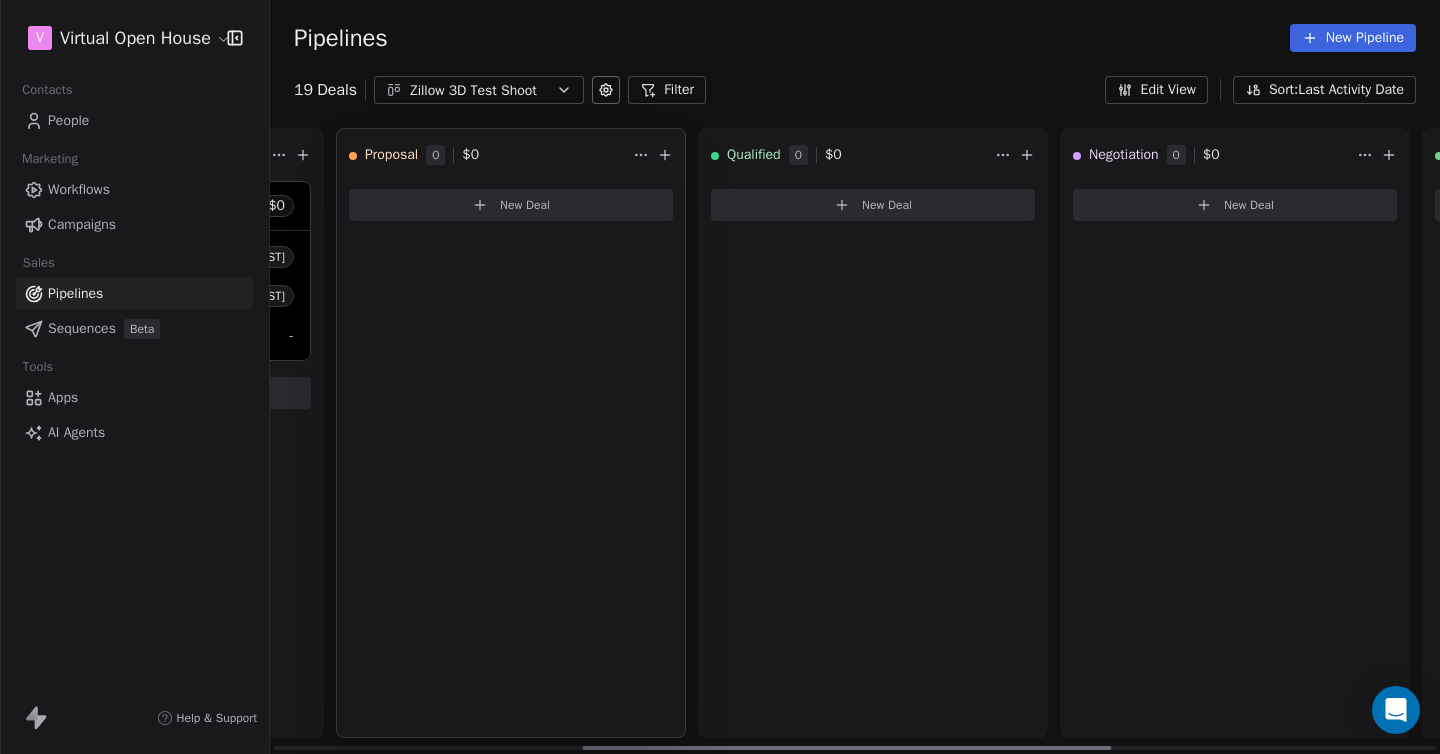 drag, startPoint x: 909, startPoint y: 158, endPoint x: 553, endPoint y: 159, distance: 356.0014 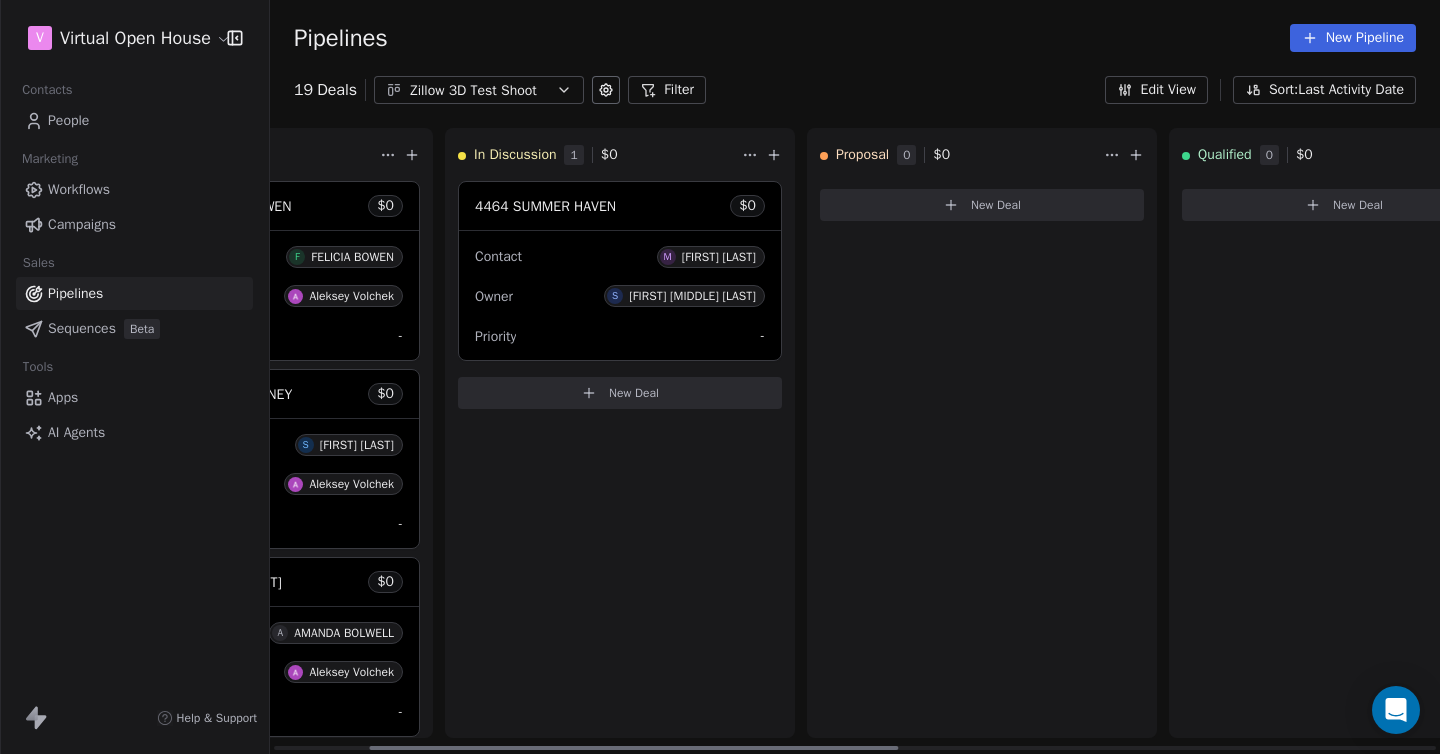 scroll, scrollTop: 0, scrollLeft: 0, axis: both 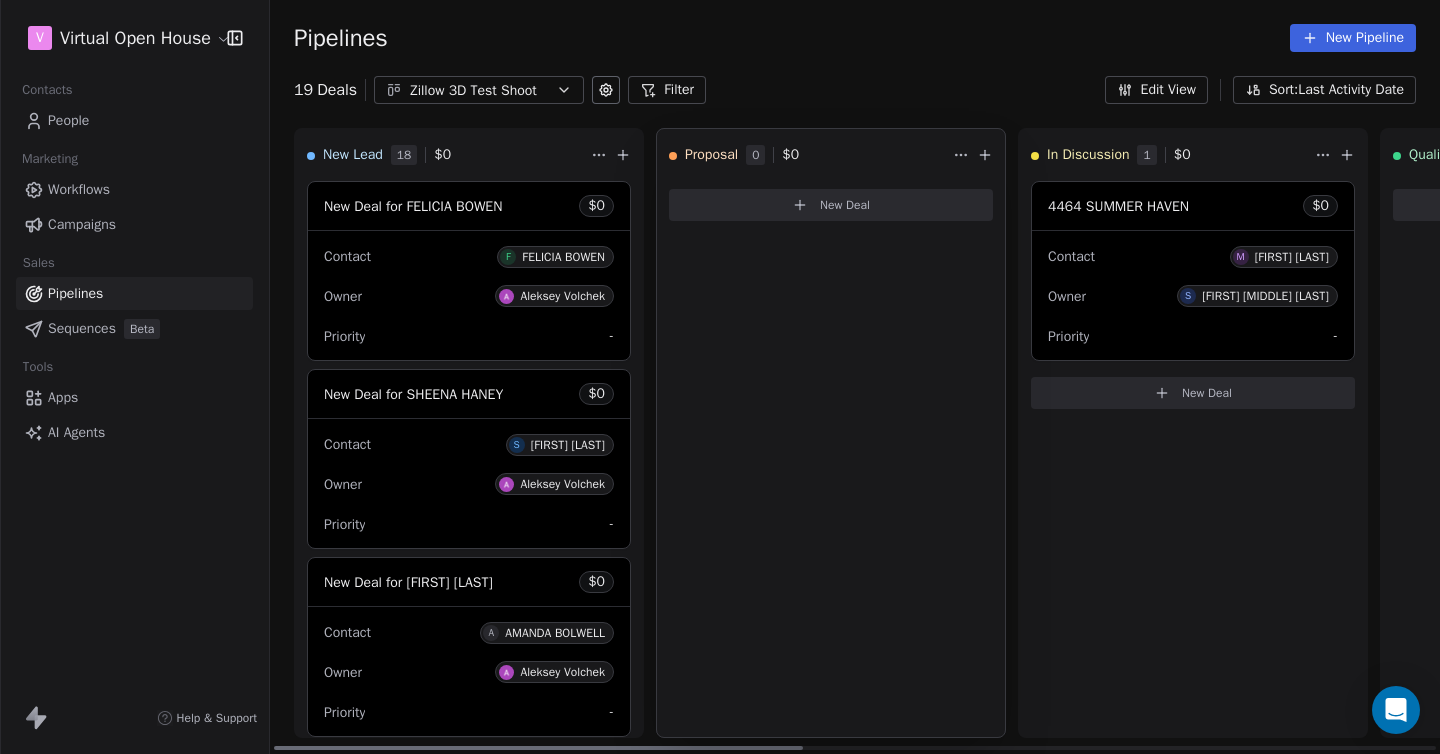 drag, startPoint x: 1222, startPoint y: 147, endPoint x: 887, endPoint y: 141, distance: 335.05374 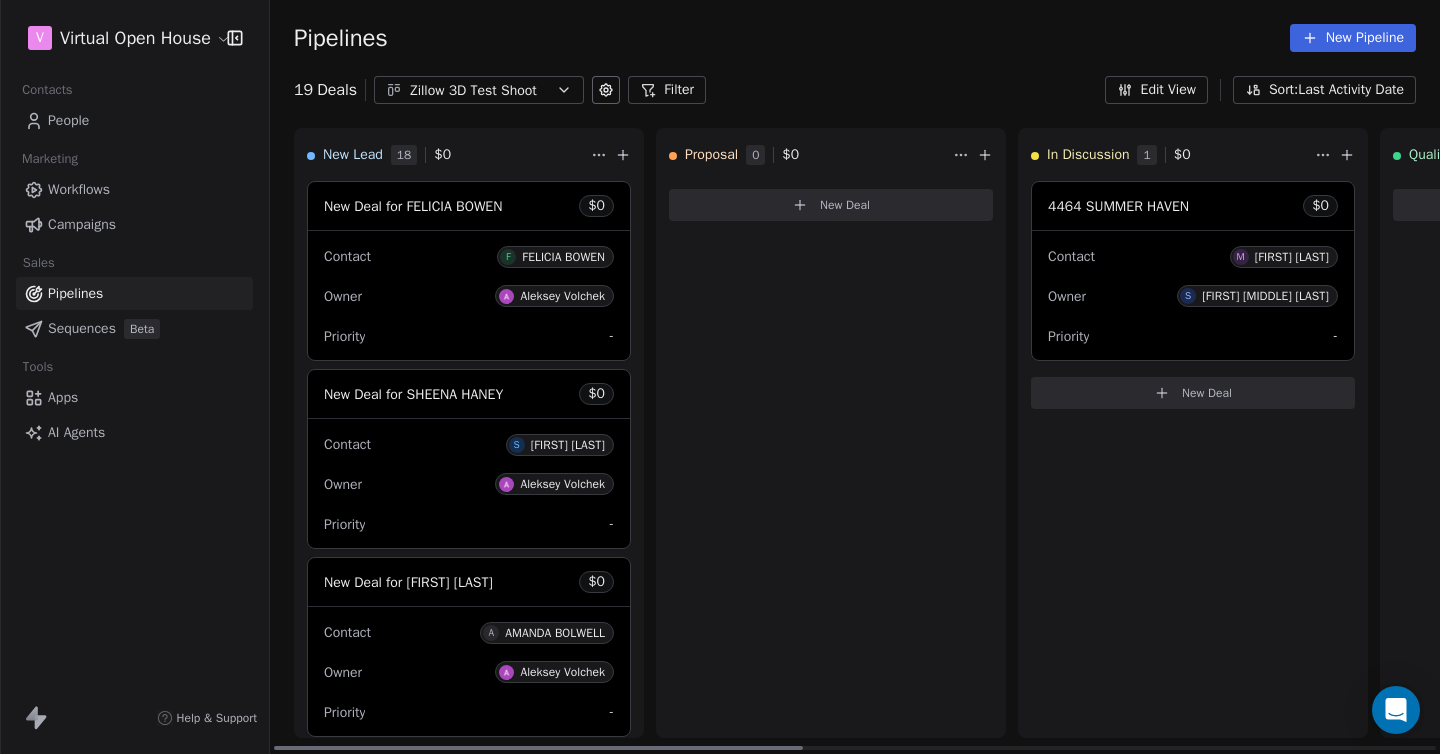 click on "FELICIA BOWEN" at bounding box center [563, 257] 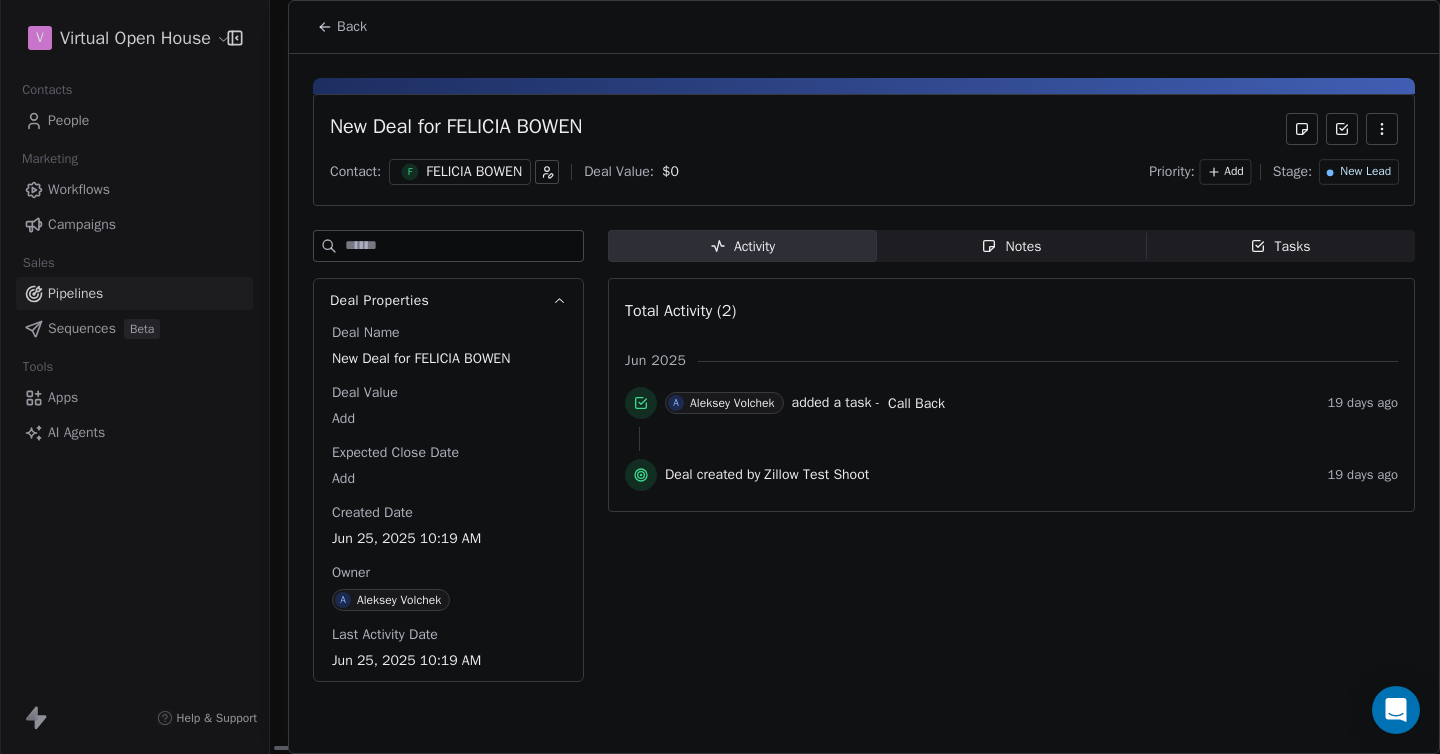 click on "FELICIA BOWEN" at bounding box center [474, 172] 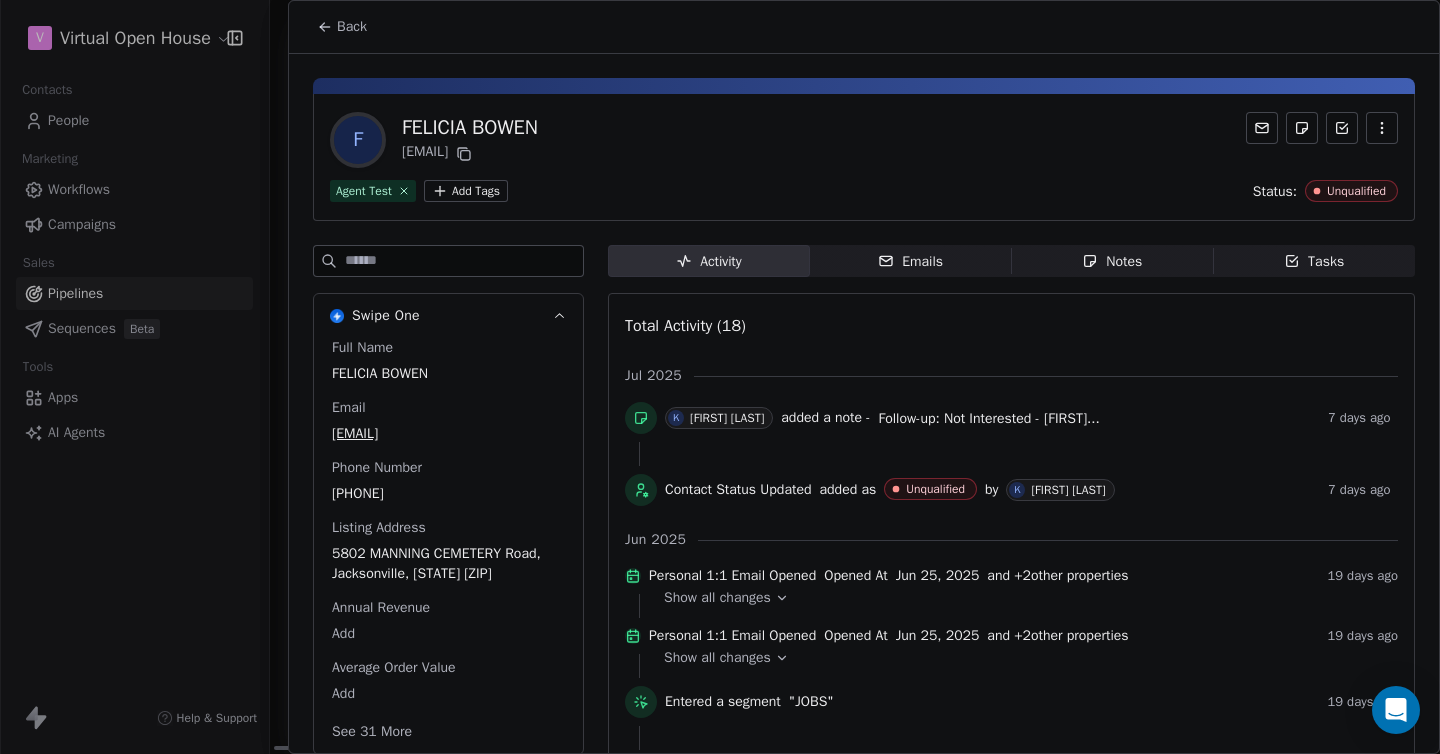 click on "Emails" at bounding box center [910, 261] 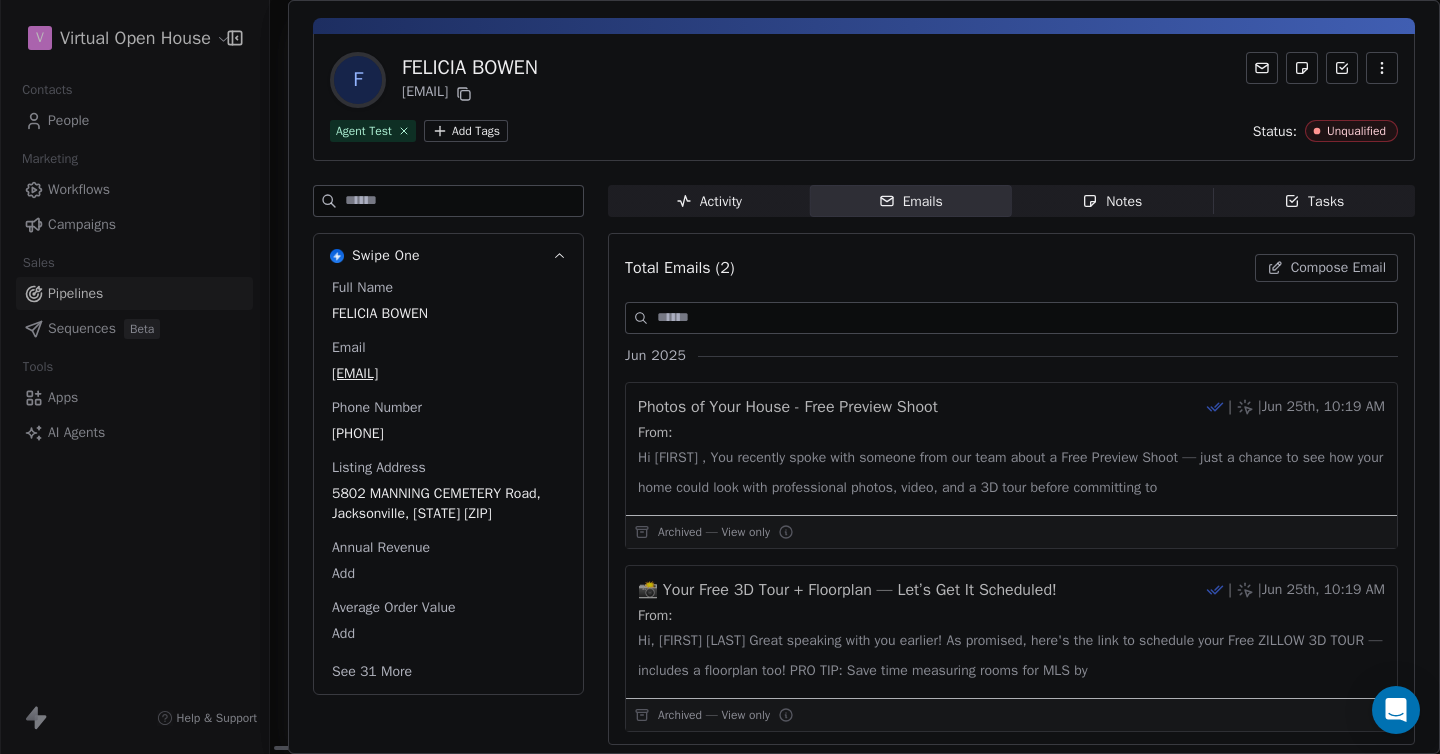 scroll, scrollTop: 64, scrollLeft: 0, axis: vertical 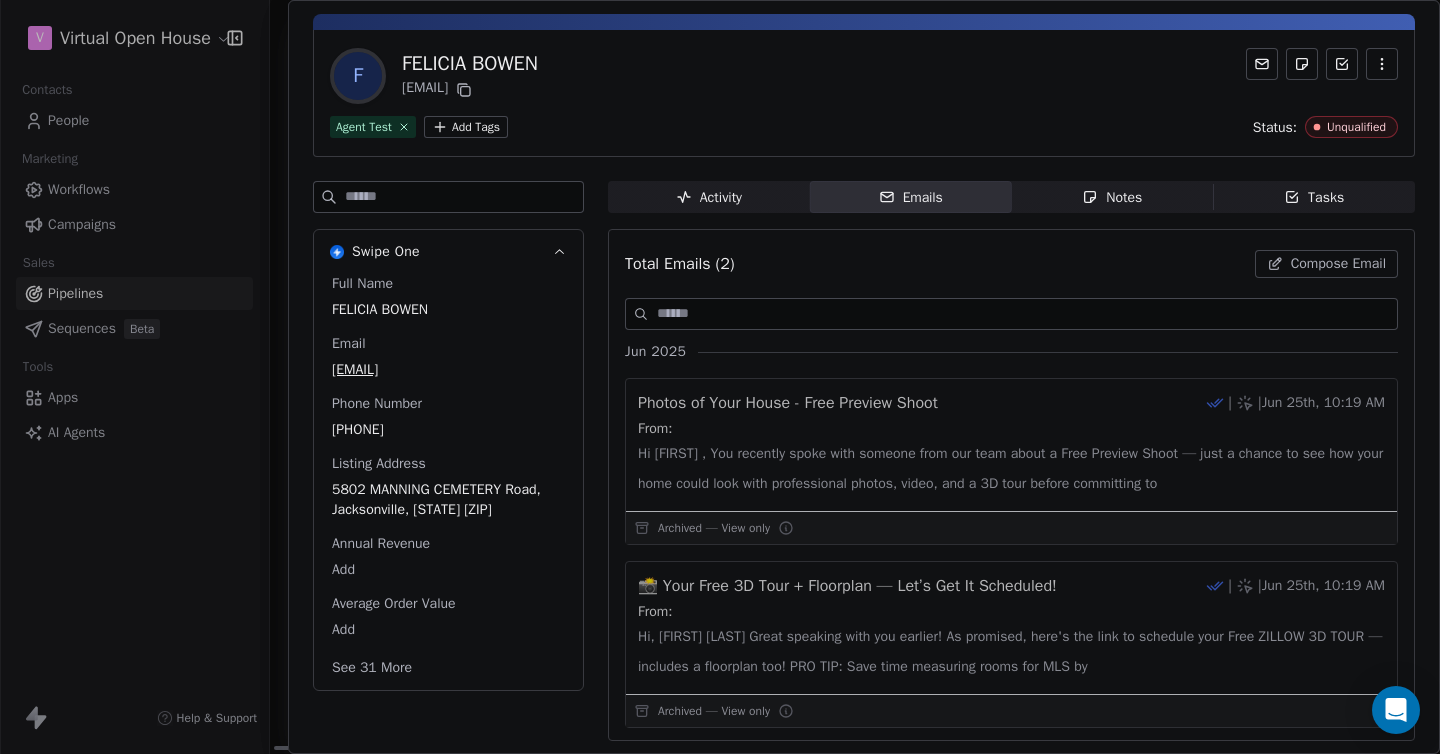 click on "Compose Email" at bounding box center [1338, 264] 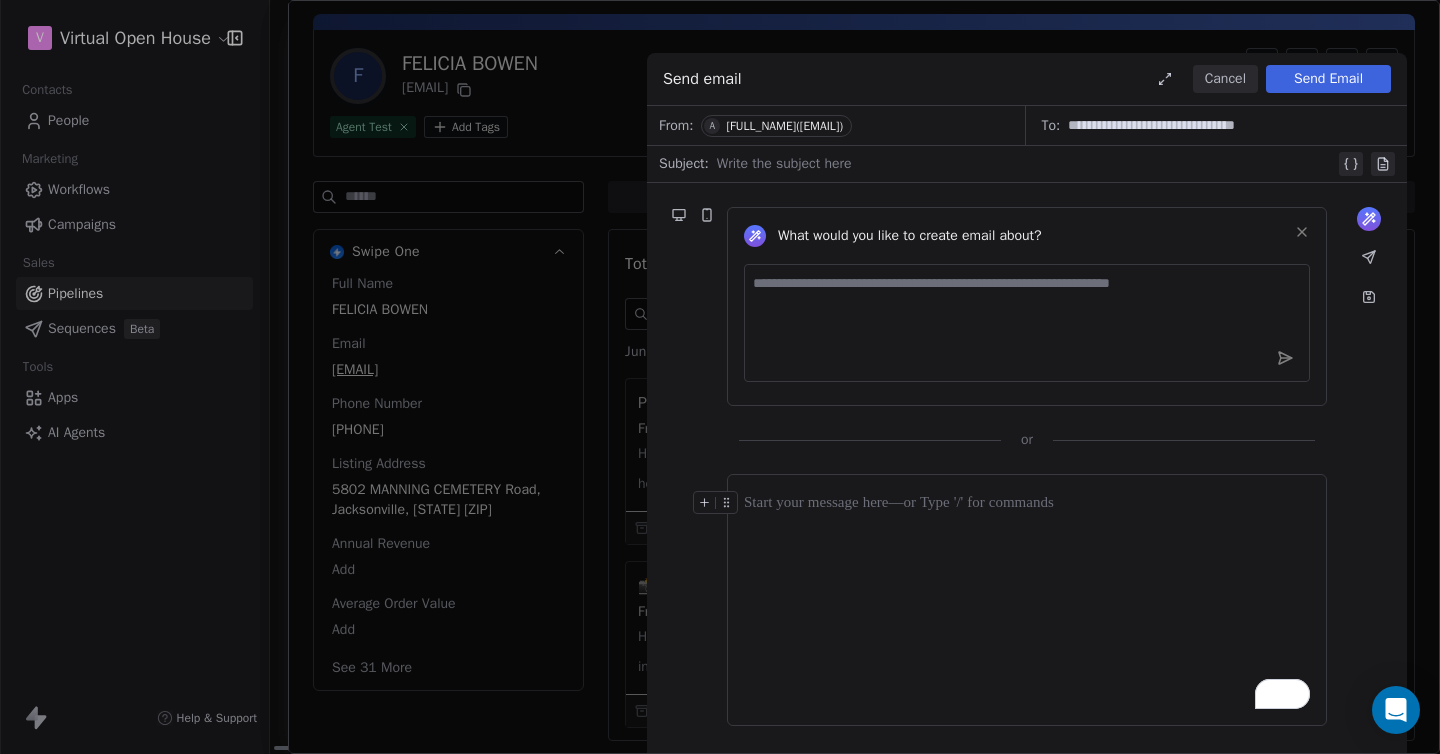 click at bounding box center [1026, 164] 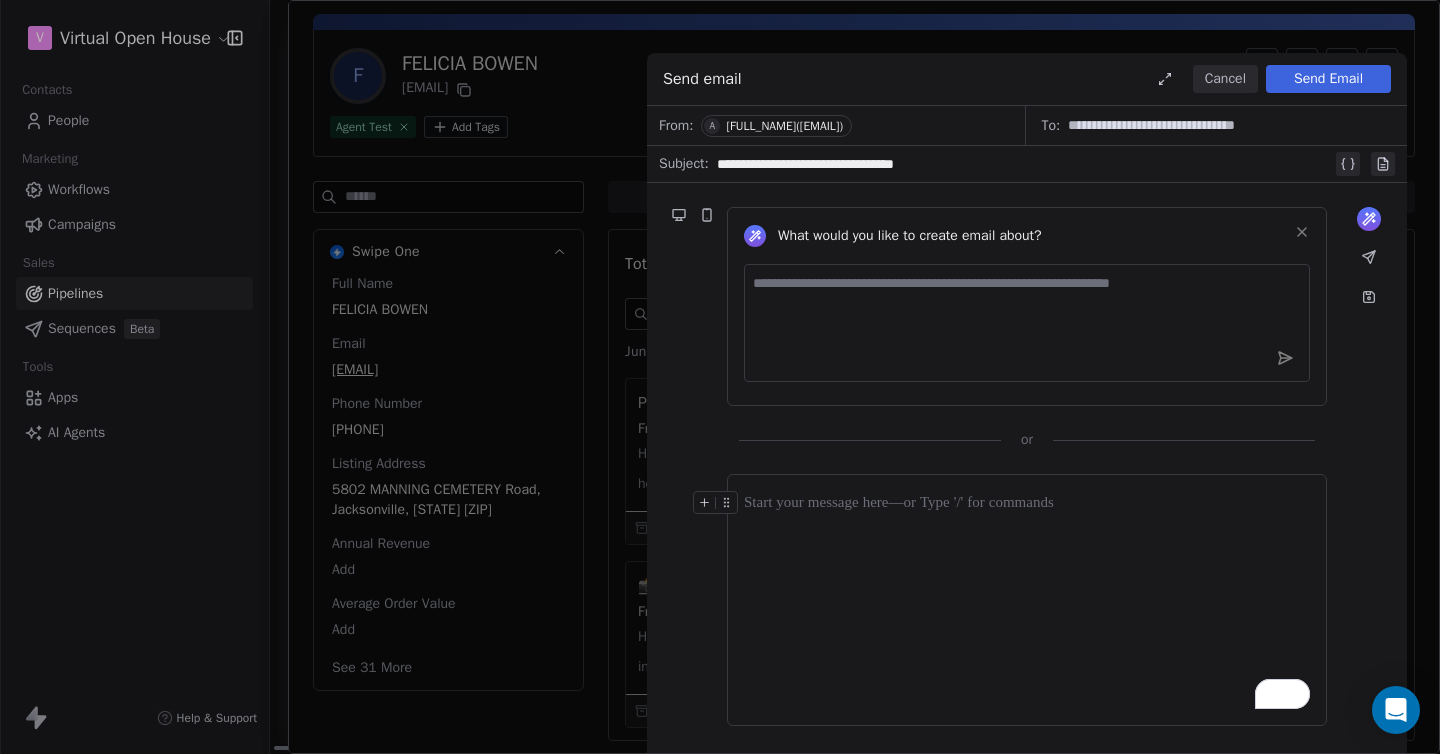 click at bounding box center [1027, 600] 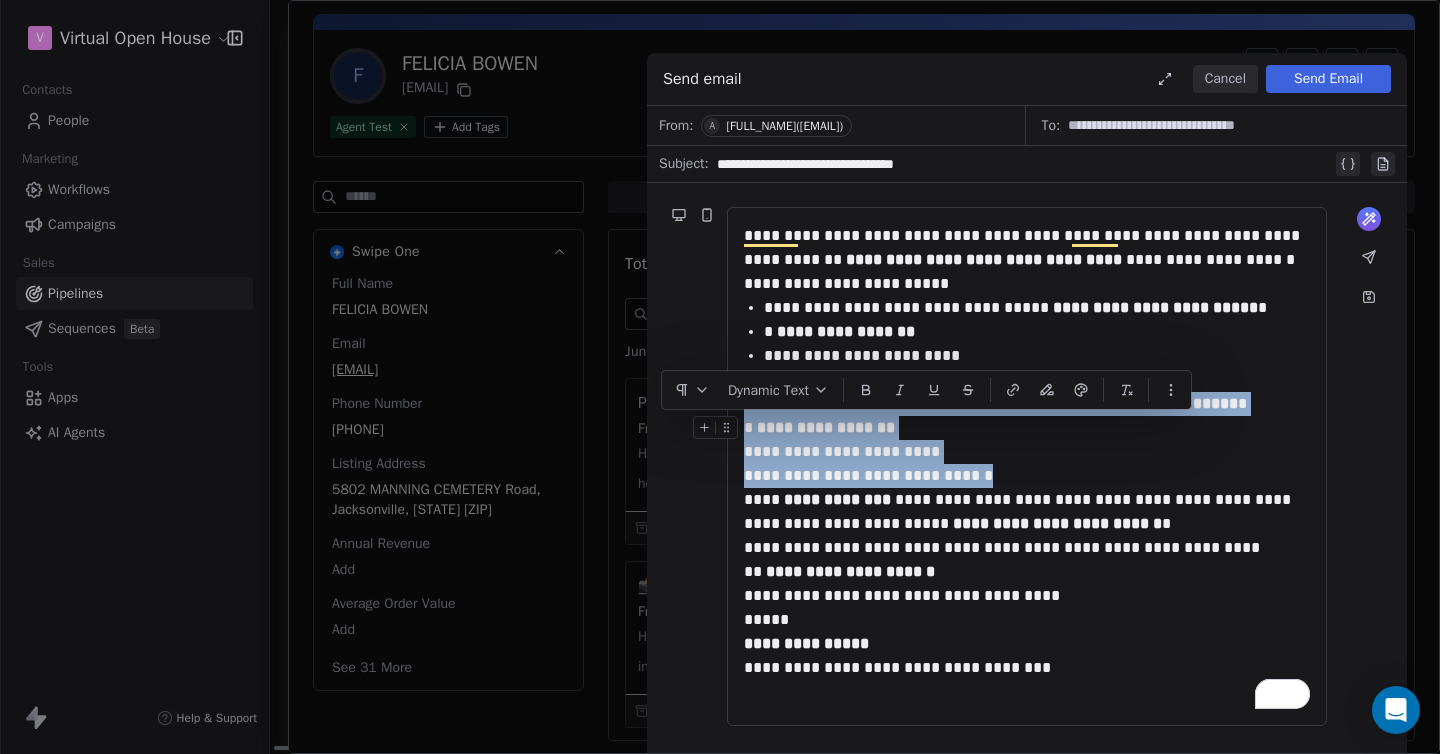 drag, startPoint x: 975, startPoint y: 476, endPoint x: 741, endPoint y: 415, distance: 241.82018 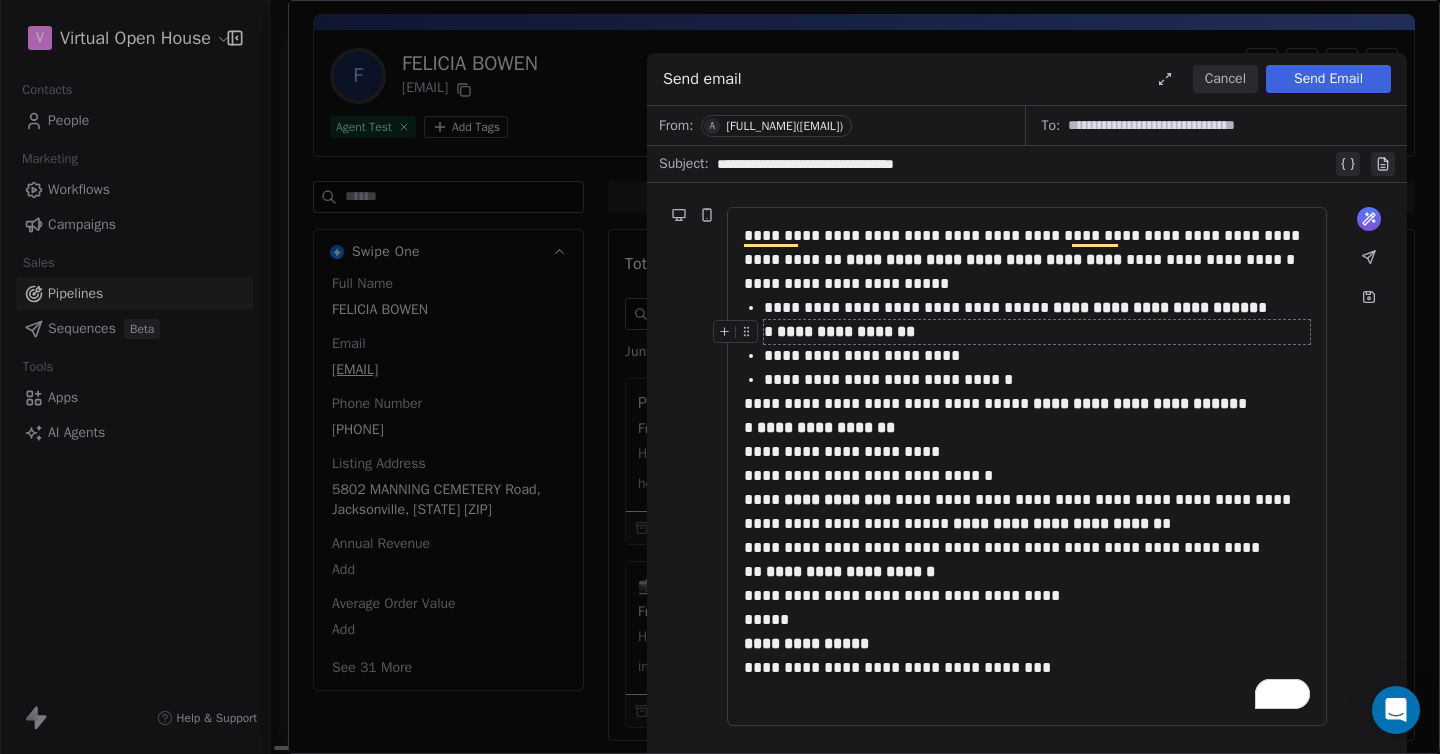click on "**********" at bounding box center (846, 331) 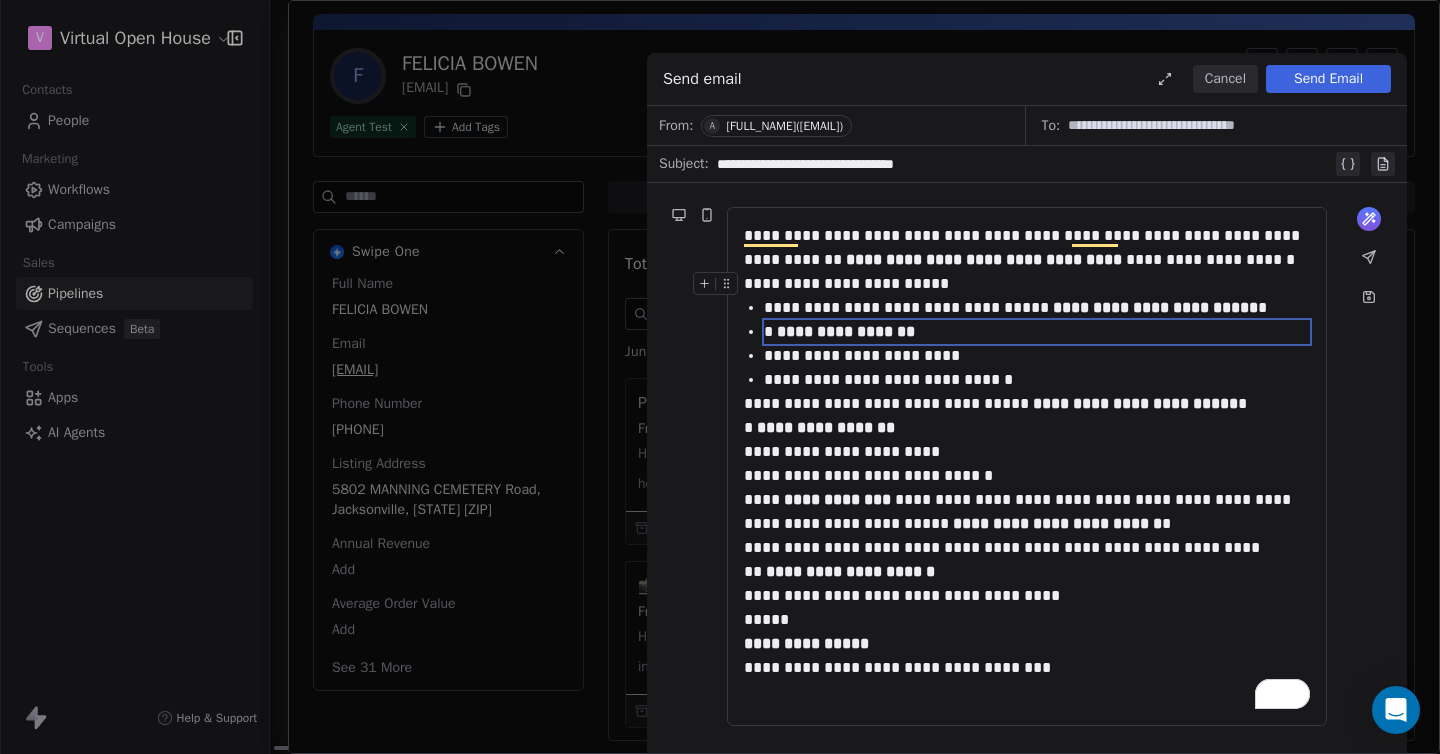 click on "**********" at bounding box center [1027, 284] 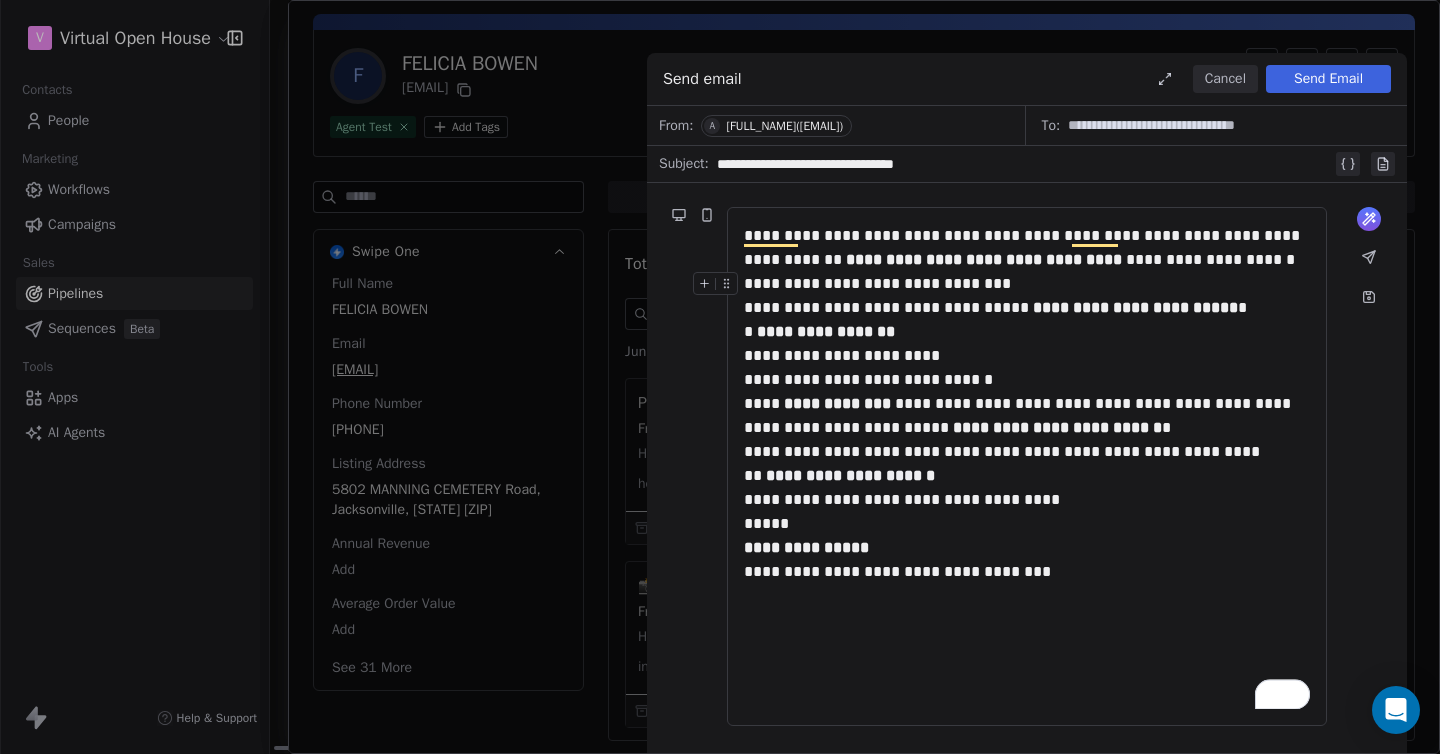 click on "**********" at bounding box center [1027, 284] 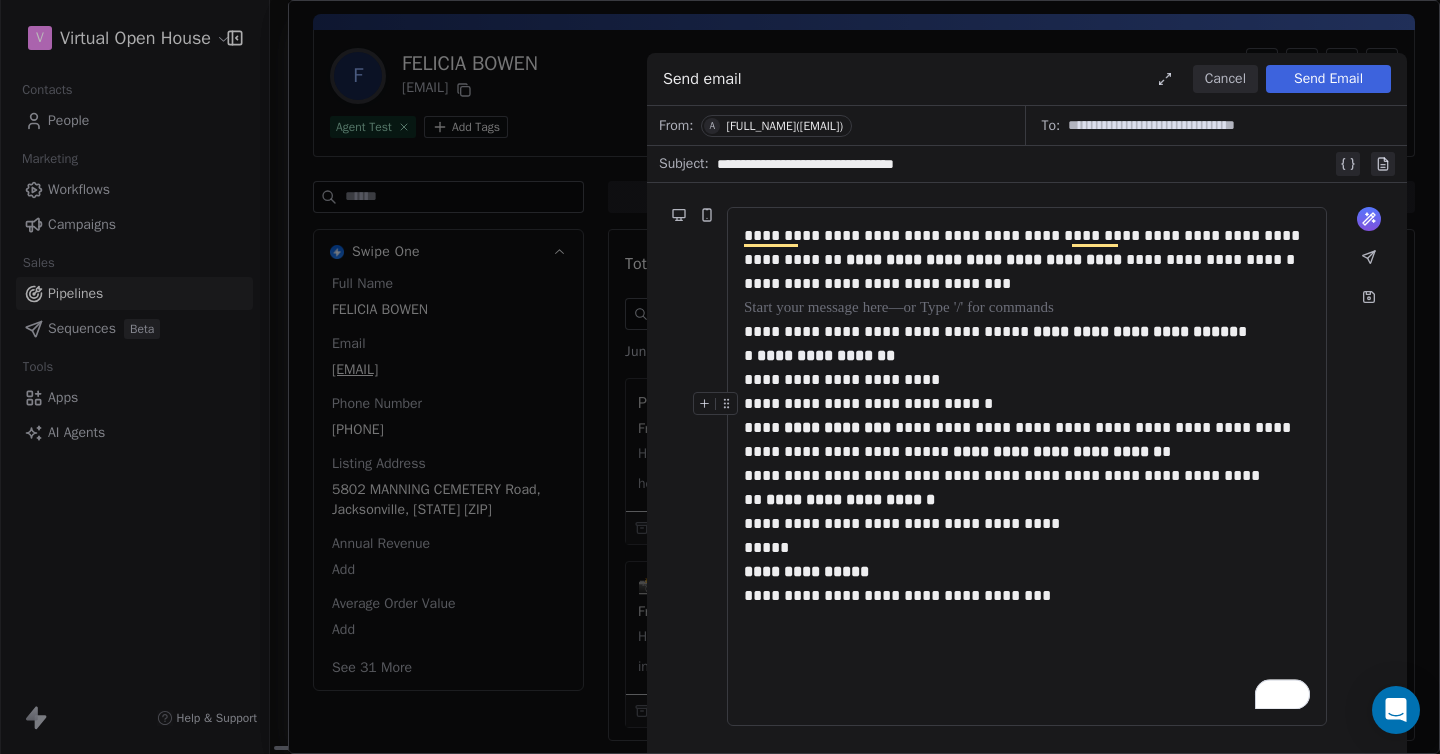 click on "**********" at bounding box center [1027, 404] 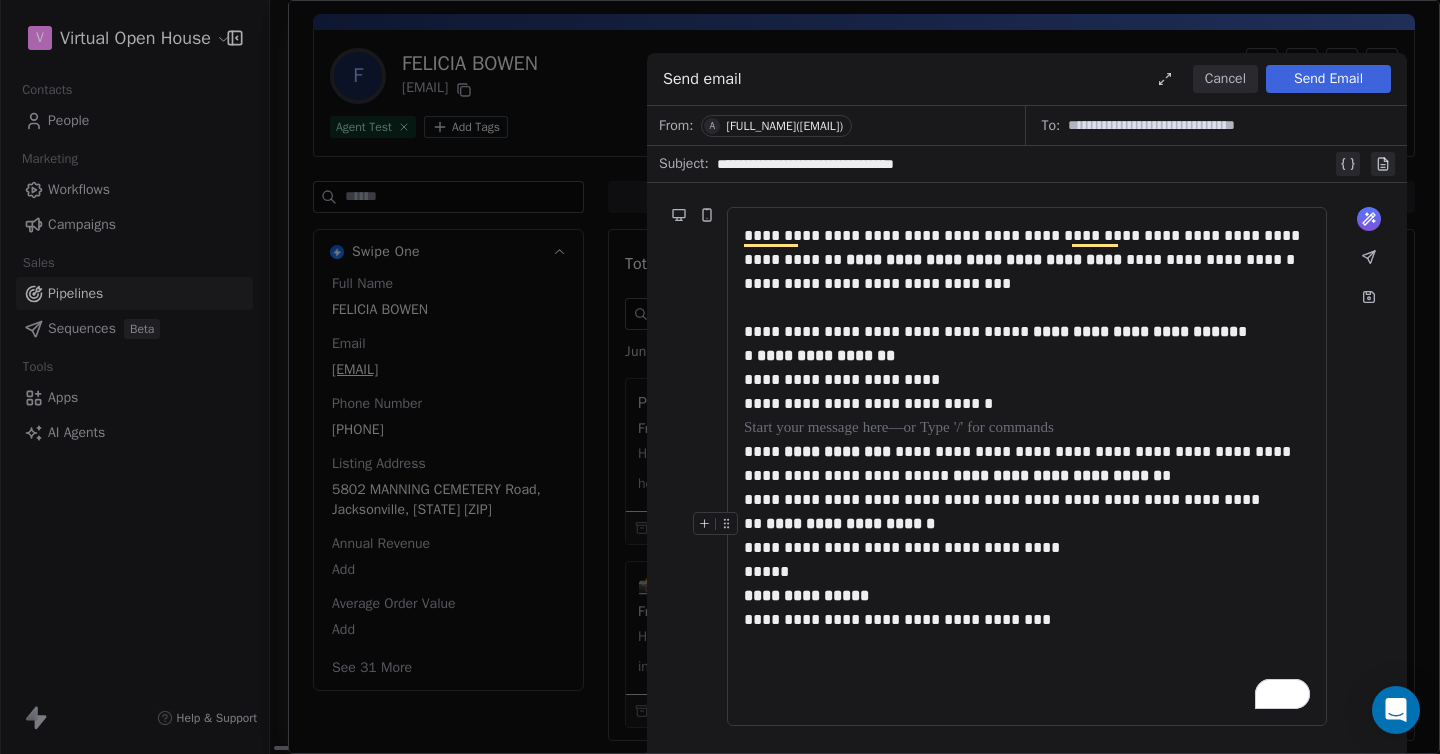click at bounding box center [719, 529] 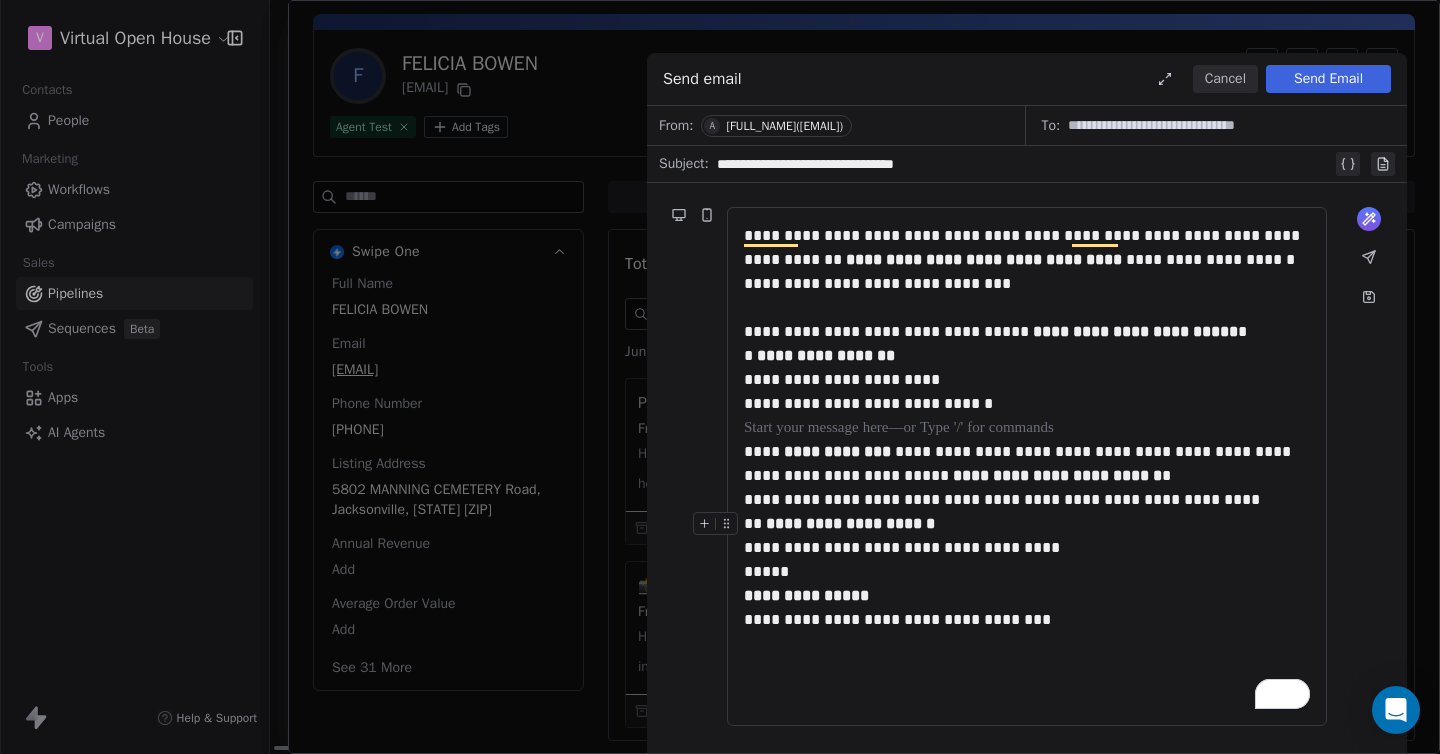 click on "**********" at bounding box center [1027, 524] 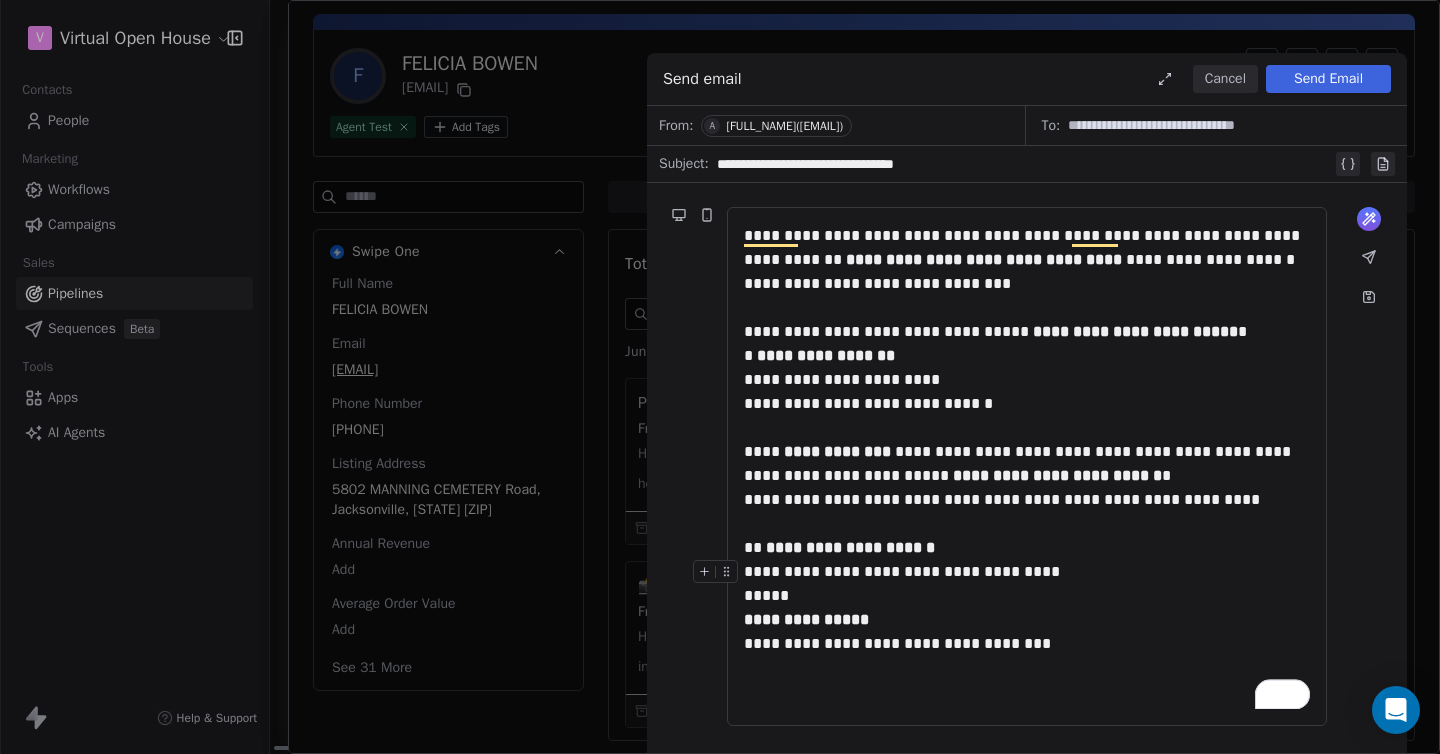 click on "**********" at bounding box center (1027, 572) 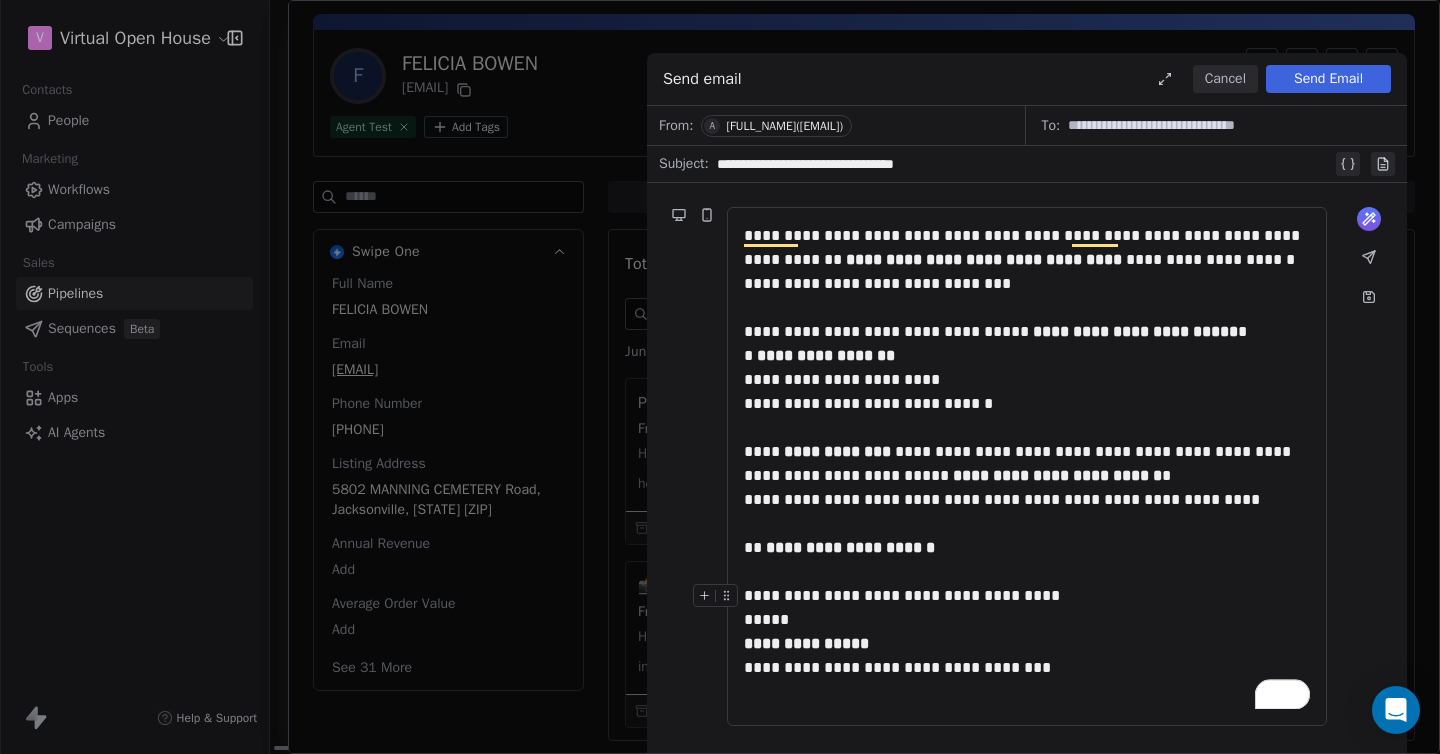 click on "**********" at bounding box center [1027, 596] 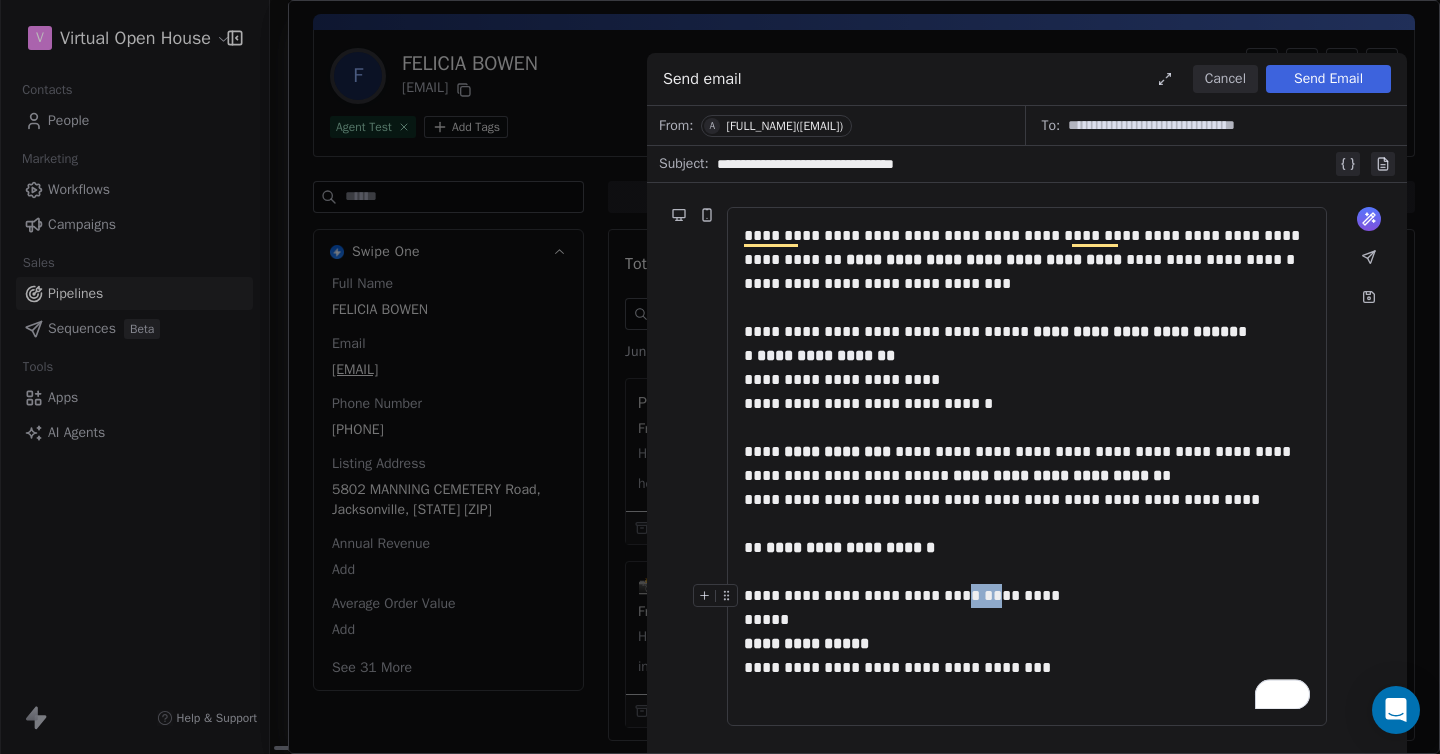 click on "**********" at bounding box center [1027, 596] 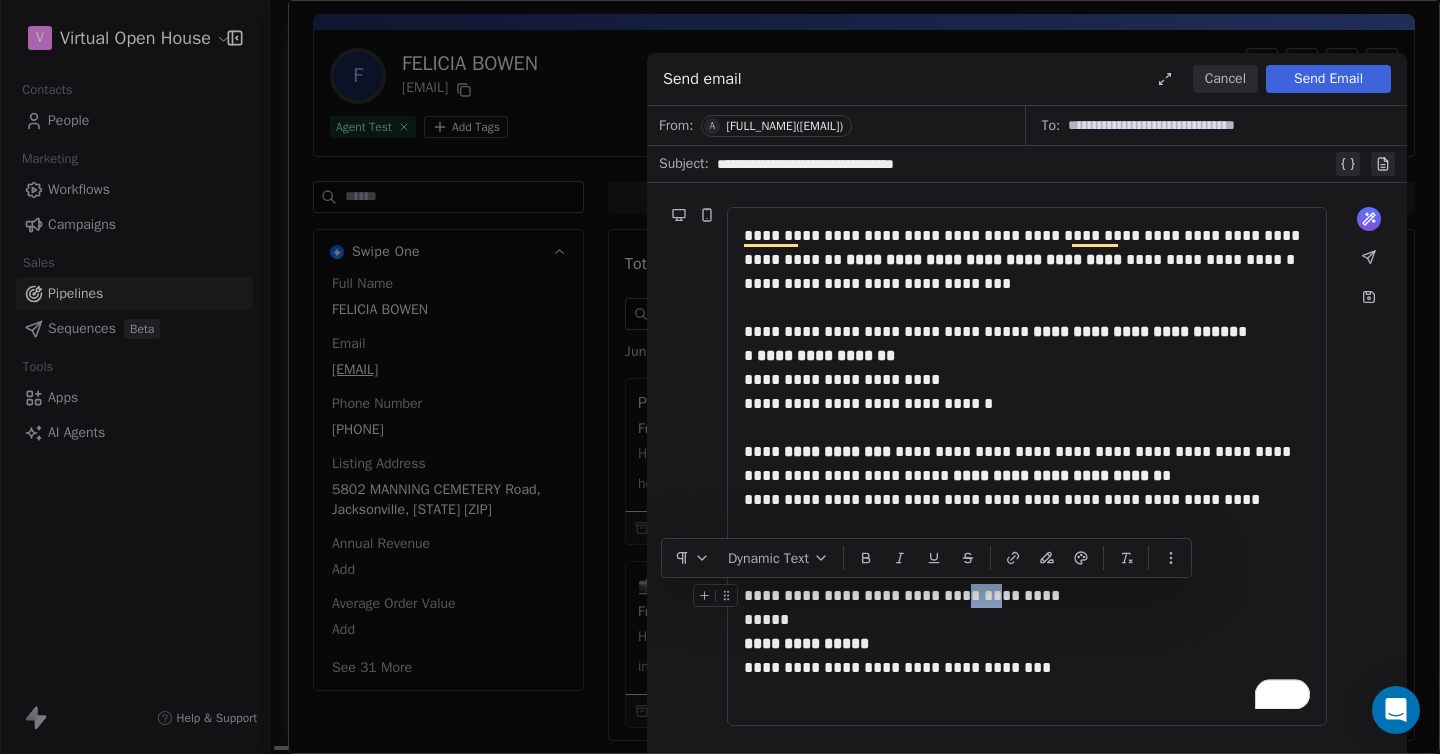 click on "**********" at bounding box center (1027, 596) 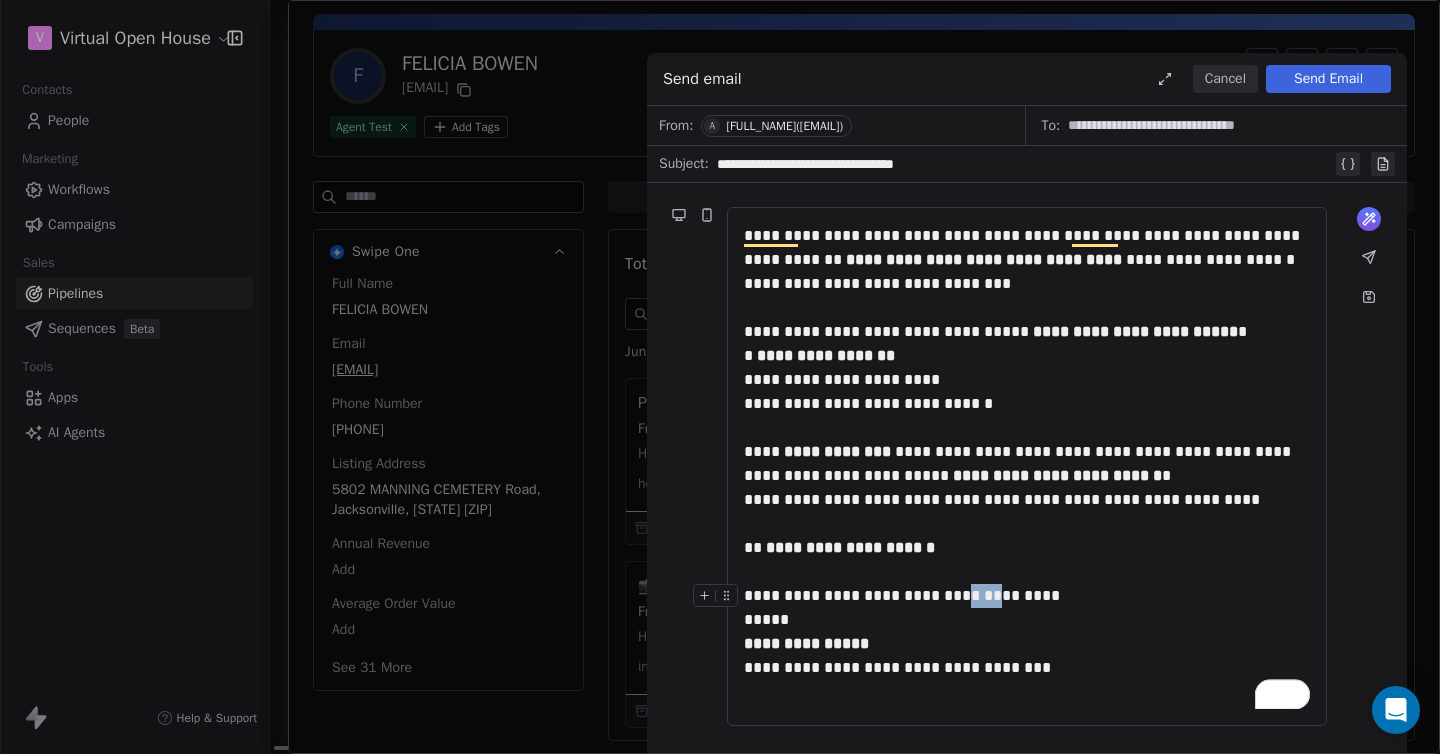click on "**********" at bounding box center (1027, 596) 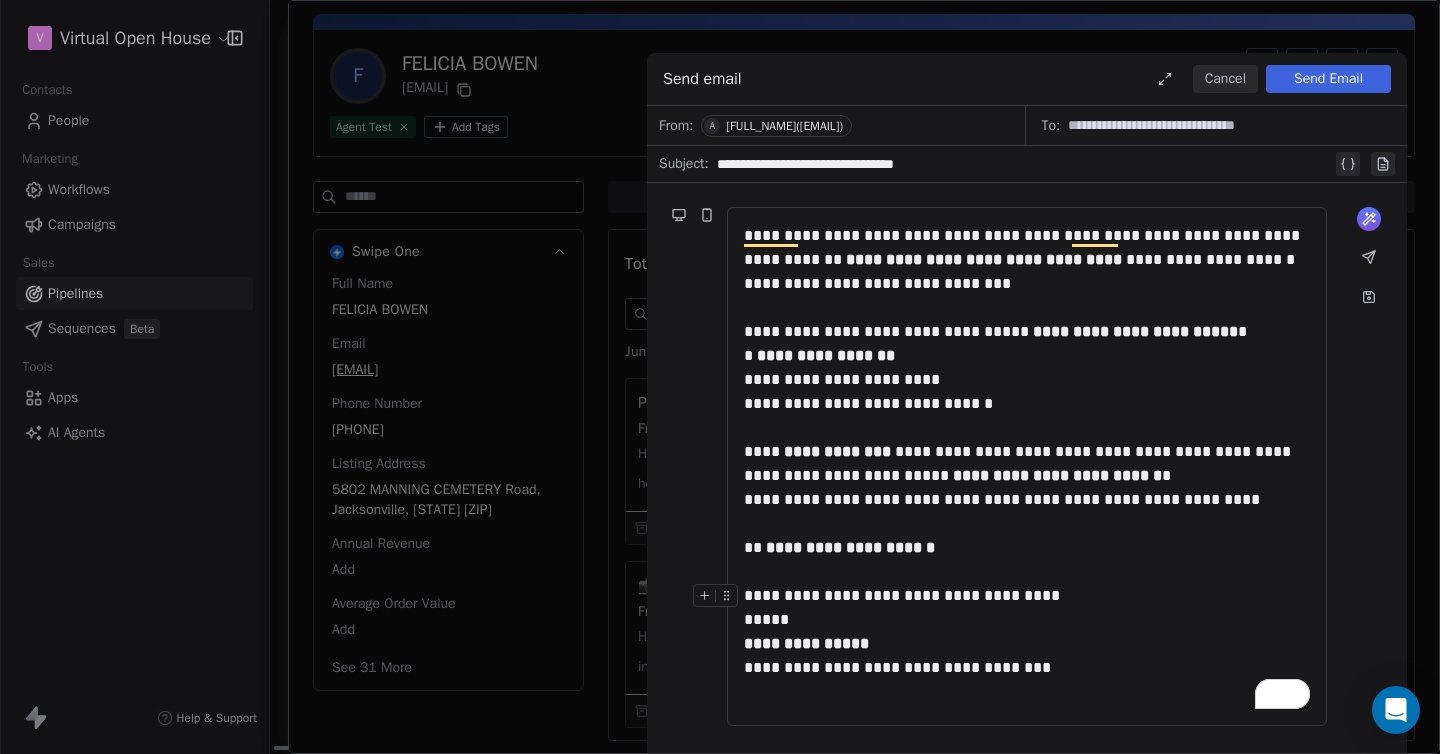 type 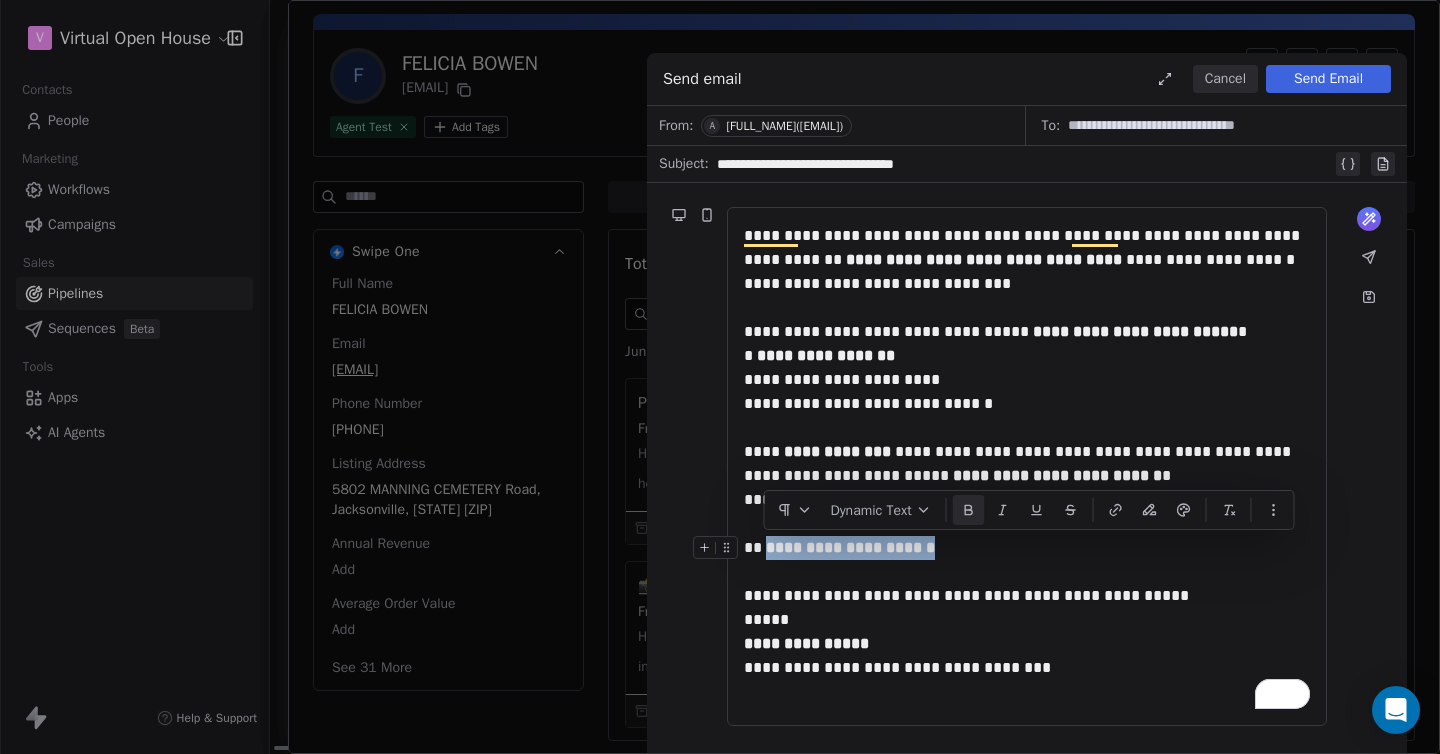 drag, startPoint x: 981, startPoint y: 544, endPoint x: 764, endPoint y: 551, distance: 217.11287 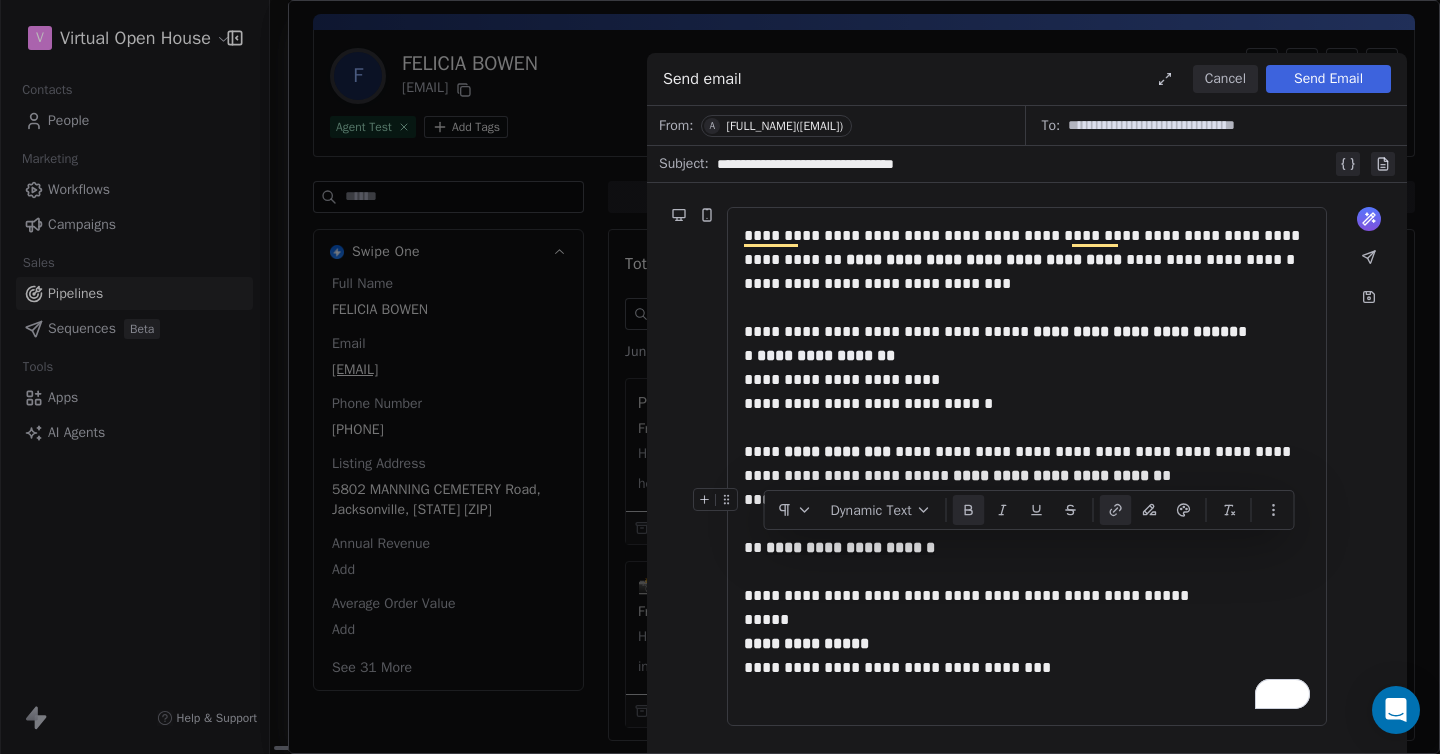 click 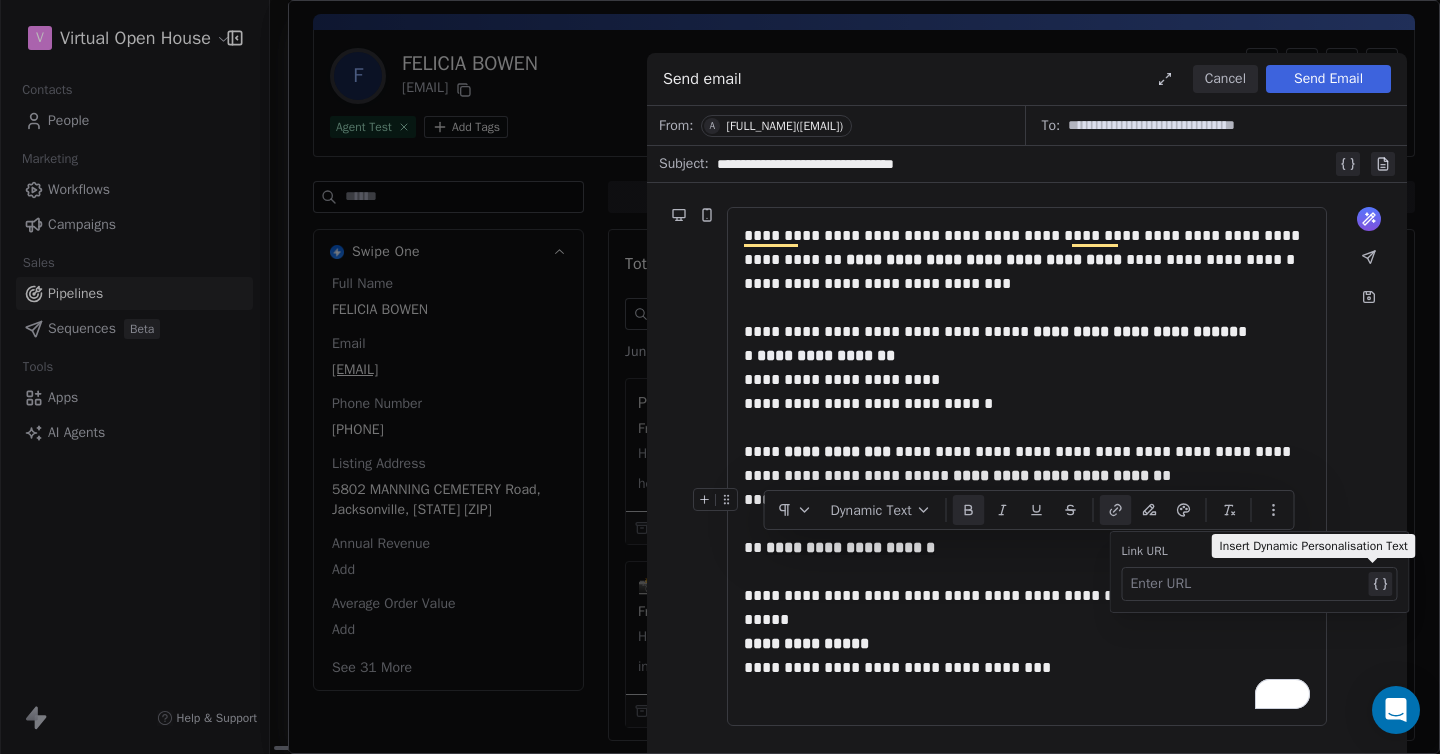 type 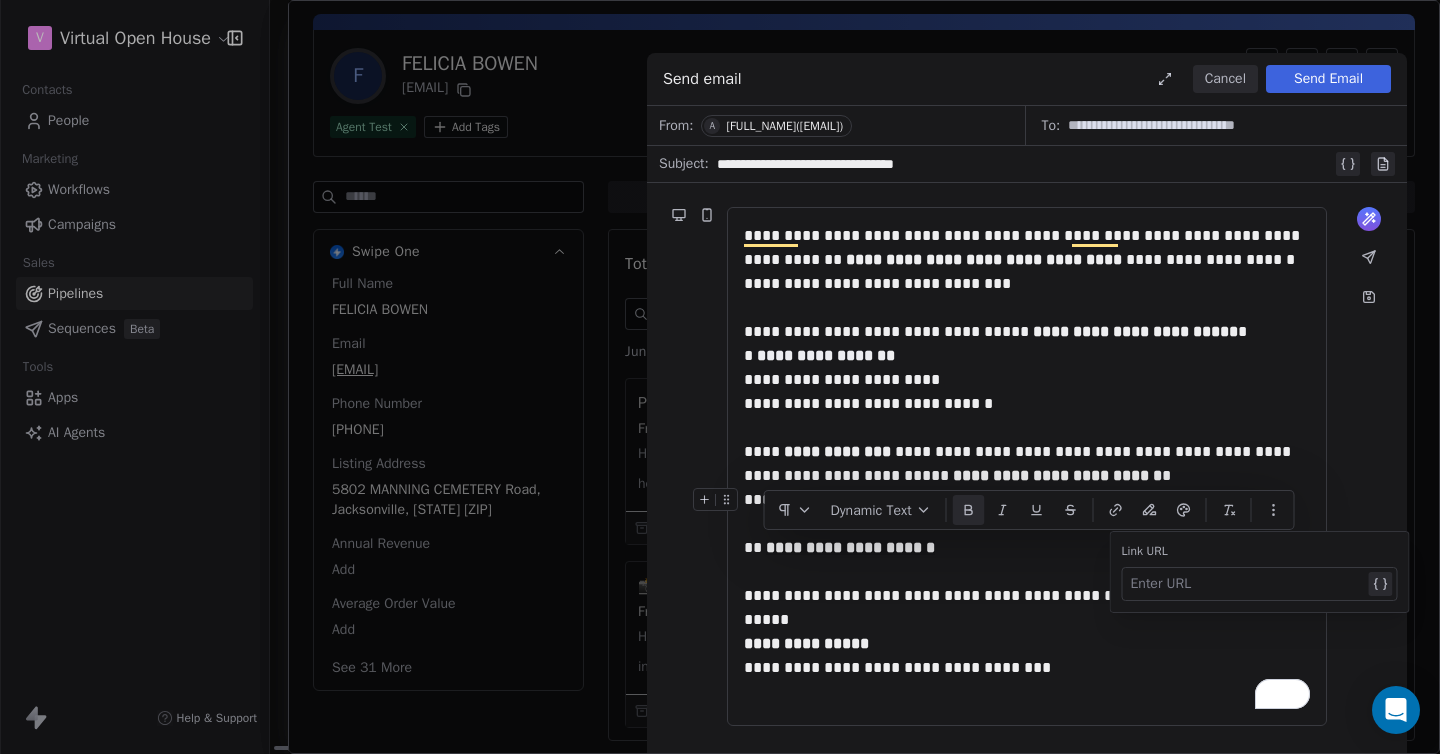 click at bounding box center (1248, 584) 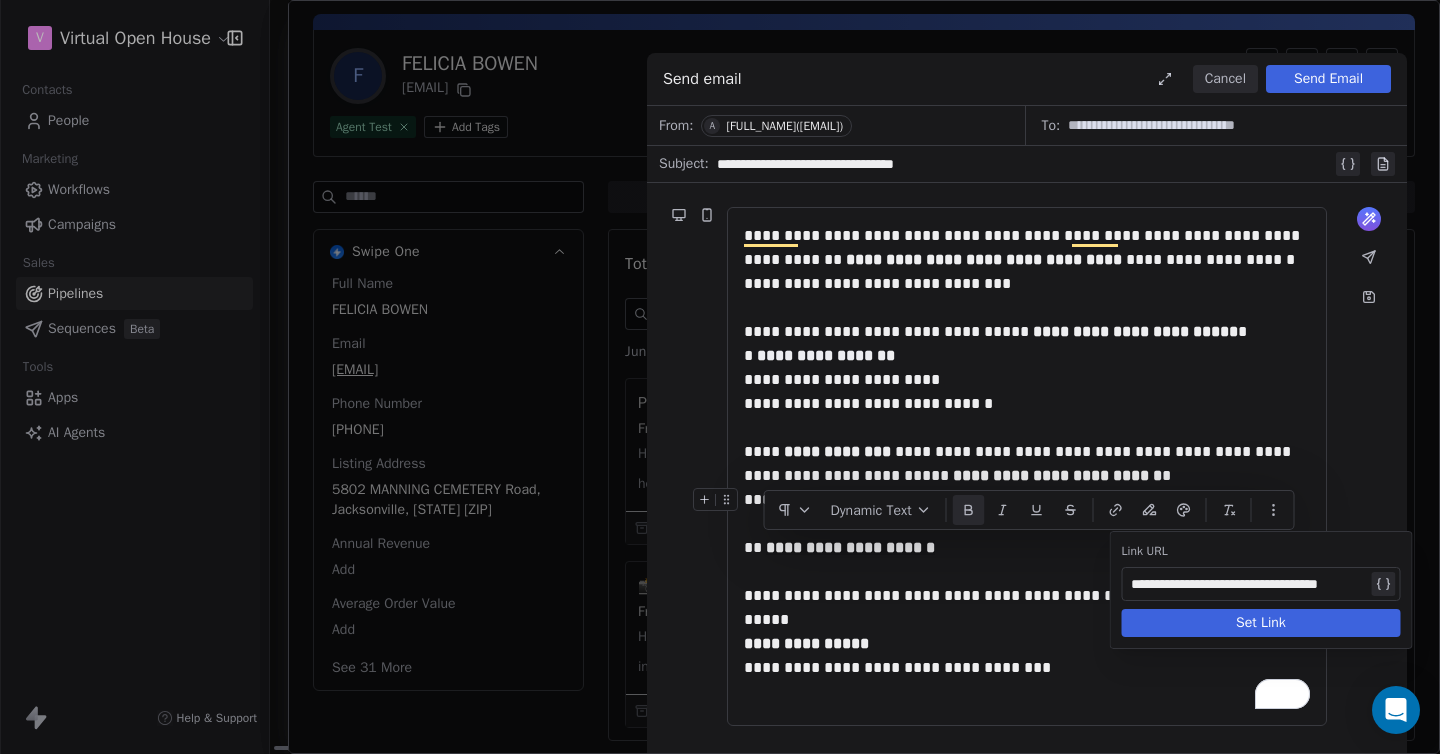 click on "Set Link" at bounding box center (1261, 623) 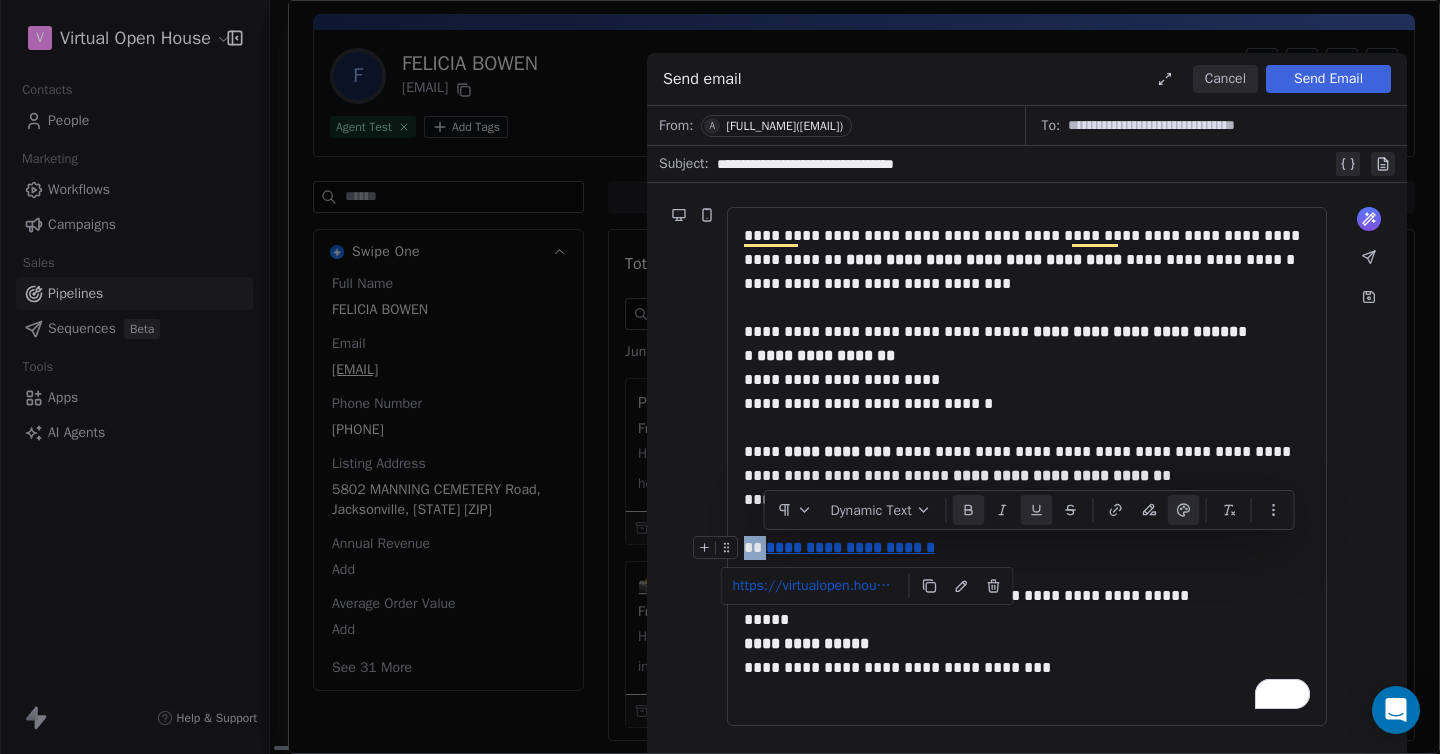click on "**********" at bounding box center [1027, 548] 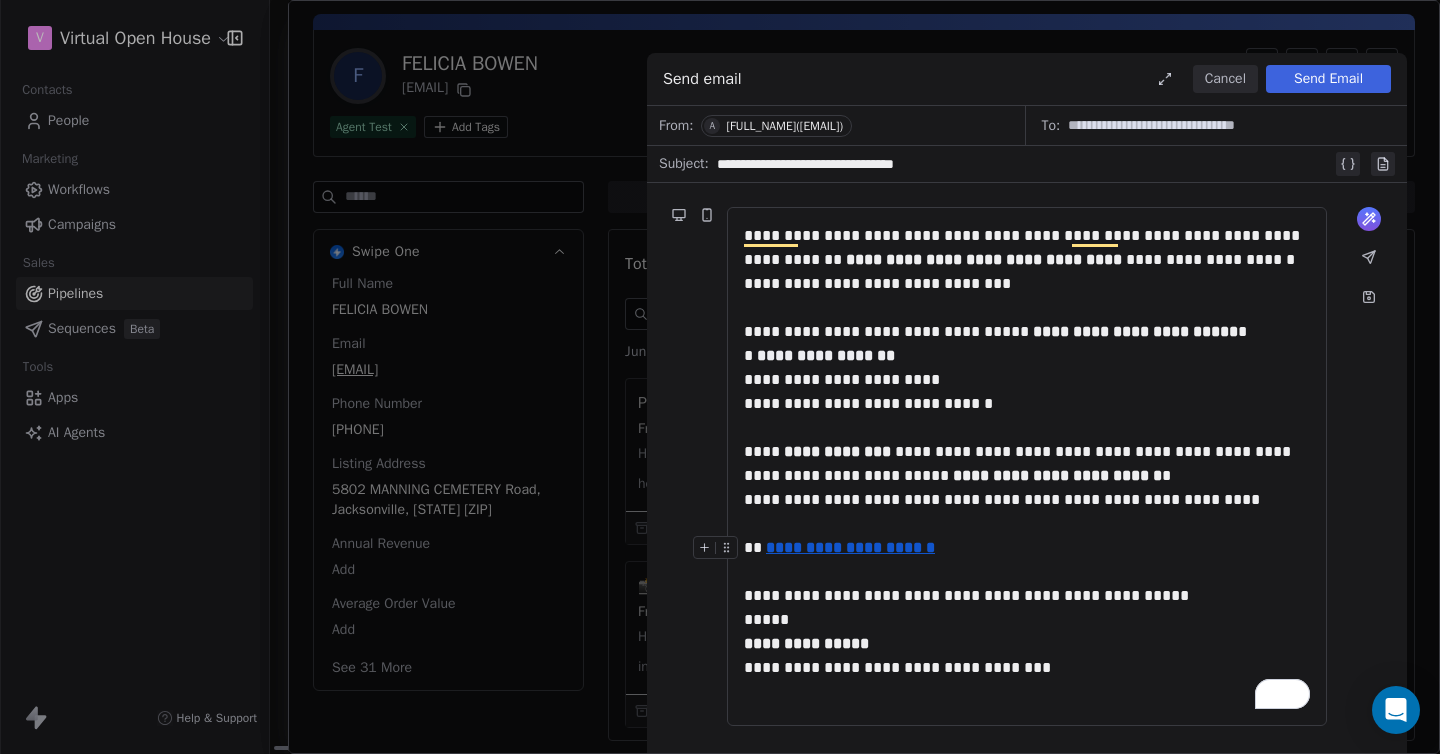 click on "**********" at bounding box center (850, 547) 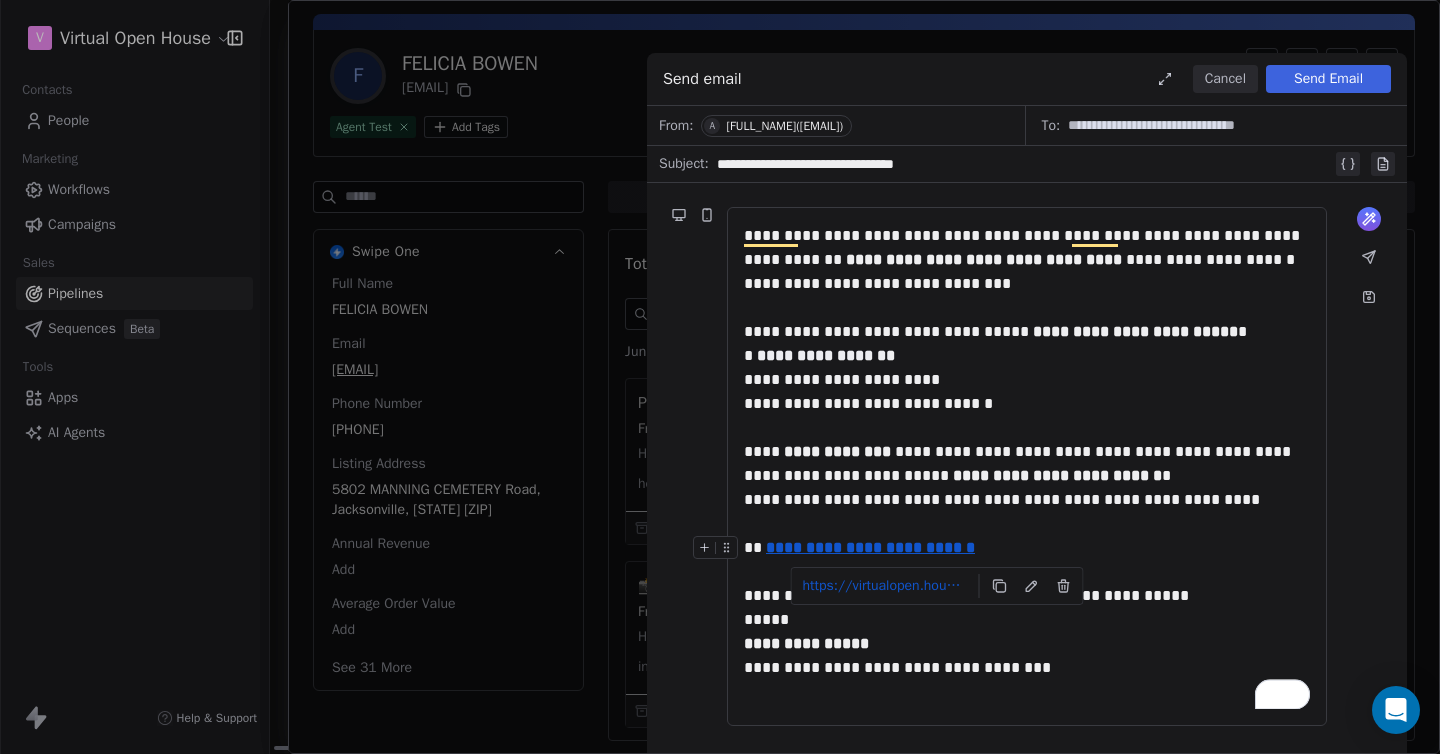 click on "**********" at bounding box center (870, 547) 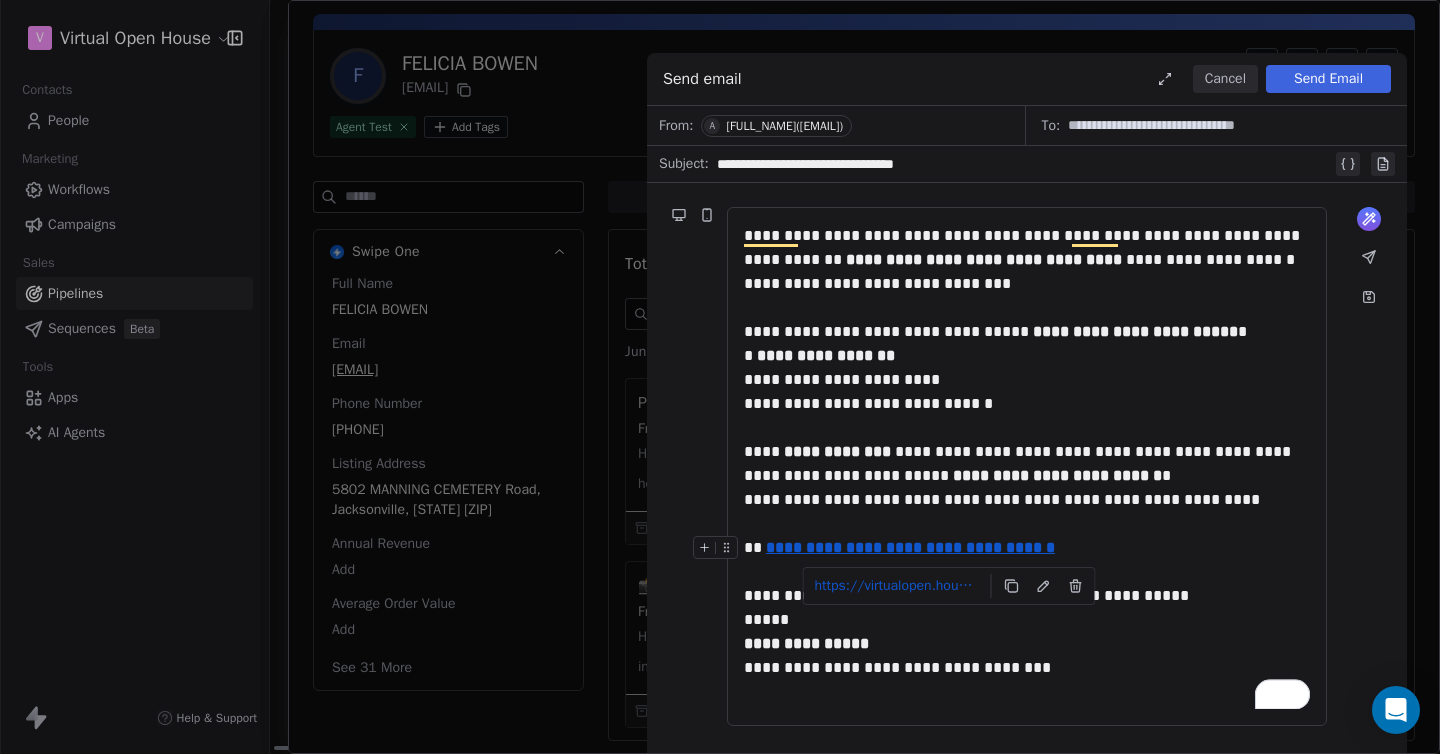 click on "**********" at bounding box center (1027, 548) 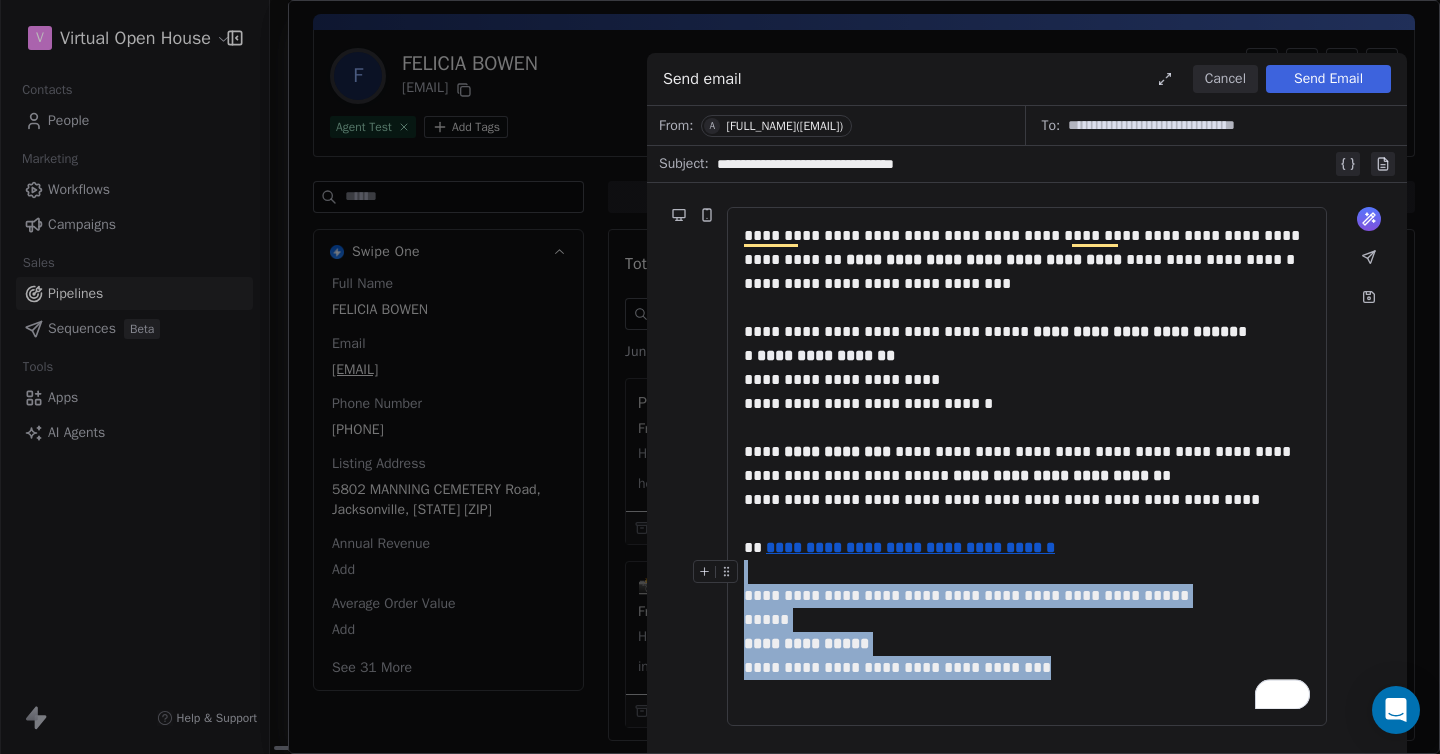 drag, startPoint x: 1064, startPoint y: 668, endPoint x: 842, endPoint y: 560, distance: 246.87648 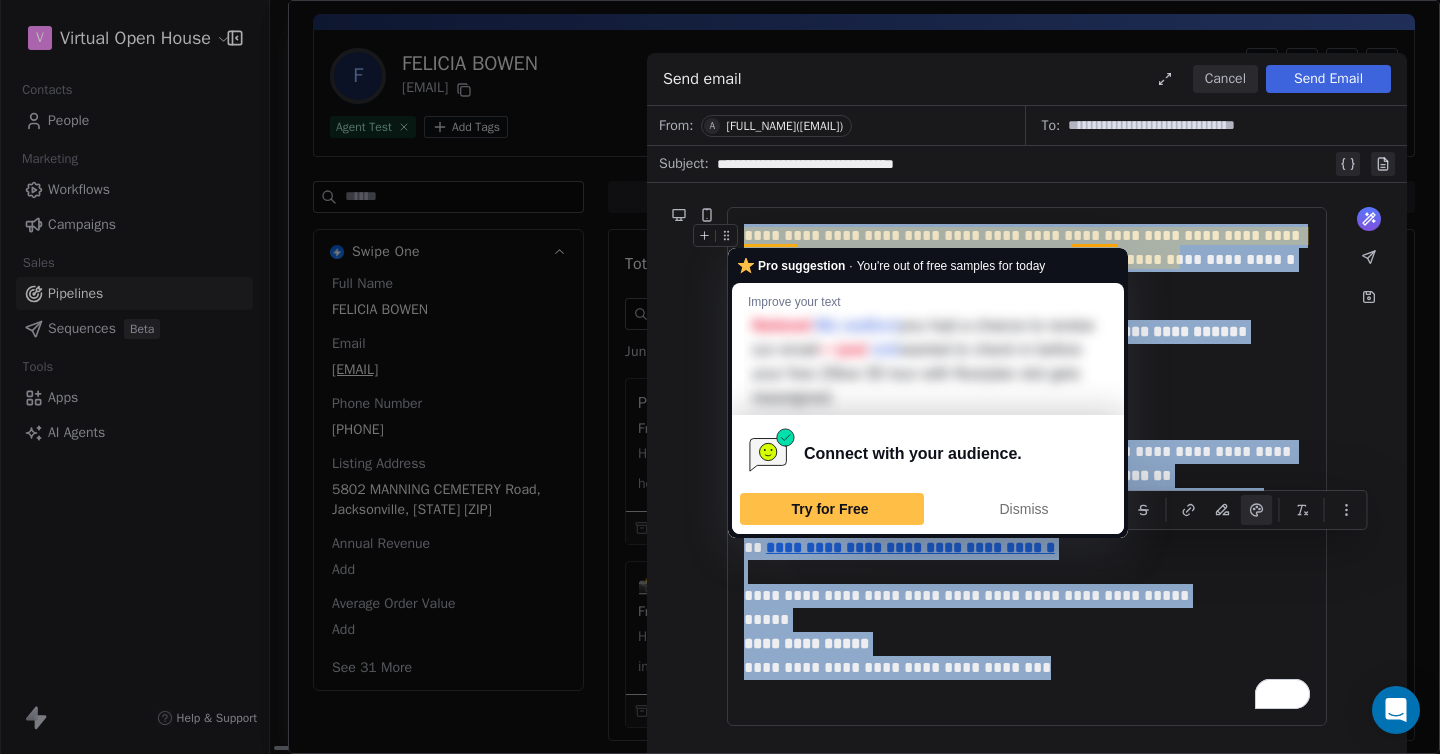click on "**********" at bounding box center (1027, 248) 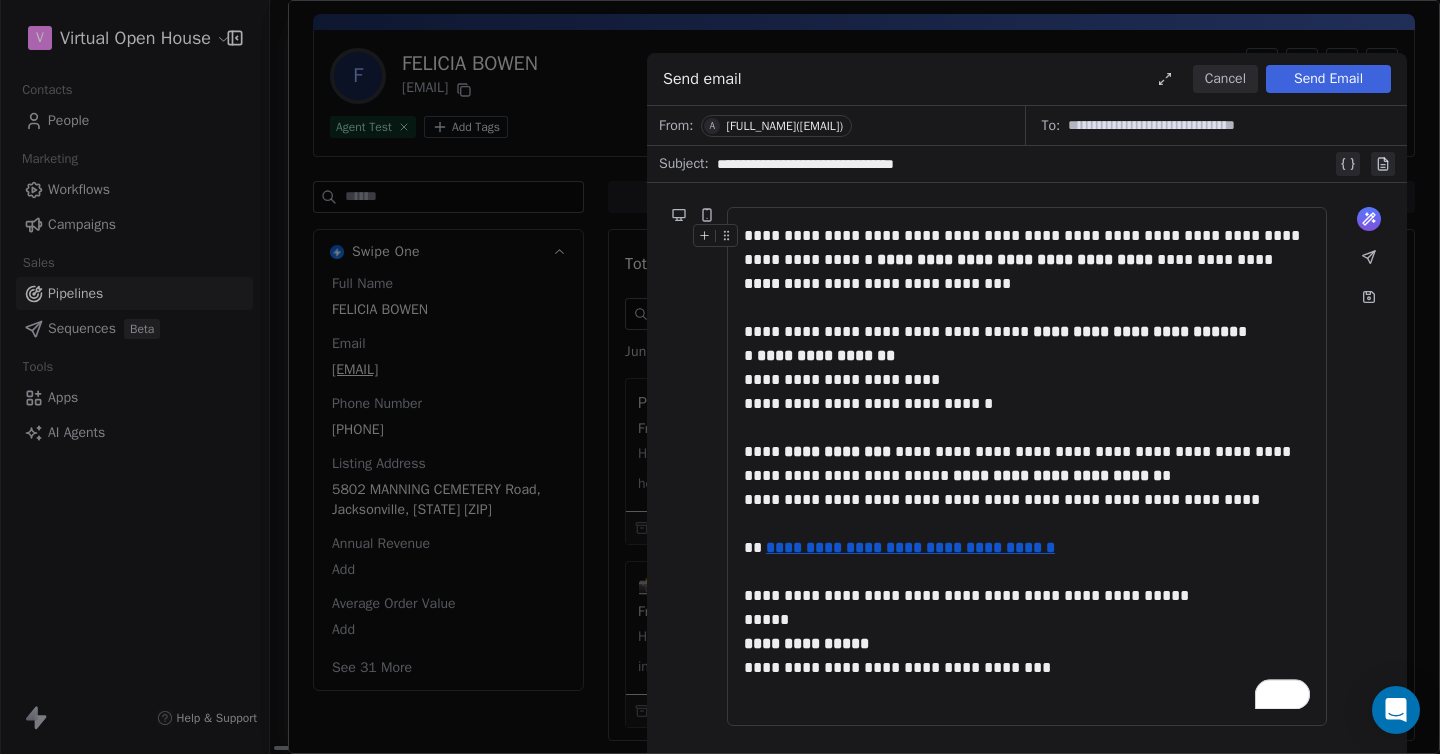 click 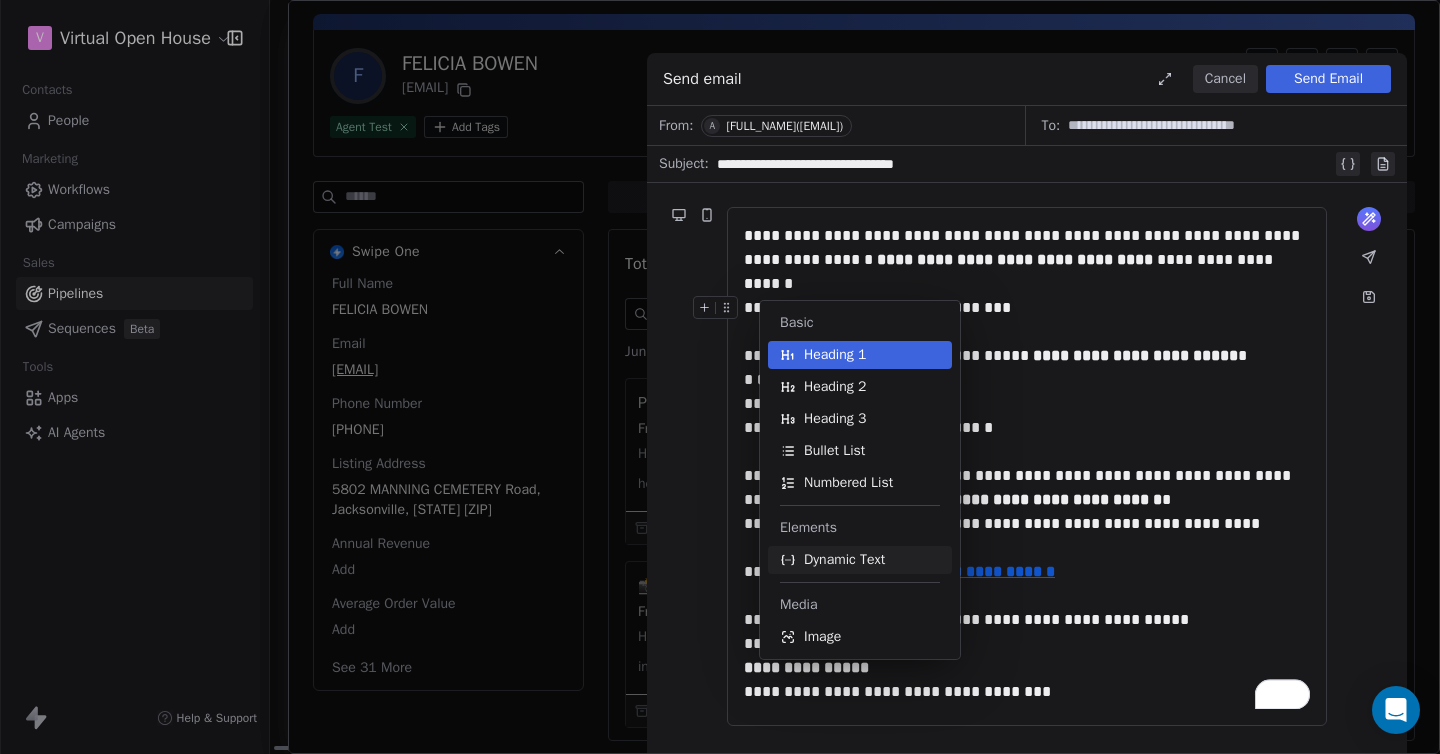 click on "Dynamic Text" at bounding box center (844, 560) 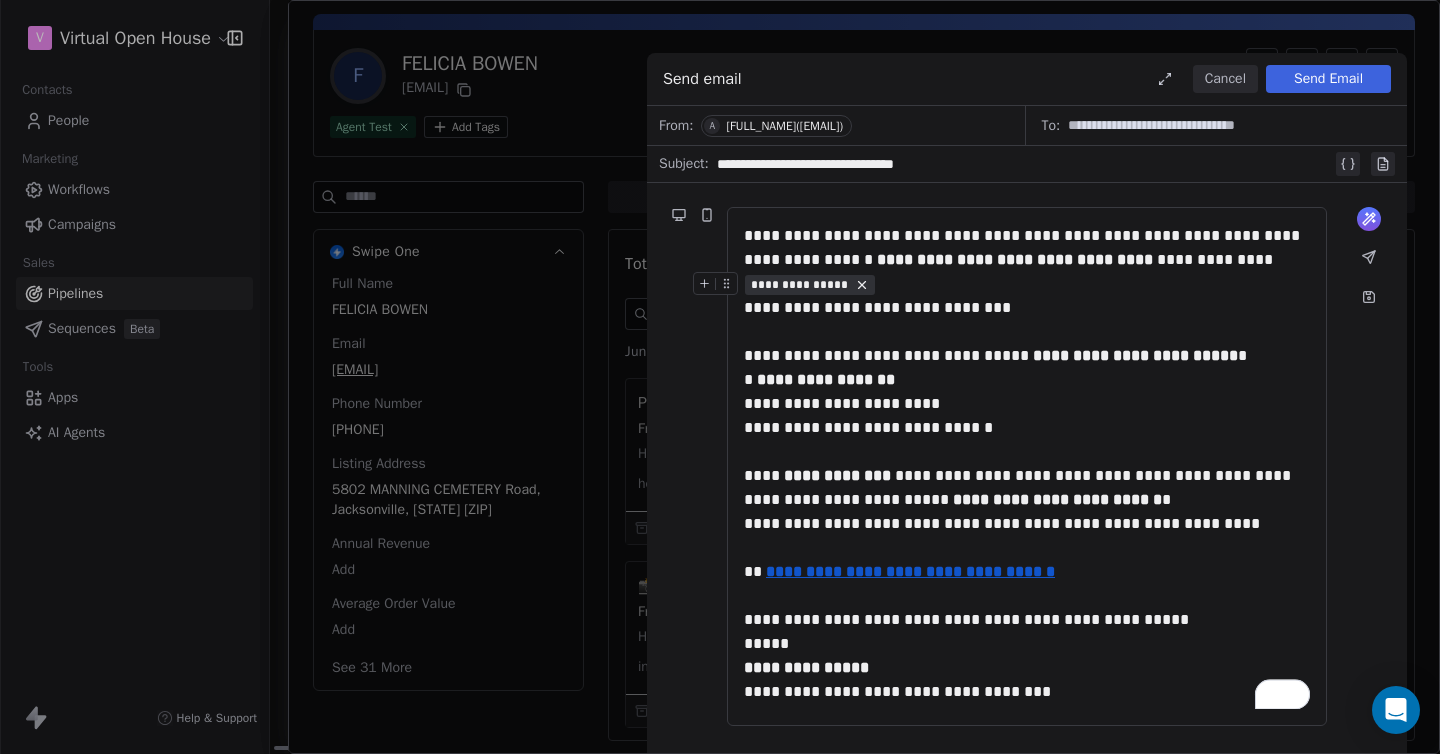 click on "**********" at bounding box center (800, 285) 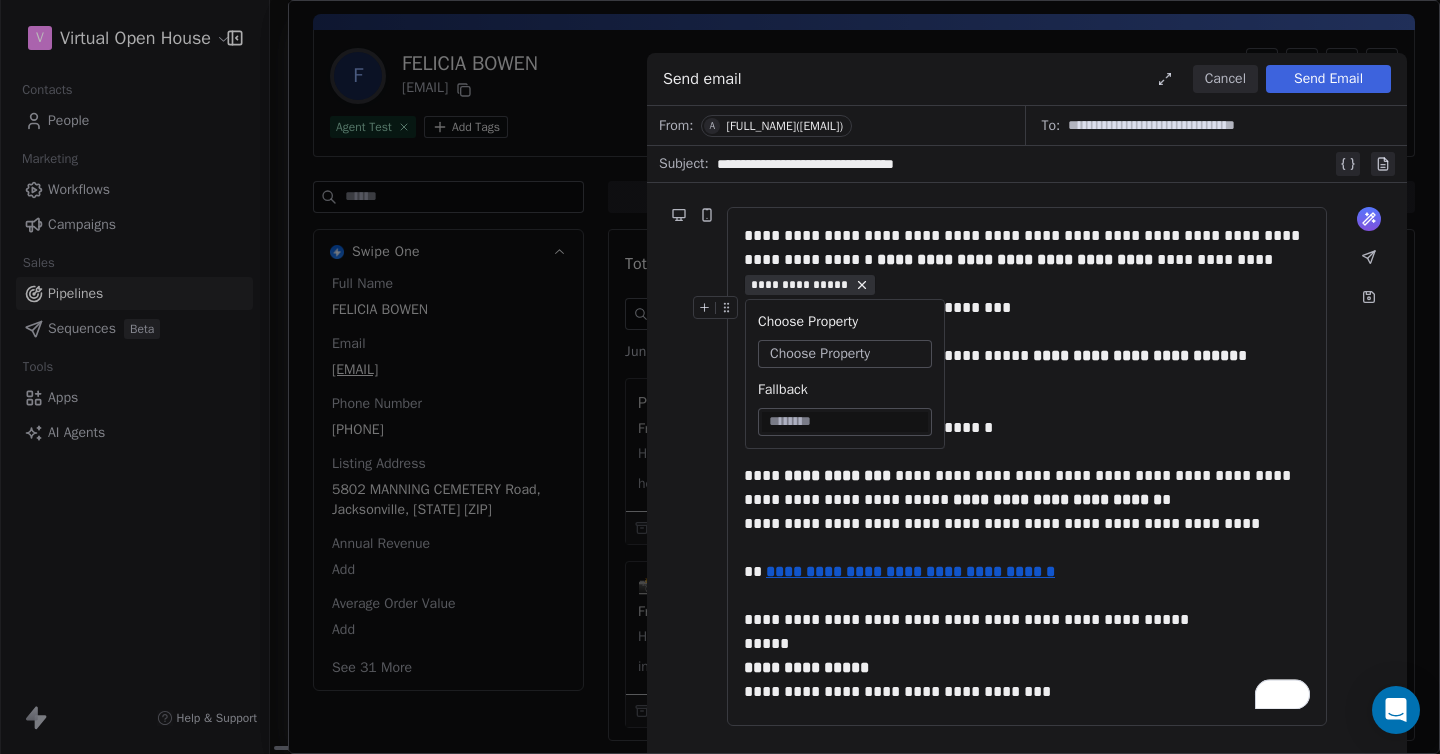 click on "Choose Property" at bounding box center (820, 354) 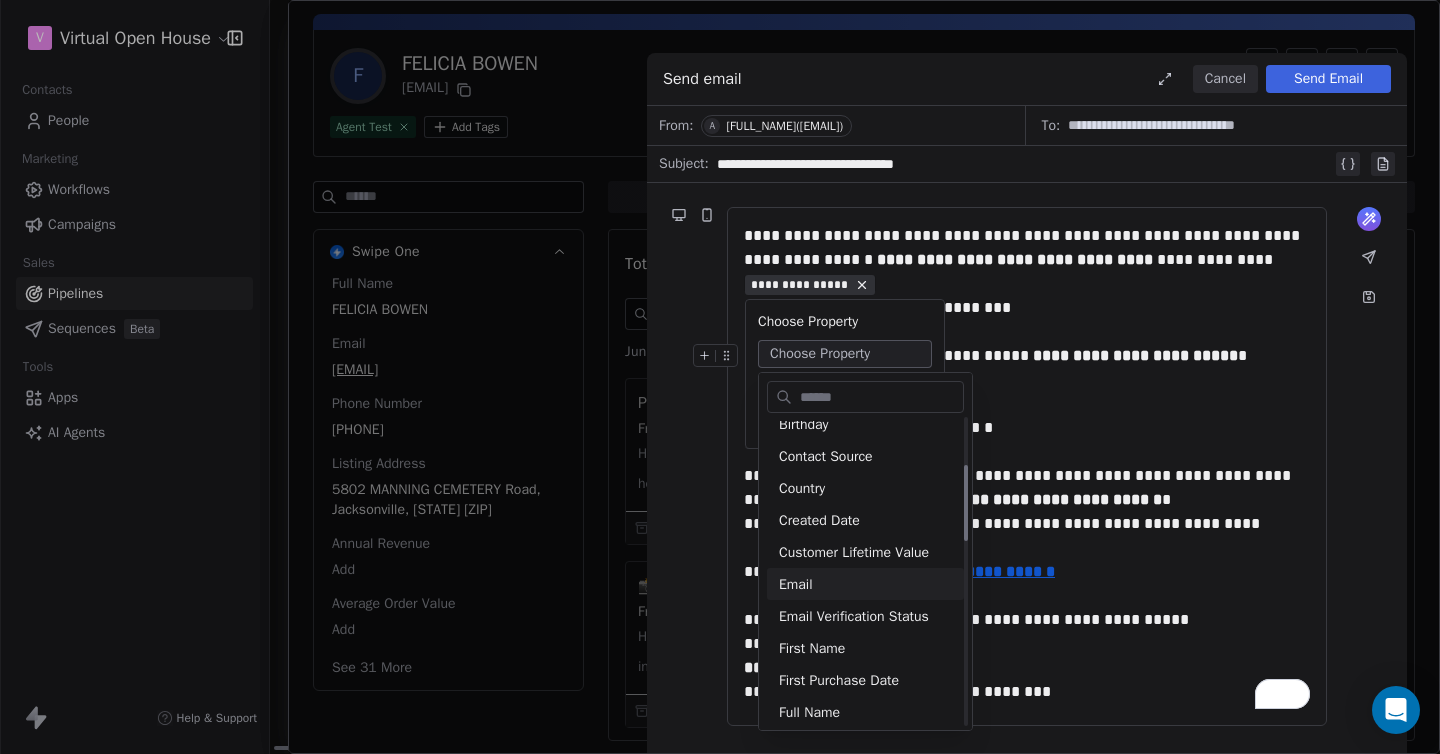 scroll, scrollTop: 202, scrollLeft: 0, axis: vertical 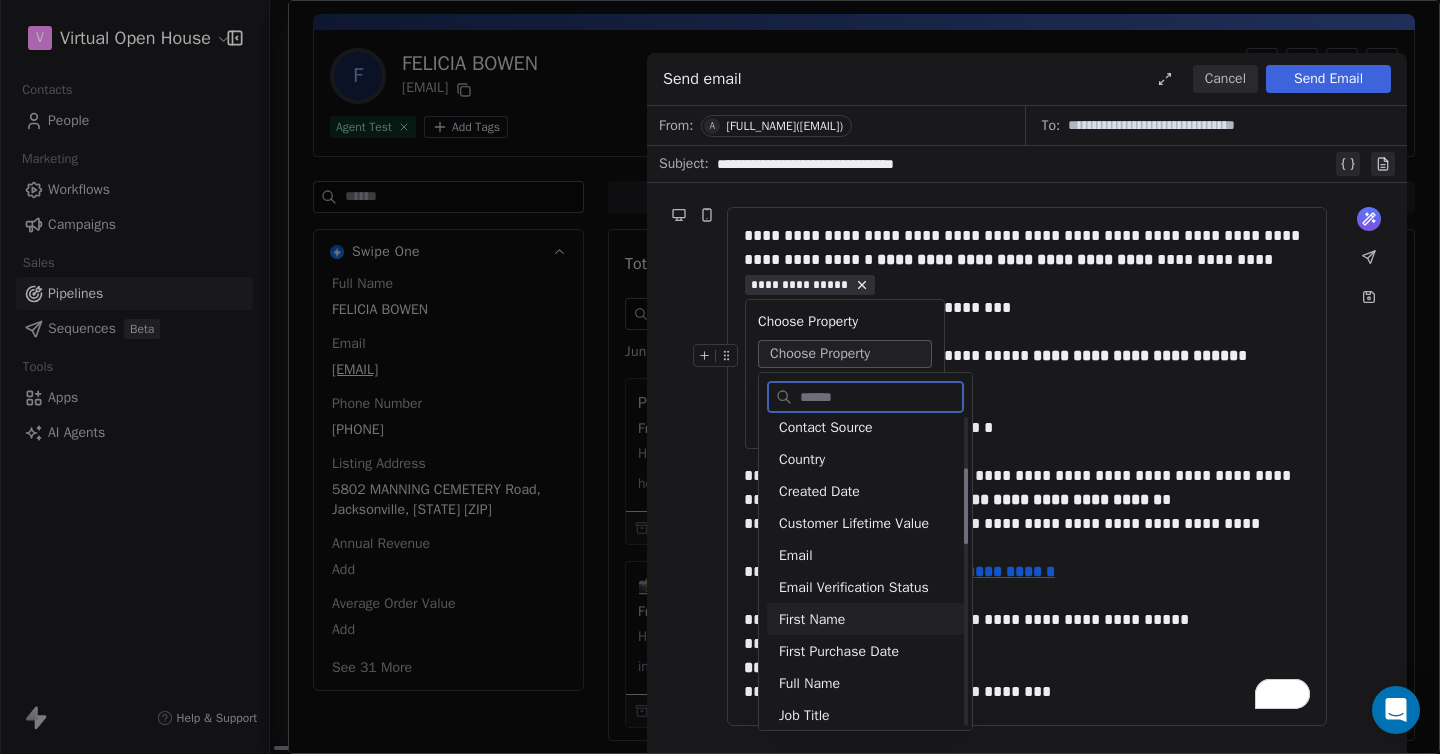 click on "First Name" at bounding box center [865, 619] 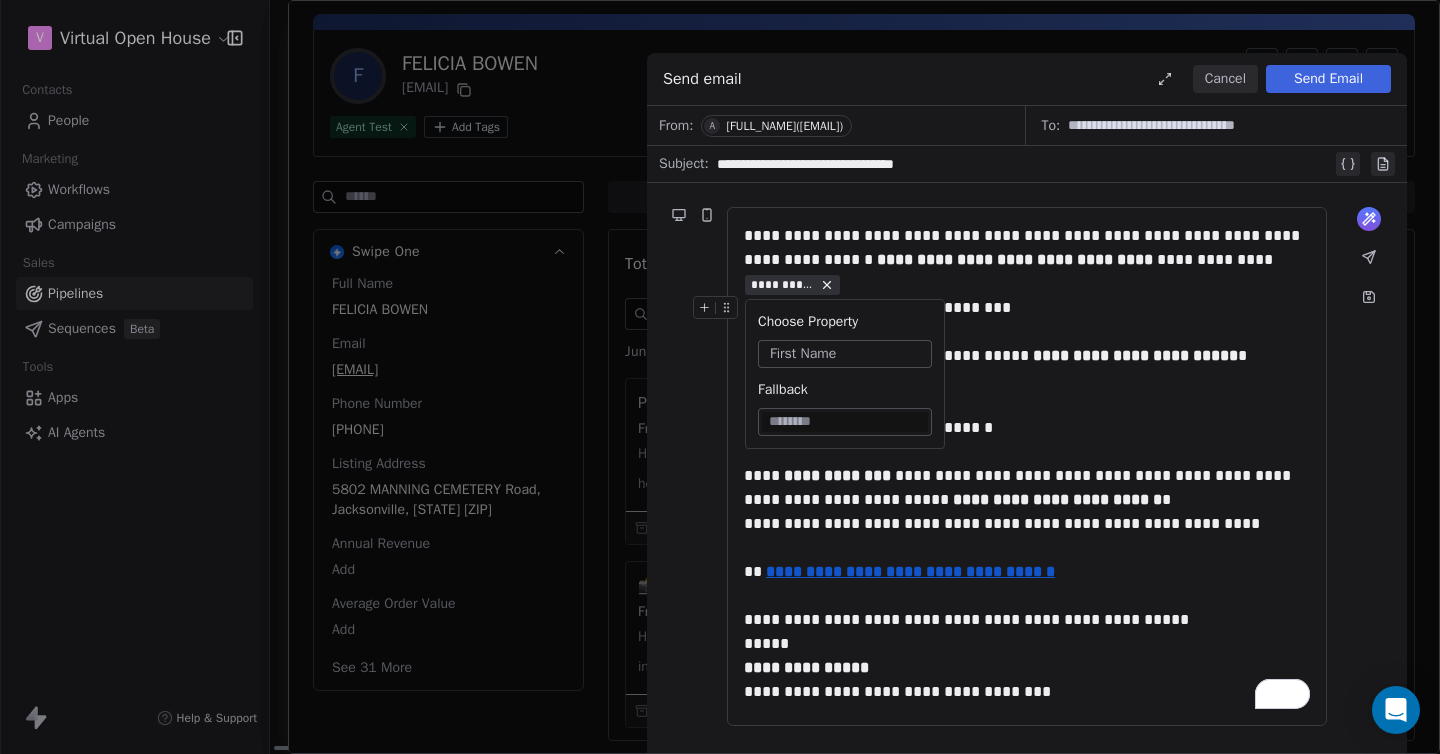 click on "**********" at bounding box center (1027, 284) 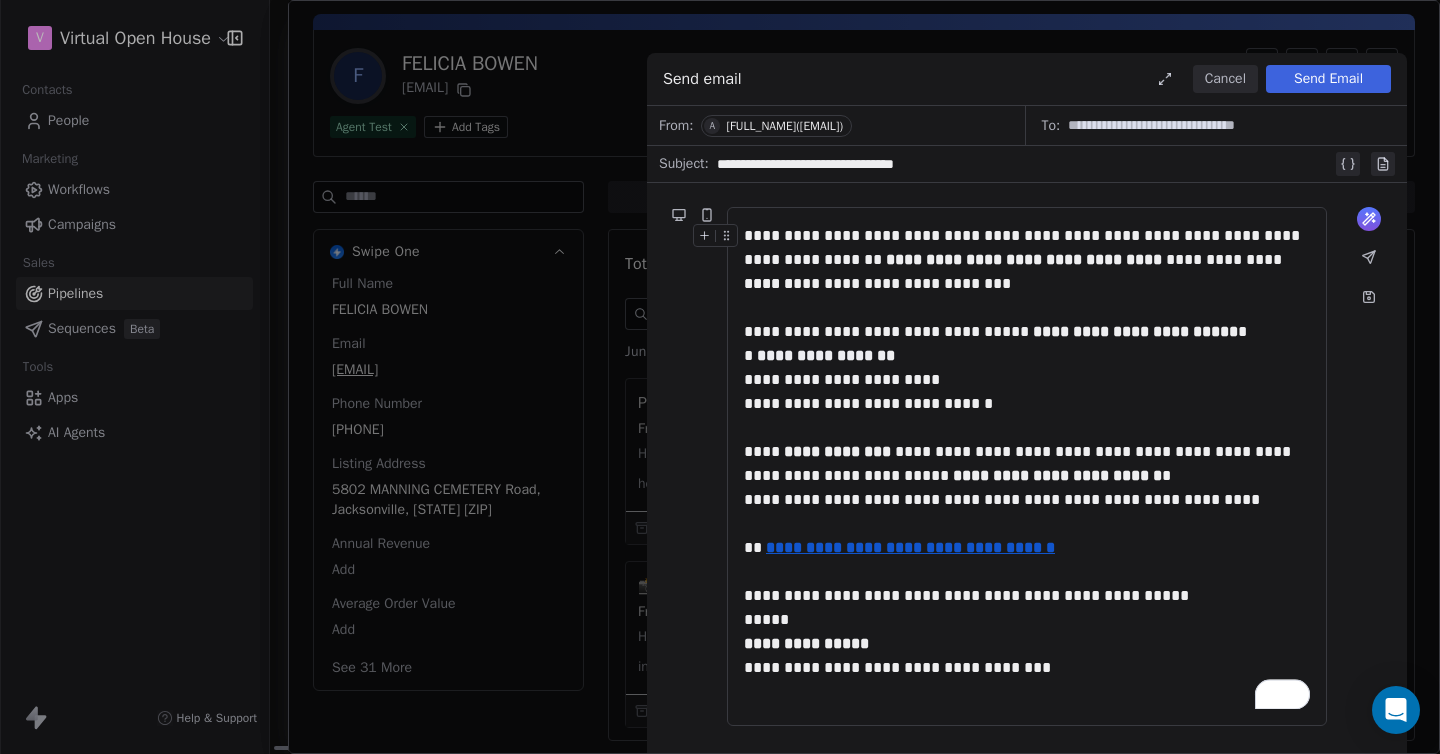 click 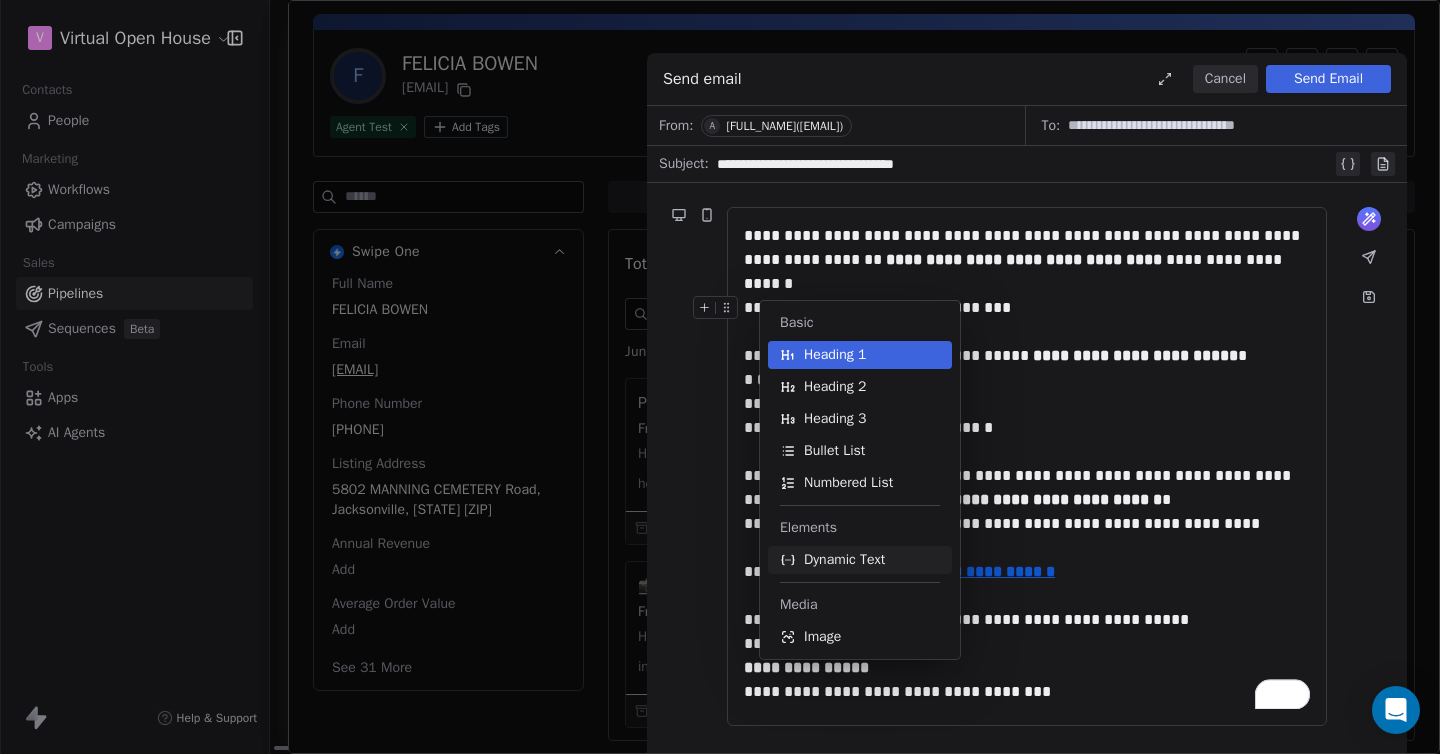 click on "Dynamic Text" at bounding box center (860, 560) 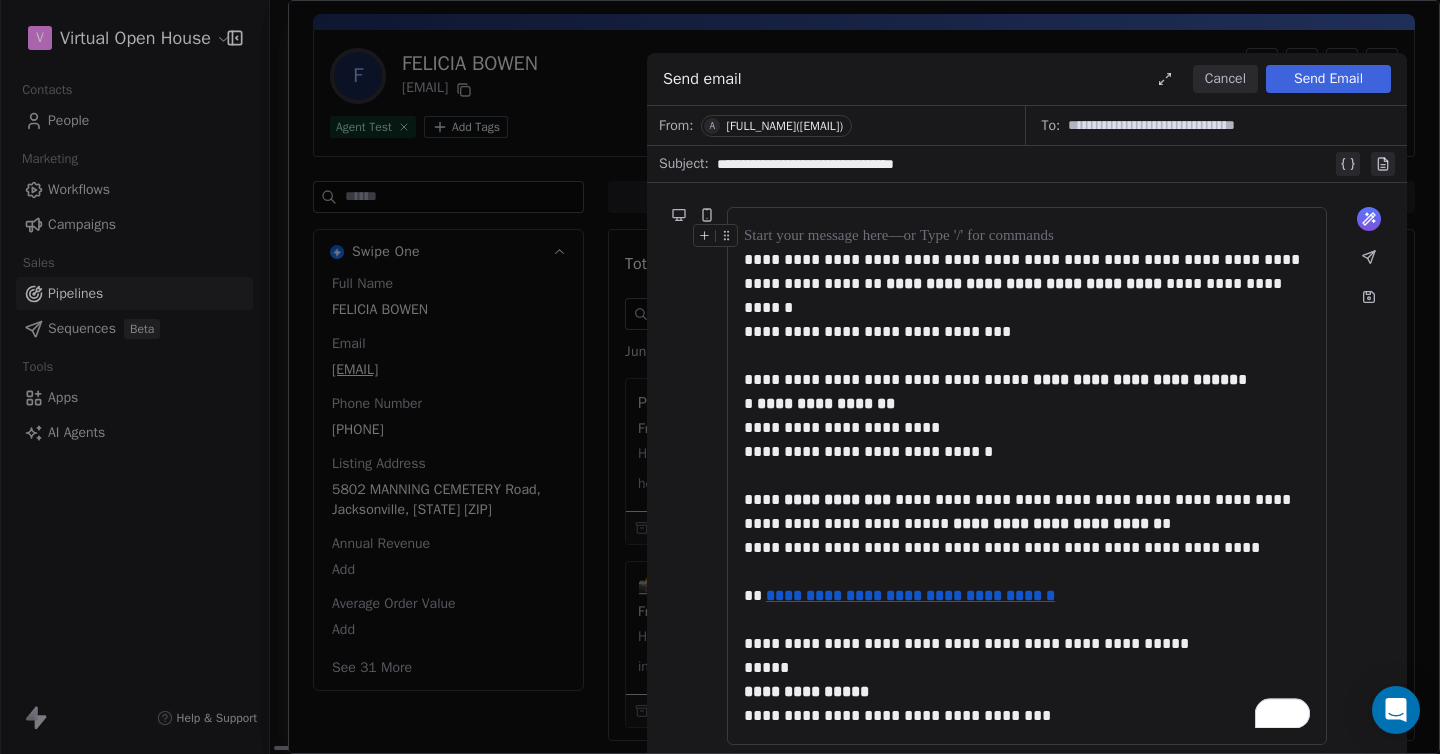 click 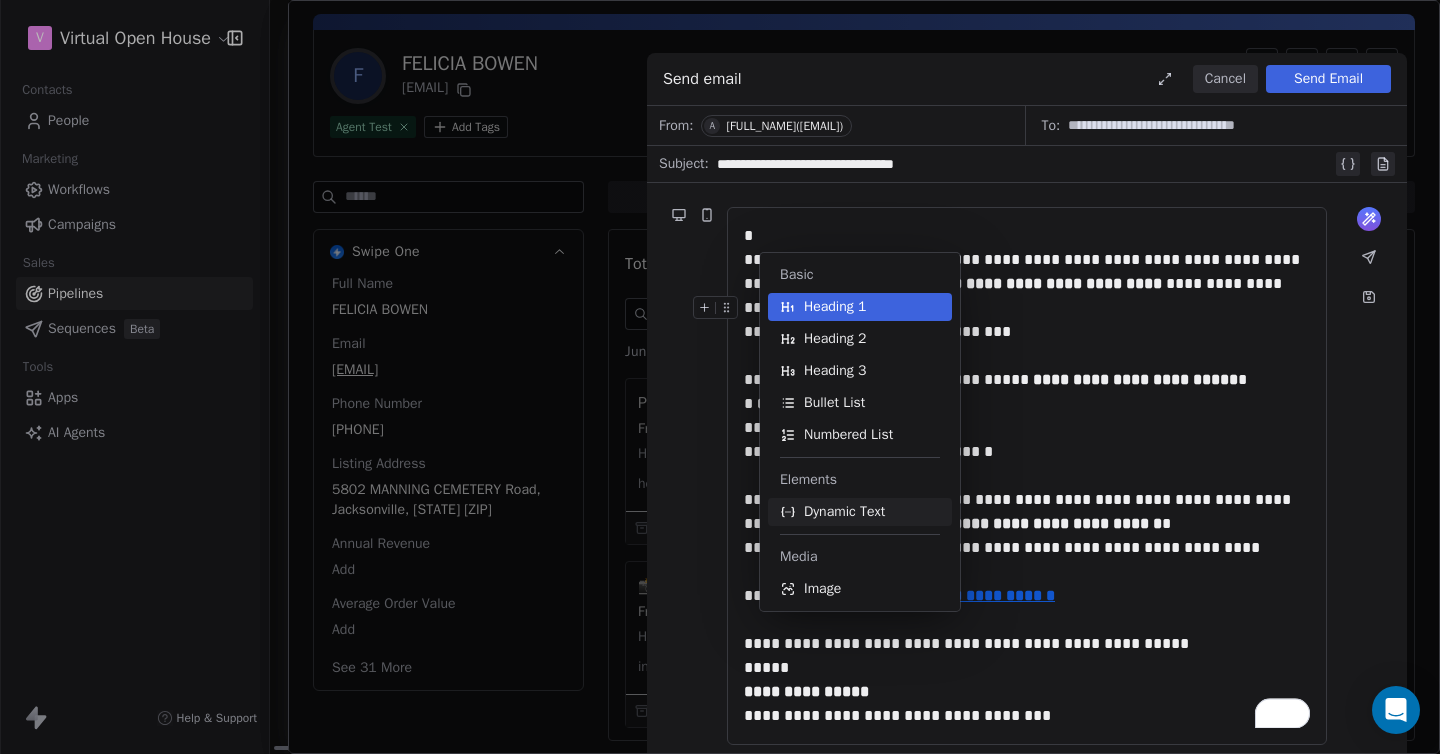 click on "Dynamic Text" at bounding box center [844, 512] 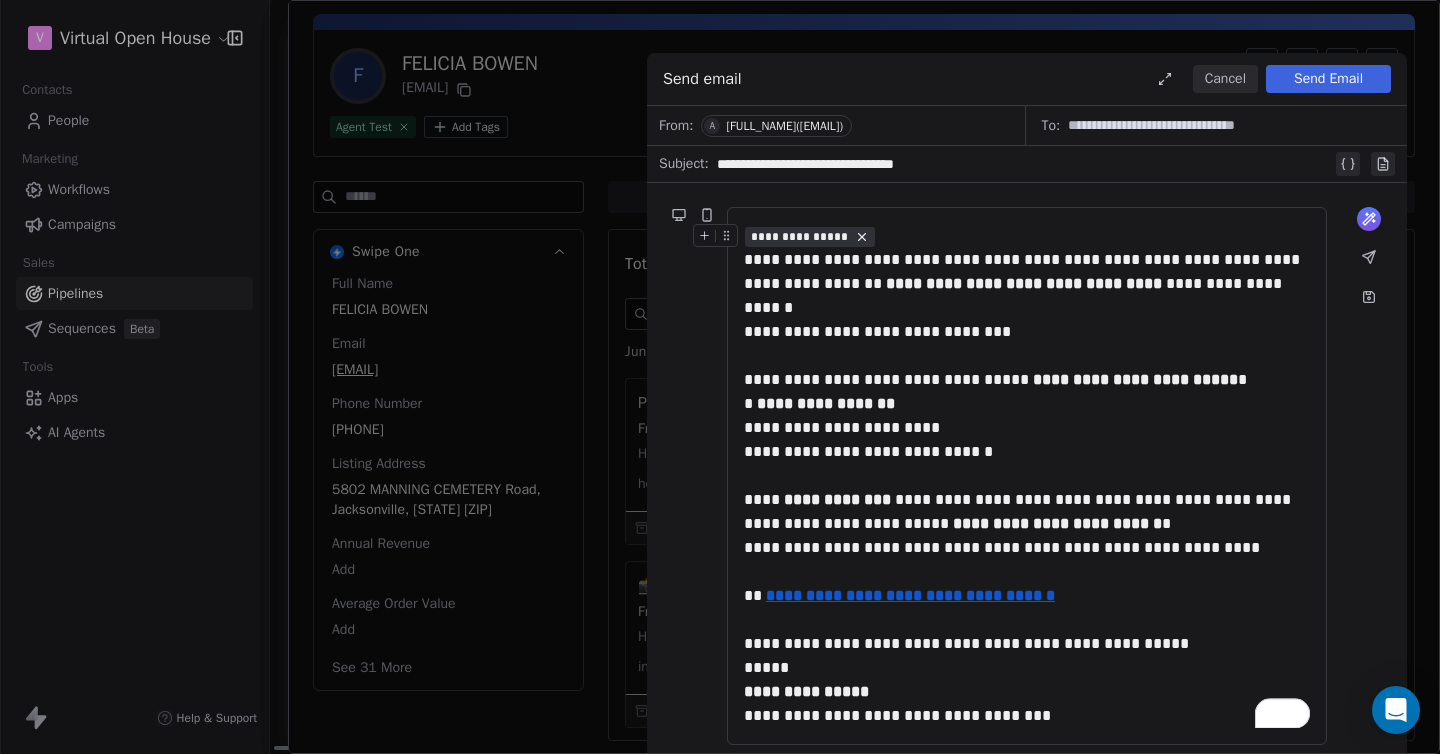 click on "**********" at bounding box center [800, 237] 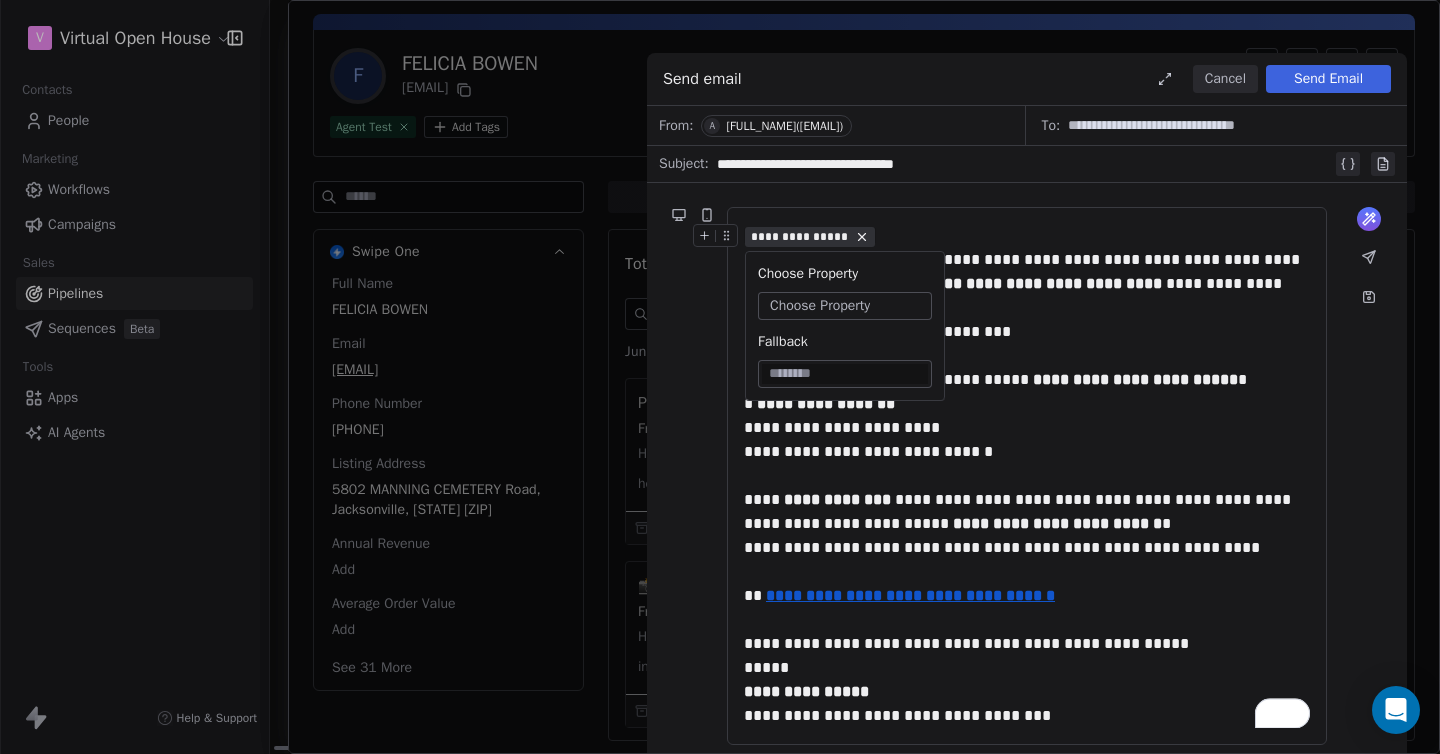 click on "Choose Property" at bounding box center (820, 306) 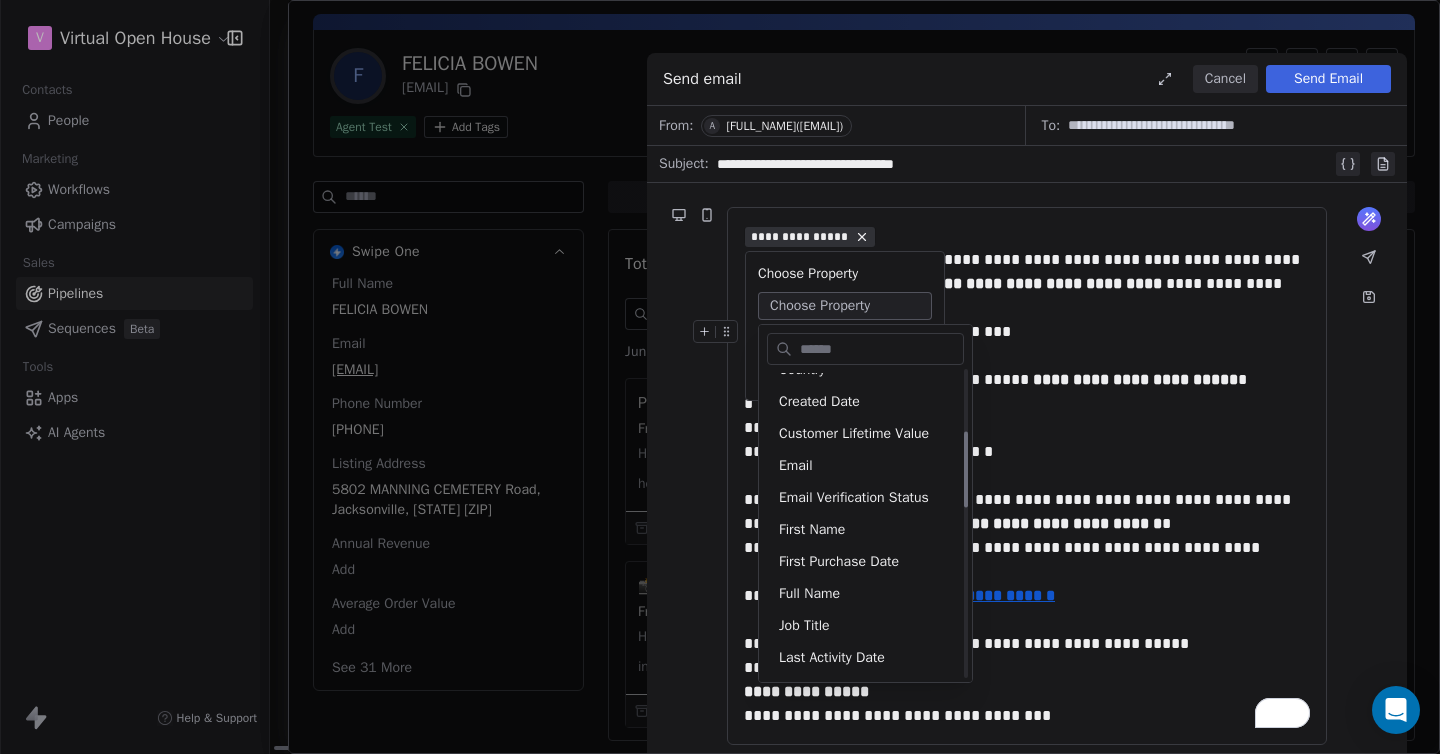 scroll, scrollTop: 246, scrollLeft: 0, axis: vertical 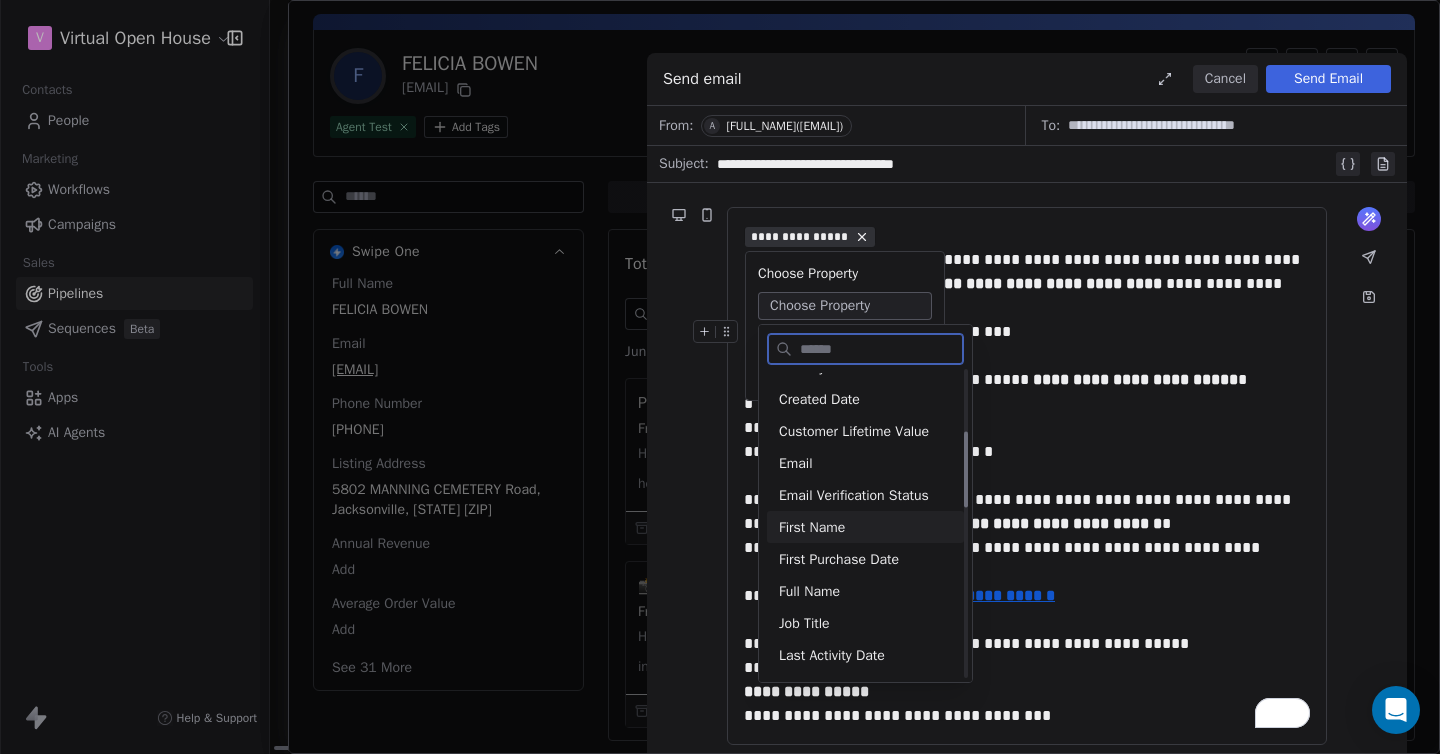 click on "First Name" at bounding box center [865, 527] 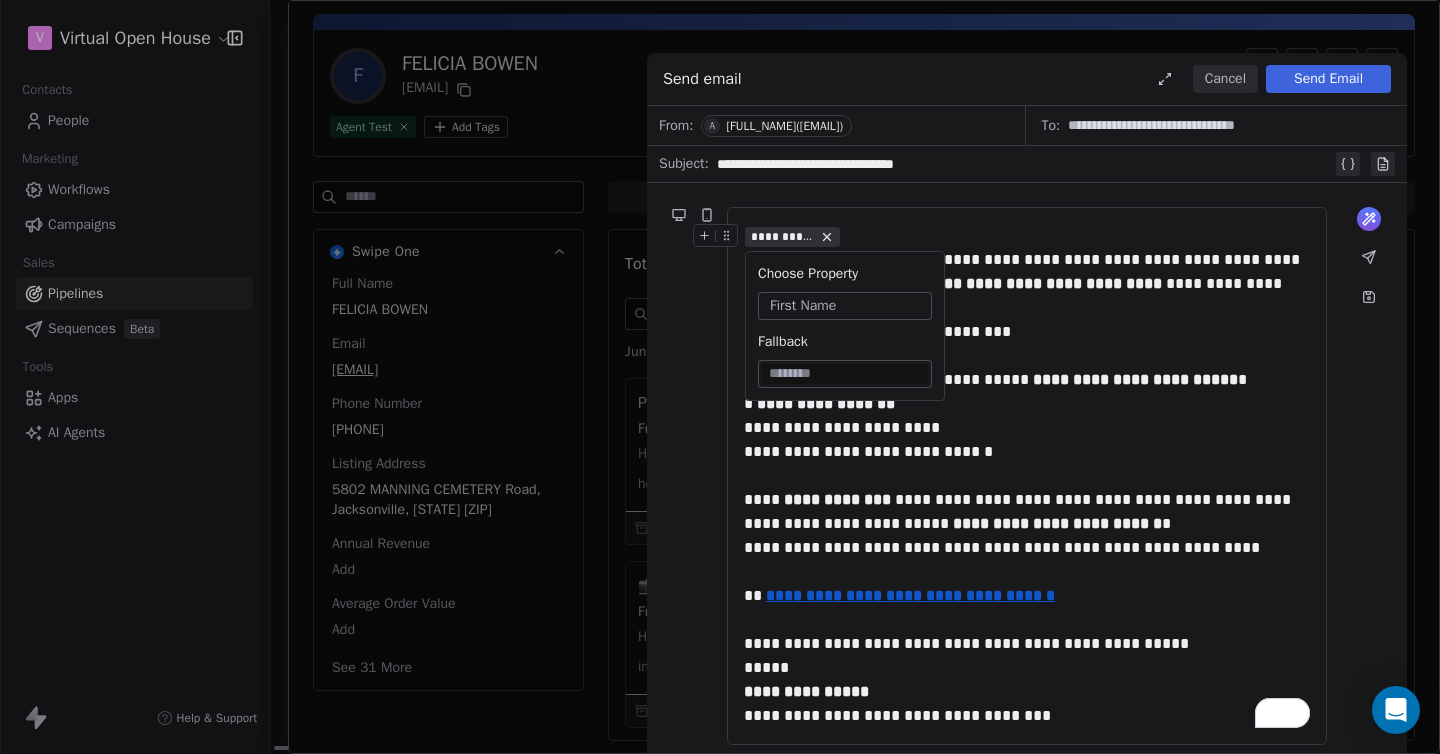 click on "**********" at bounding box center (782, 237) 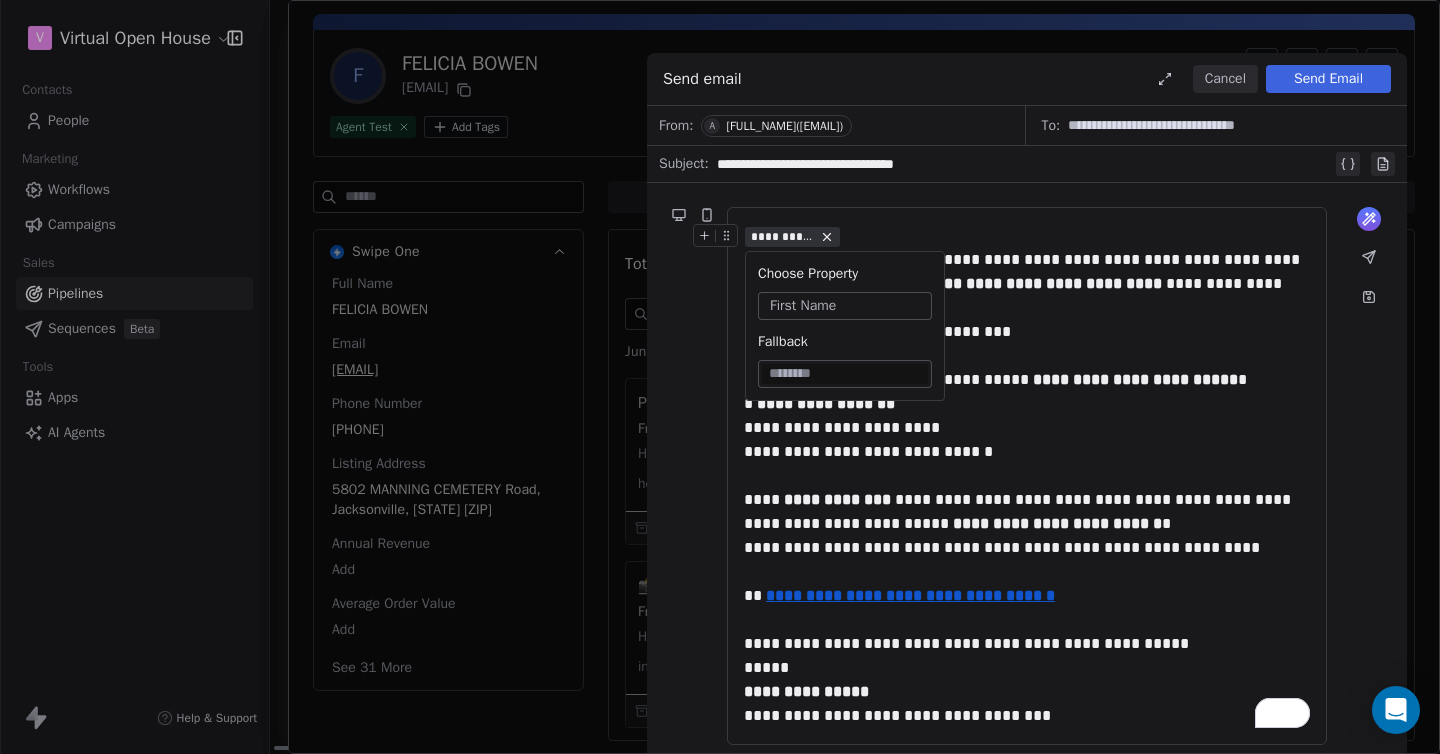 click on "**********" at bounding box center [1027, 236] 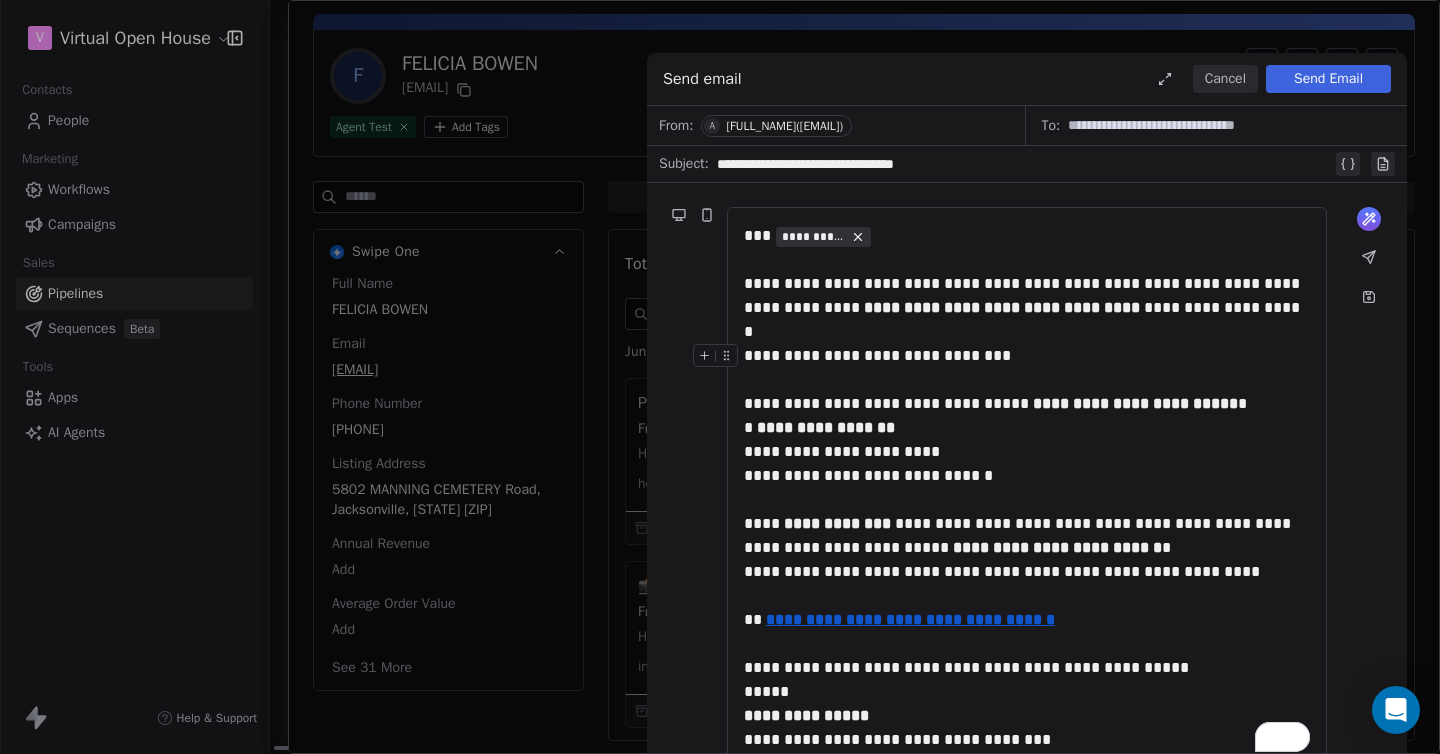 click on "**********" at bounding box center [1027, 356] 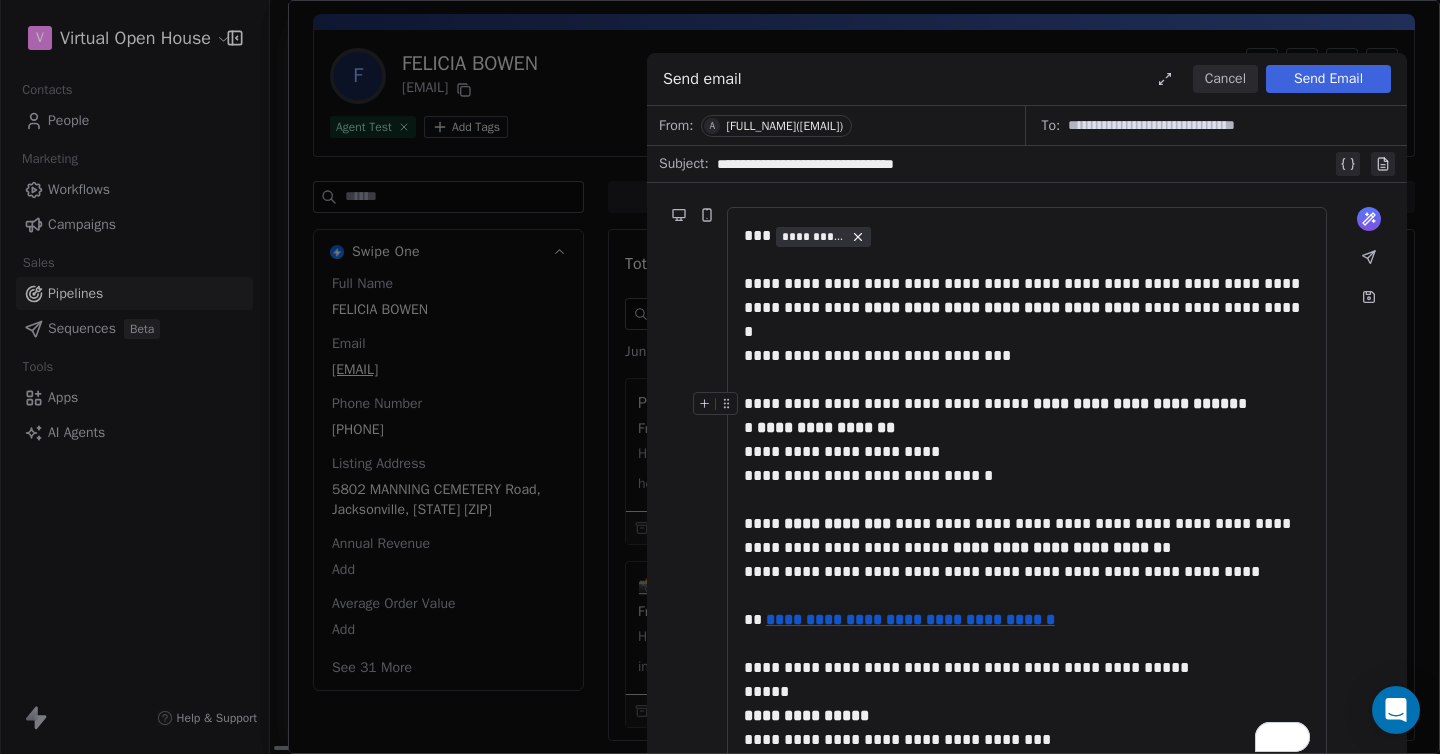 scroll, scrollTop: 34, scrollLeft: 0, axis: vertical 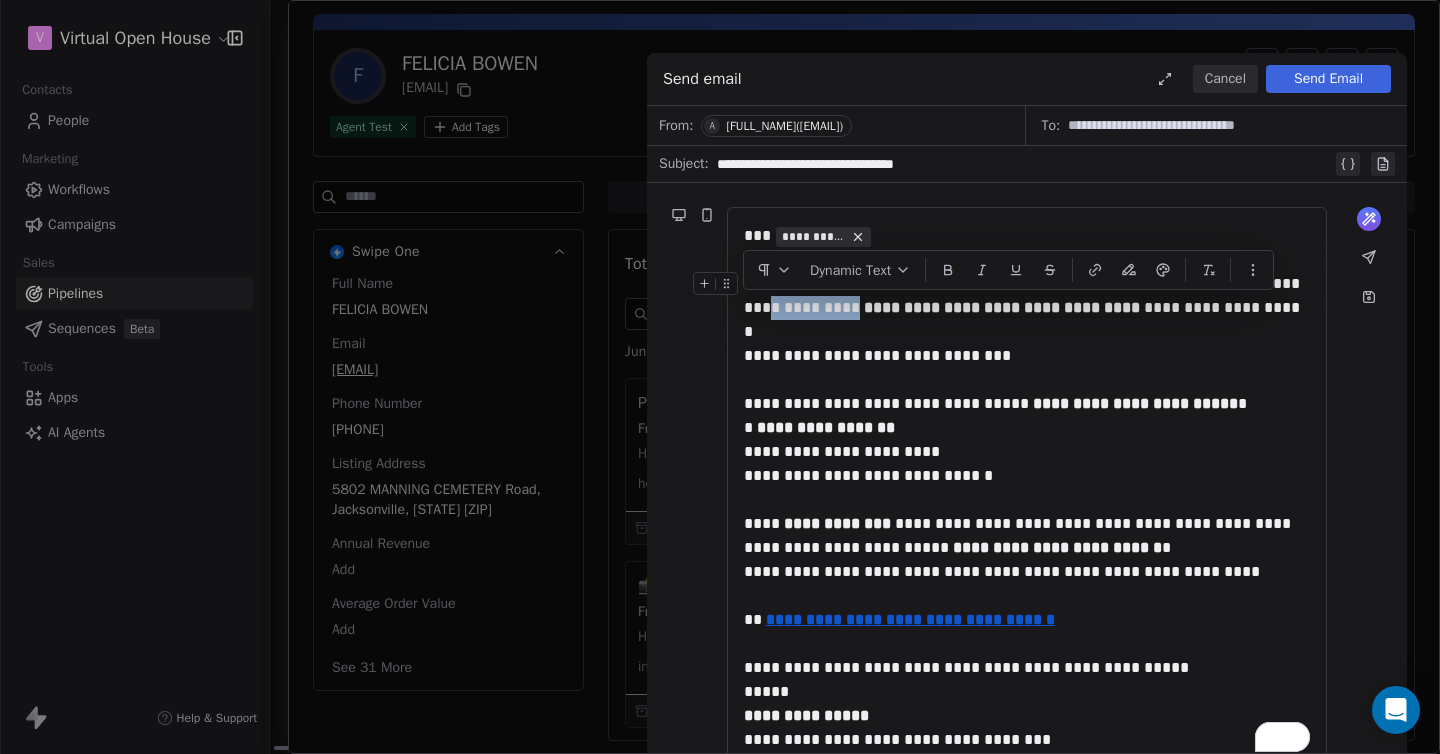 drag, startPoint x: 826, startPoint y: 309, endPoint x: 743, endPoint y: 306, distance: 83.0542 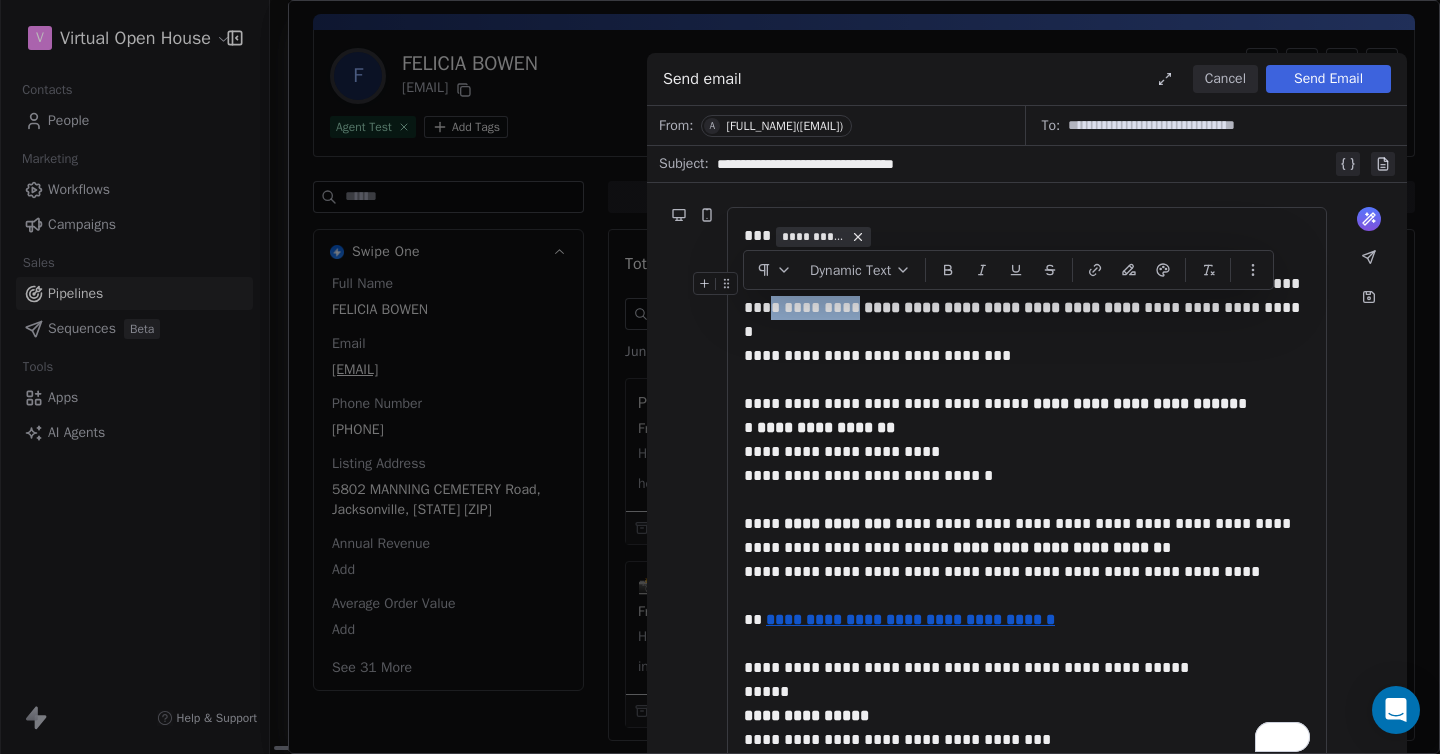 click on "**********" at bounding box center (1027, 296) 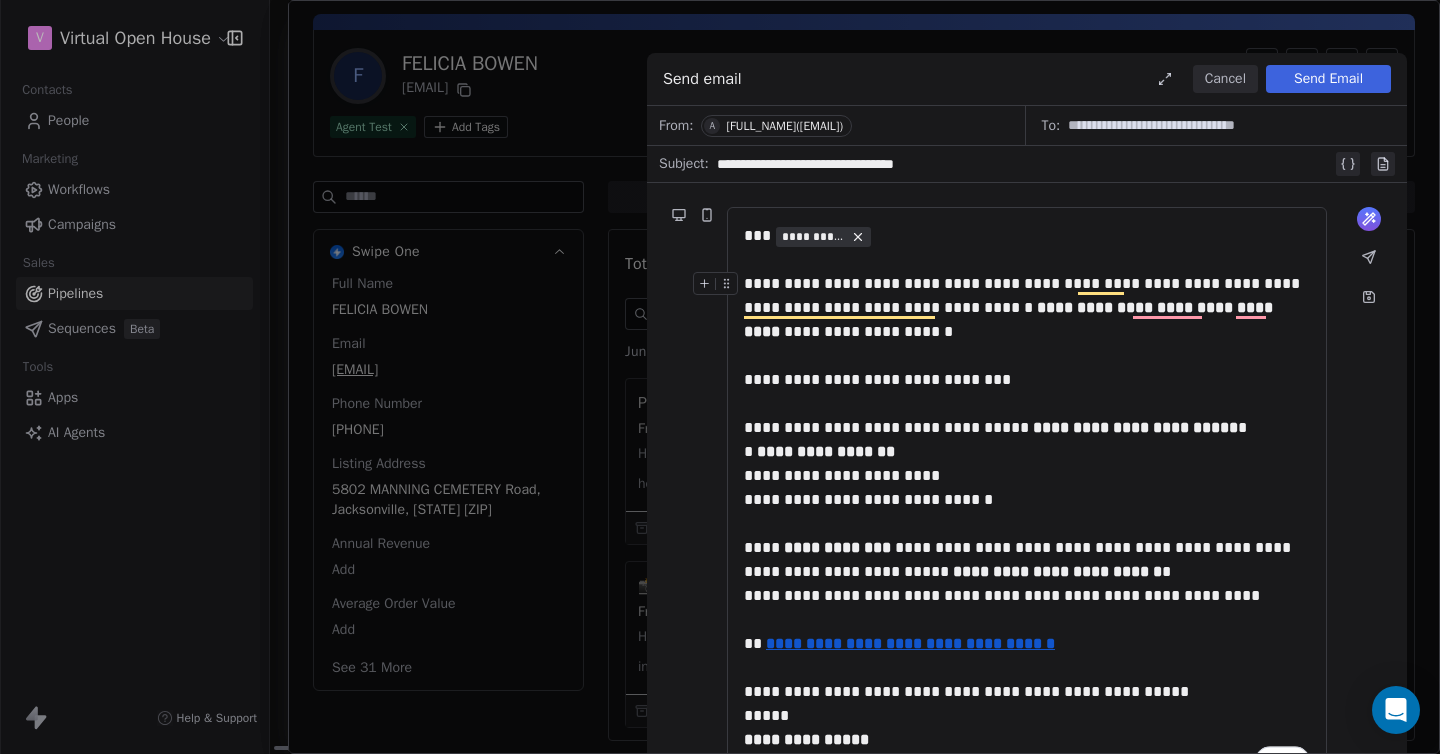 click on "**********" at bounding box center [1027, 308] 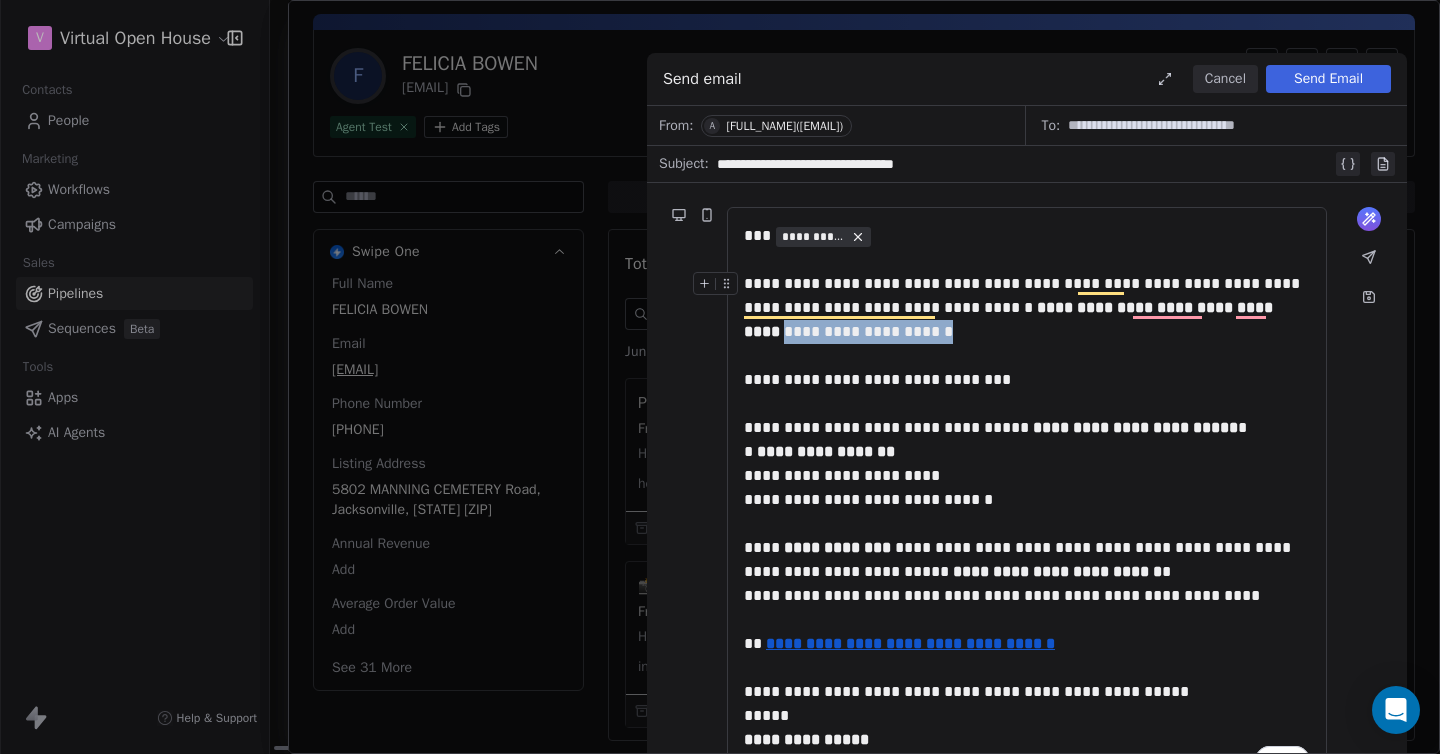 click on "**********" at bounding box center [1027, 308] 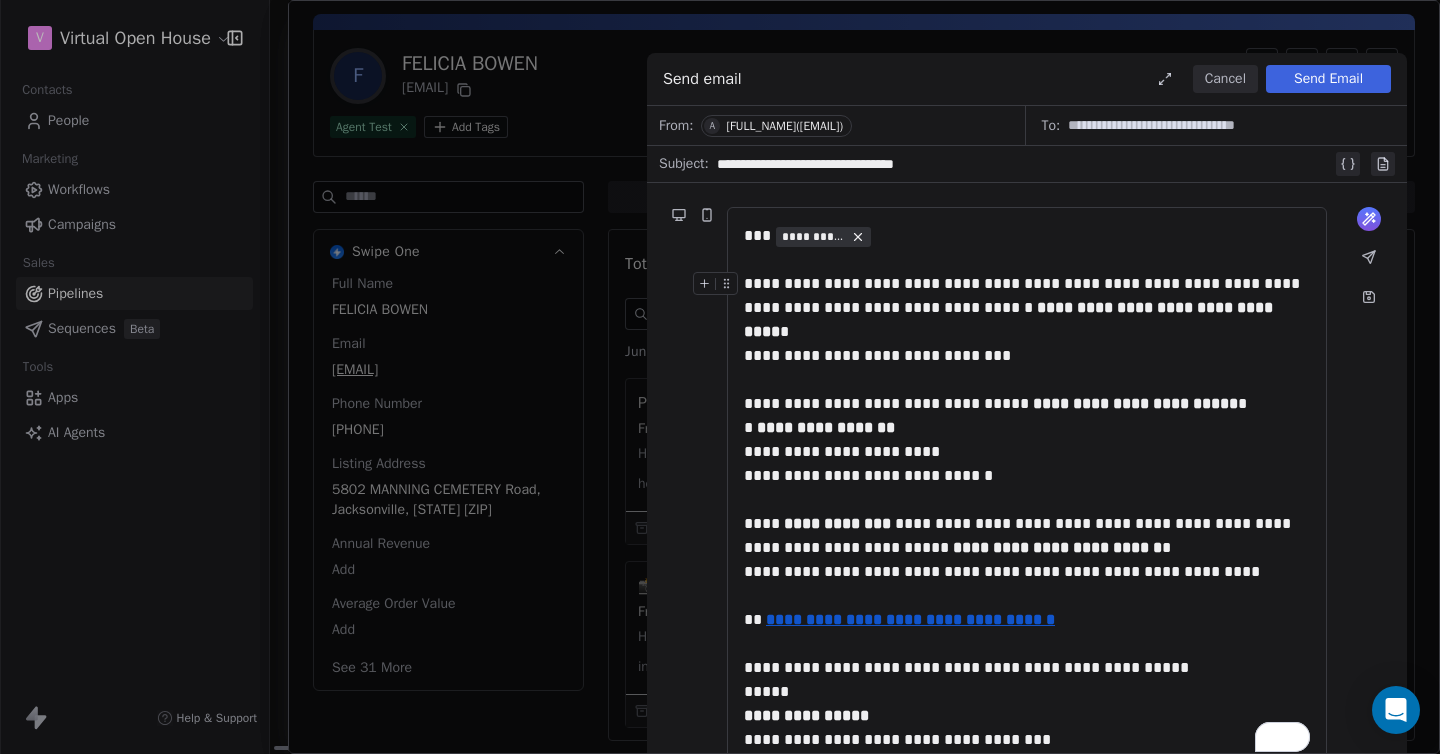 click on "**********" at bounding box center [1027, 296] 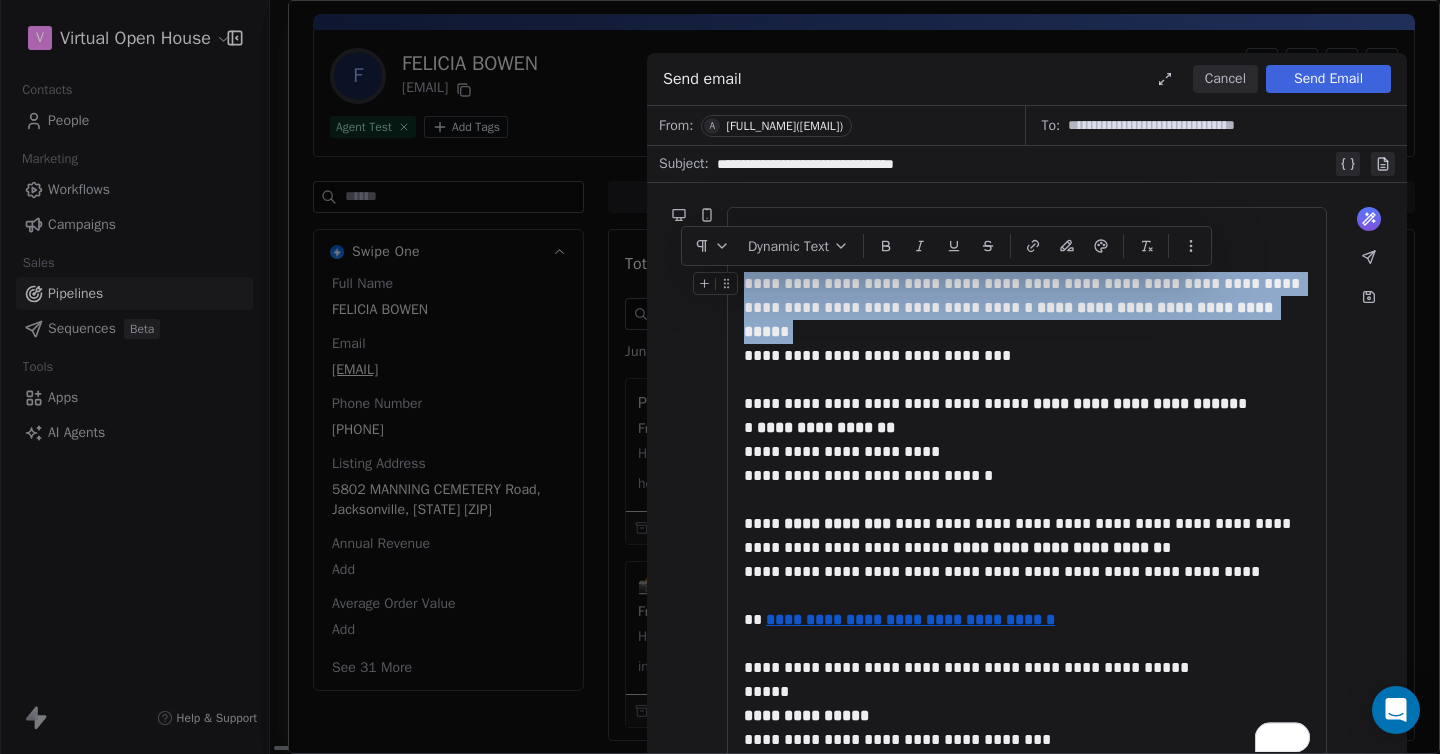 drag, startPoint x: 1222, startPoint y: 313, endPoint x: 742, endPoint y: 282, distance: 481 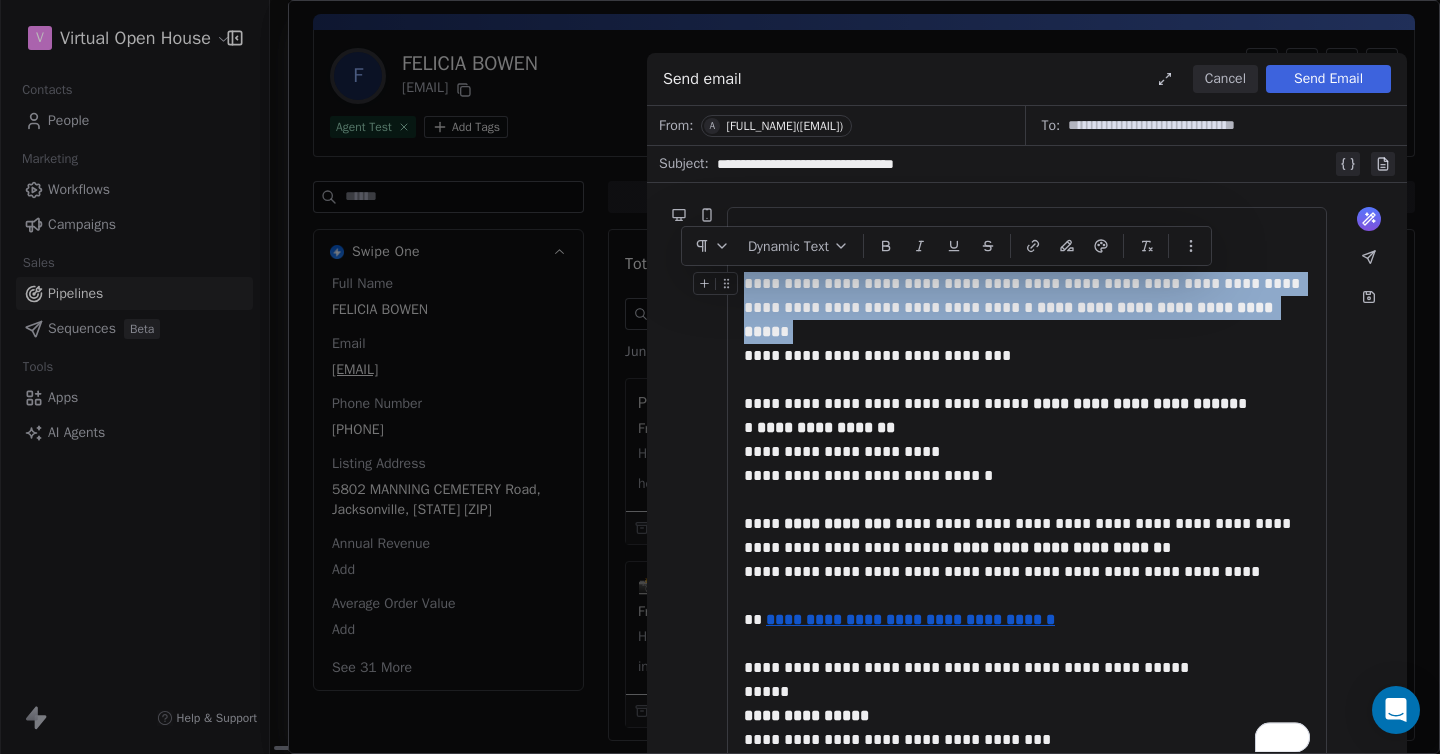 click on "**********" at bounding box center (1027, 296) 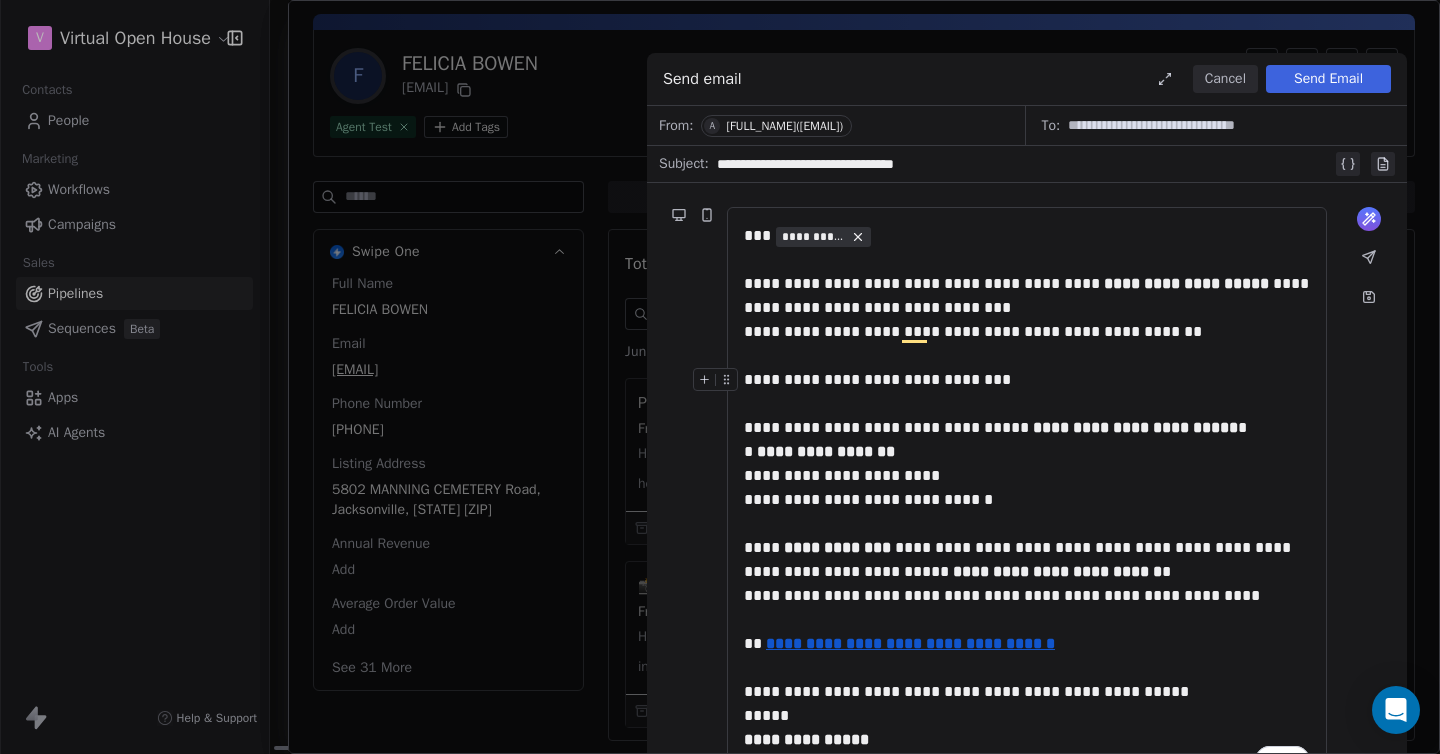 click on "**********" at bounding box center [1027, 380] 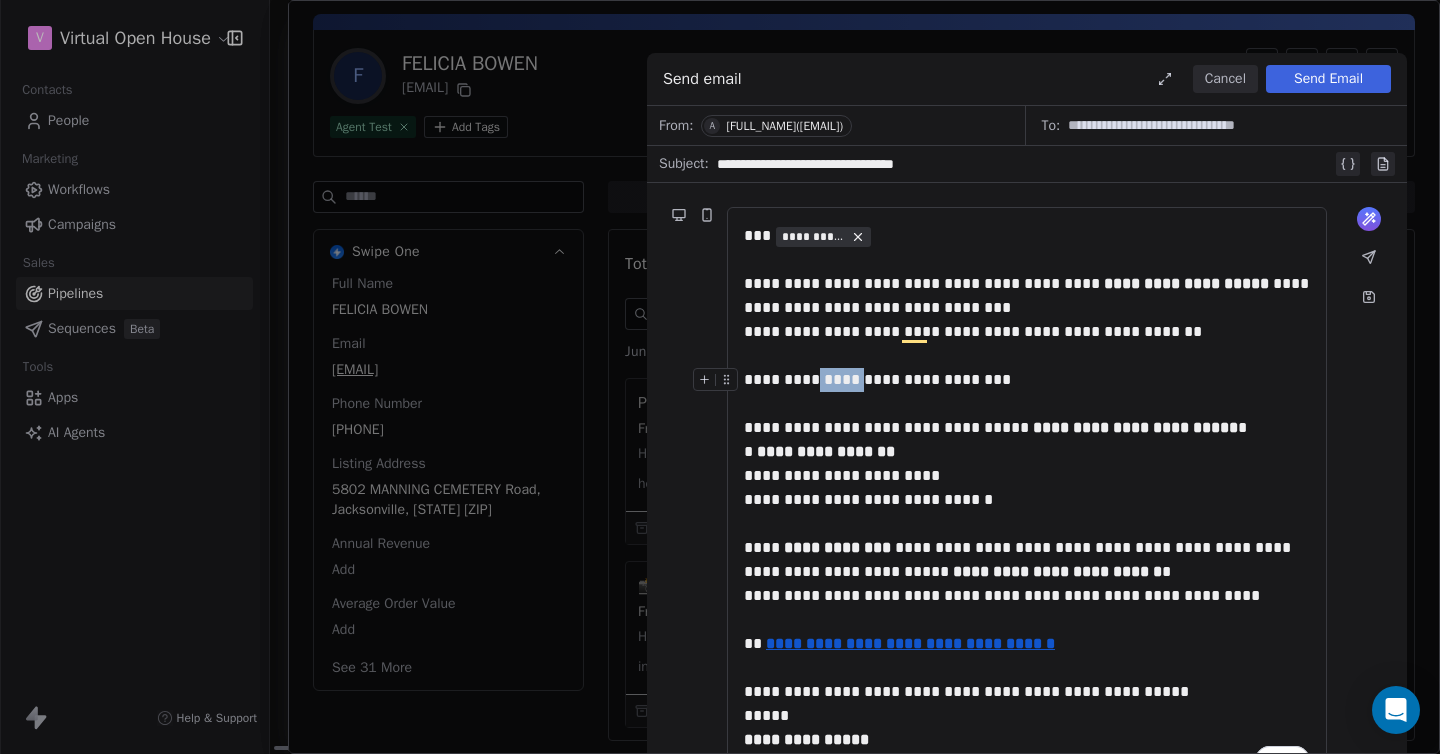 click on "**********" at bounding box center [1027, 380] 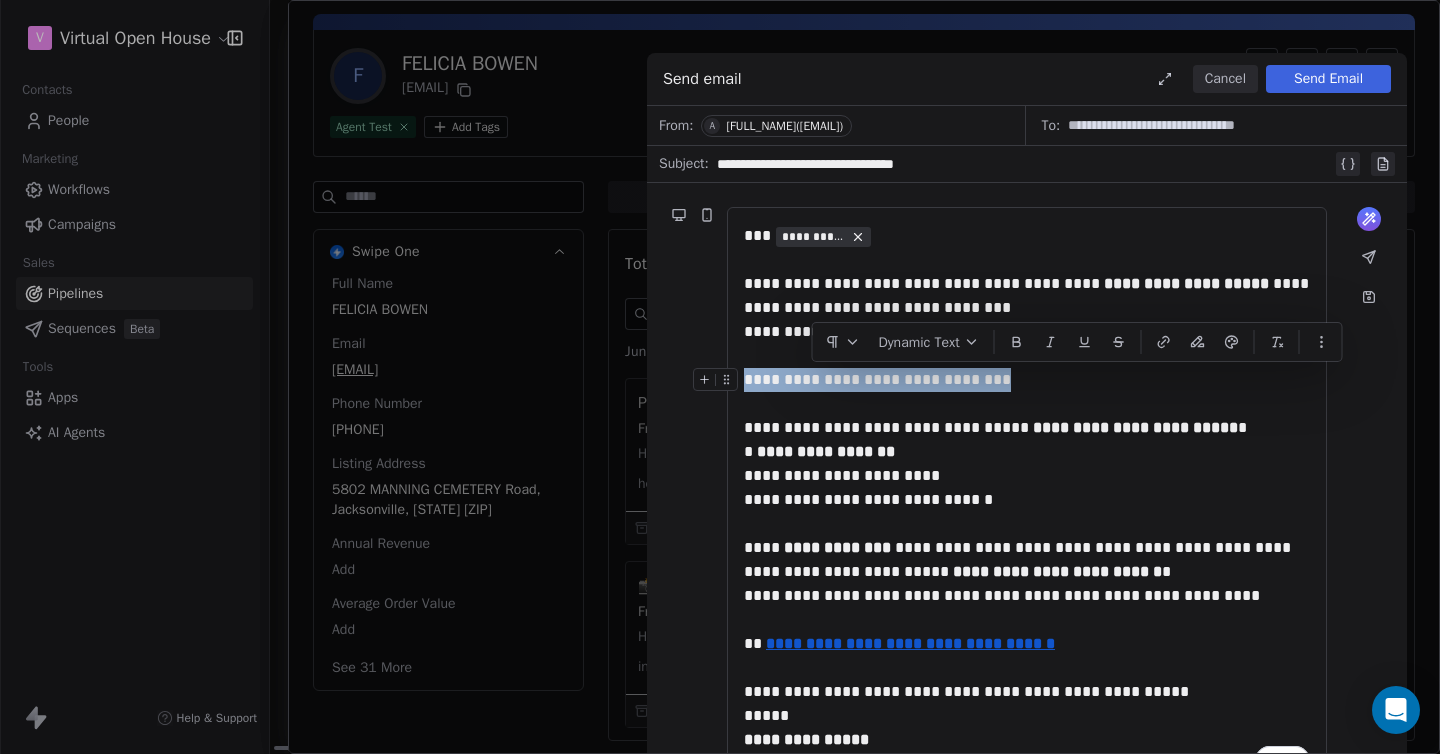 click on "**********" at bounding box center (1027, 380) 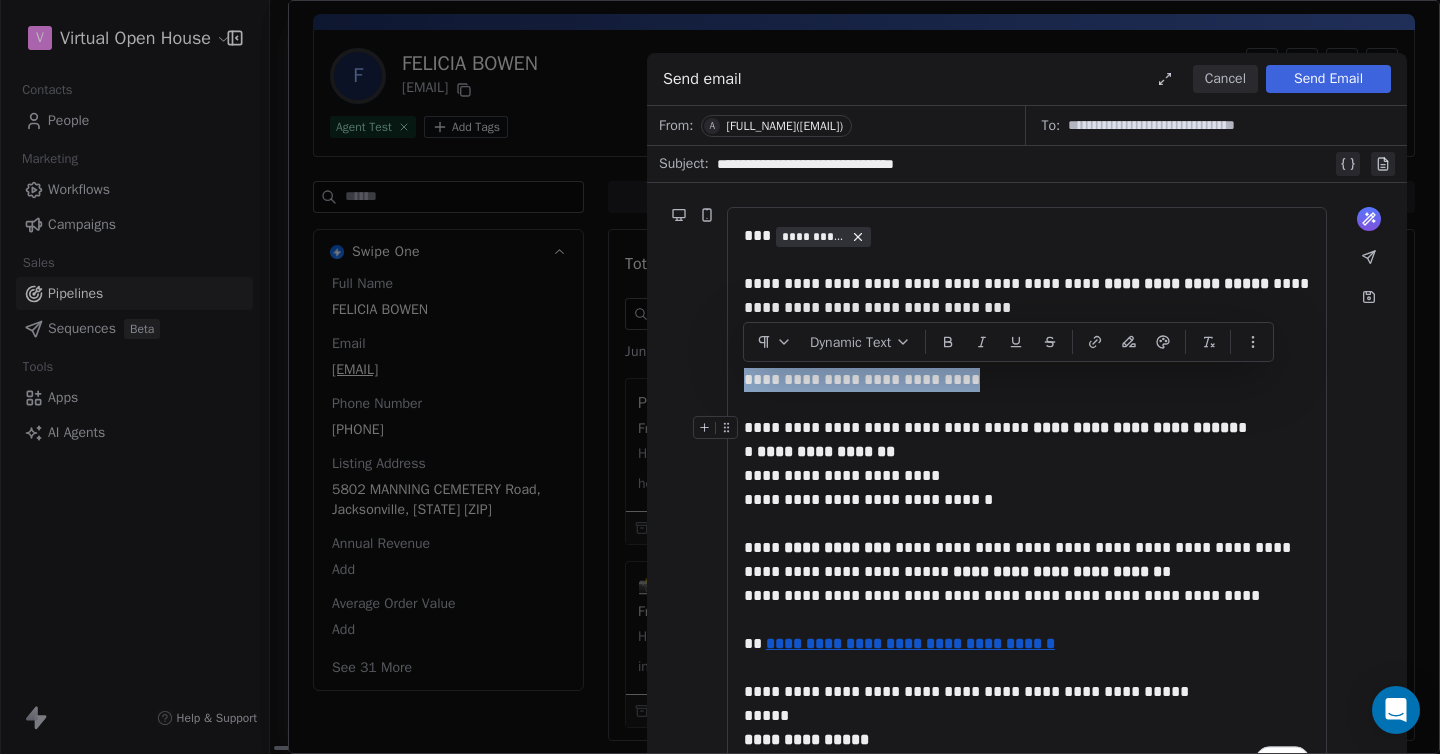 scroll, scrollTop: 15, scrollLeft: 0, axis: vertical 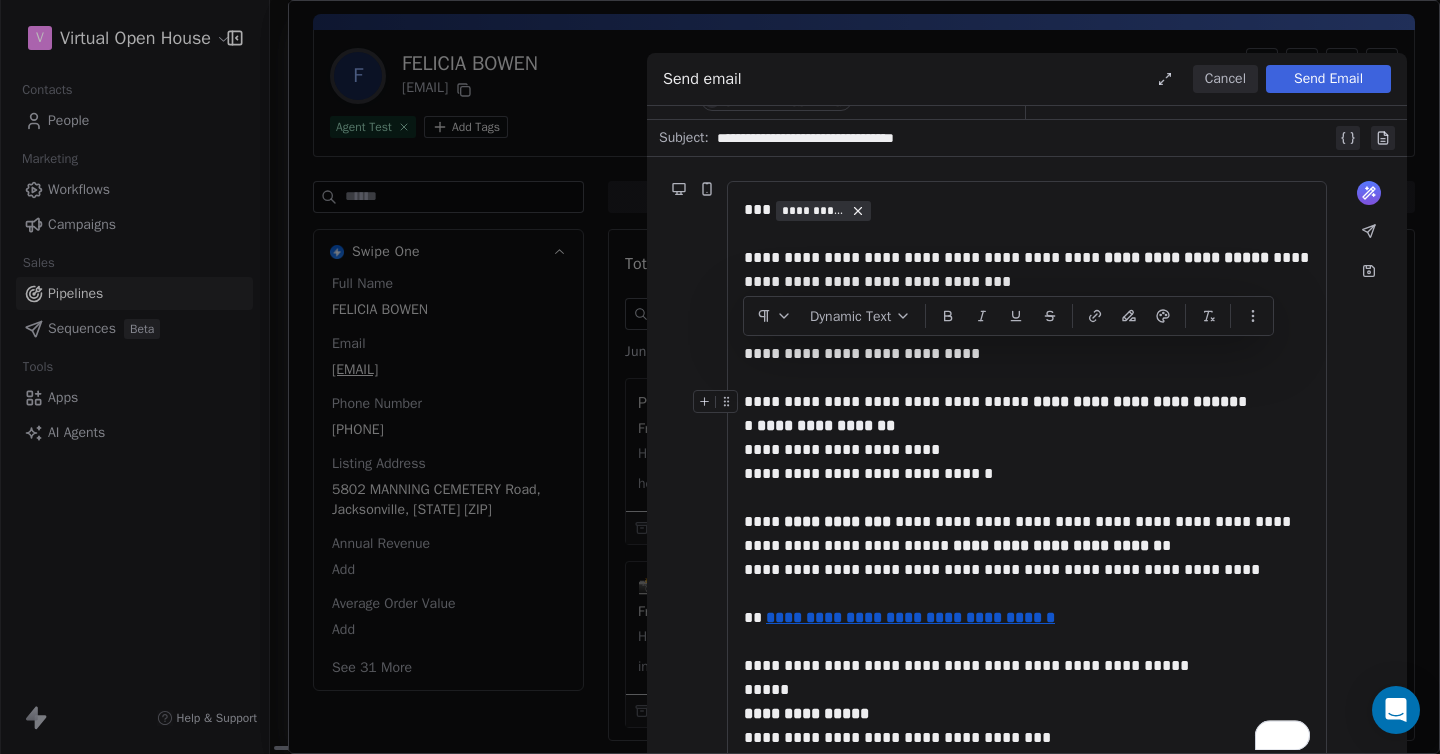 click on "**********" at bounding box center [1027, 402] 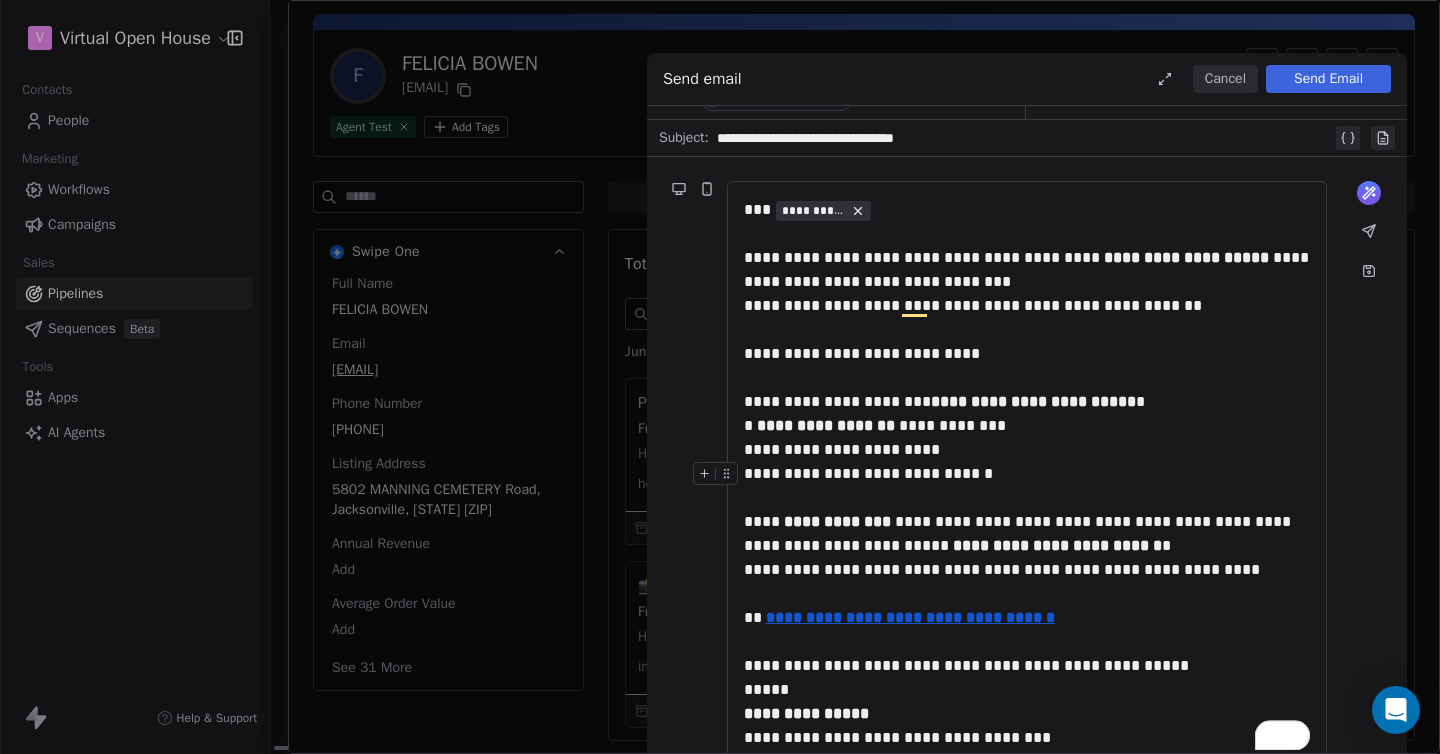 scroll, scrollTop: 54, scrollLeft: 0, axis: vertical 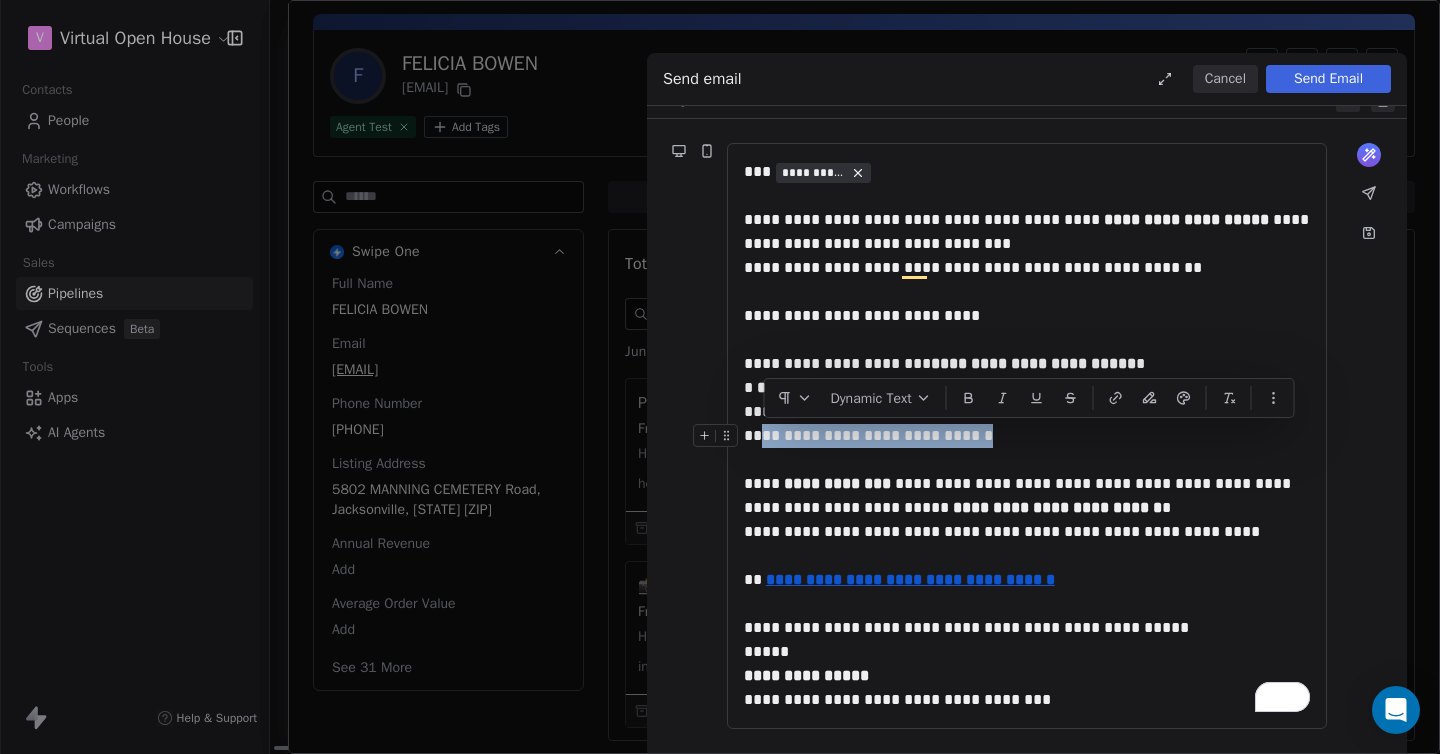 drag, startPoint x: 973, startPoint y: 439, endPoint x: 761, endPoint y: 436, distance: 212.02122 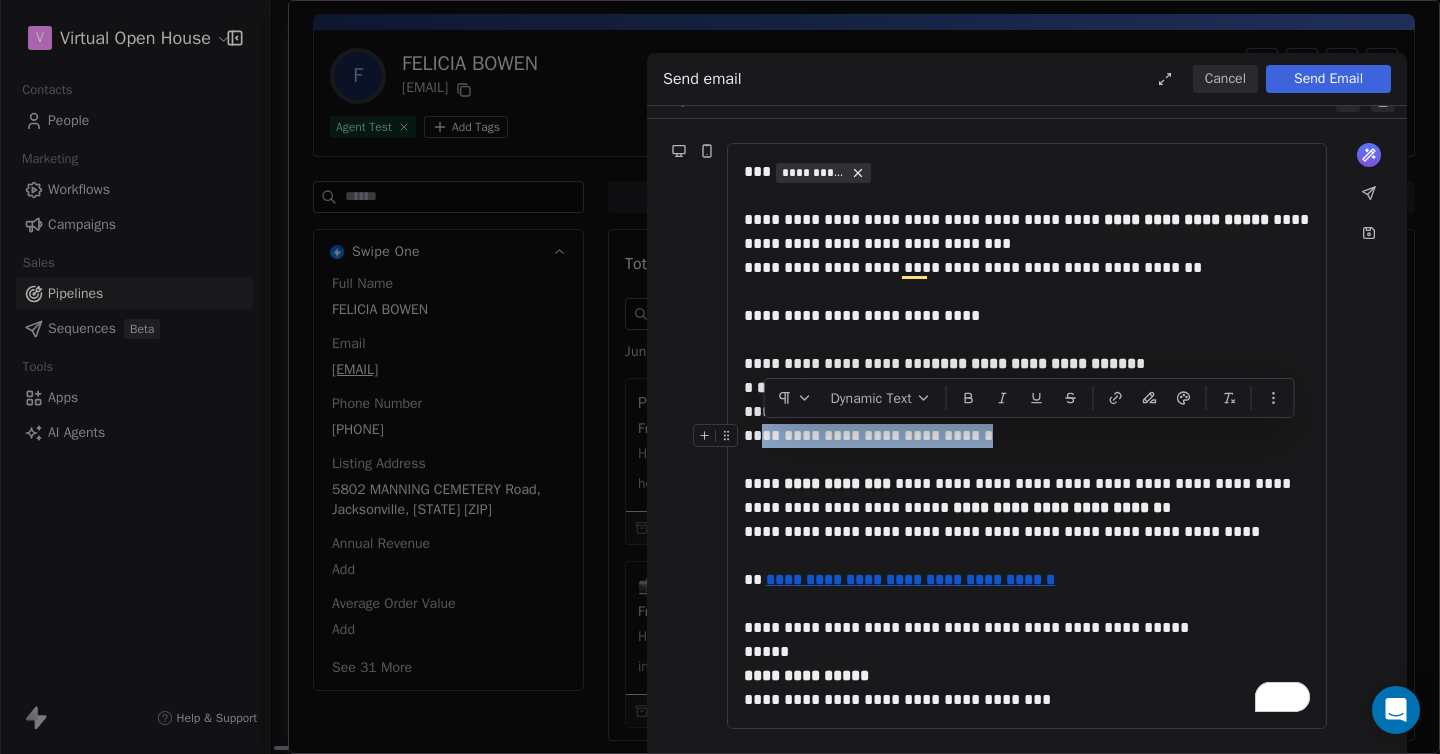 click on "**********" at bounding box center (1027, 436) 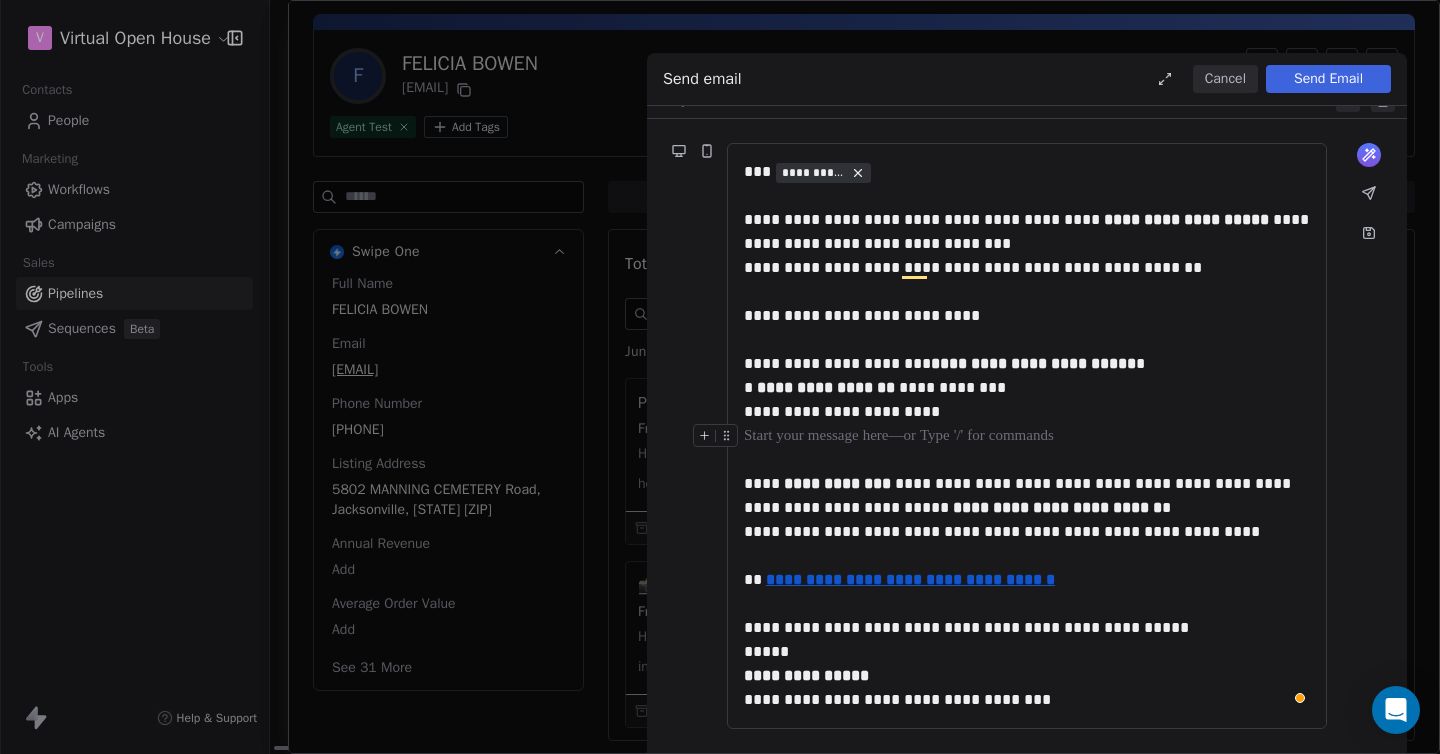 scroll, scrollTop: 40, scrollLeft: 0, axis: vertical 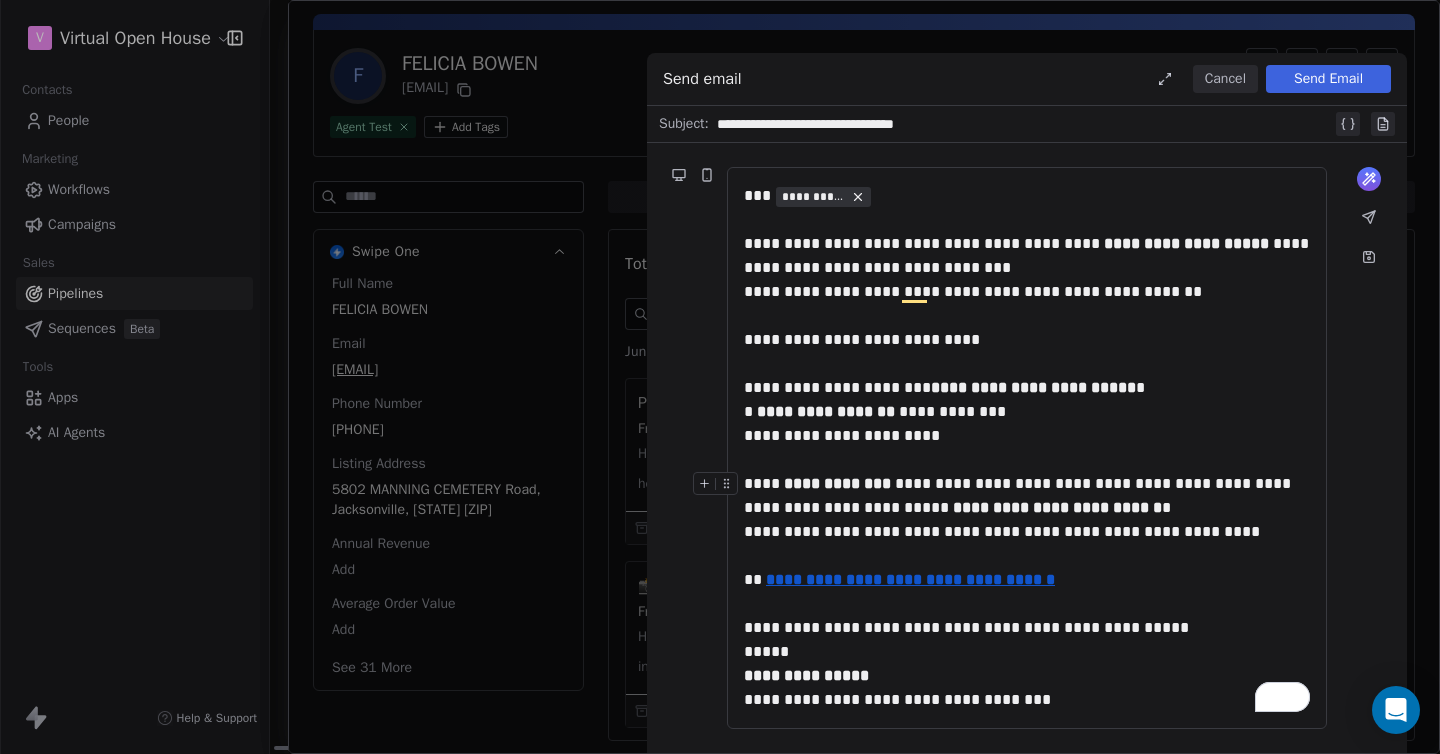 click on "**********" at bounding box center [1027, 496] 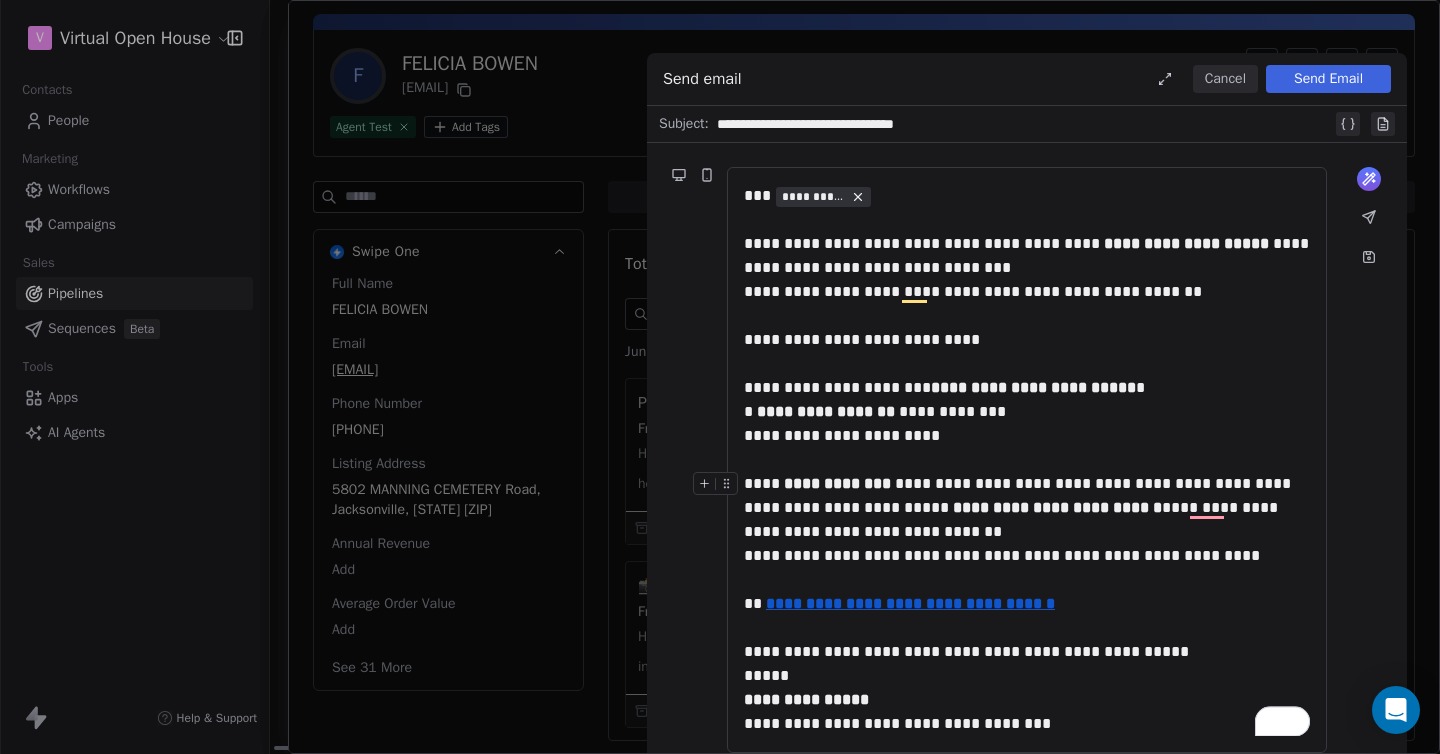 click on "**********" at bounding box center (1027, 508) 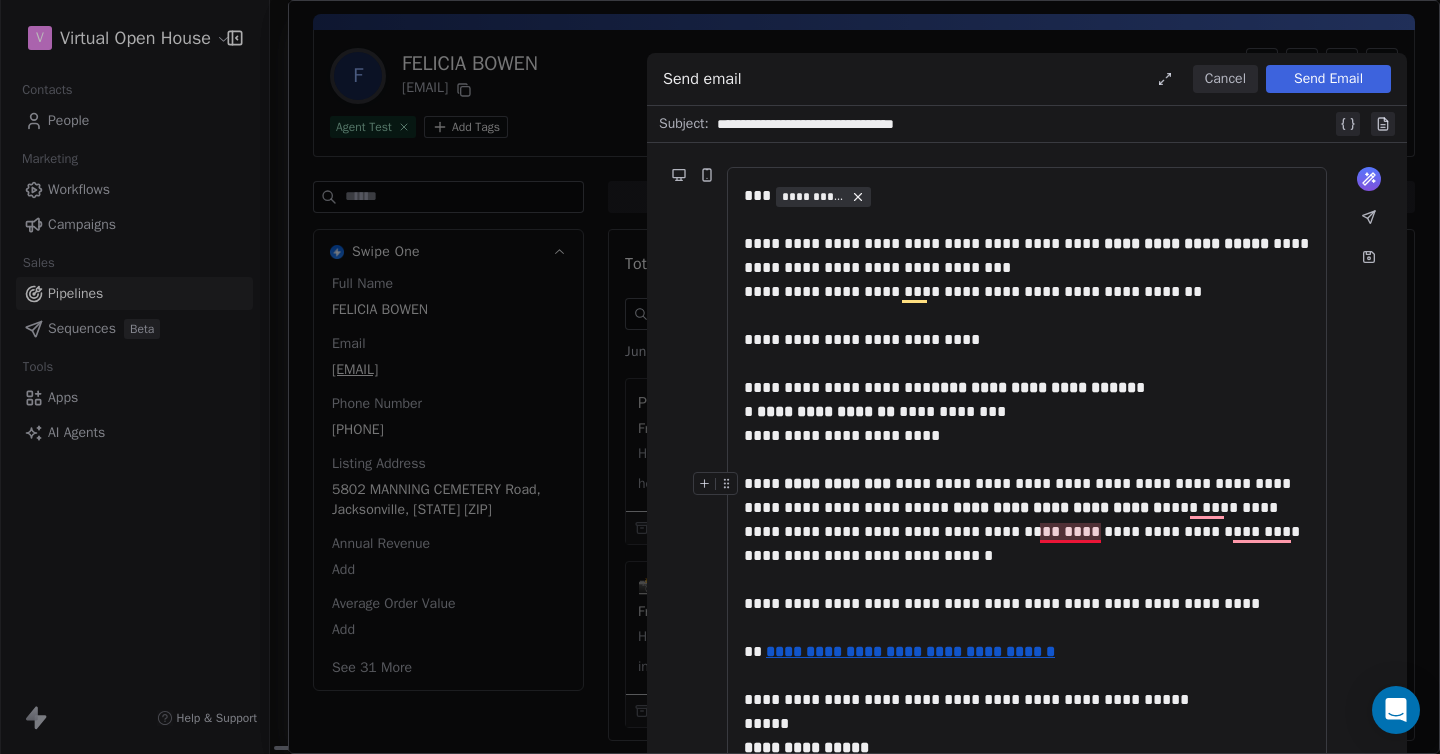 click on "**********" at bounding box center [1027, 520] 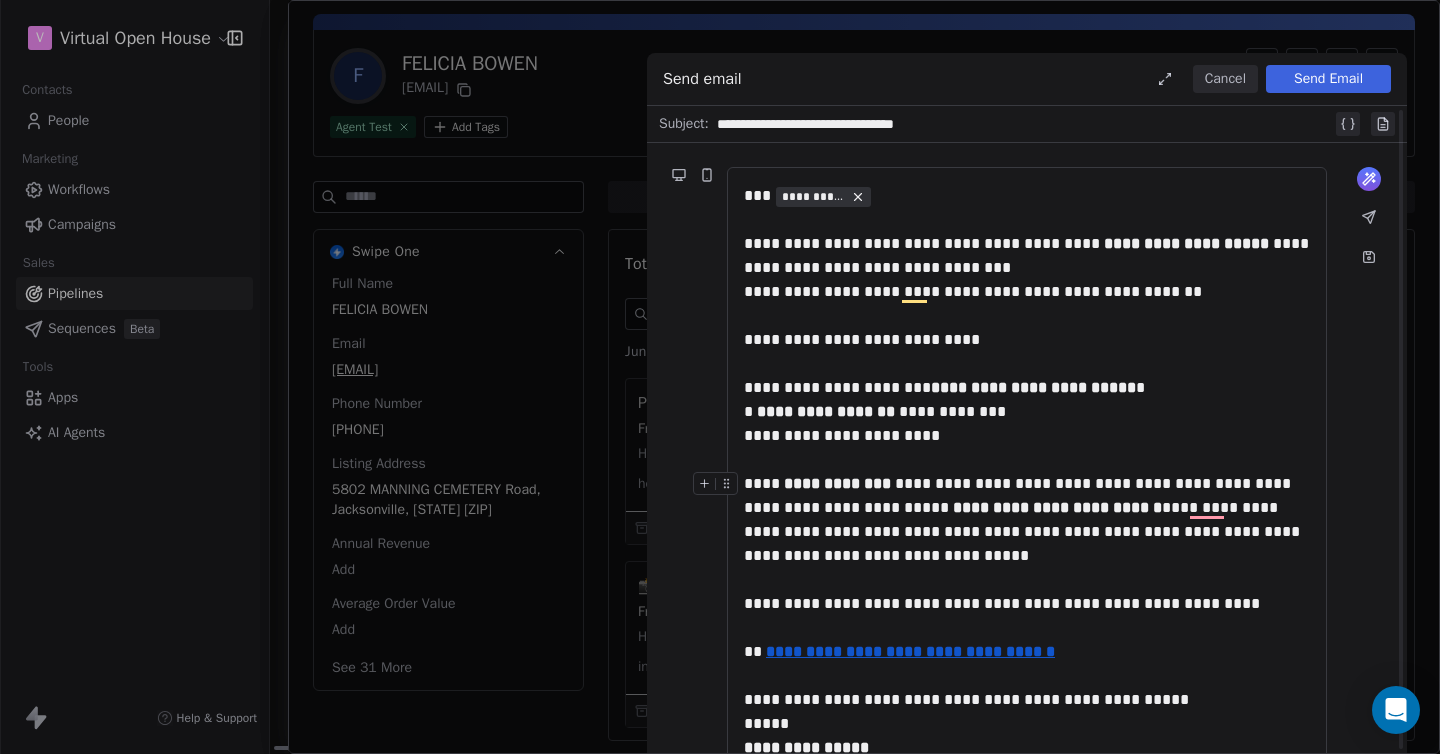 scroll, scrollTop: 60, scrollLeft: 0, axis: vertical 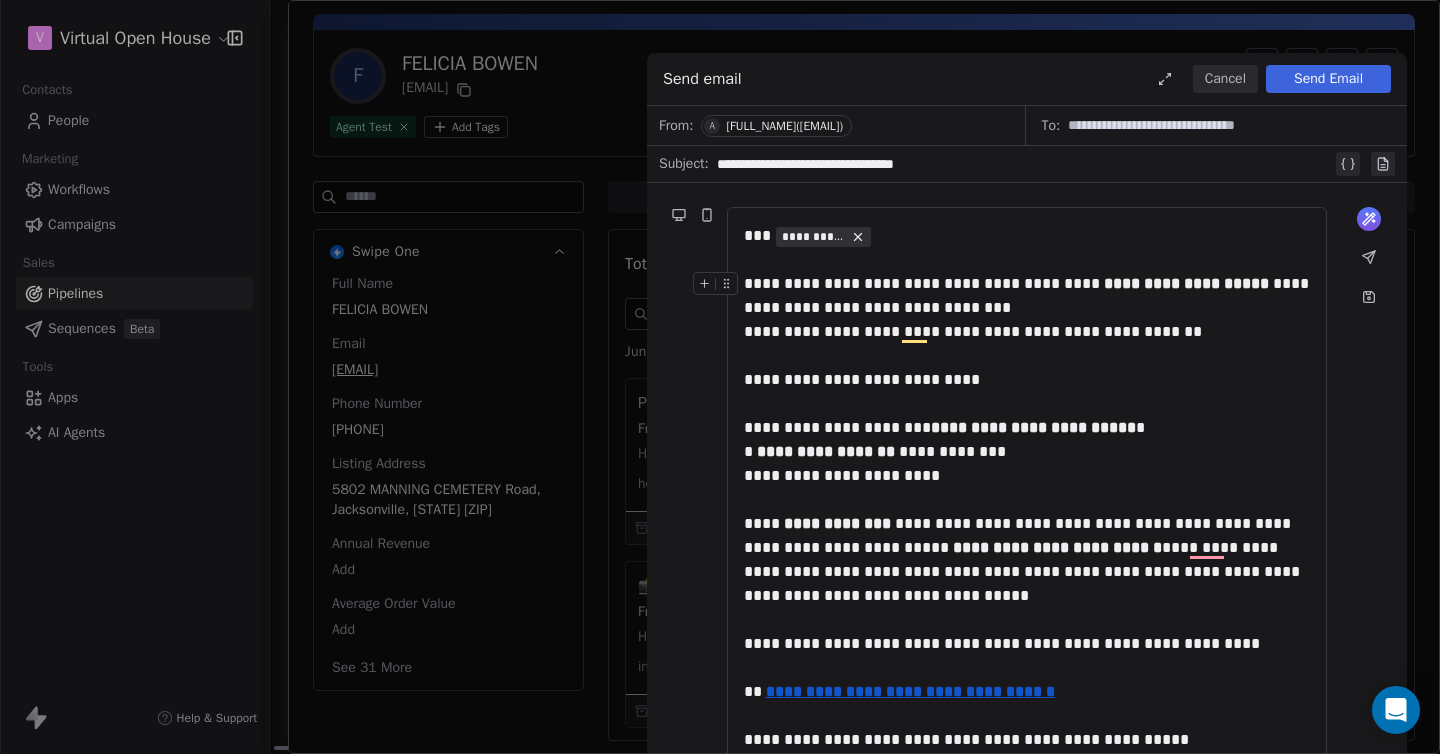 click 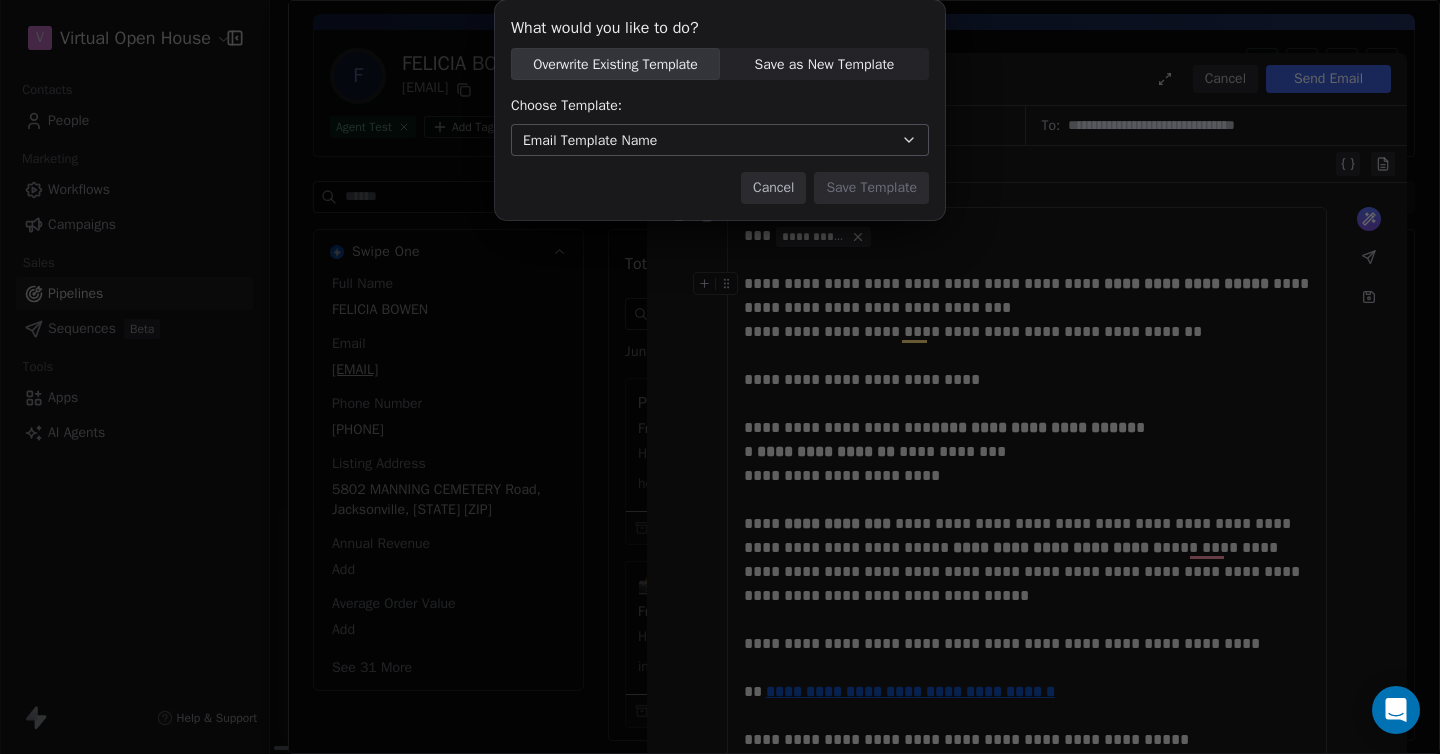 click on "Save as New Template" at bounding box center (825, 64) 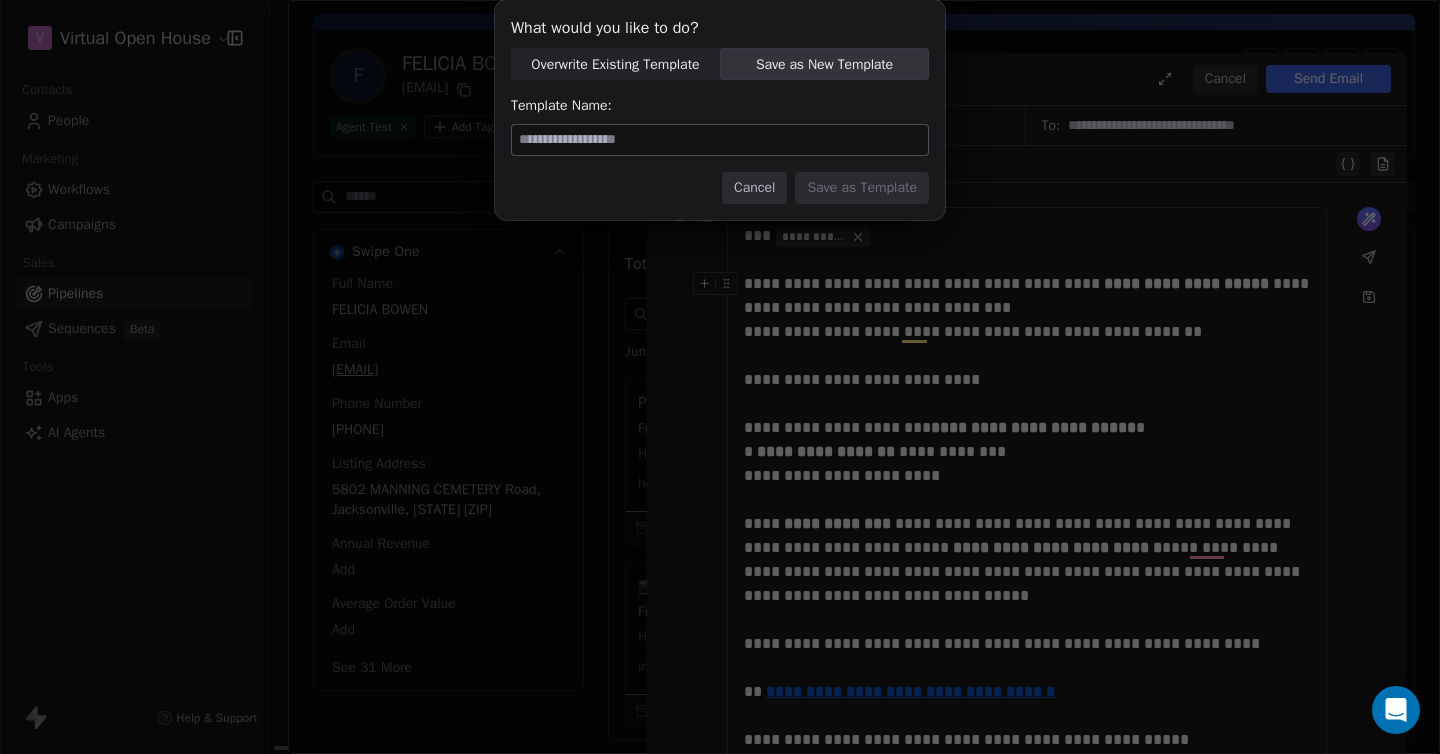 click at bounding box center [720, 140] 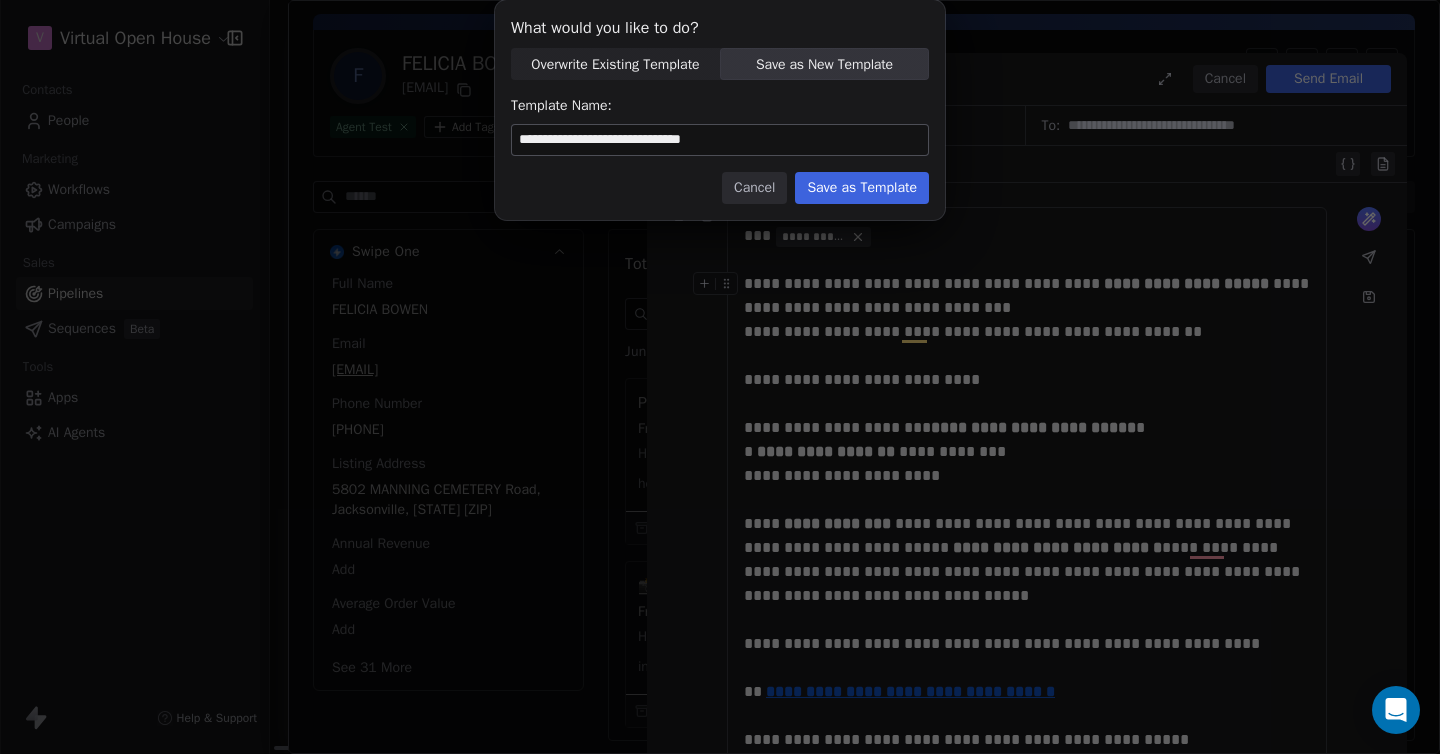 type on "**********" 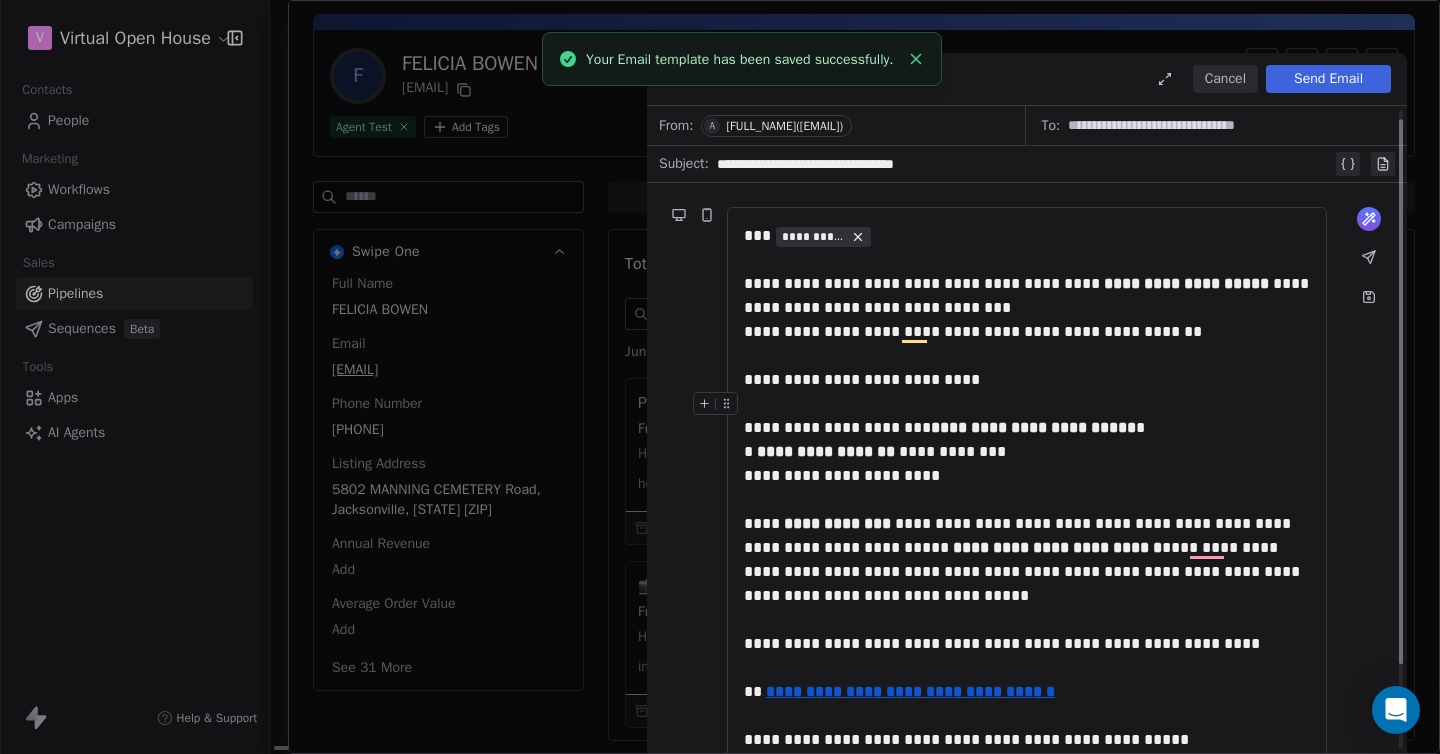 scroll, scrollTop: 20, scrollLeft: 0, axis: vertical 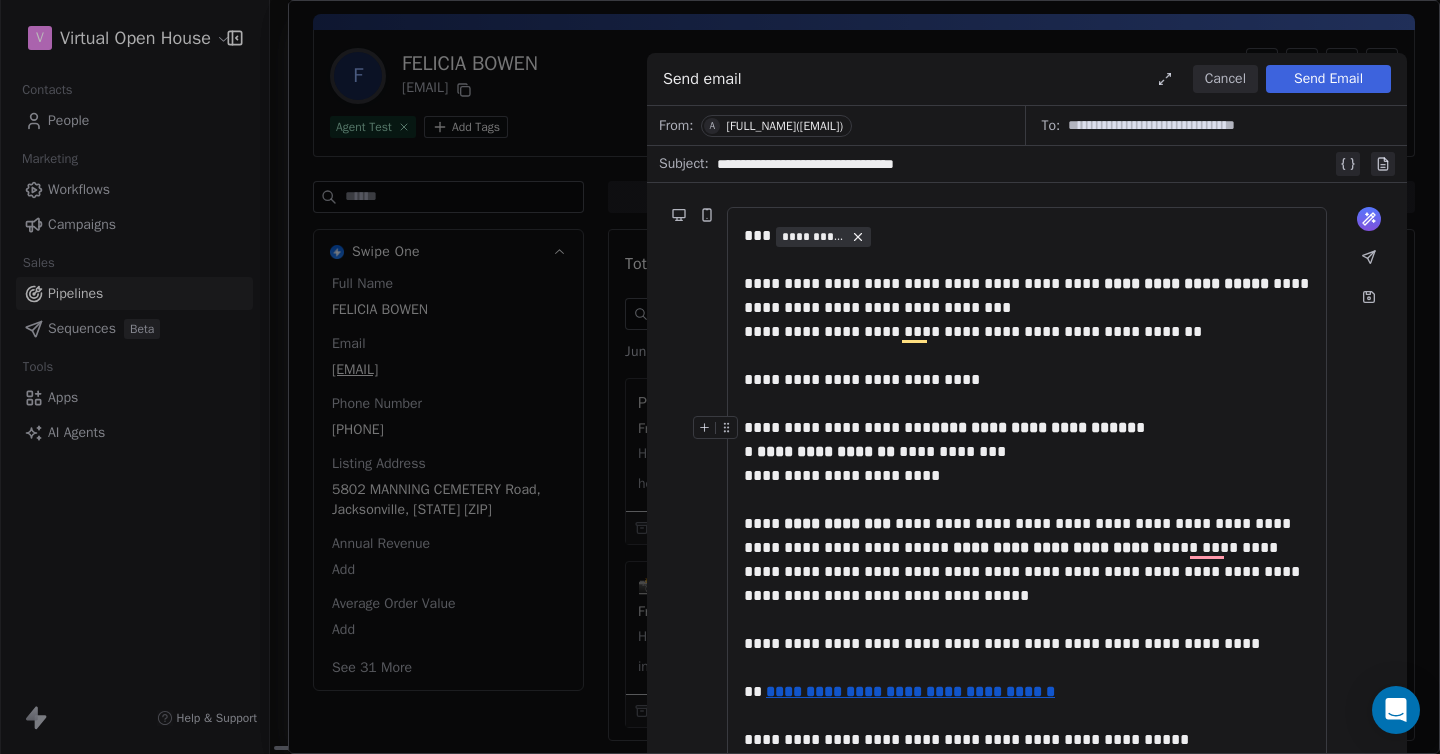 click on "**********" at bounding box center [1027, 428] 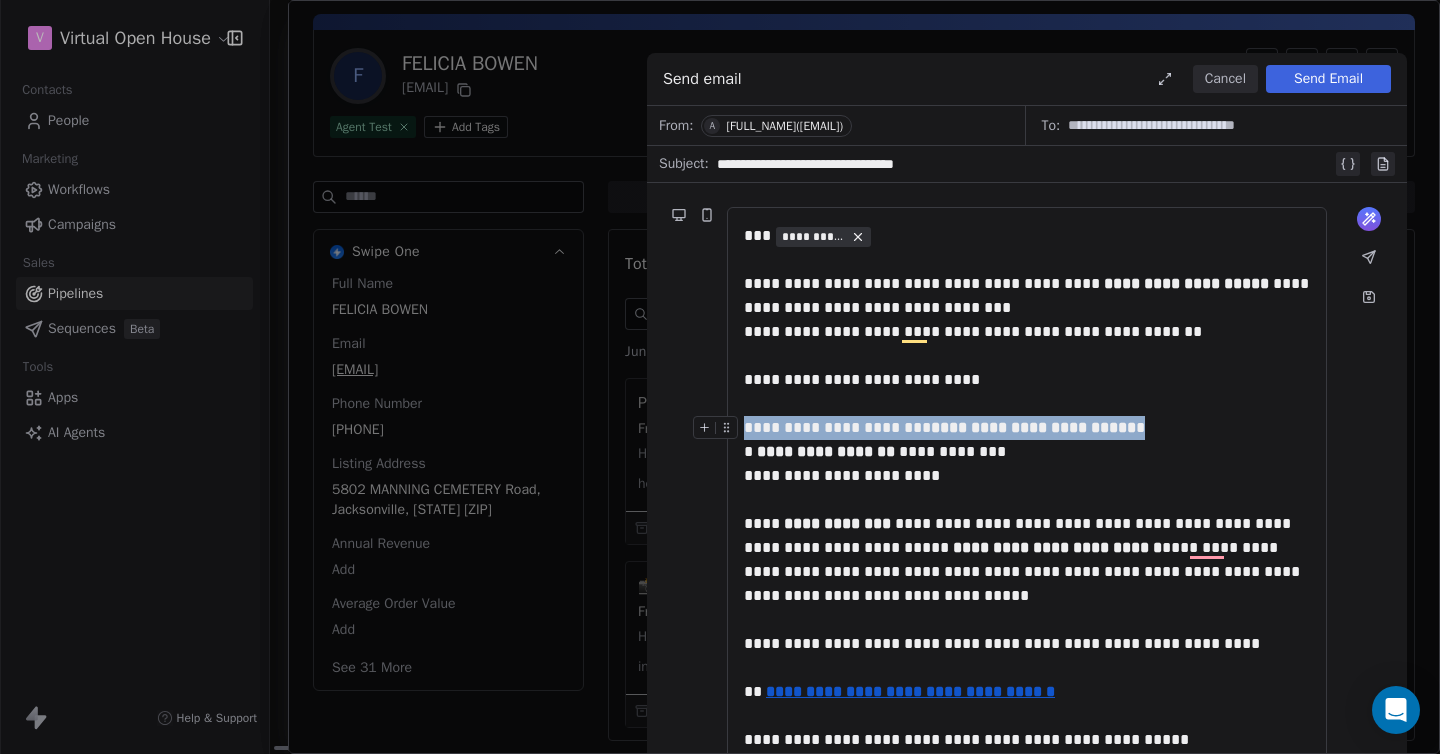 click on "**********" at bounding box center (1027, 428) 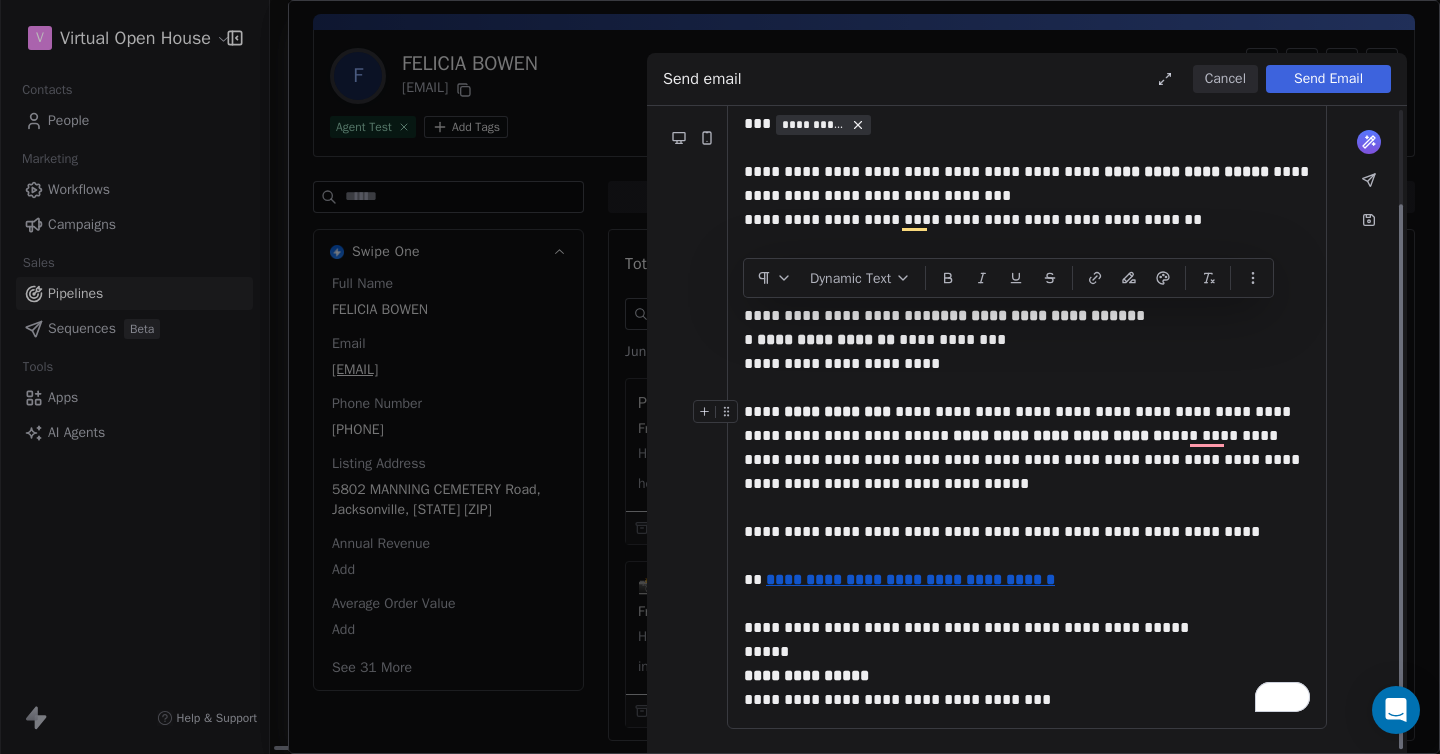 click on "**********" at bounding box center [1027, 448] 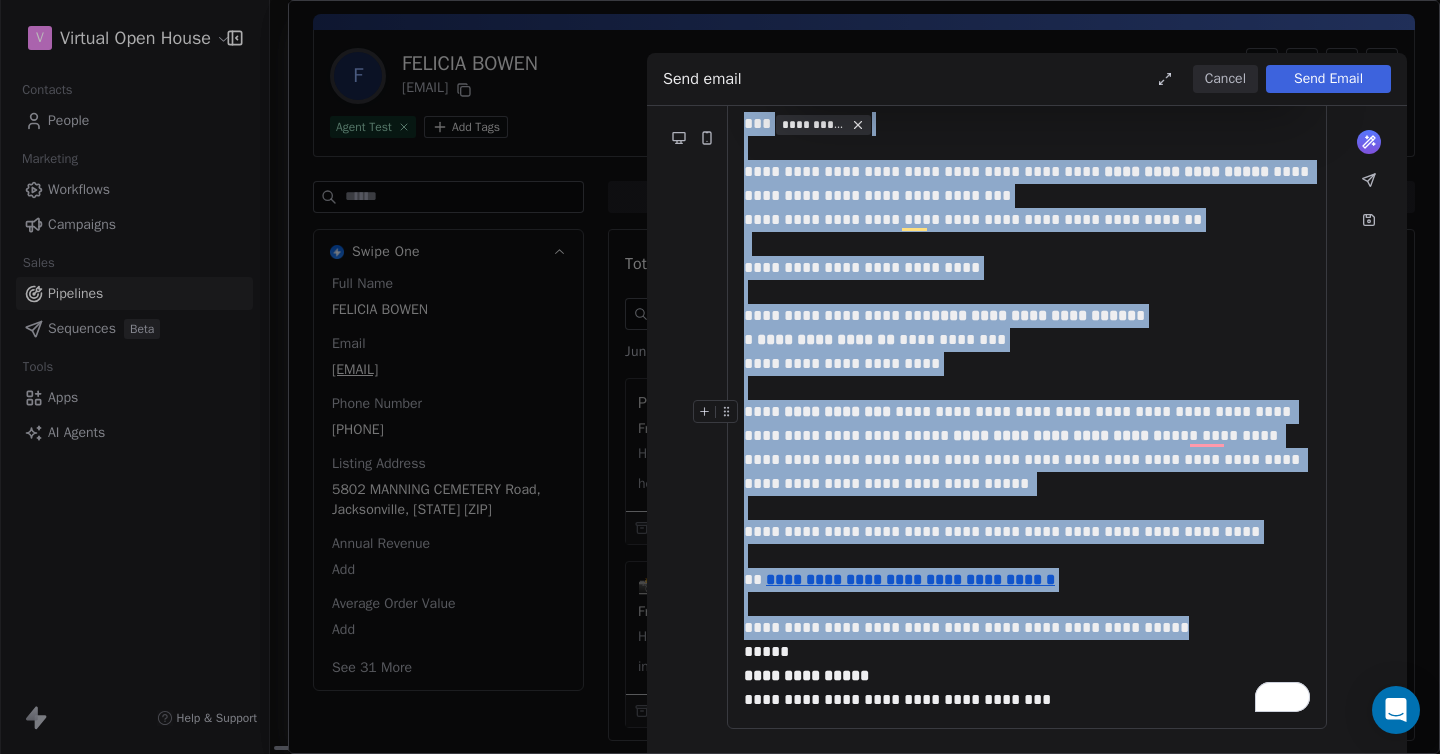 copy on "**********" 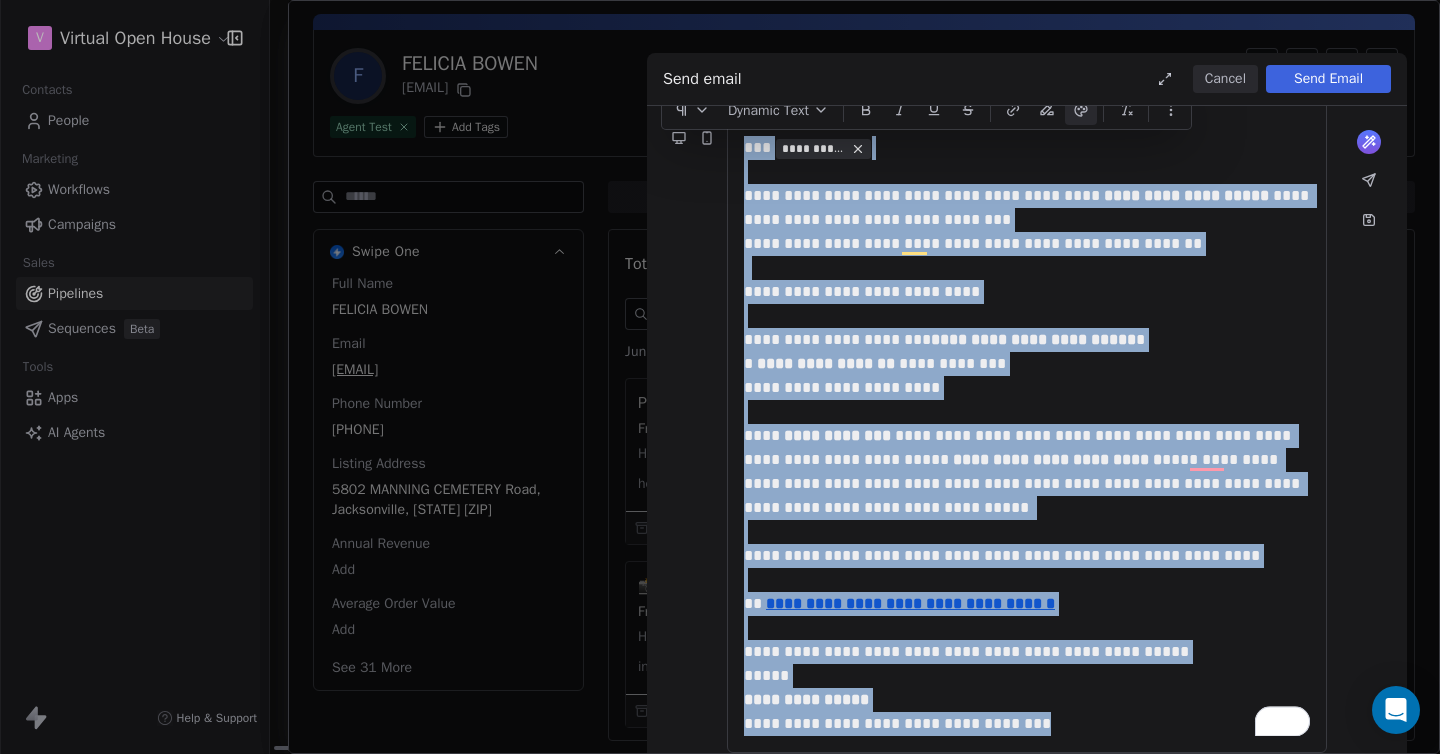 click on "**********" at bounding box center (1027, 700) 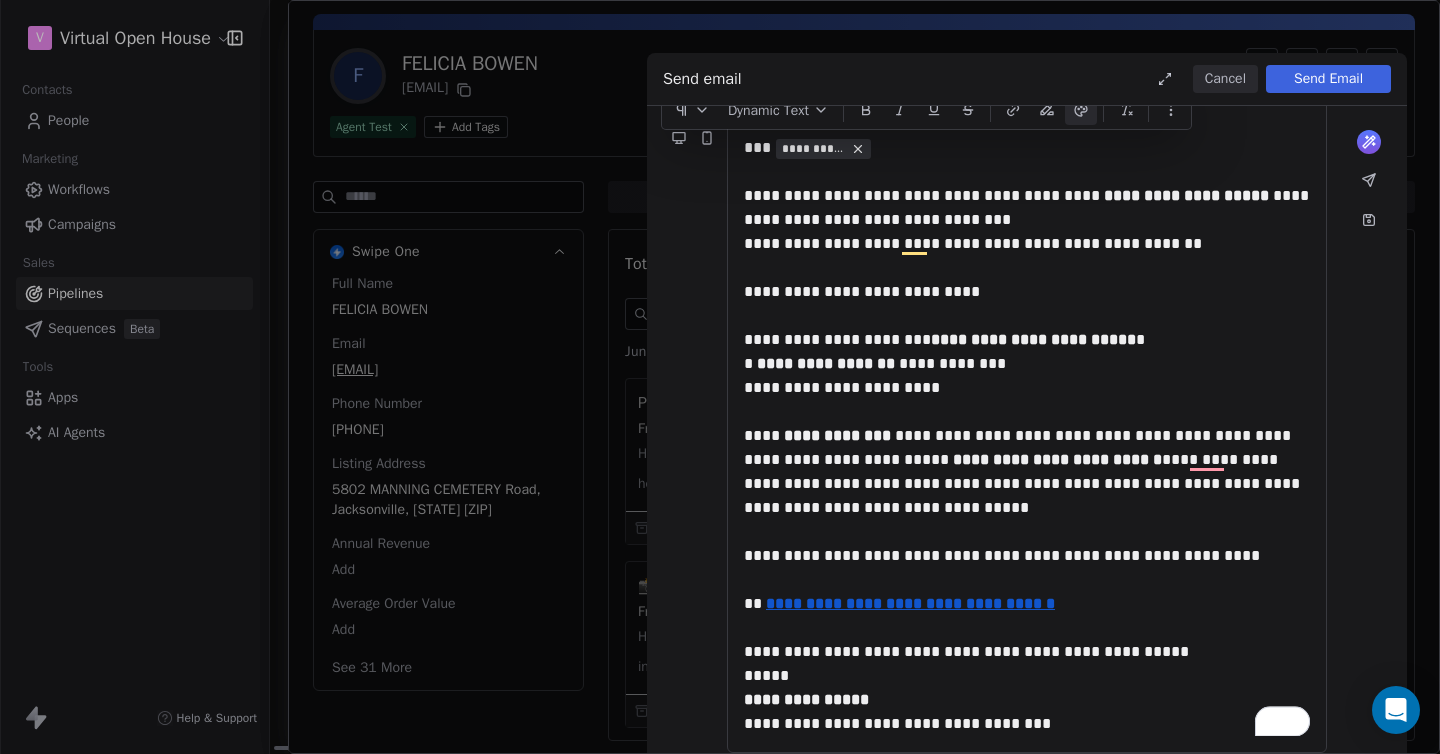 click on "**********" at bounding box center [1027, 700] 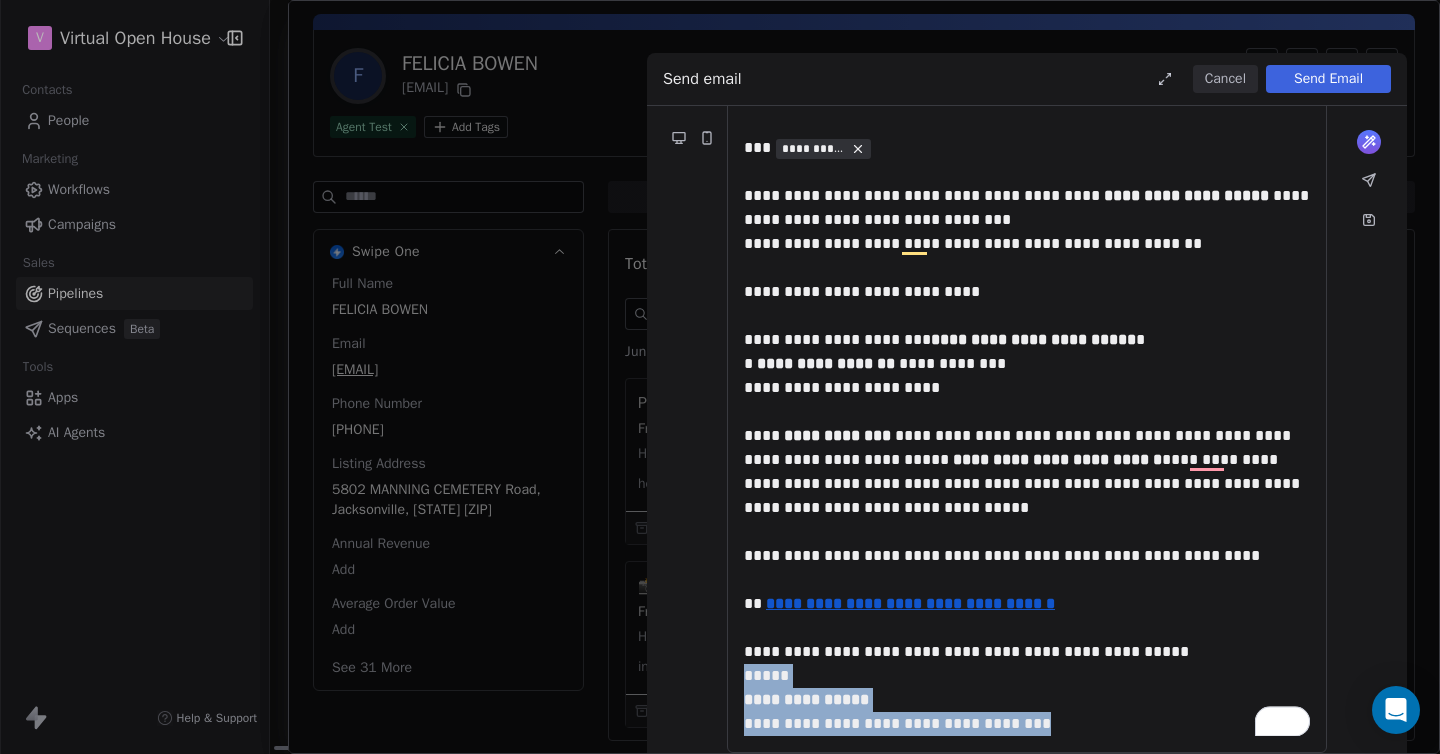 click on "**********" at bounding box center [1027, 700] 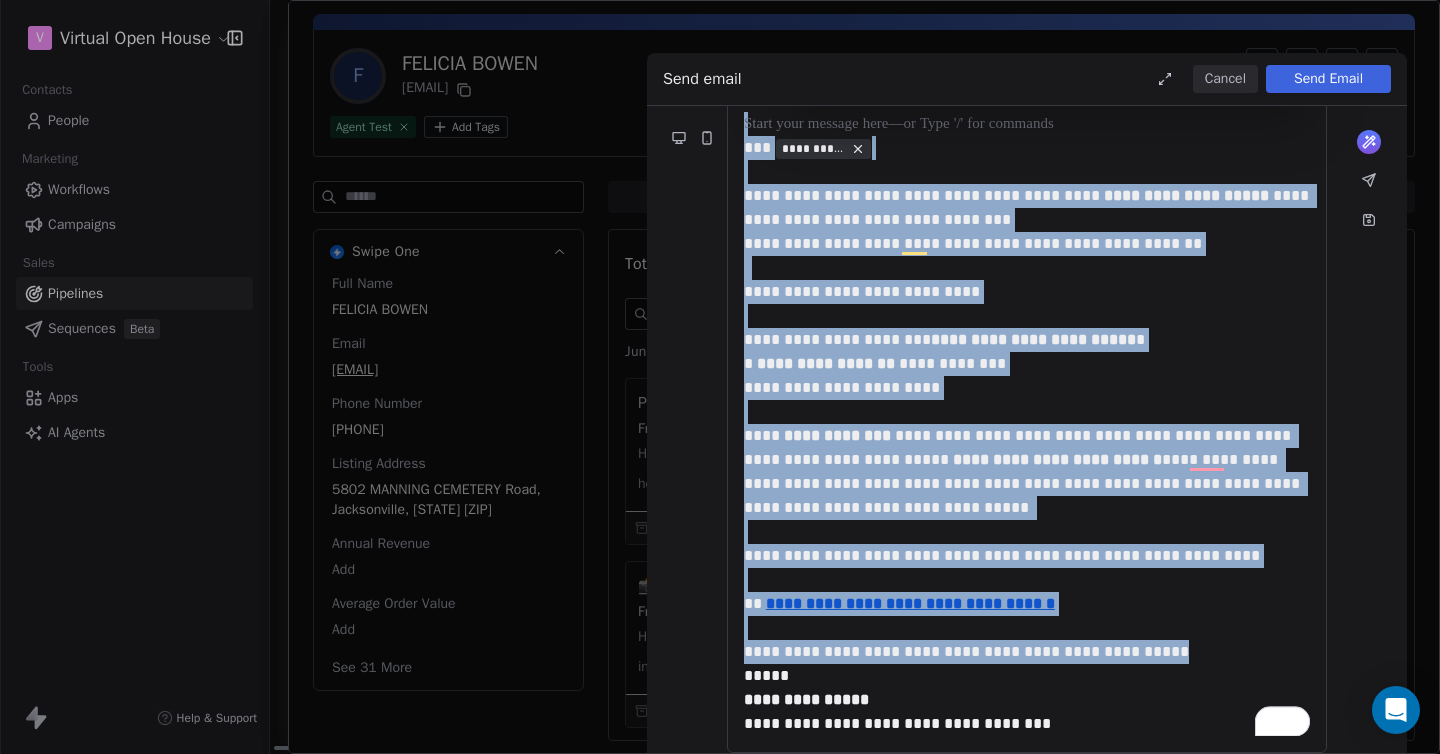 click on "**********" at bounding box center (1027, 700) 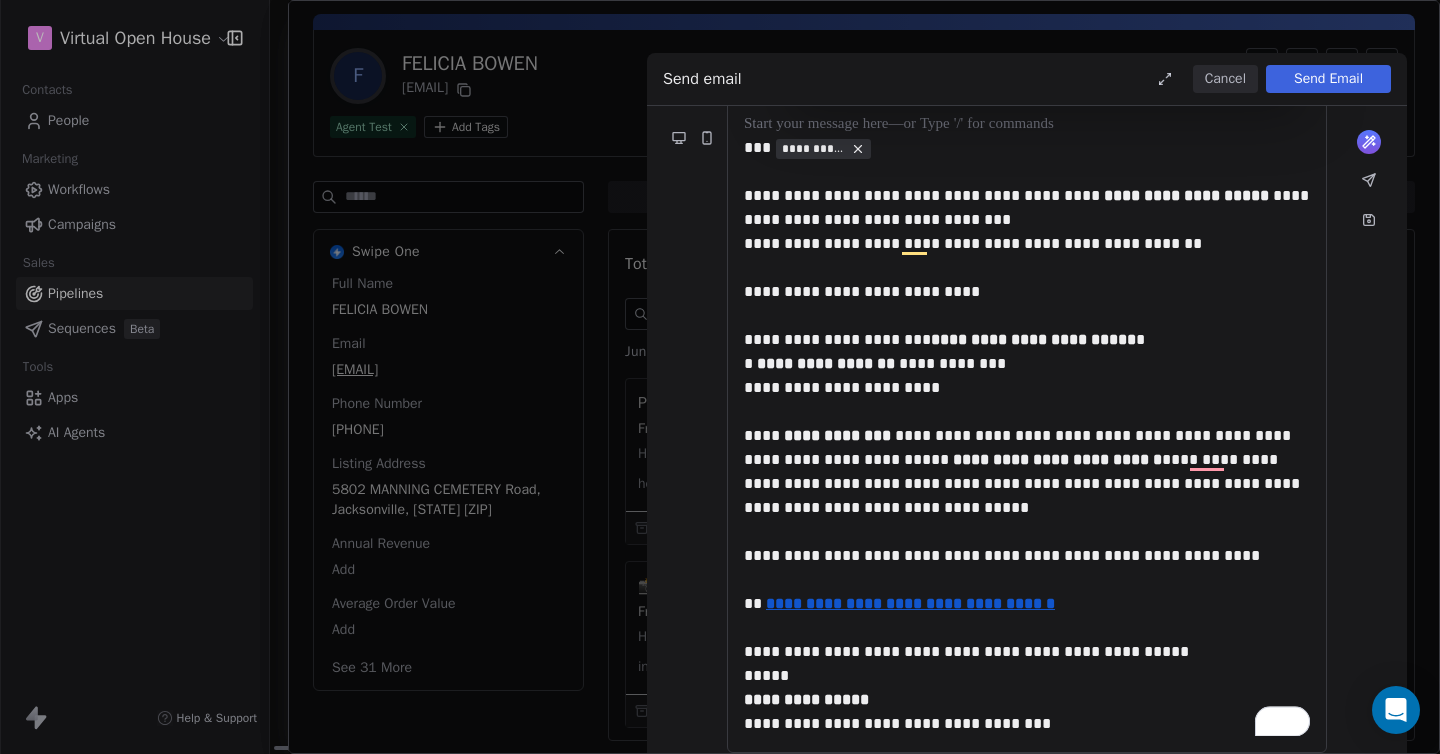 click on "**********" at bounding box center [1027, 700] 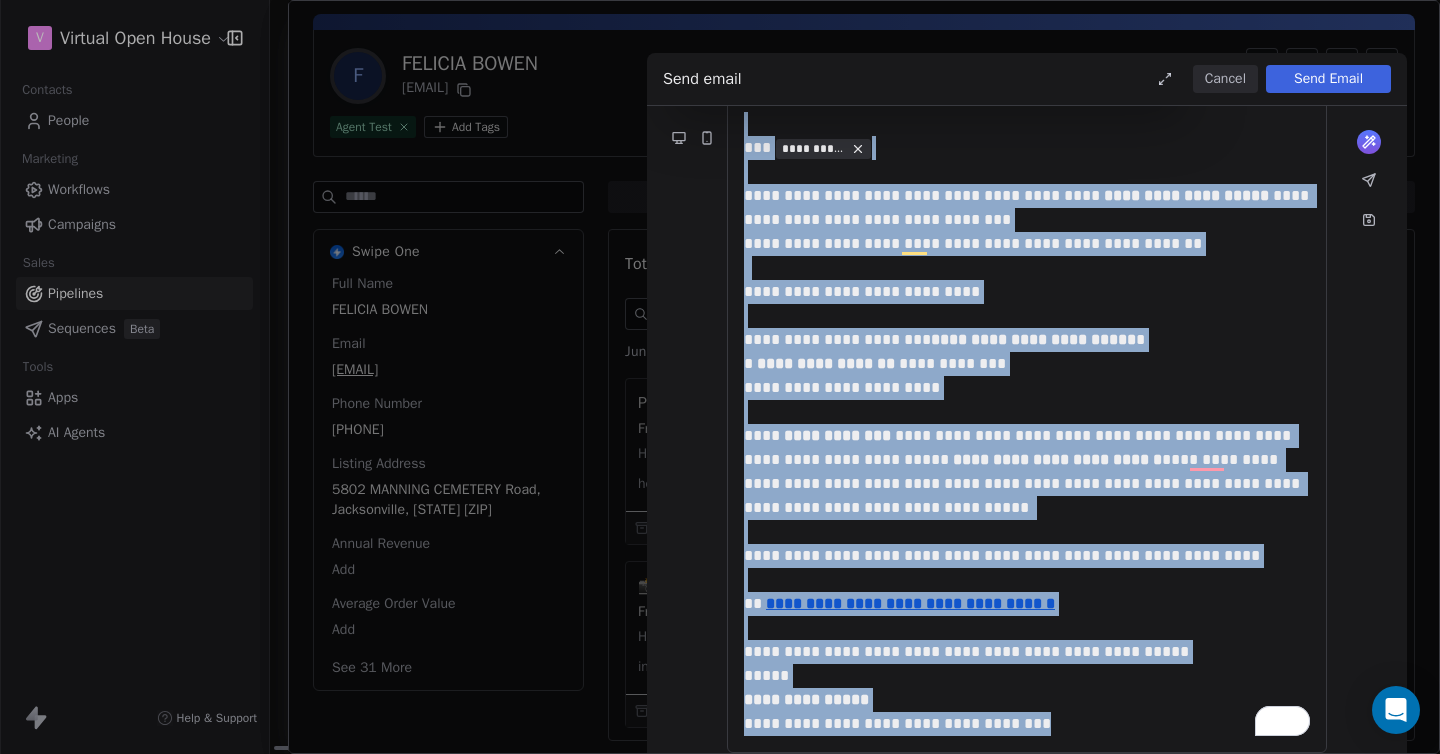 copy on "**********" 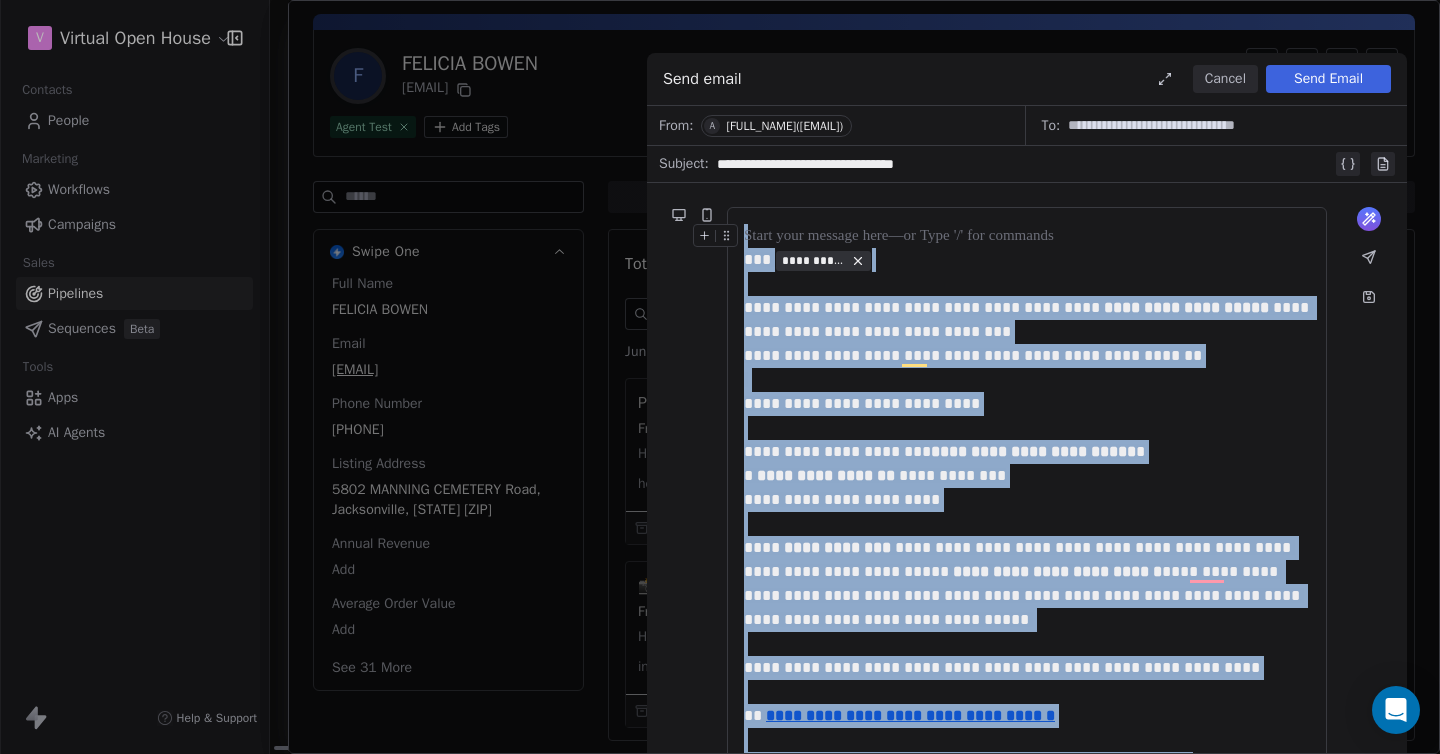 click on "Send Email" at bounding box center (1328, 79) 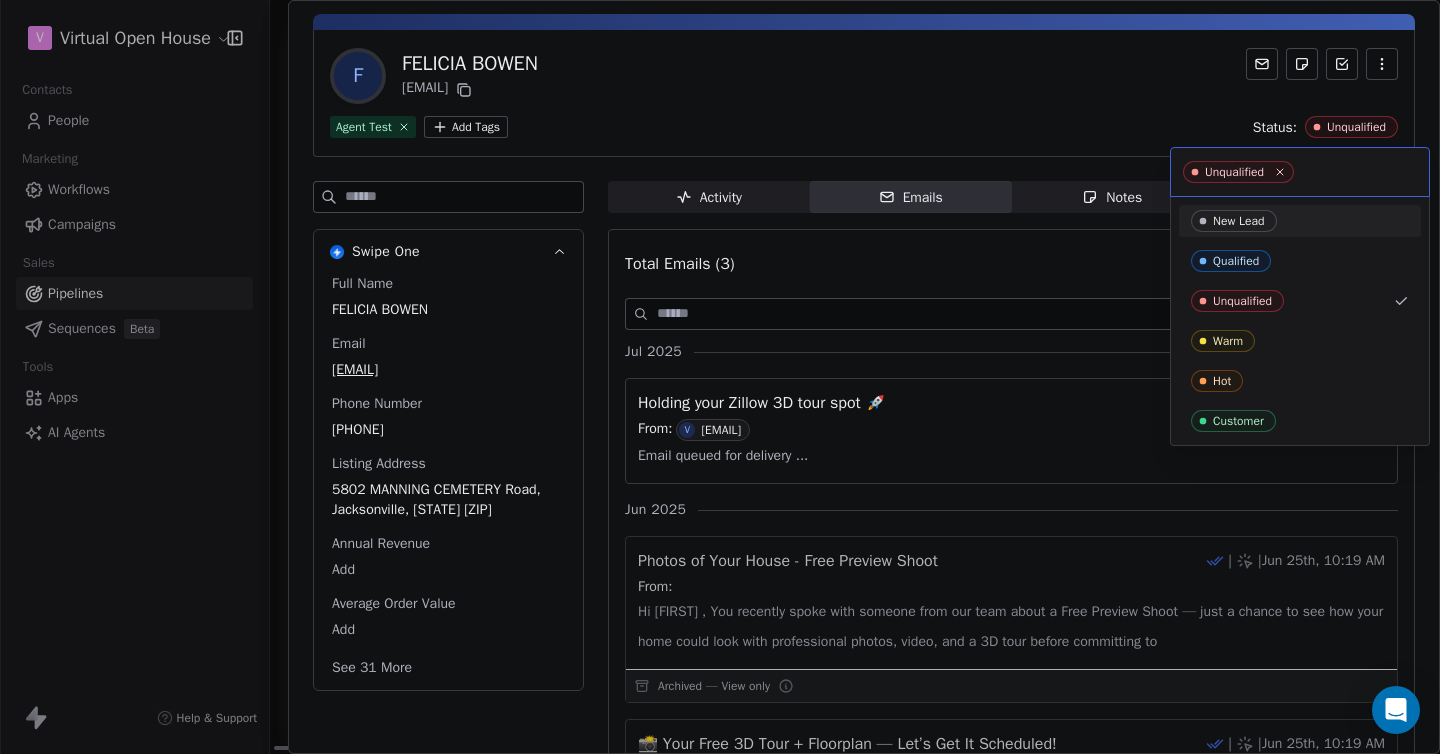click on "V Virtual Open House Contacts People Marketing Workflows Campaigns Sales Pipelines Sequences Beta Tools Apps AI Agents Help & Support Pipelines  New Pipeline 19 Deals Zillow 3D Test Shoot Filter  Edit View Sort:  Last Activity Date New Lead 18 $ 0 New Deal for FELICIA BOWEN $ 0 Contact F FELICIA BOWEN Owner Aleksey Volchek Priority - New Deal for SHEENA HANEY $ 0 Contact S SHEENA HANEY Owner Aleksey Volchek Priority - New Deal for AMANDA BOLWELL $ 0 Contact A AMANDA BOLWELL Owner Aleksey Volchek Priority - New Deal for JAMES FORBES $ 0 Contact J JAMES FORBES Owner Aleksey Volchek Priority - New Deal for Katherine M DOMINGUEZ $ 0 Contact K Katherine M DOMINGUEZ Owner Aleksey Volchek Priority - New Deal for AARON PENA $ 0 Contact A AARON PENA Owner Aleksey Volchek Priority - New Deal for Kim Devlin $ 0 Contact K Kim Devlin Owner Aleksey Volchek Priority - New Deal for Cathy Palma $ 0 Contact C Cathy Palma Owner Aleksey Volchek Priority - New Deal for Joann Raviele $ 0 Contact J Joann Raviele Owner Priority -" at bounding box center (720, 377) 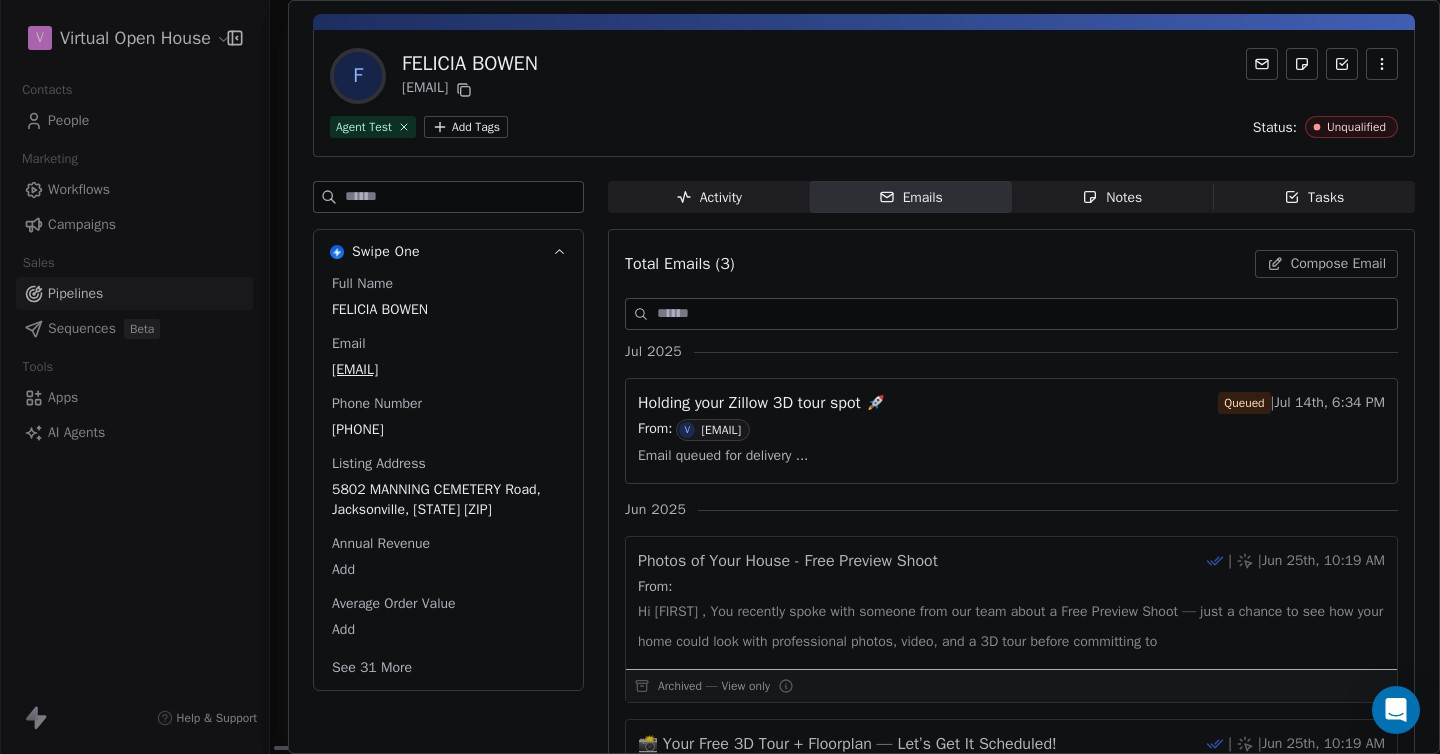 click on "V Virtual Open House Contacts People Marketing Workflows Campaigns Sales Pipelines Sequences Beta Tools Apps AI Agents Help & Support Pipelines  New Pipeline 19 Deals Zillow 3D Test Shoot Filter  Edit View Sort:  Last Activity Date New Lead 18 $ 0 New Deal for FELICIA BOWEN $ 0 Contact F FELICIA BOWEN Owner Aleksey Volchek Priority - New Deal for SHEENA HANEY $ 0 Contact S SHEENA HANEY Owner Aleksey Volchek Priority - New Deal for AMANDA BOLWELL $ 0 Contact A AMANDA BOLWELL Owner Aleksey Volchek Priority - New Deal for JAMES FORBES $ 0 Contact J JAMES FORBES Owner Aleksey Volchek Priority - New Deal for Katherine M DOMINGUEZ $ 0 Contact K Katherine M DOMINGUEZ Owner Aleksey Volchek Priority - New Deal for AARON PENA $ 0 Contact A AARON PENA Owner Aleksey Volchek Priority - New Deal for Kim Devlin $ 0 Contact K Kim Devlin Owner Aleksey Volchek Priority - New Deal for Cathy Palma $ 0 Contact C Cathy Palma Owner Aleksey Volchek Priority - New Deal for Joann Raviele $ 0 Contact J Joann Raviele Owner Priority -" at bounding box center [720, 377] 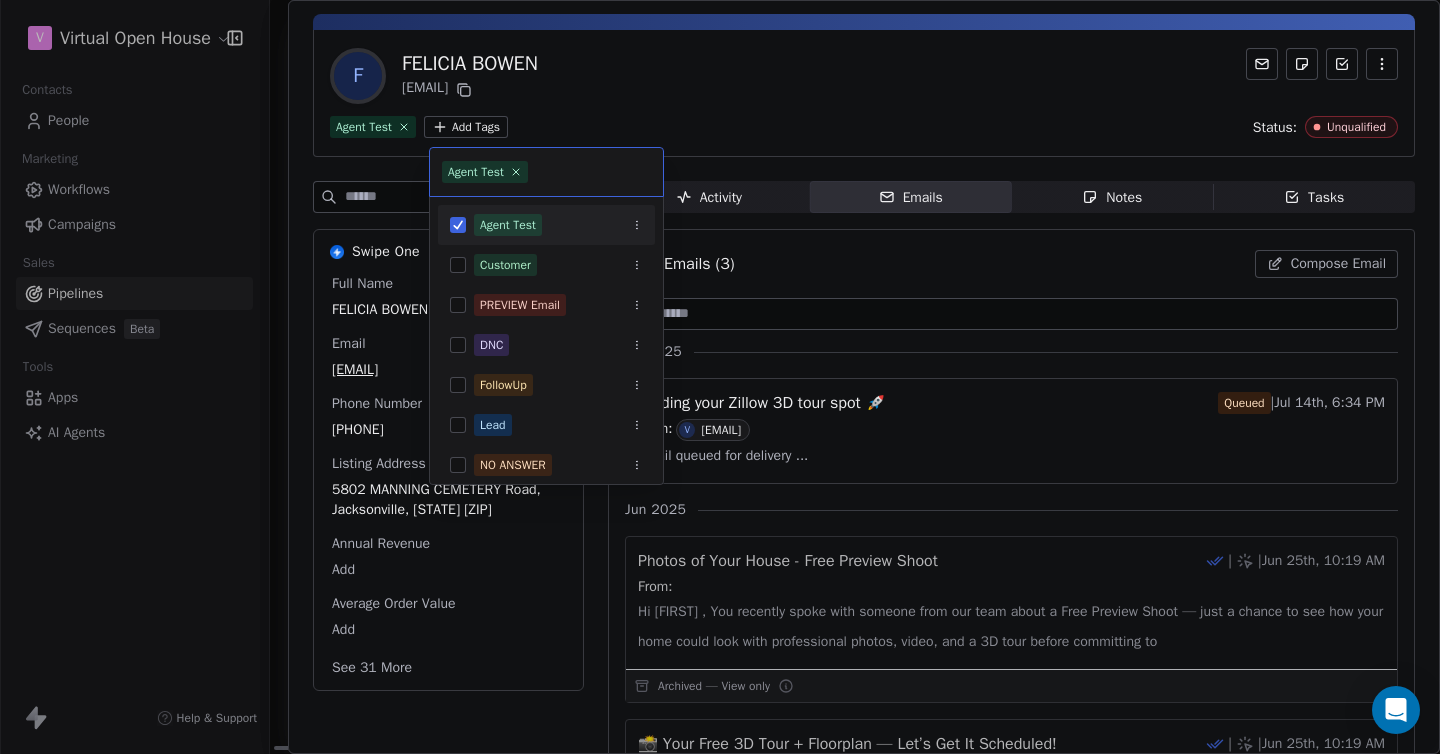 click on "V Virtual Open House Contacts People Marketing Workflows Campaigns Sales Pipelines Sequences Beta Tools Apps AI Agents Help & Support Pipelines  New Pipeline 19 Deals Zillow 3D Test Shoot Filter  Edit View Sort:  Last Activity Date New Lead 18 $ 0 New Deal for FELICIA BOWEN $ 0 Contact F FELICIA BOWEN Owner Aleksey Volchek Priority - New Deal for SHEENA HANEY $ 0 Contact S SHEENA HANEY Owner Aleksey Volchek Priority - New Deal for AMANDA BOLWELL $ 0 Contact A AMANDA BOLWELL Owner Aleksey Volchek Priority - New Deal for JAMES FORBES $ 0 Contact J JAMES FORBES Owner Aleksey Volchek Priority - New Deal for Katherine M DOMINGUEZ $ 0 Contact K Katherine M DOMINGUEZ Owner Aleksey Volchek Priority - New Deal for AARON PENA $ 0 Contact A AARON PENA Owner Aleksey Volchek Priority - New Deal for Kim Devlin $ 0 Contact K Kim Devlin Owner Aleksey Volchek Priority - New Deal for Cathy Palma $ 0 Contact C Cathy Palma Owner Aleksey Volchek Priority - New Deal for Joann Raviele $ 0 Contact J Joann Raviele Owner Priority -" at bounding box center [720, 377] 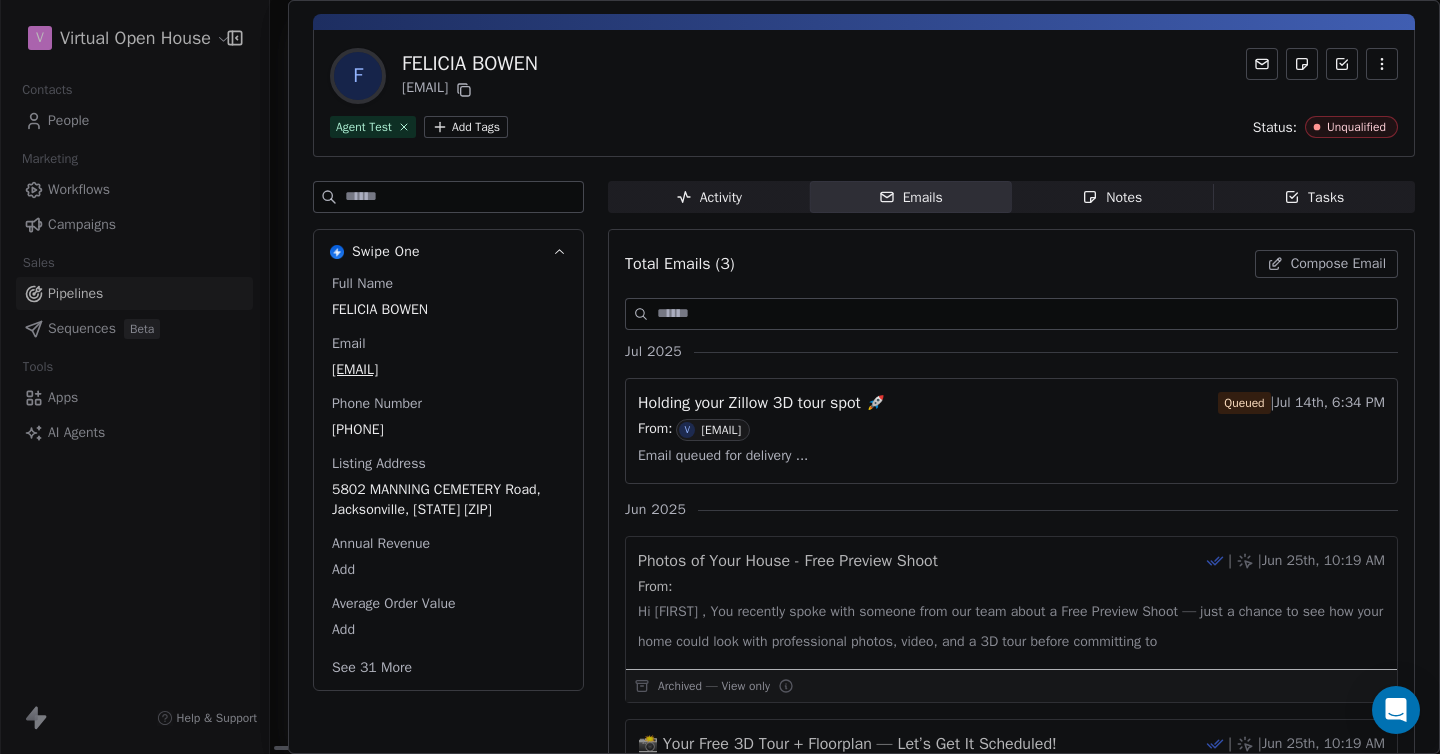 click at bounding box center [720, 377] 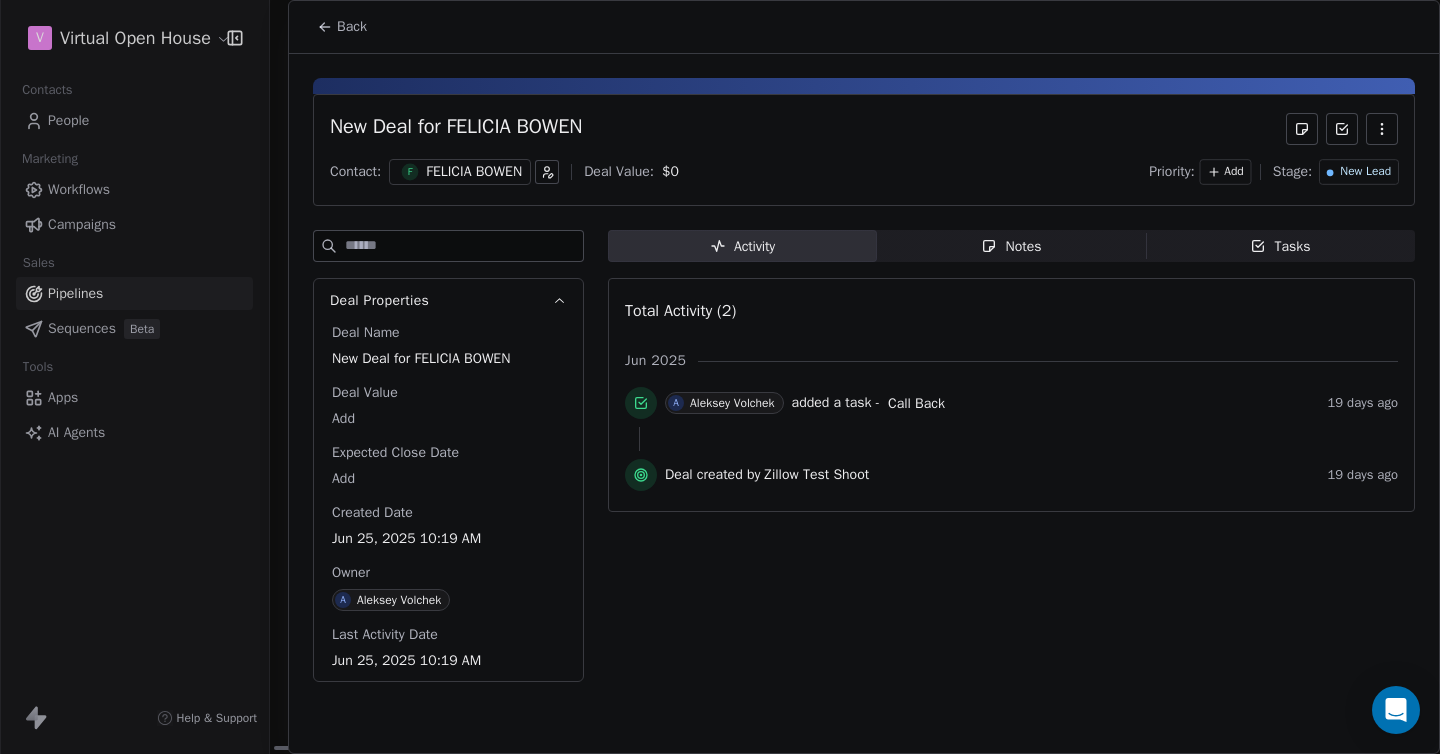 click on "Back" at bounding box center [342, 27] 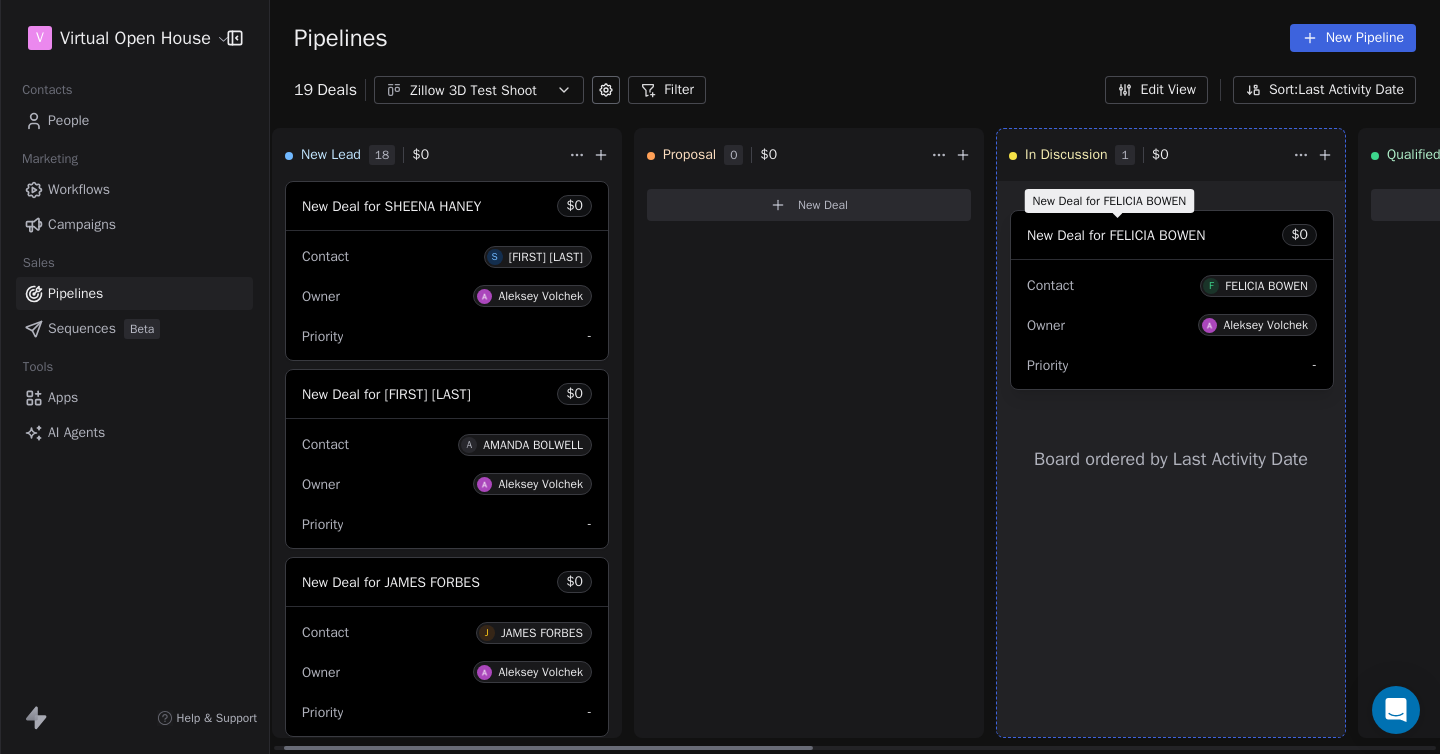 drag, startPoint x: 370, startPoint y: 214, endPoint x: 1095, endPoint y: 243, distance: 725.5798 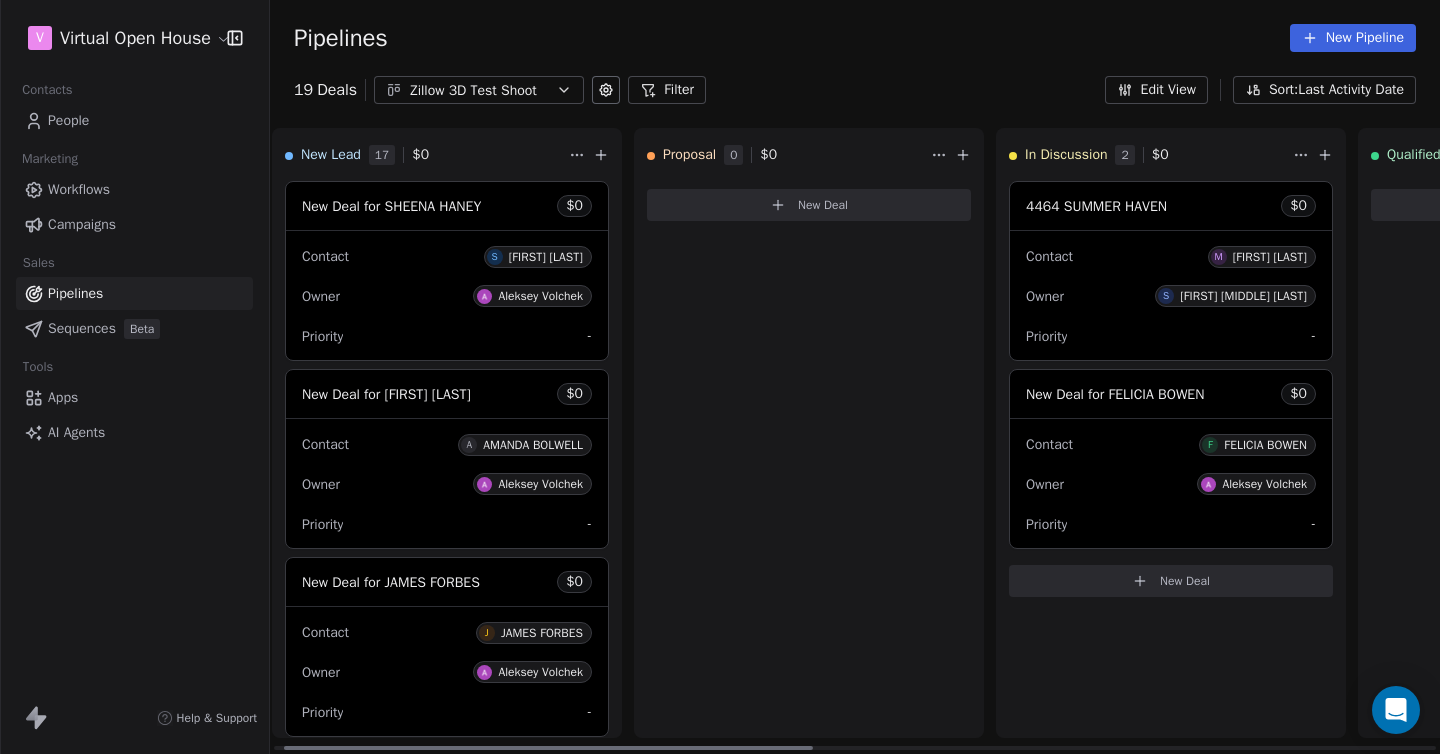 click on "Contact S SHEENA HANEY" at bounding box center (447, 255) 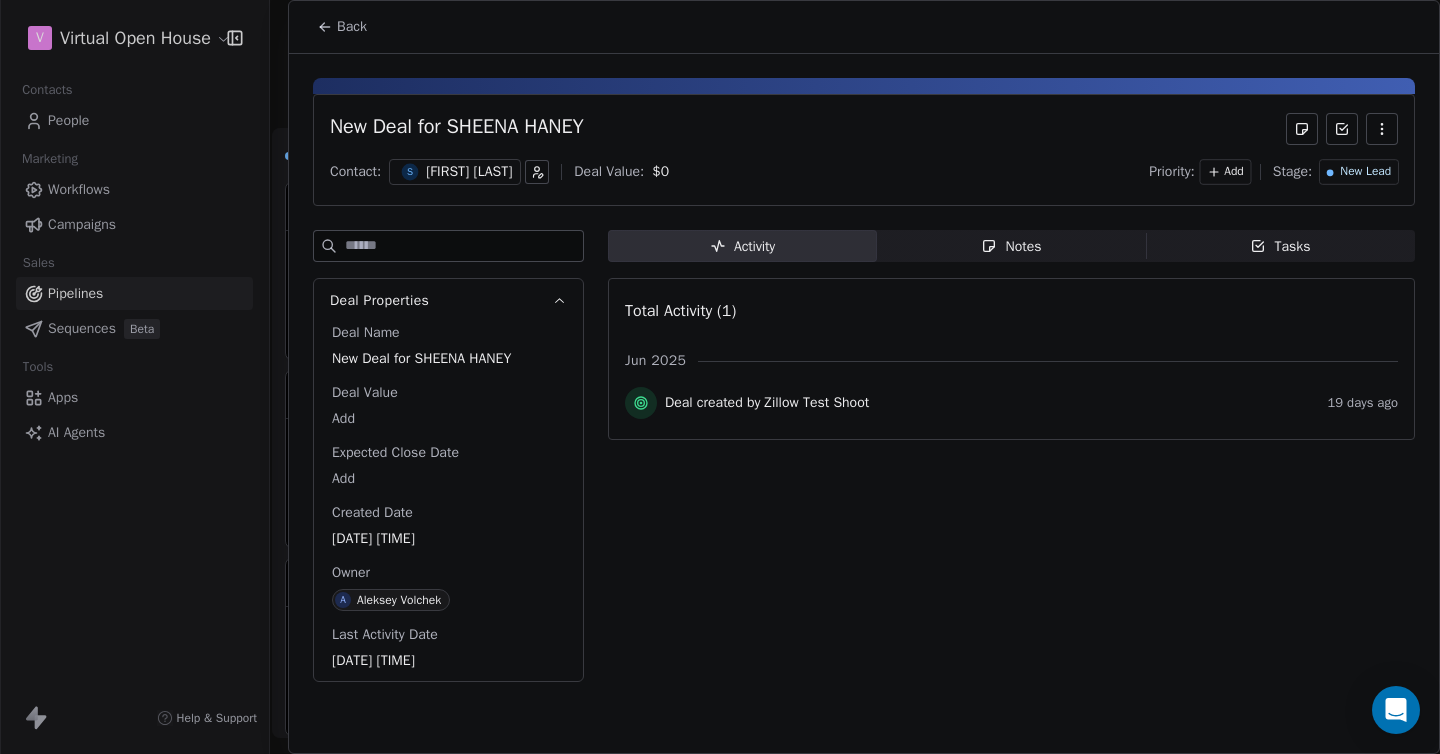 click on "[FIRST] [LAST]" at bounding box center [469, 172] 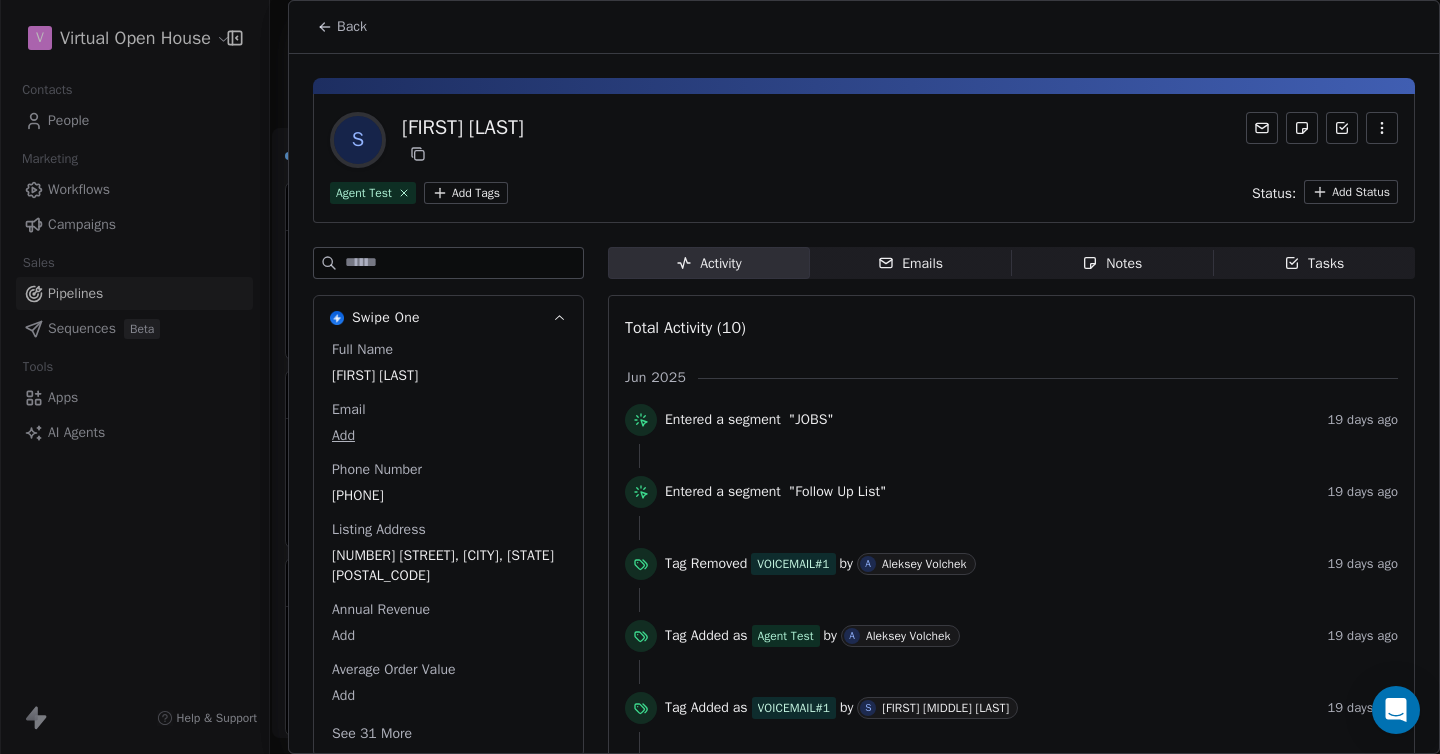 click on "Emails" at bounding box center [910, 263] 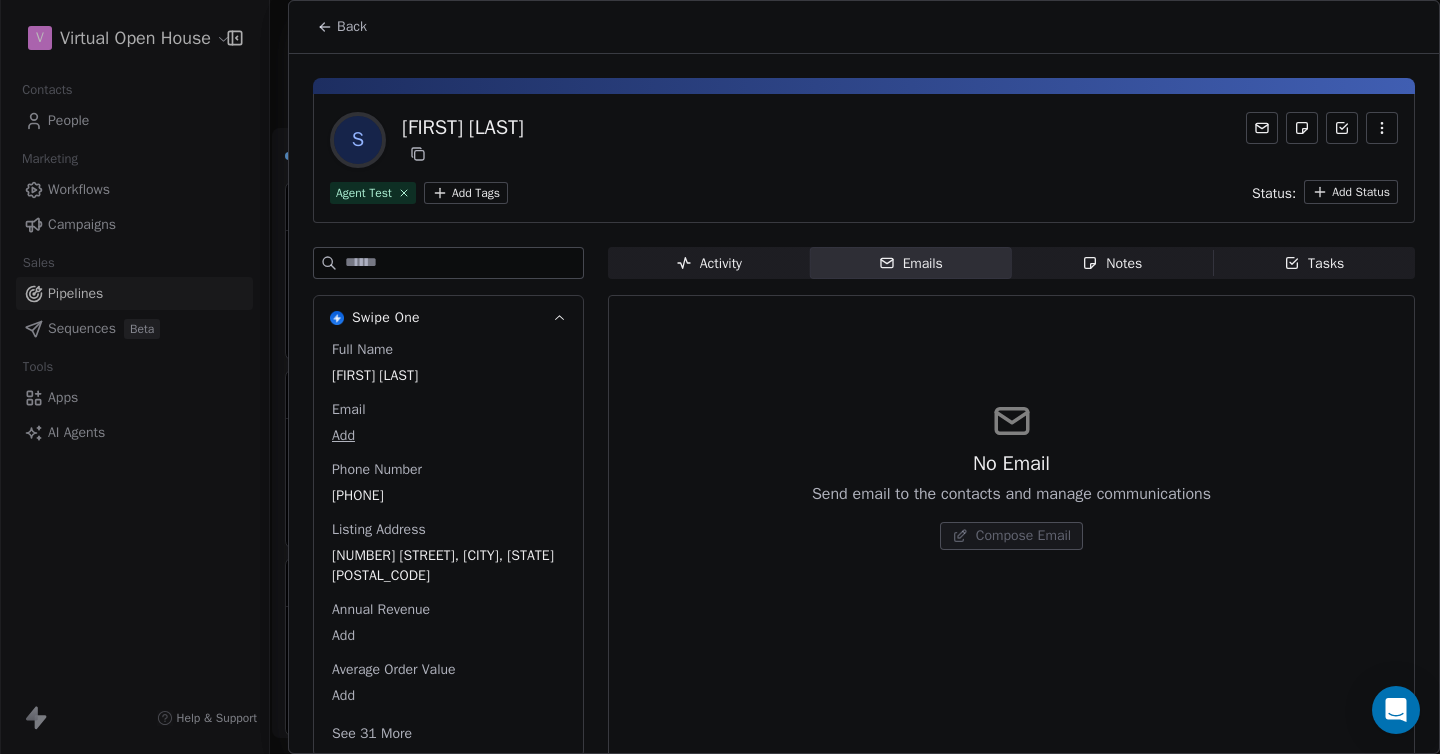 scroll, scrollTop: 0, scrollLeft: 0, axis: both 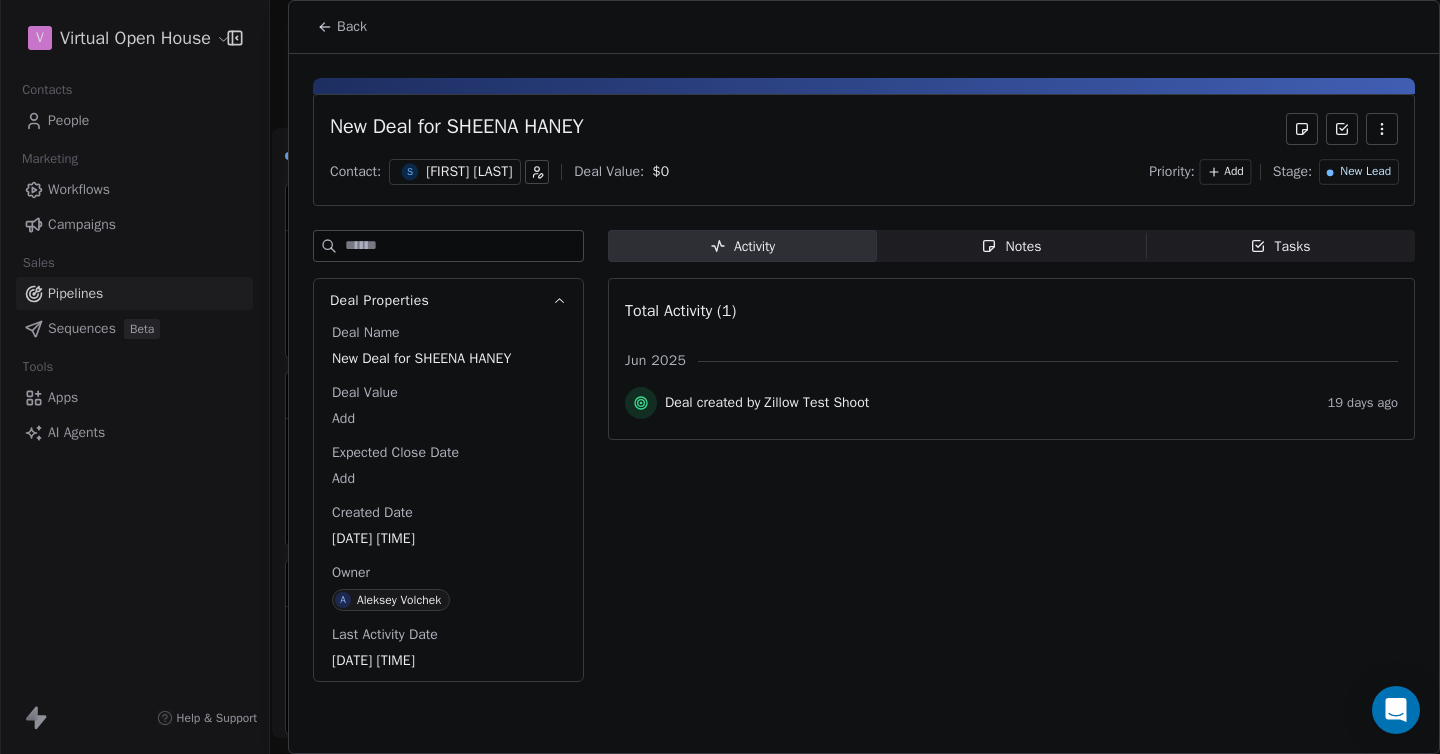 click on "Back" at bounding box center (352, 27) 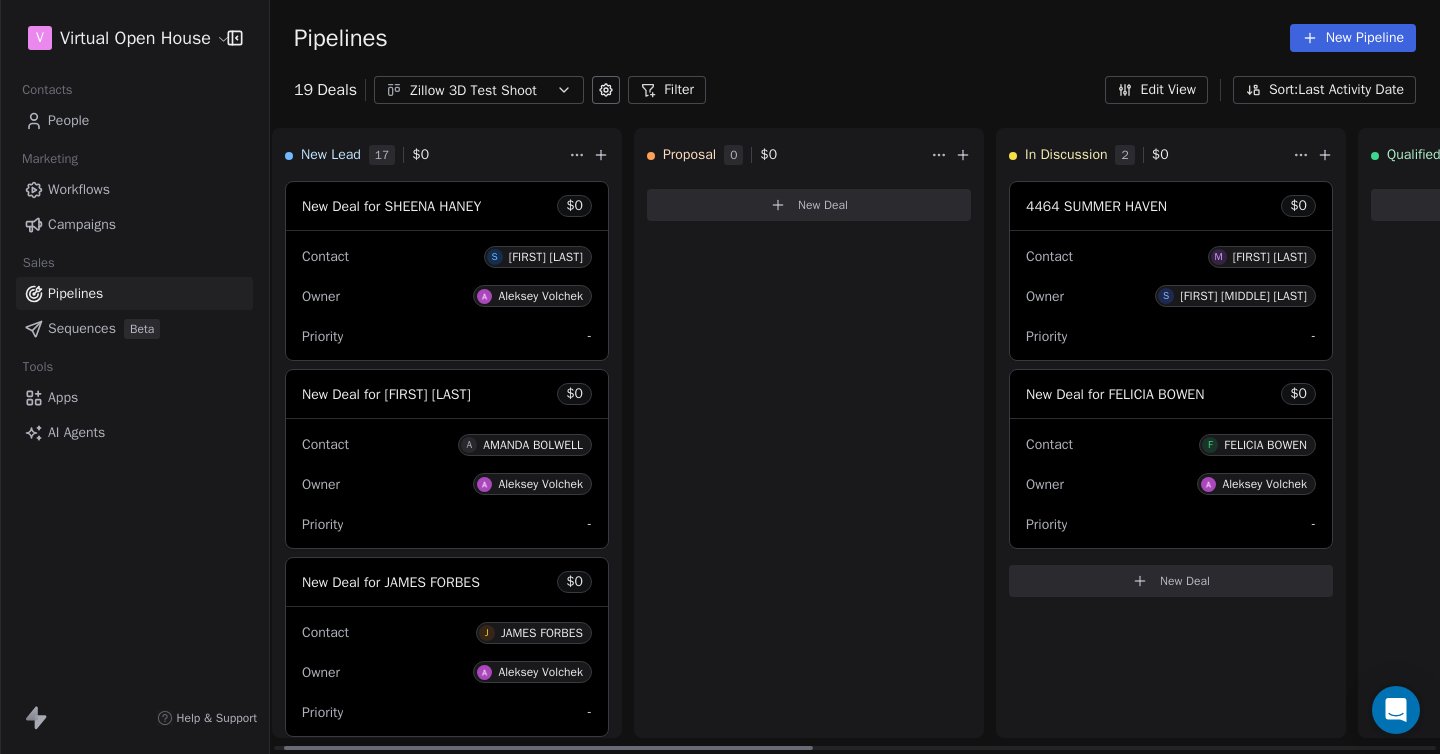 click on "AMANDA BOLWELL" at bounding box center (533, 445) 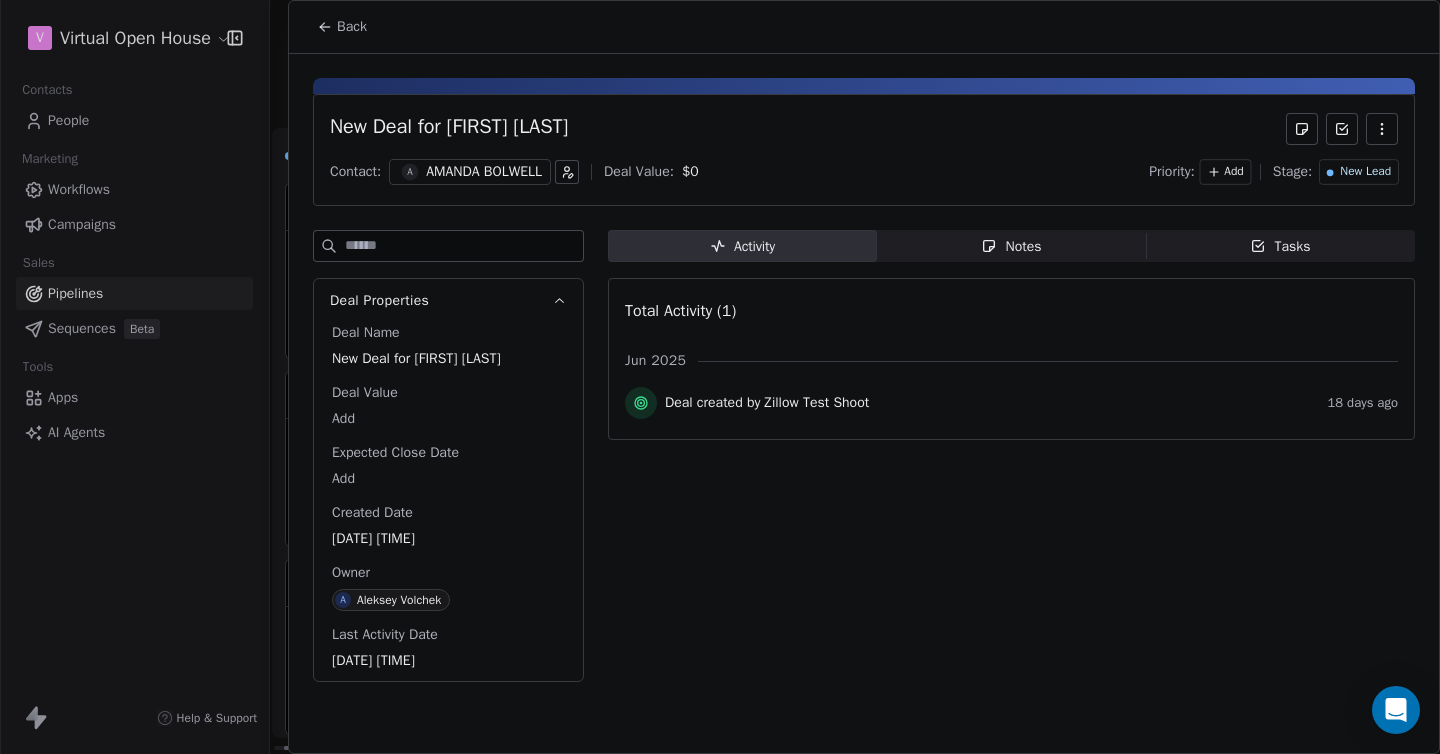 click on "AMANDA BOLWELL" at bounding box center (484, 172) 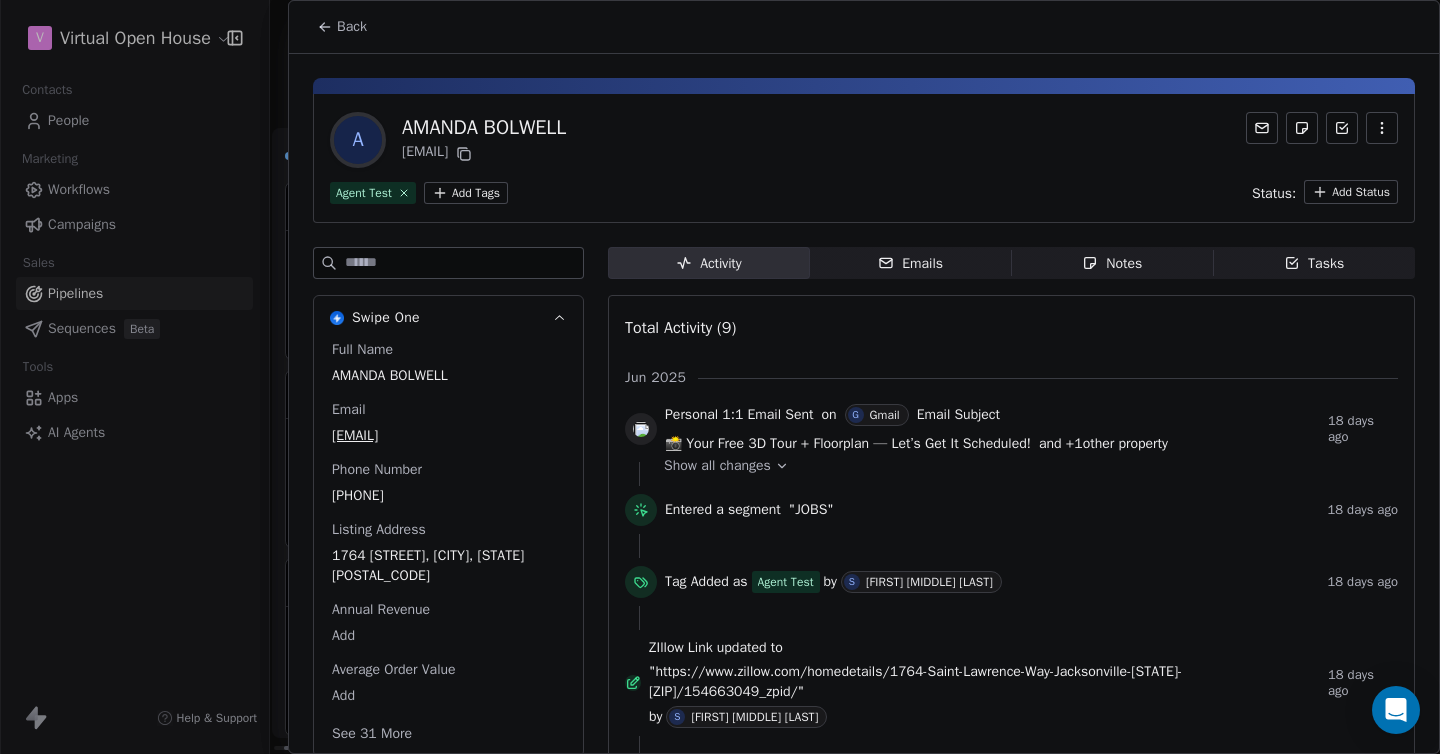 click 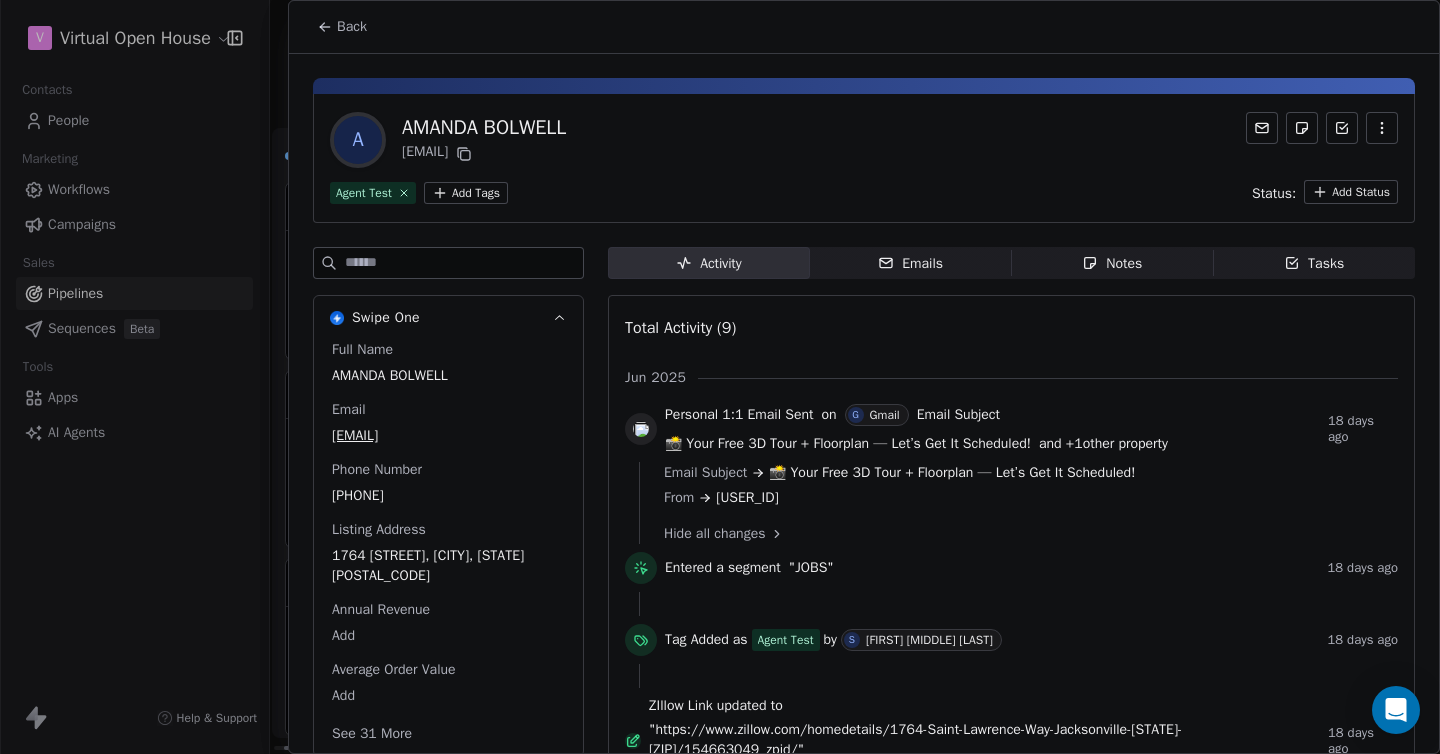 click on "Emails" at bounding box center [910, 263] 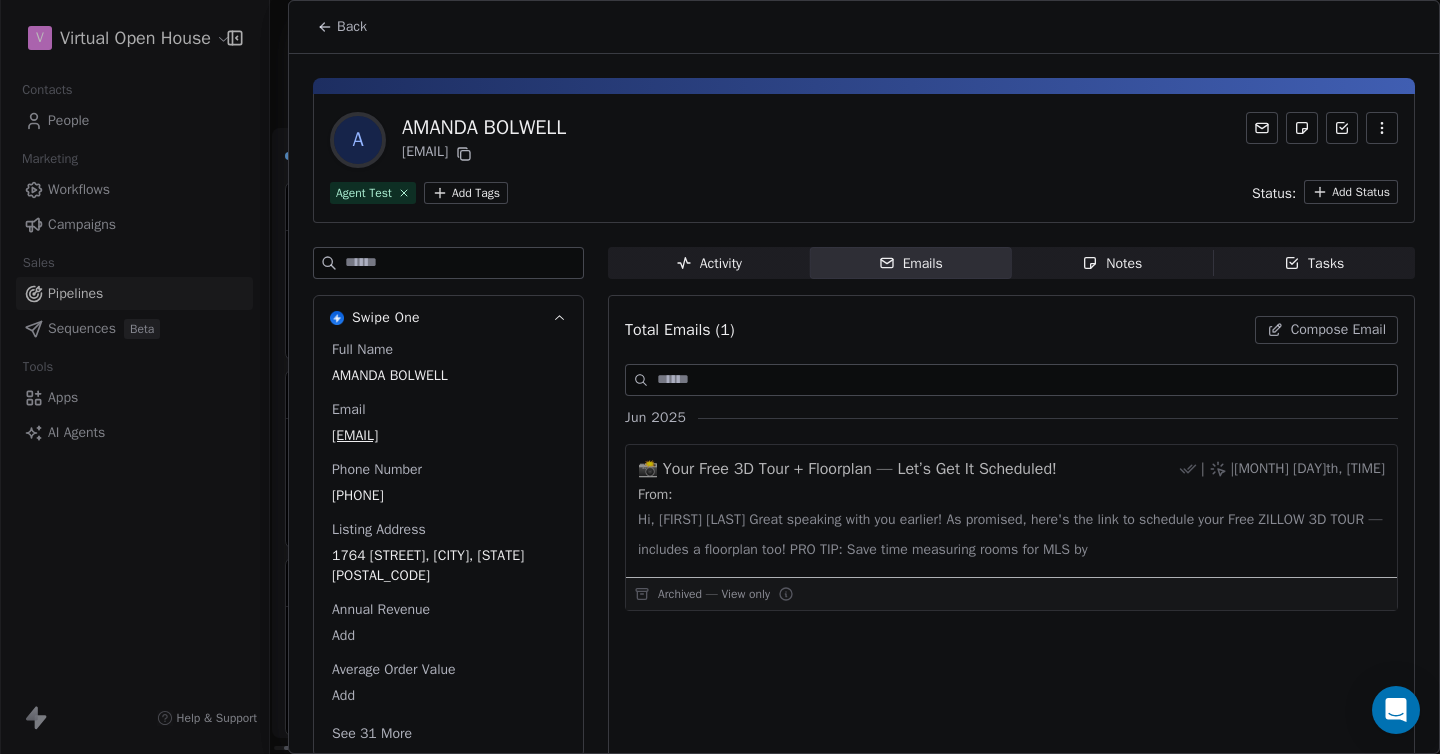 click on "Compose Email" at bounding box center (1338, 330) 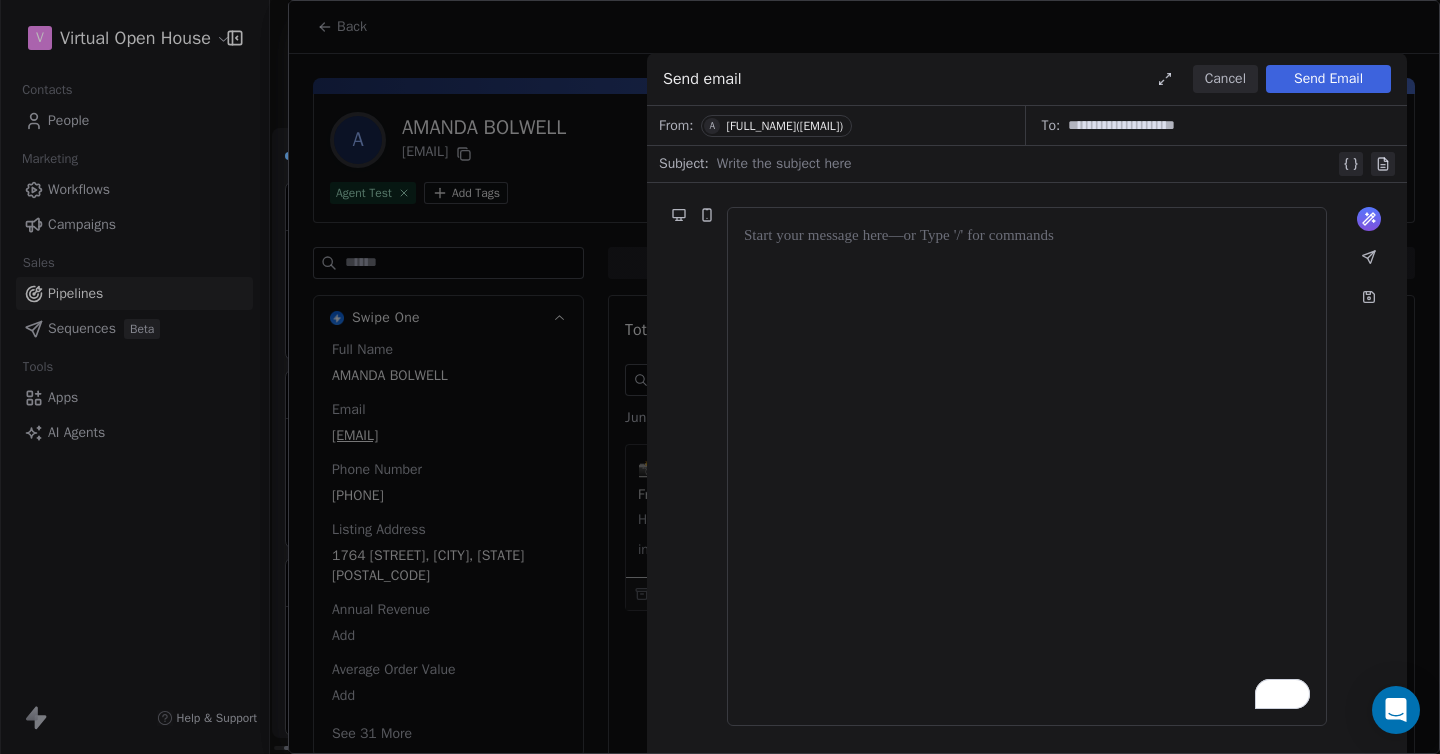 click on "Cancel" at bounding box center (1225, 79) 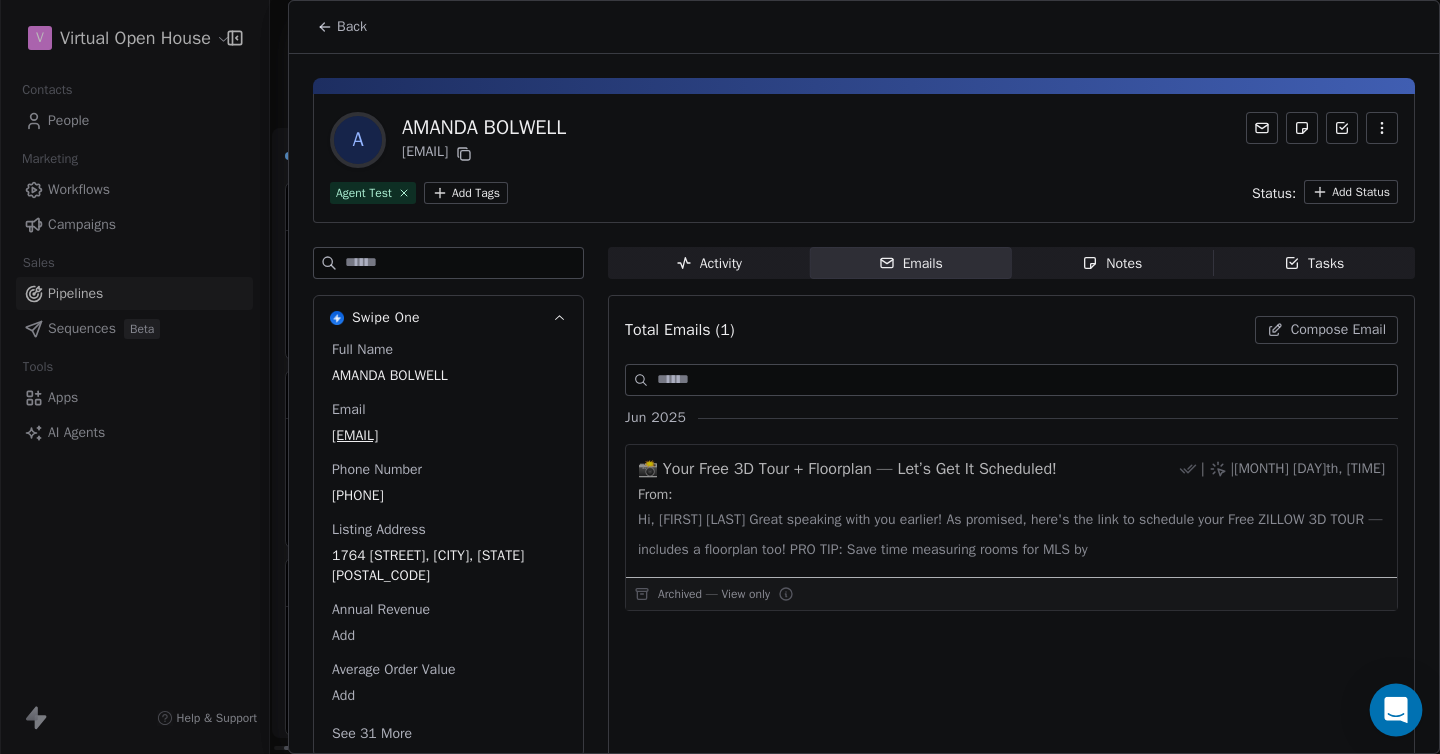 click 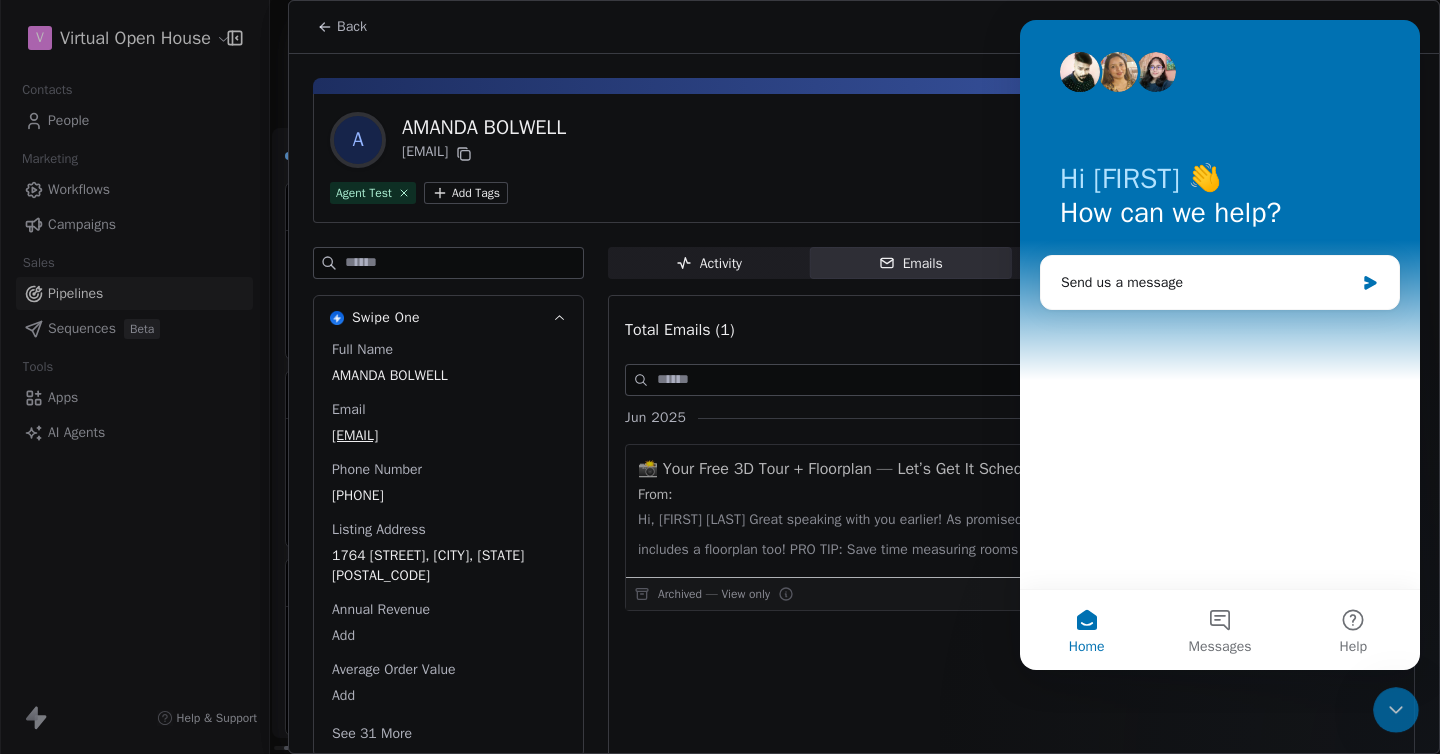 scroll, scrollTop: 0, scrollLeft: 0, axis: both 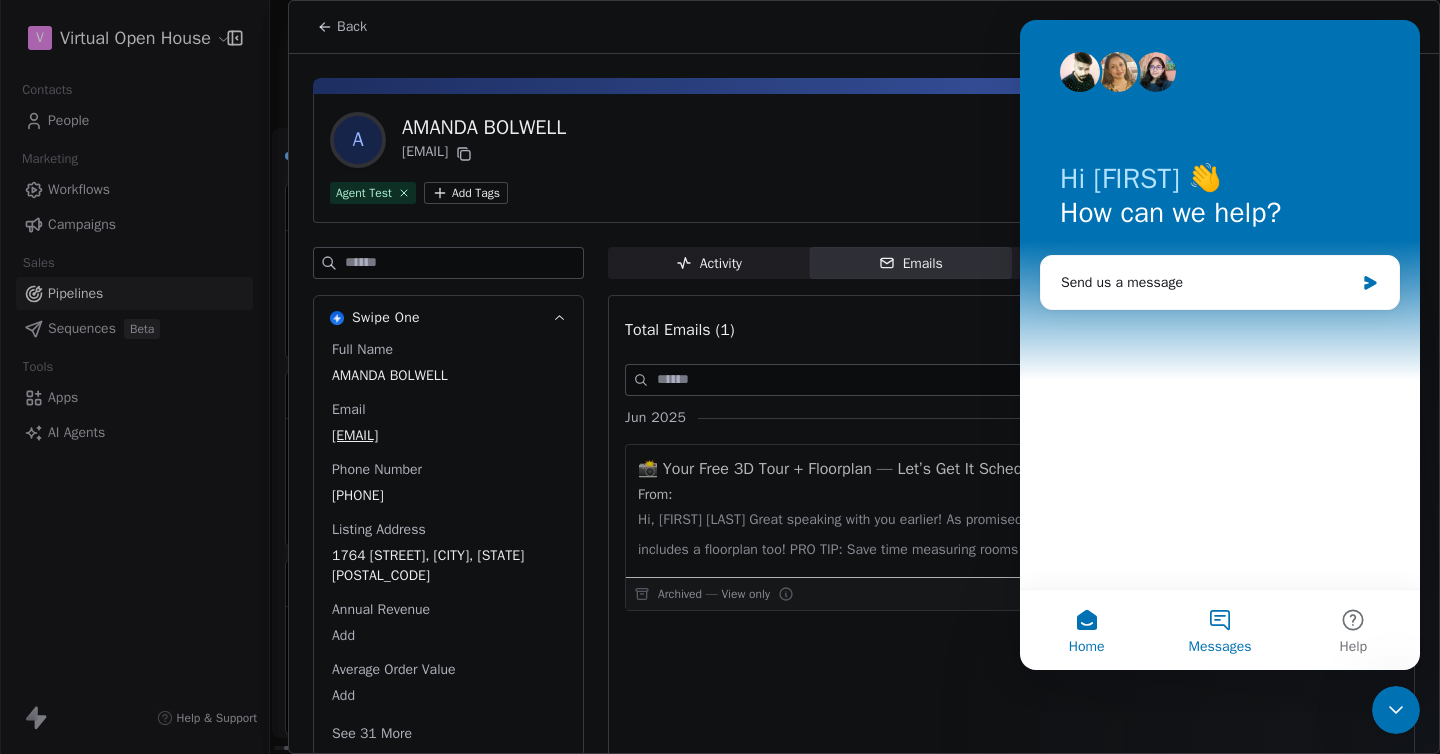 click on "Messages" at bounding box center (1219, 630) 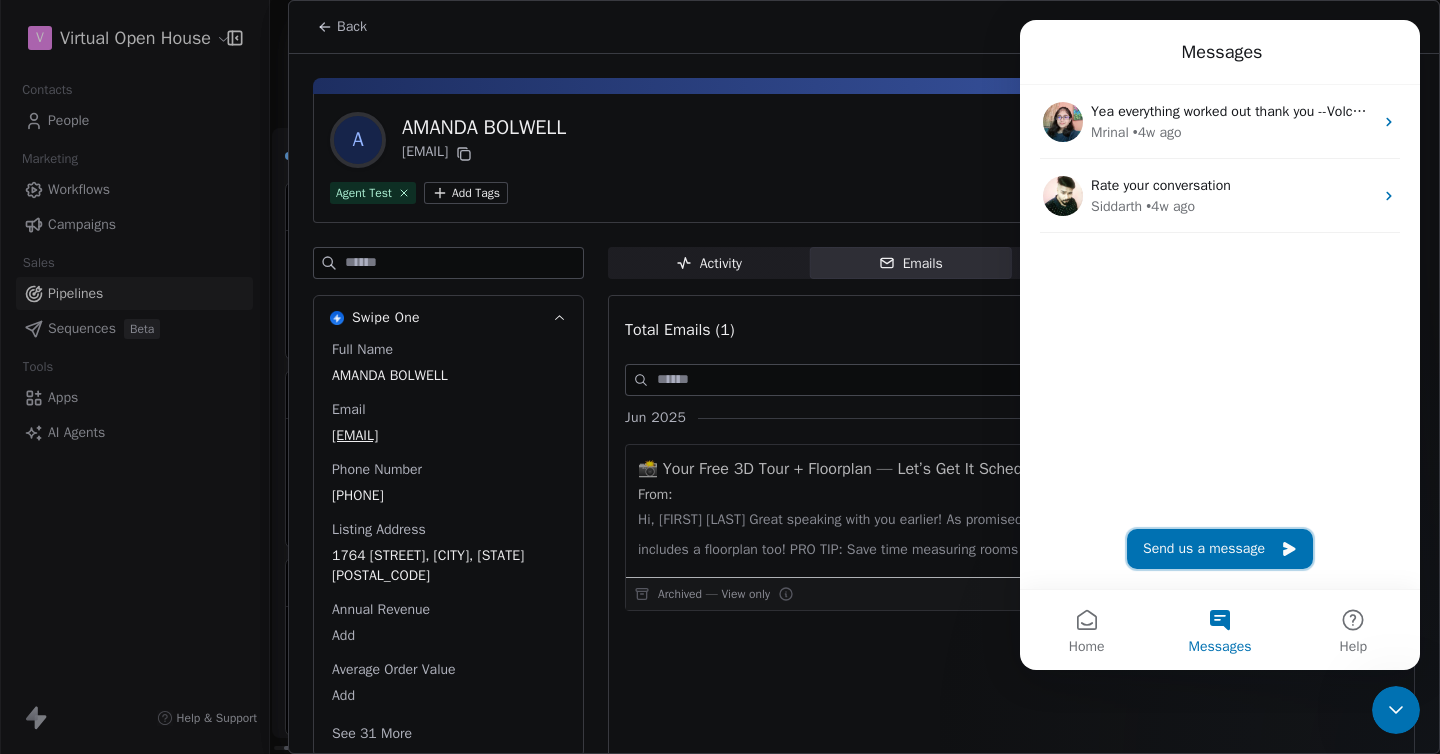 click on "Send us a message" at bounding box center (1220, 549) 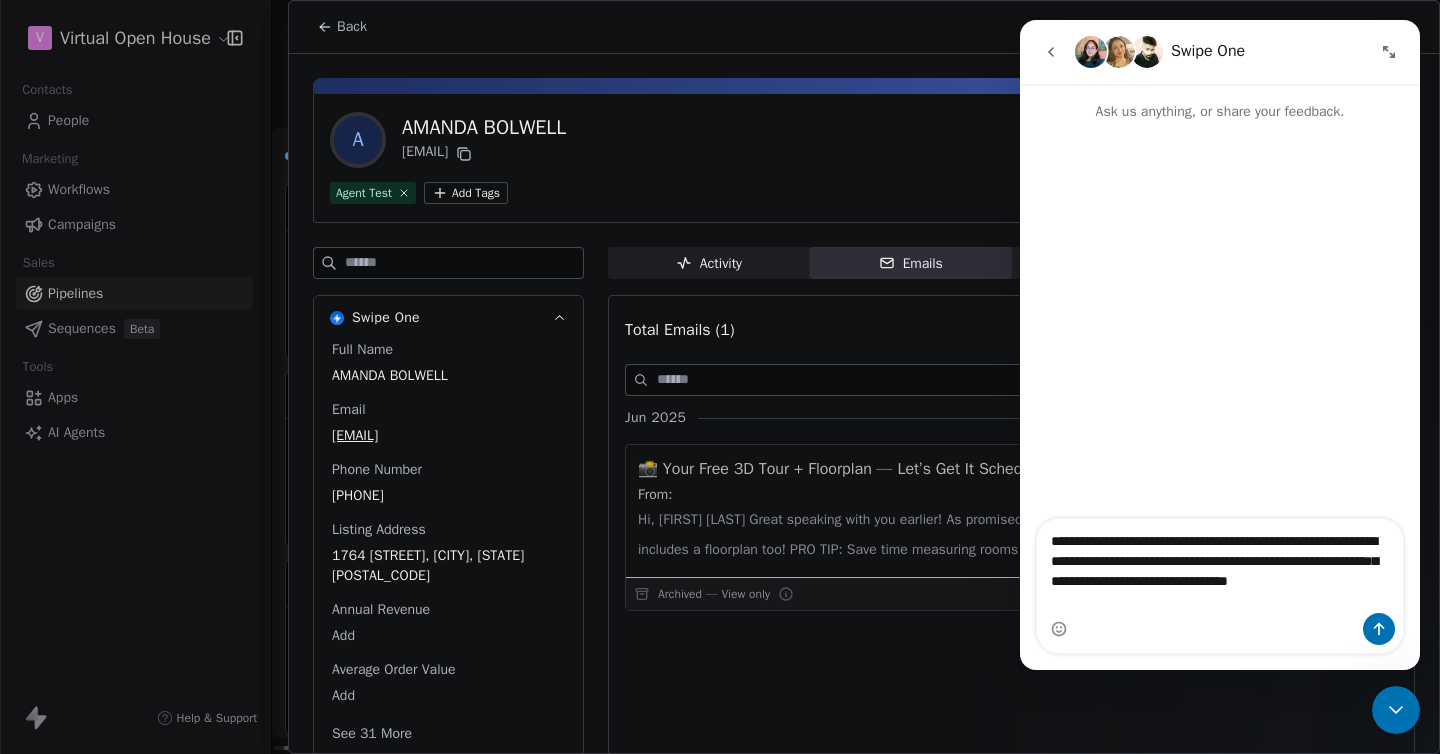 type on "**********" 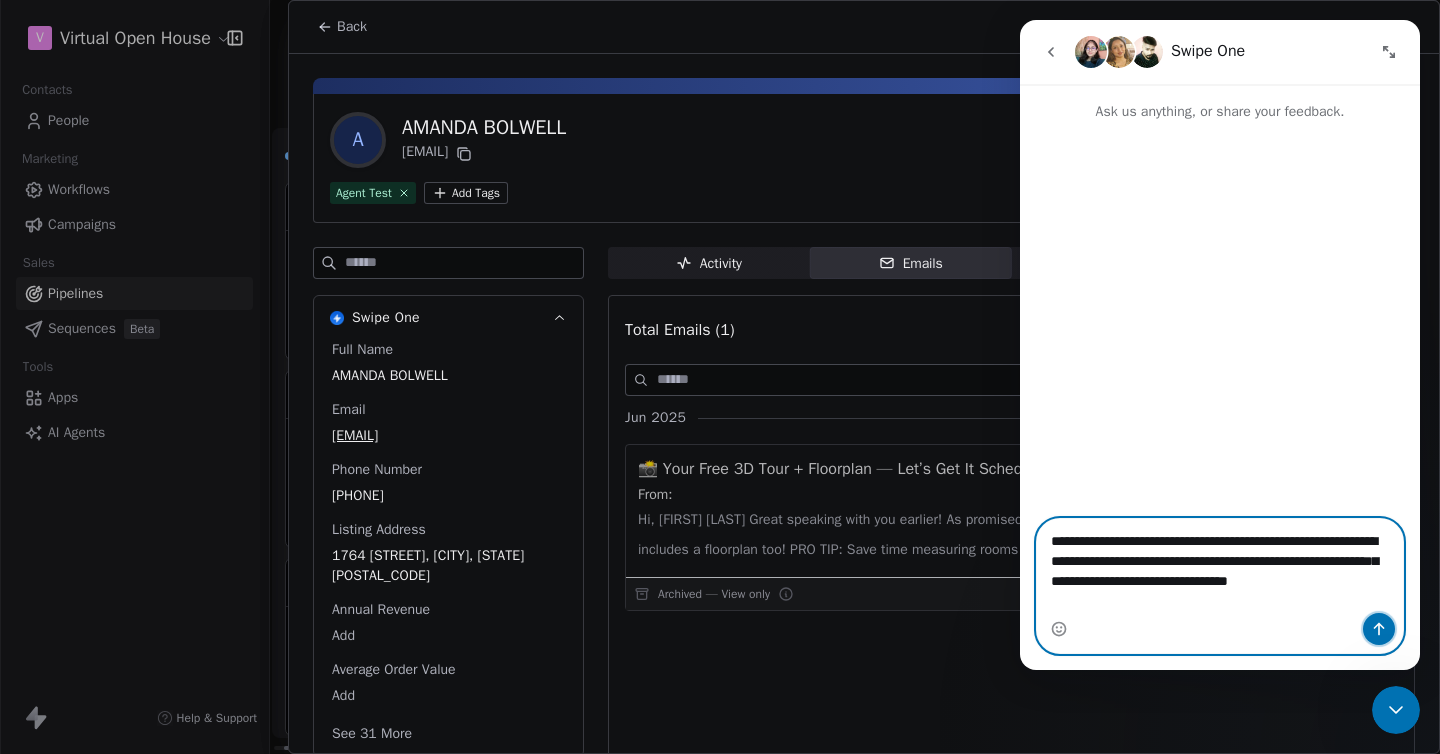 click at bounding box center (1379, 629) 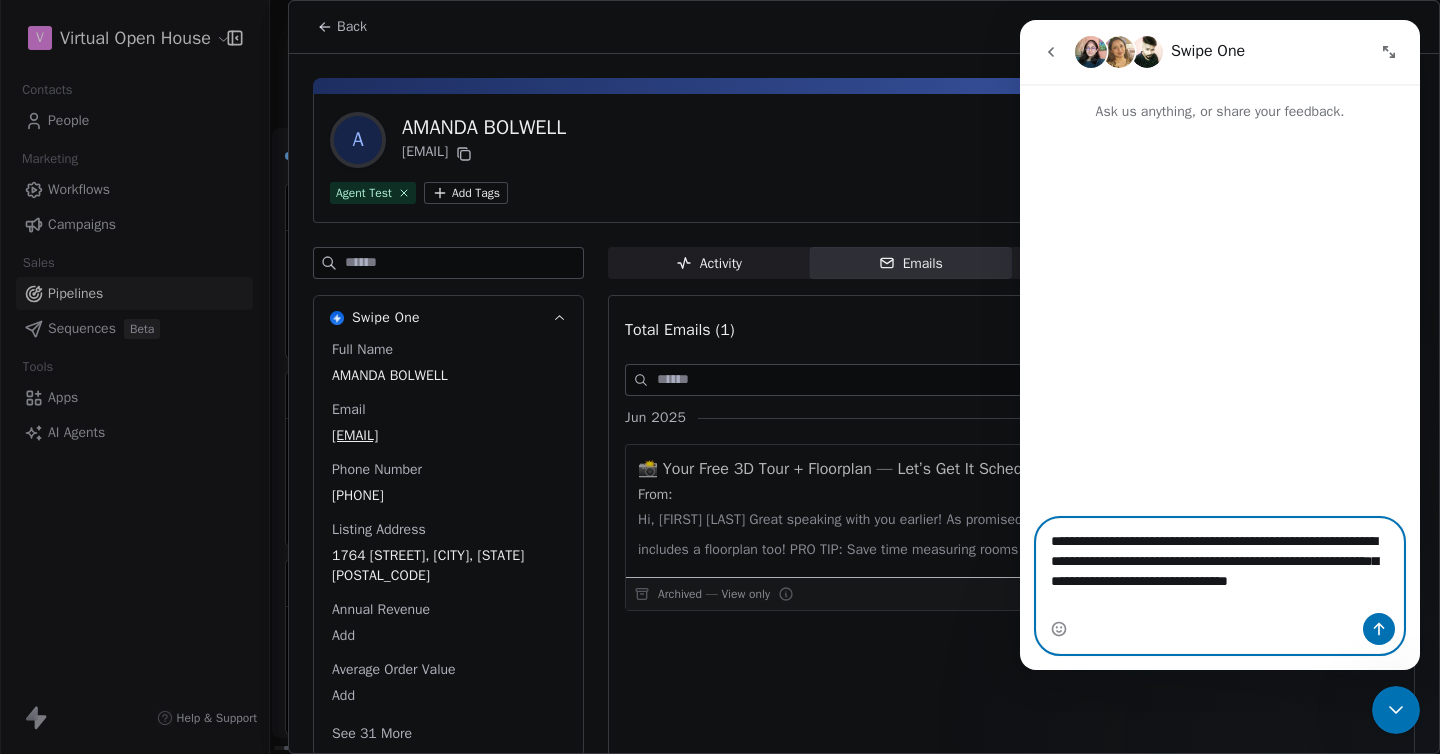 type 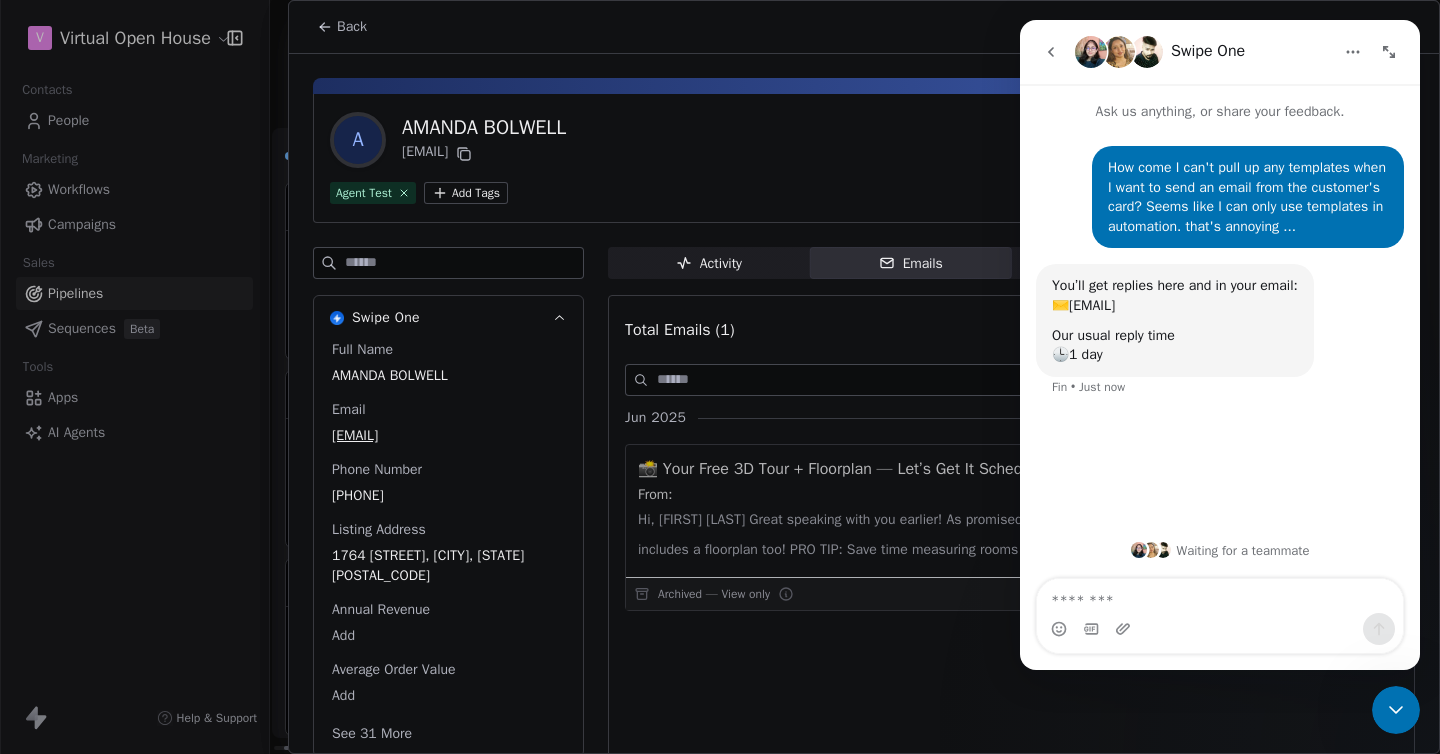click 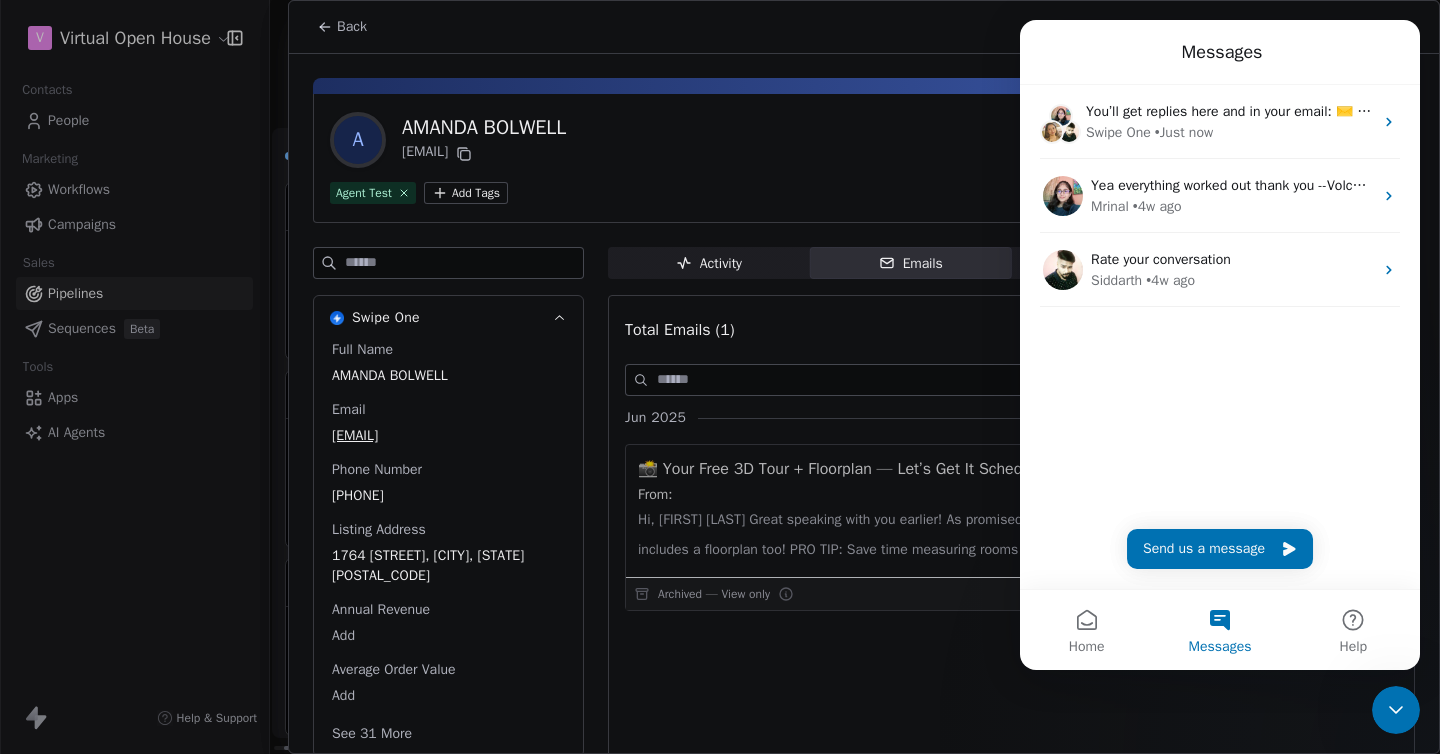 click on "Total Emails (1)   Compose Email" at bounding box center [1011, 330] 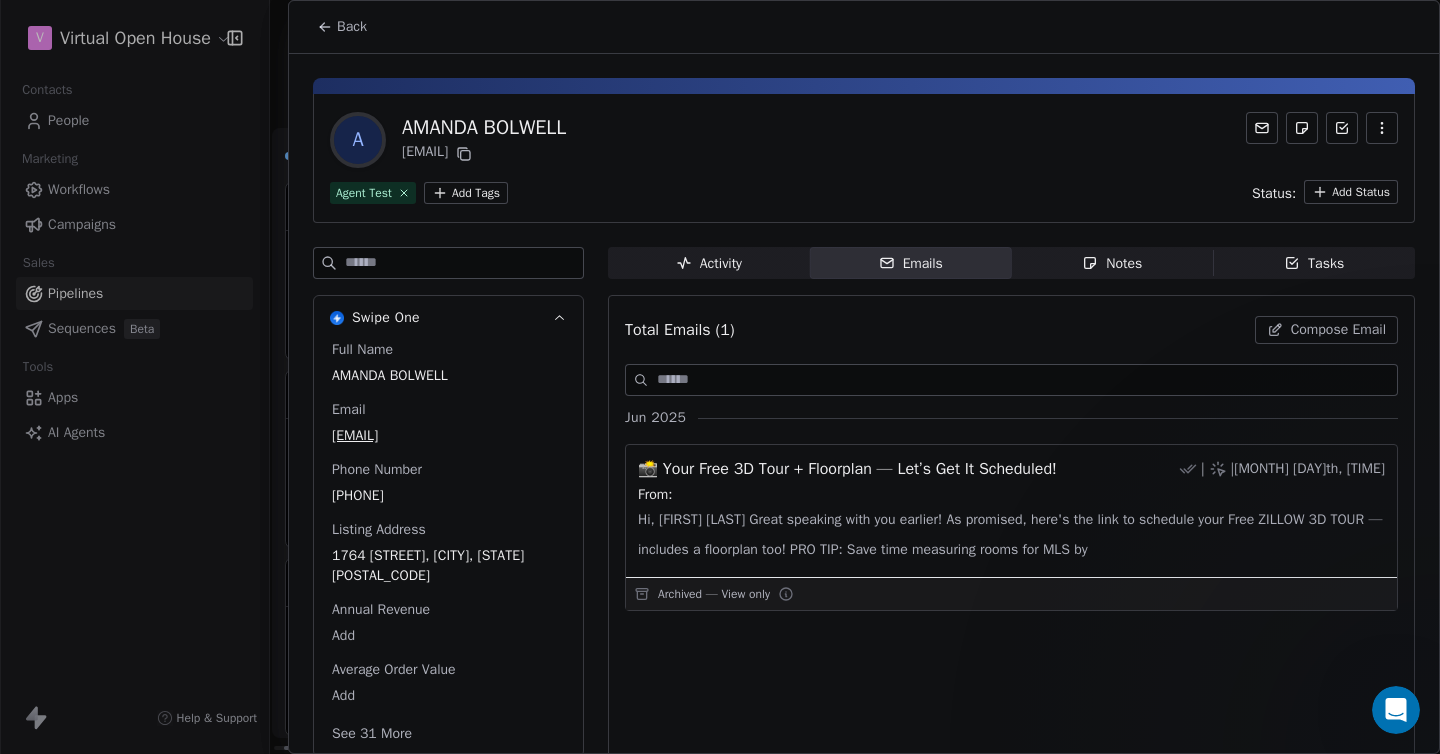 scroll, scrollTop: 0, scrollLeft: 0, axis: both 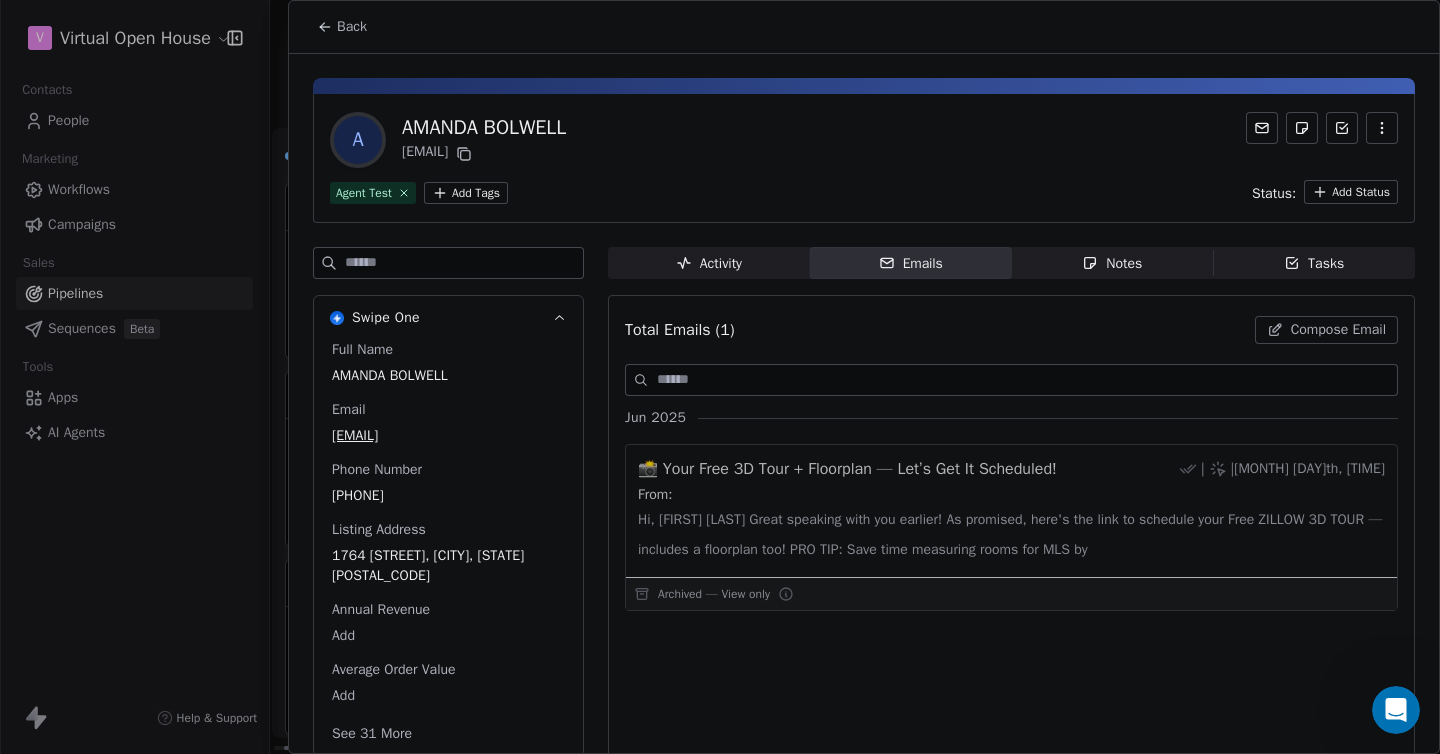 click on "Compose Email" at bounding box center (1338, 330) 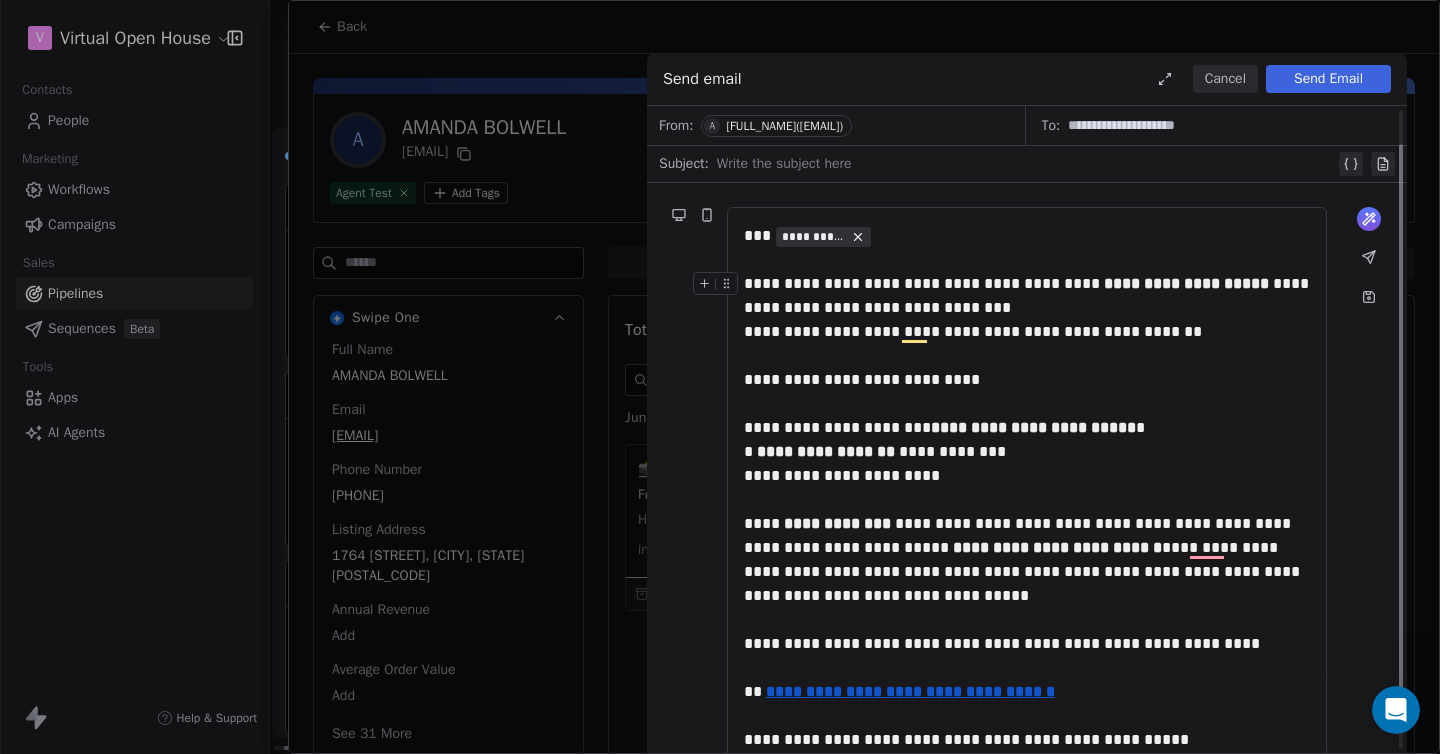 scroll, scrollTop: 109, scrollLeft: 0, axis: vertical 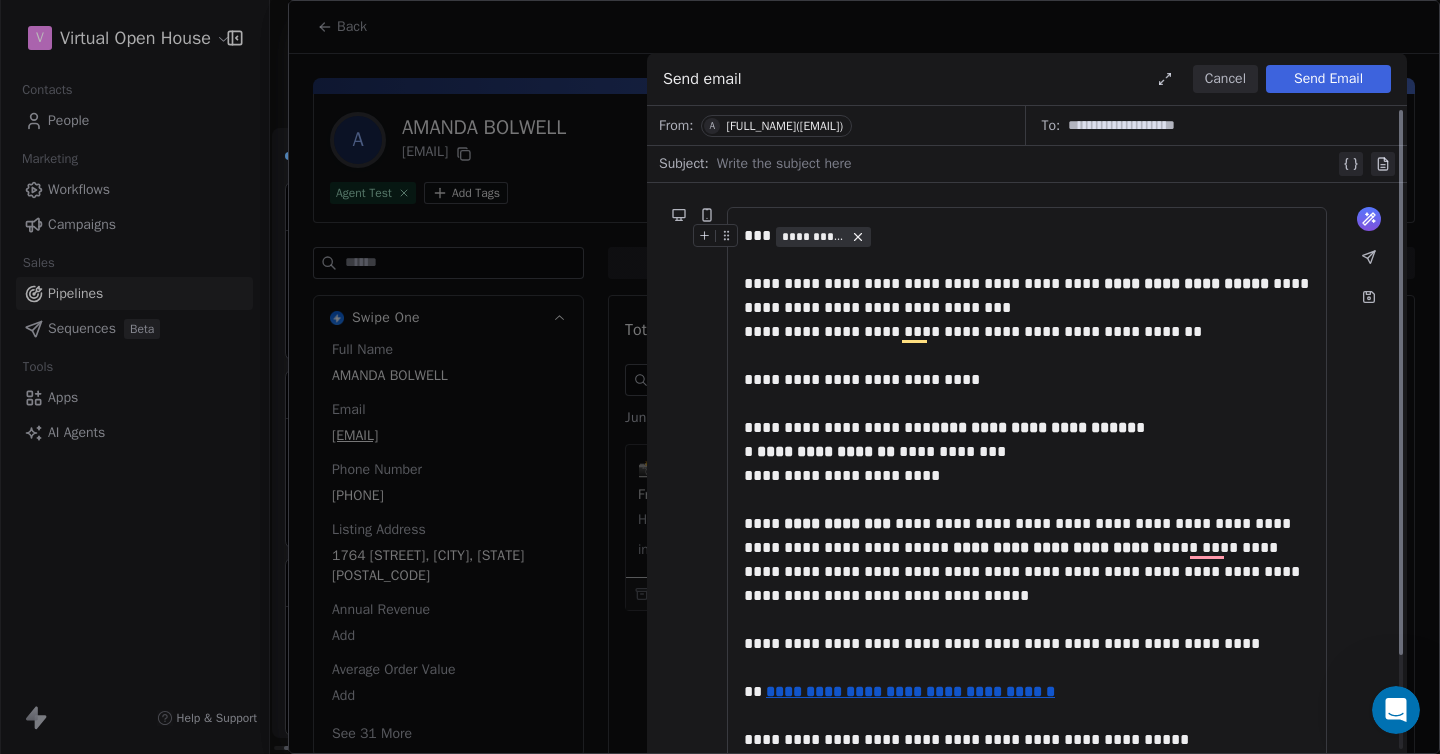 click at bounding box center (1026, 164) 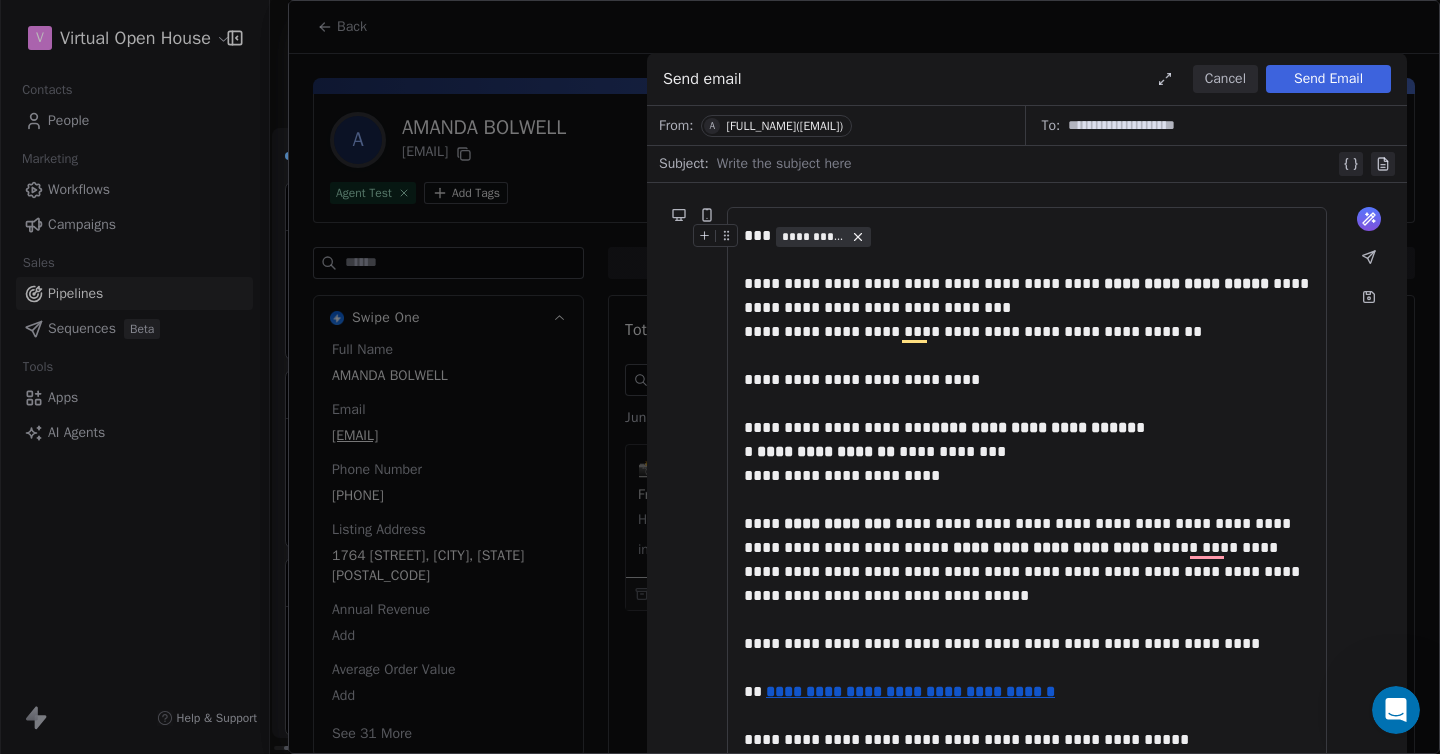 type 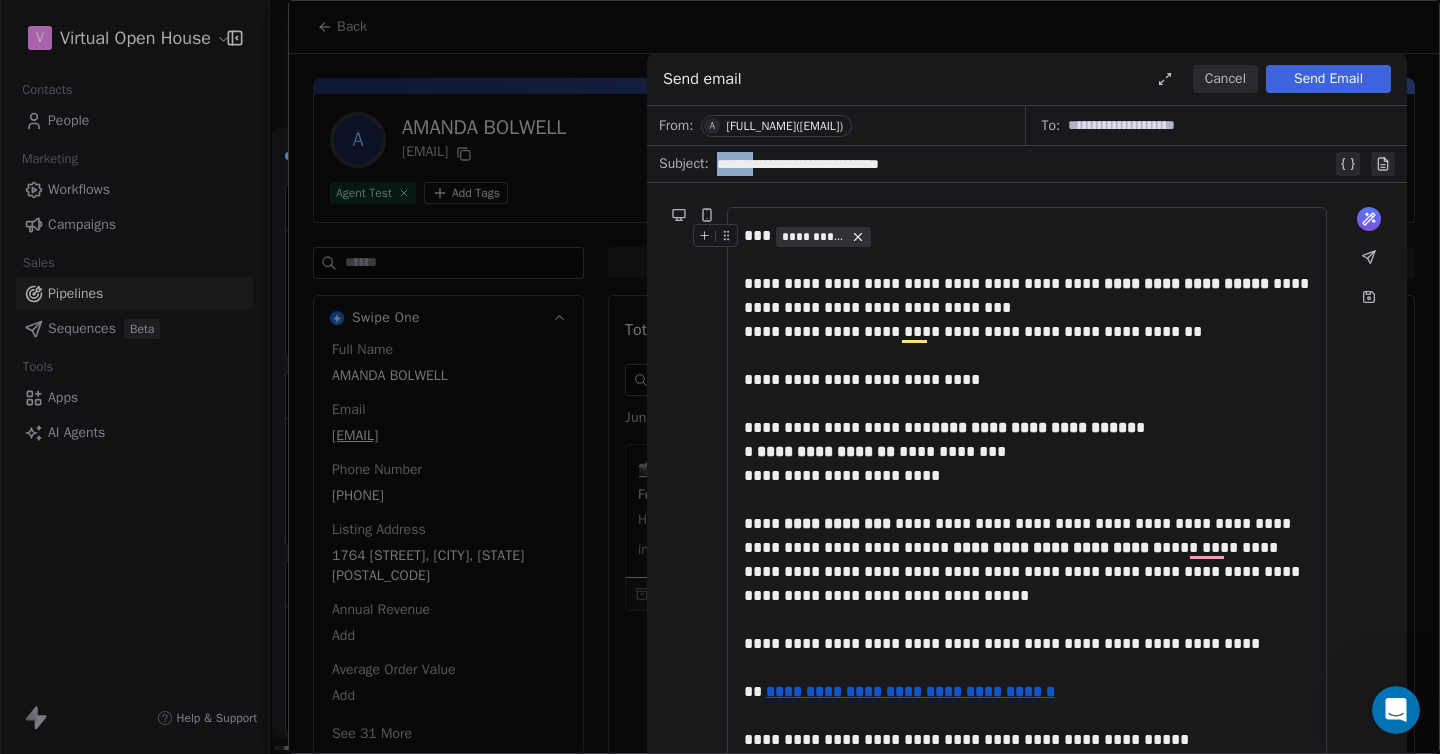 drag, startPoint x: 779, startPoint y: 164, endPoint x: 701, endPoint y: 163, distance: 78.00641 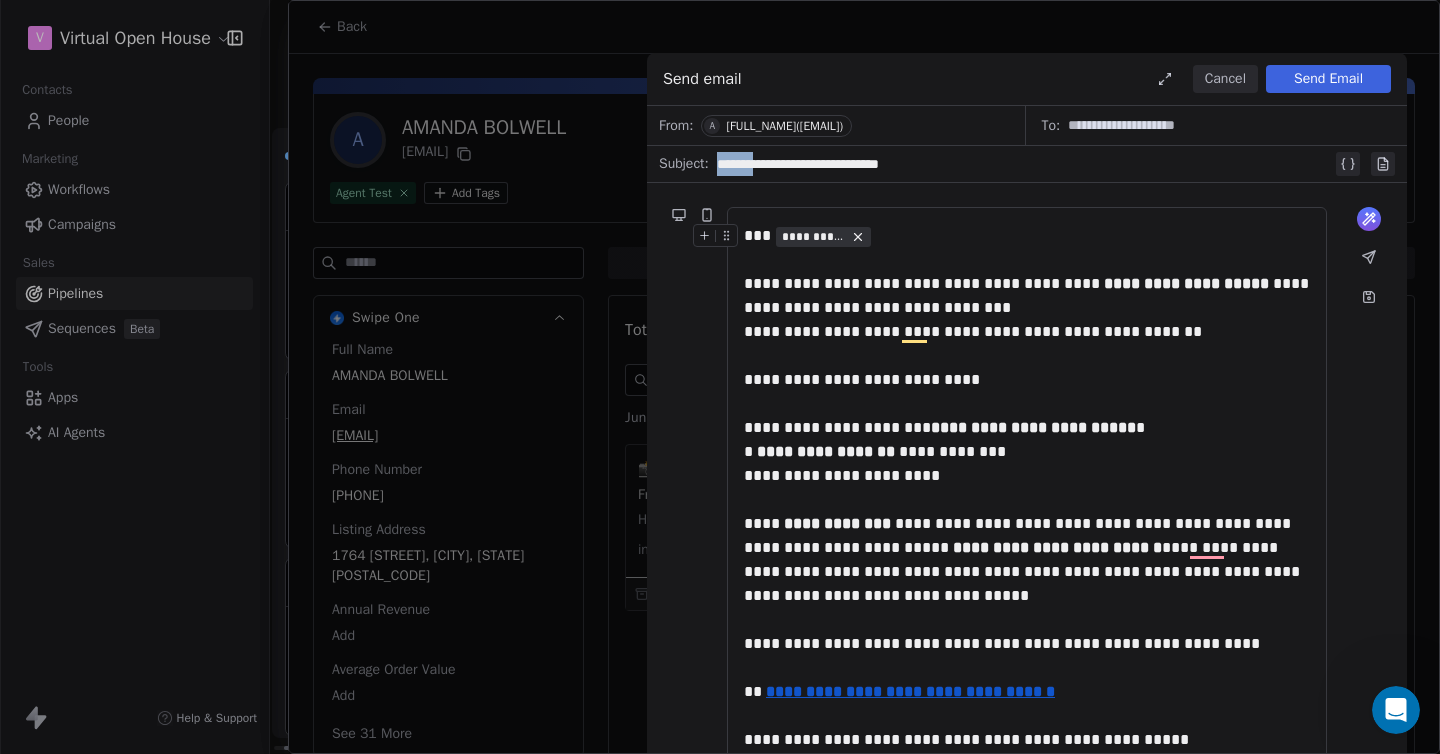 click on "**********" at bounding box center [1027, 164] 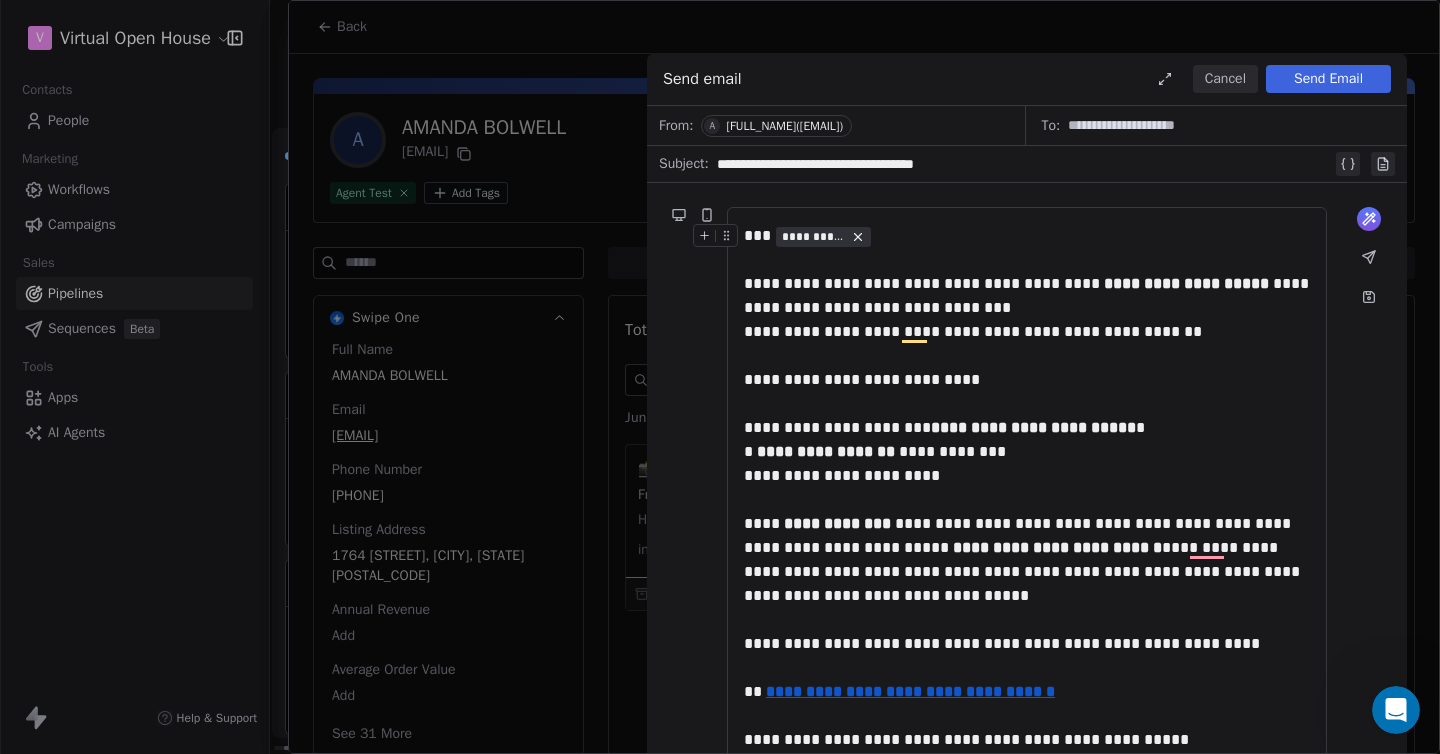 click on "**********" at bounding box center [1024, 164] 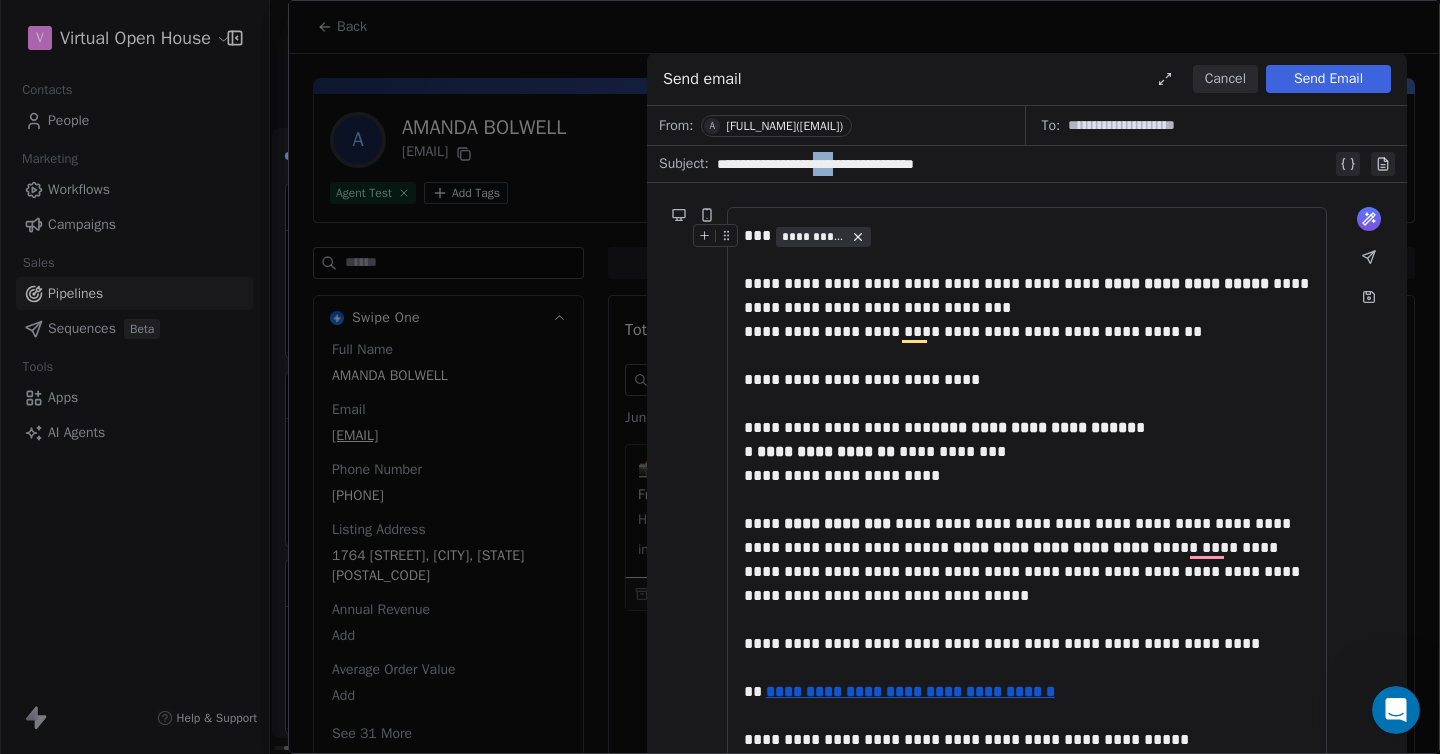 click on "**********" at bounding box center [1024, 164] 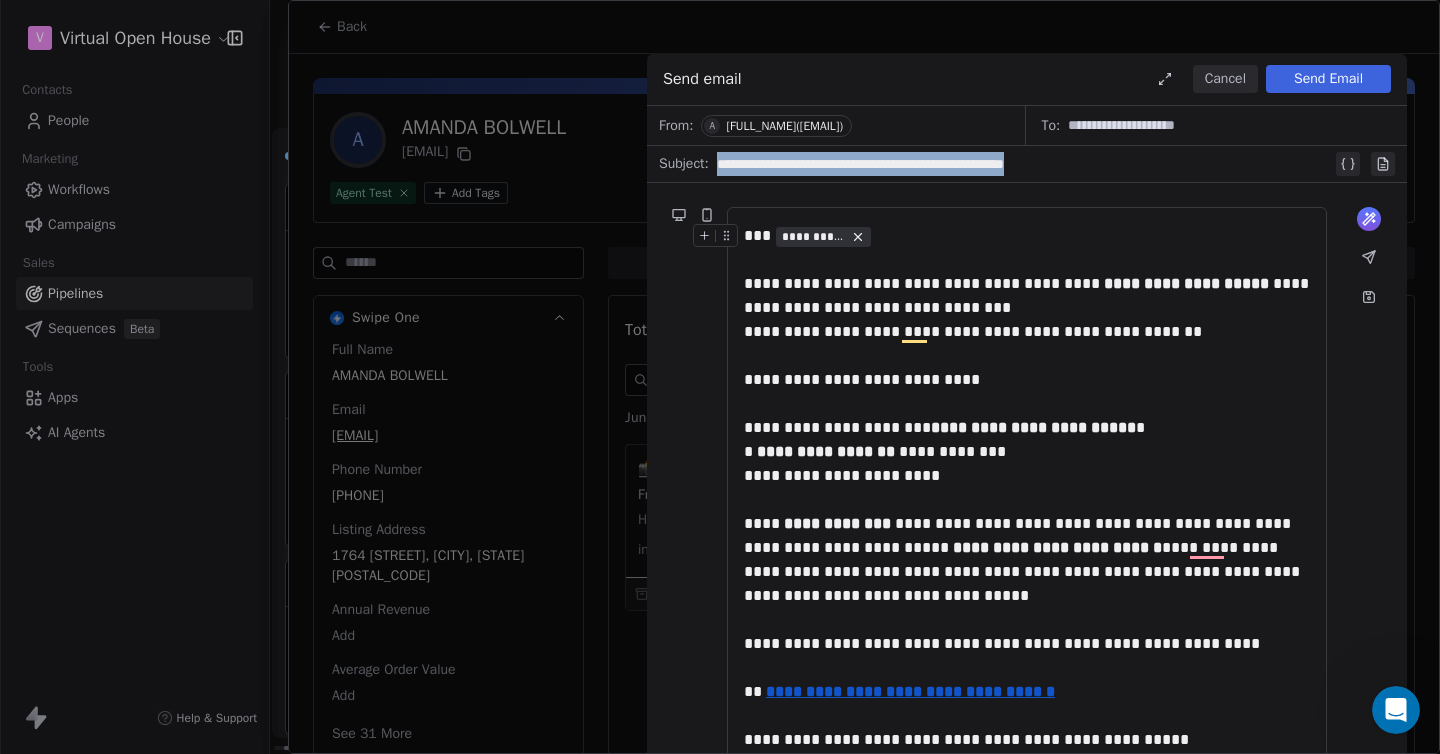 copy on "**********" 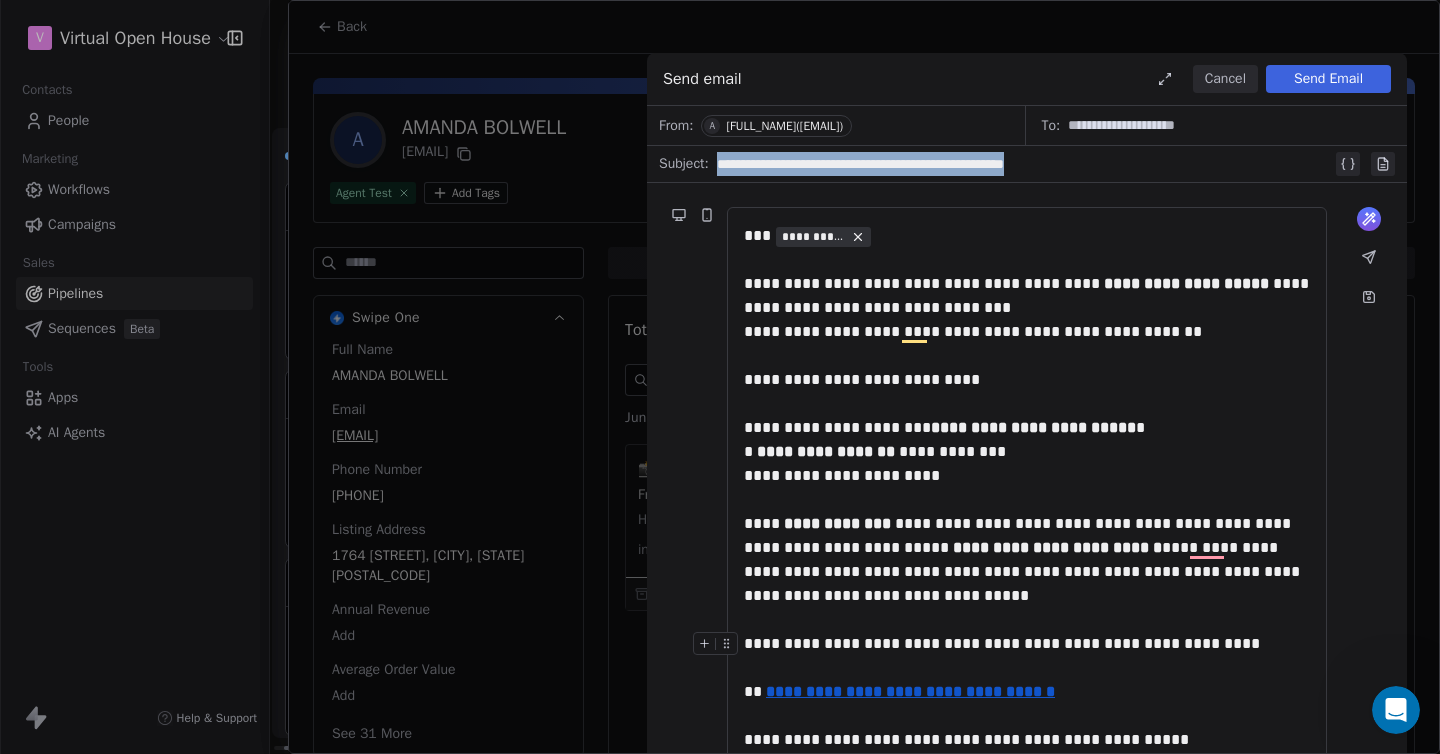 scroll, scrollTop: 112, scrollLeft: 0, axis: vertical 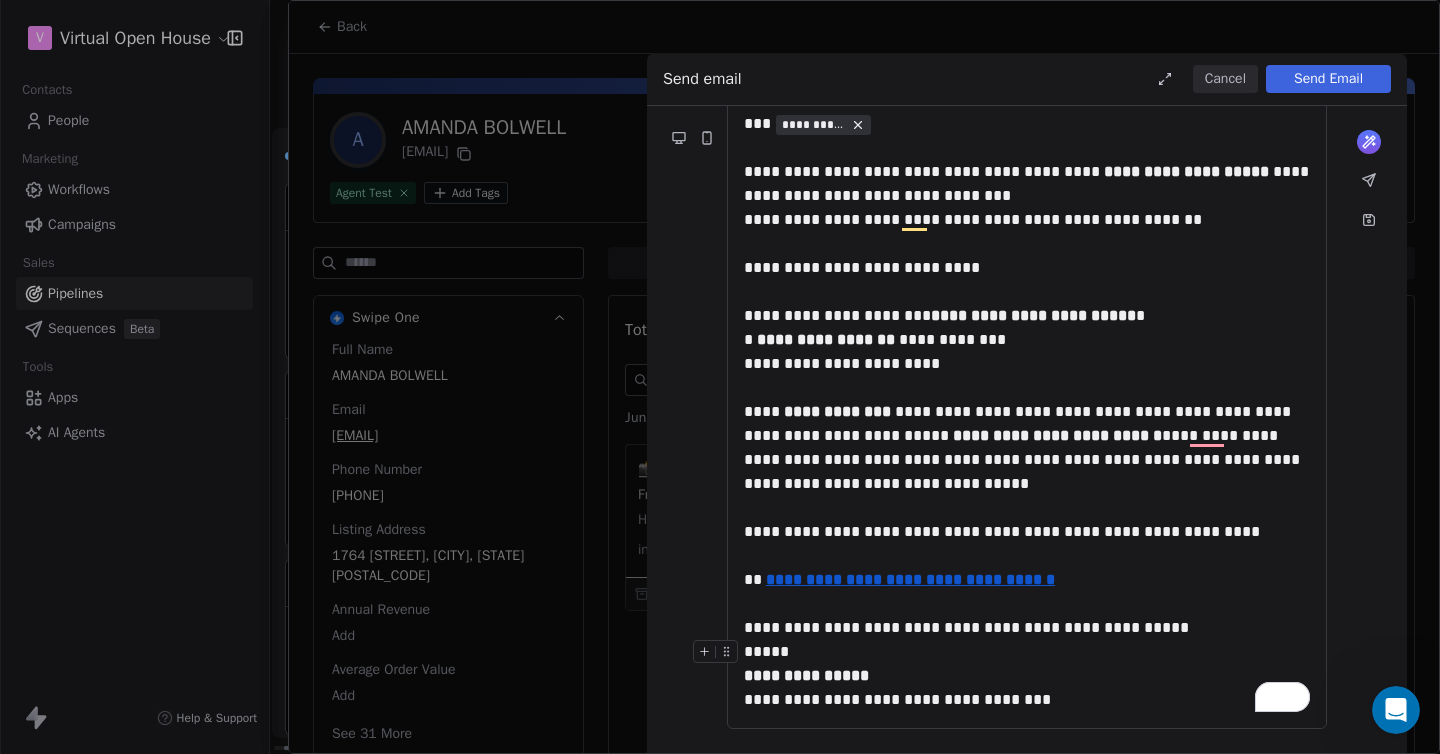 click on "**********" at bounding box center [1027, 676] 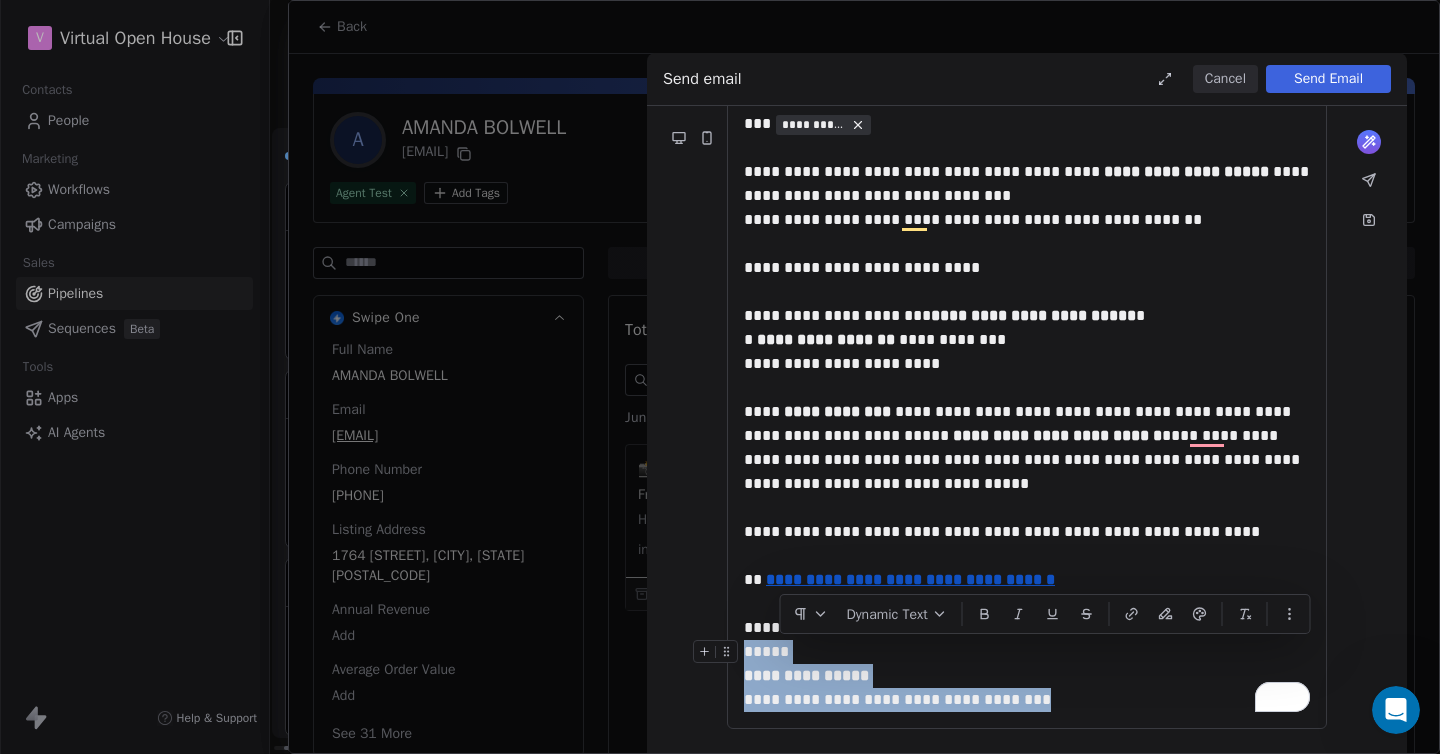 click on "**********" at bounding box center (1027, 676) 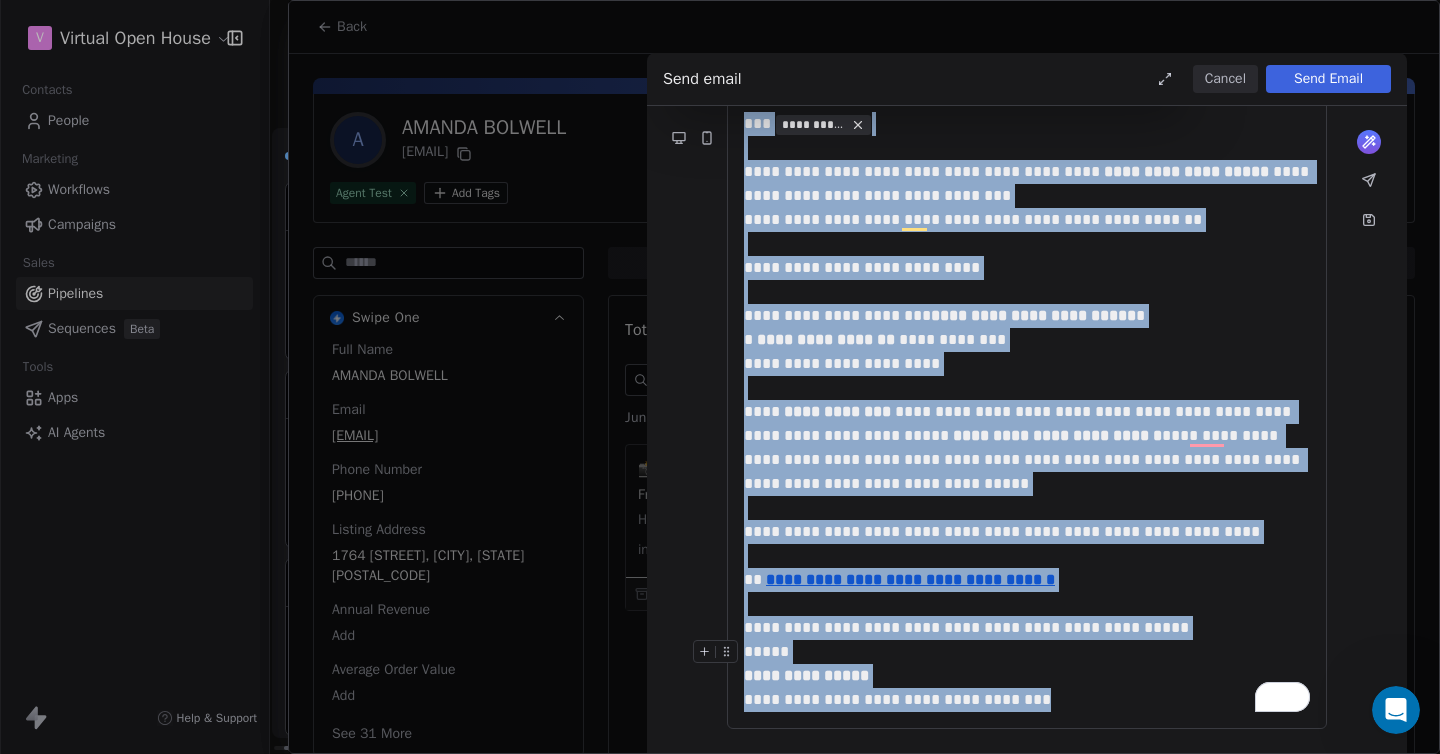 copy on "**********" 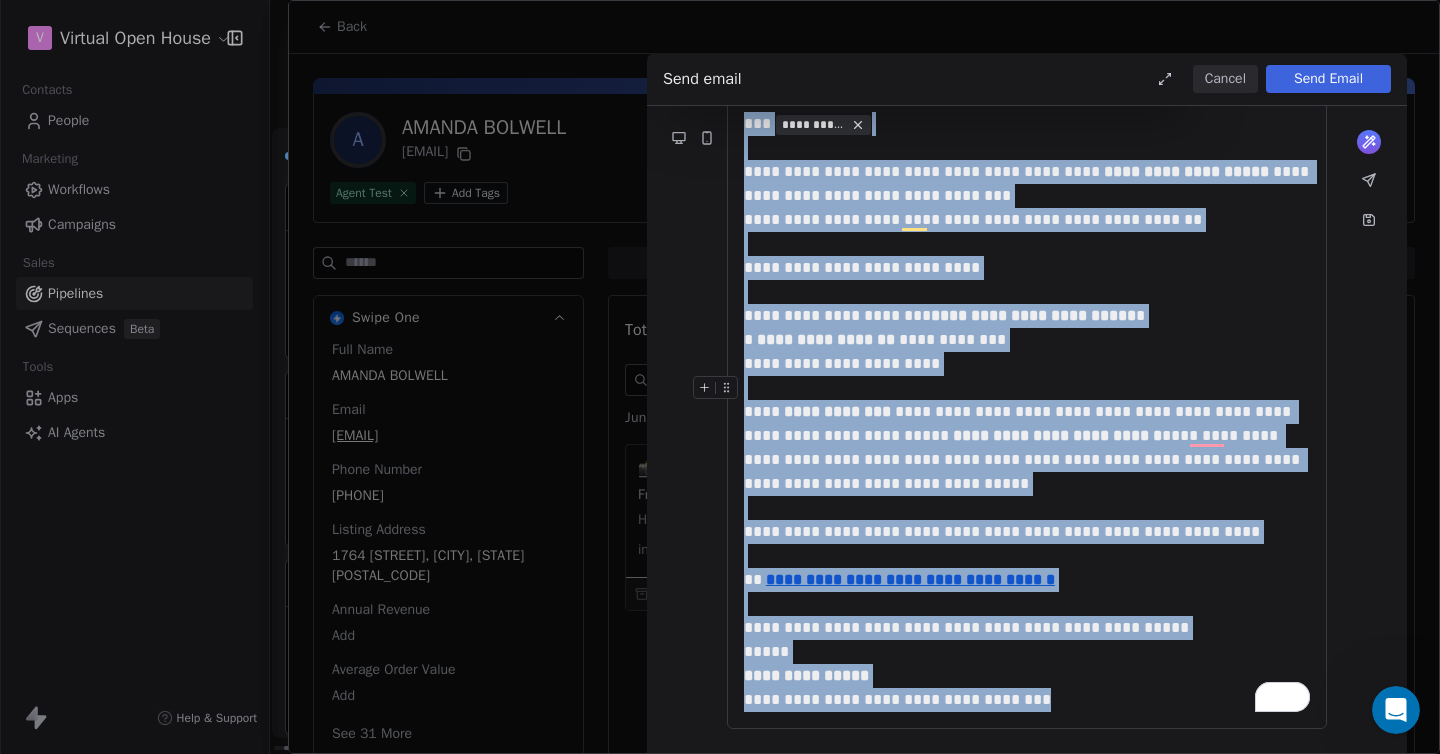 scroll, scrollTop: 28, scrollLeft: 0, axis: vertical 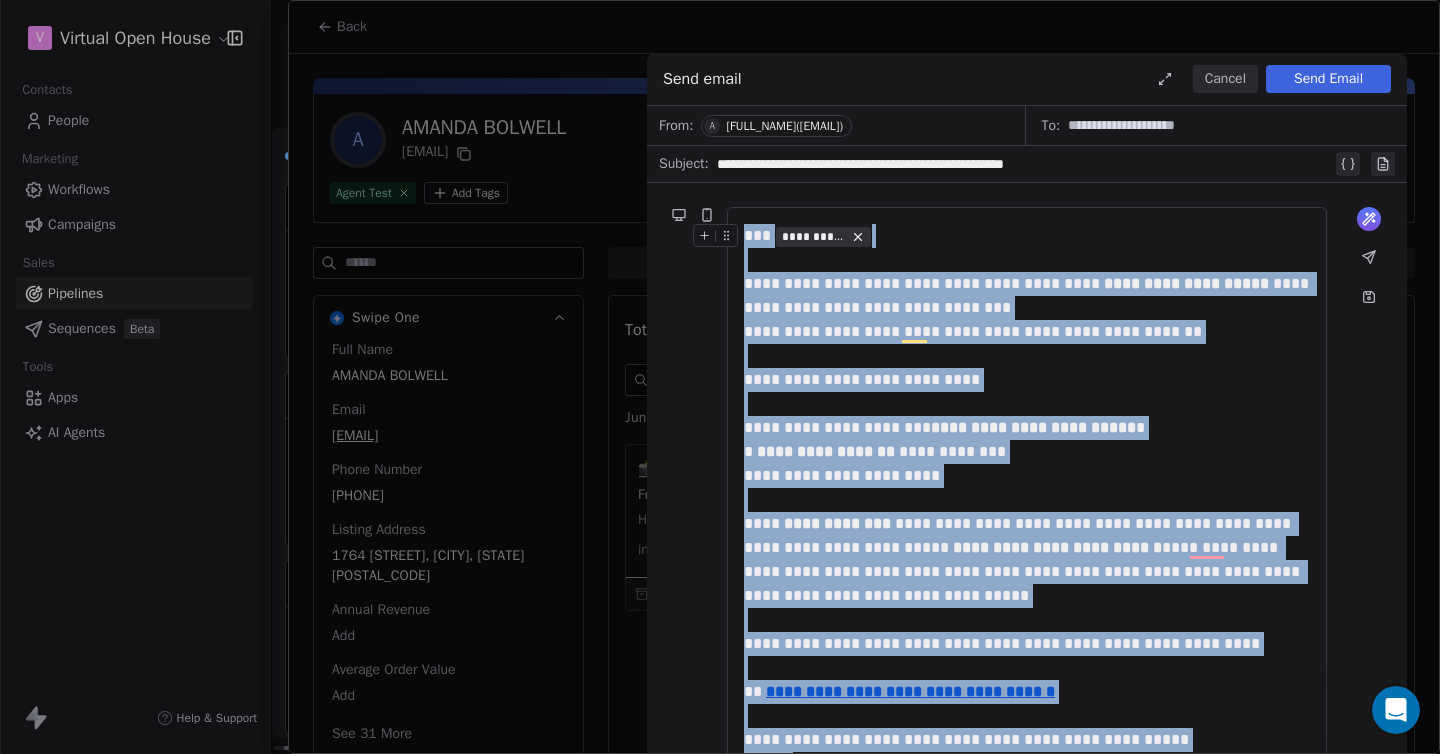 click on "Send Email" at bounding box center [1328, 79] 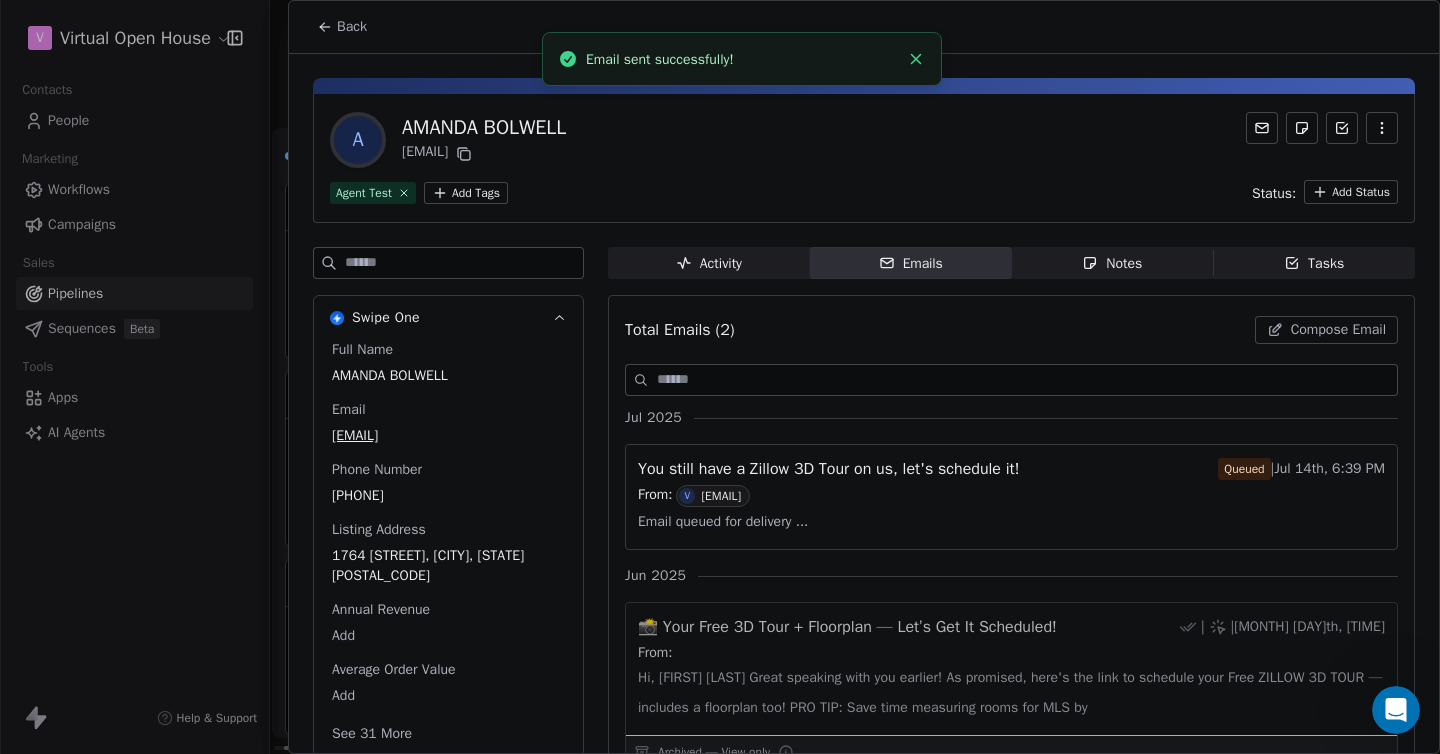 click on "Back" at bounding box center [352, 27] 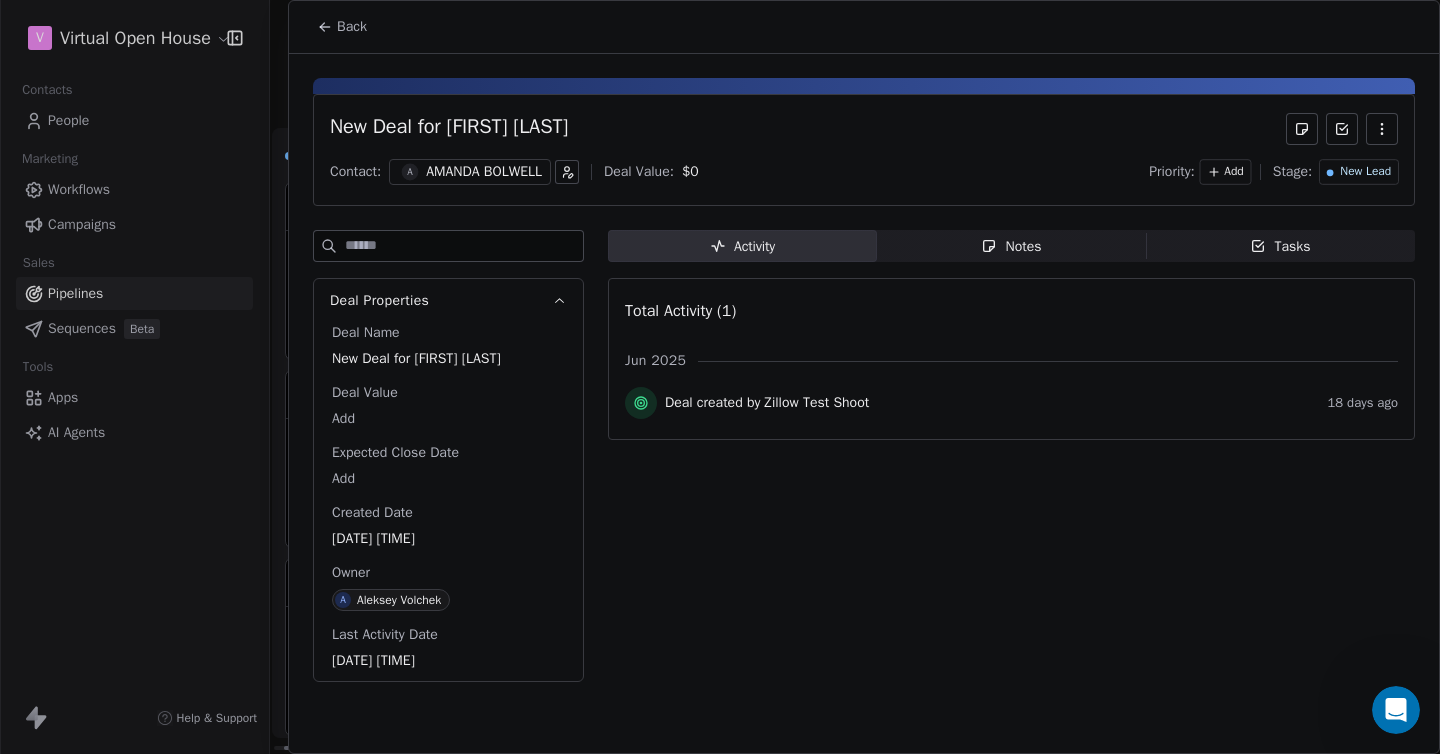 click on "Back" at bounding box center [342, 27] 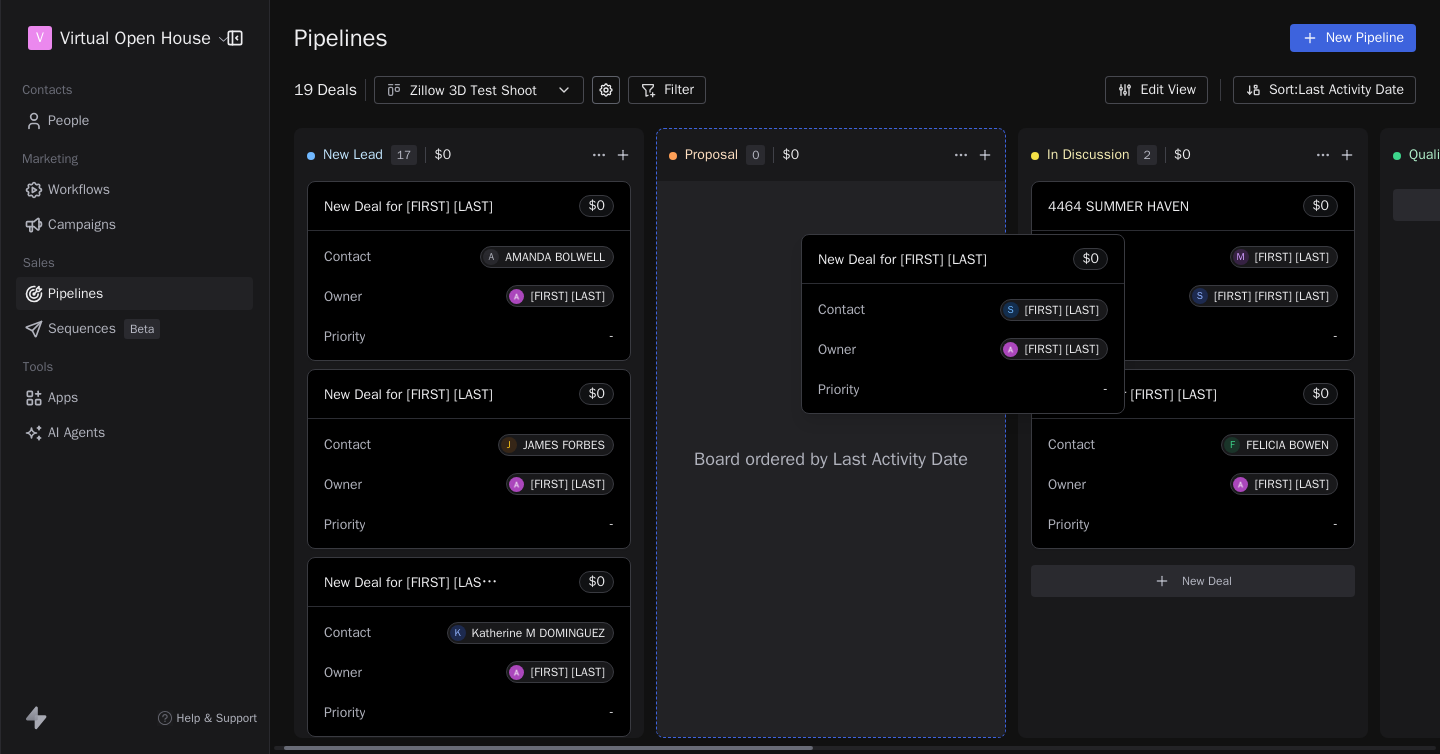 scroll, scrollTop: 0, scrollLeft: 0, axis: both 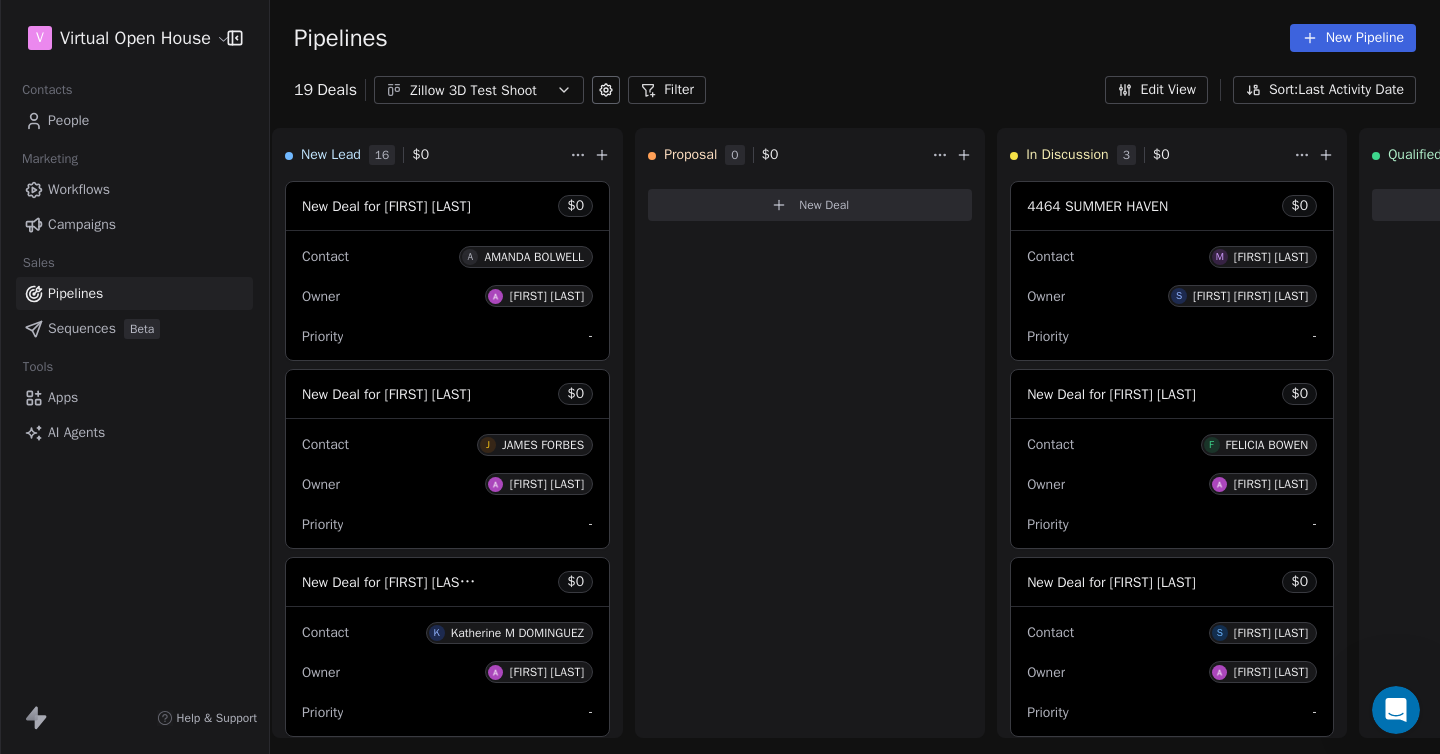 click on "Workflows" at bounding box center [79, 189] 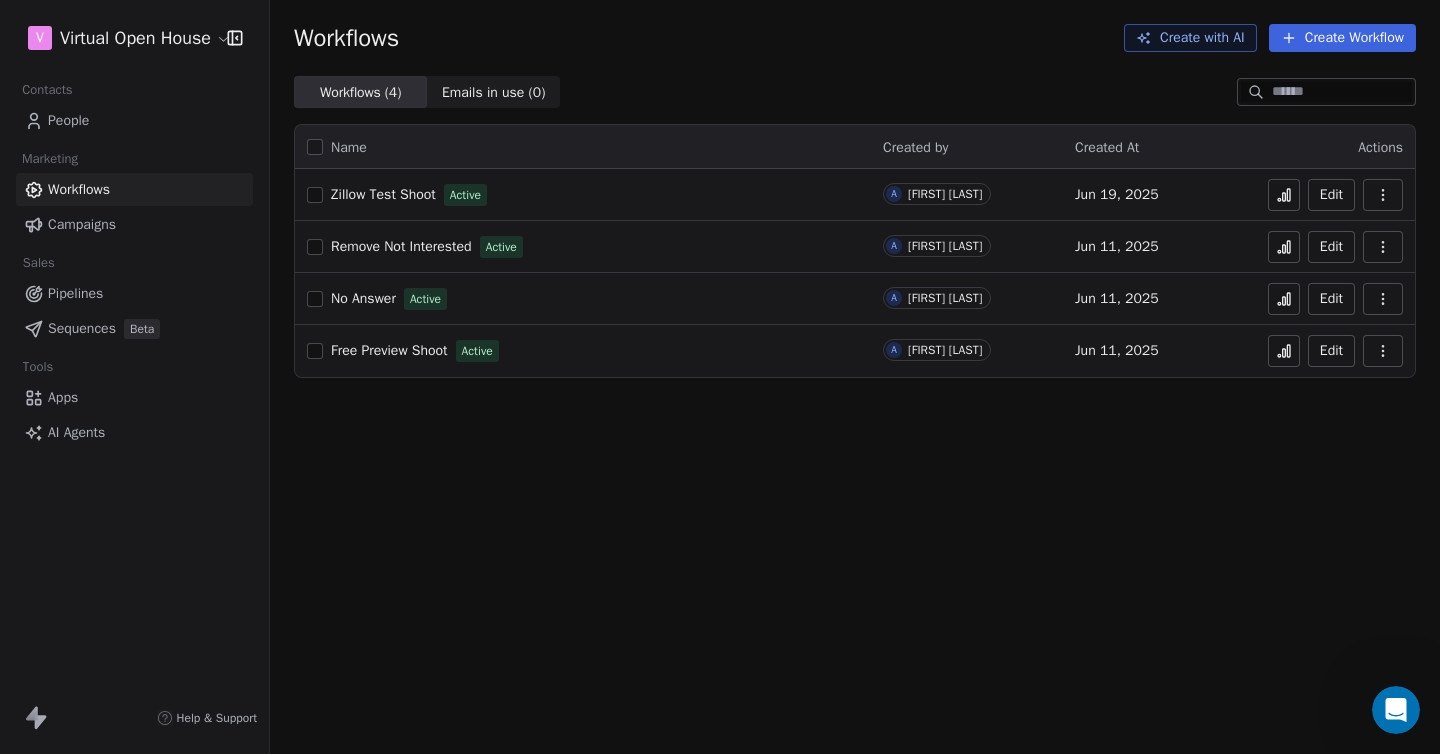 click on "Zillow Test Shoot" at bounding box center [383, 194] 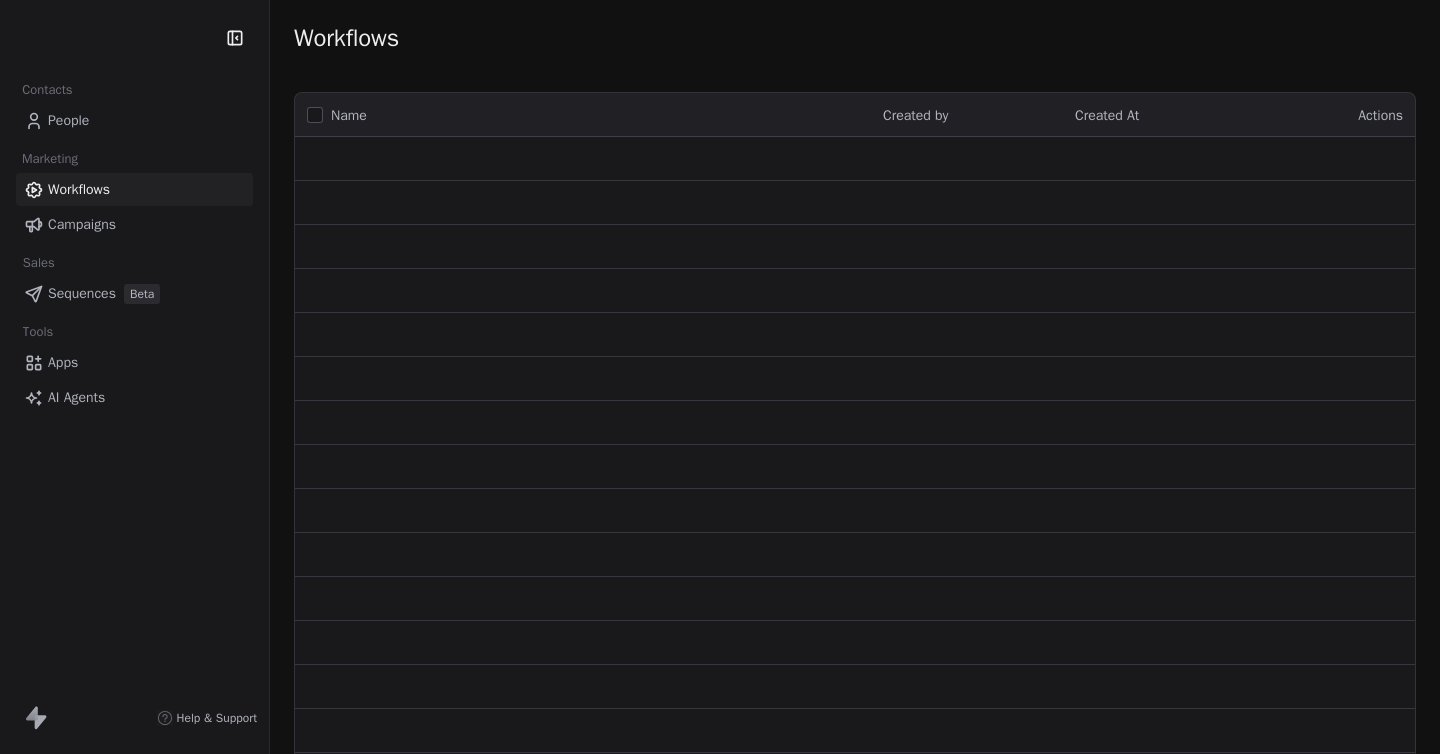 scroll, scrollTop: 0, scrollLeft: 0, axis: both 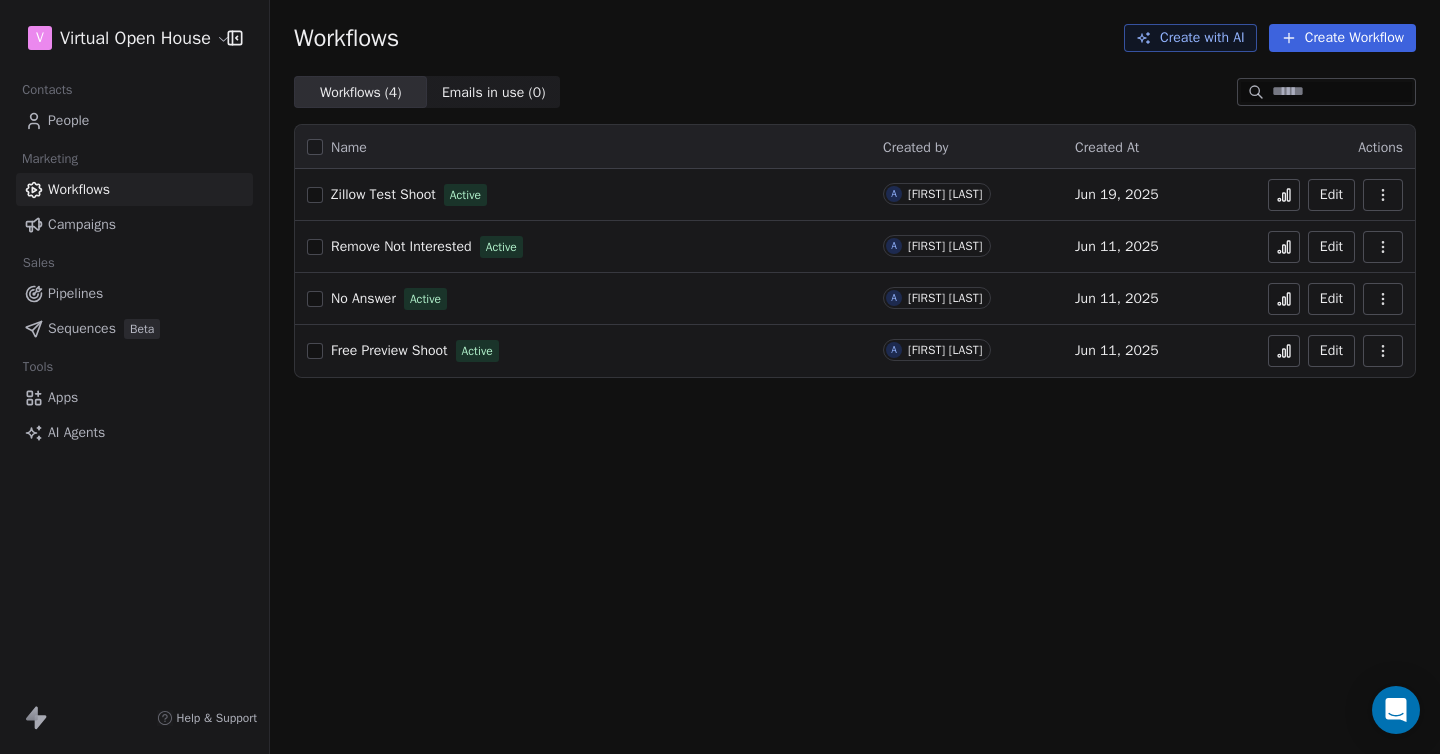 click on "Workflows" at bounding box center [79, 189] 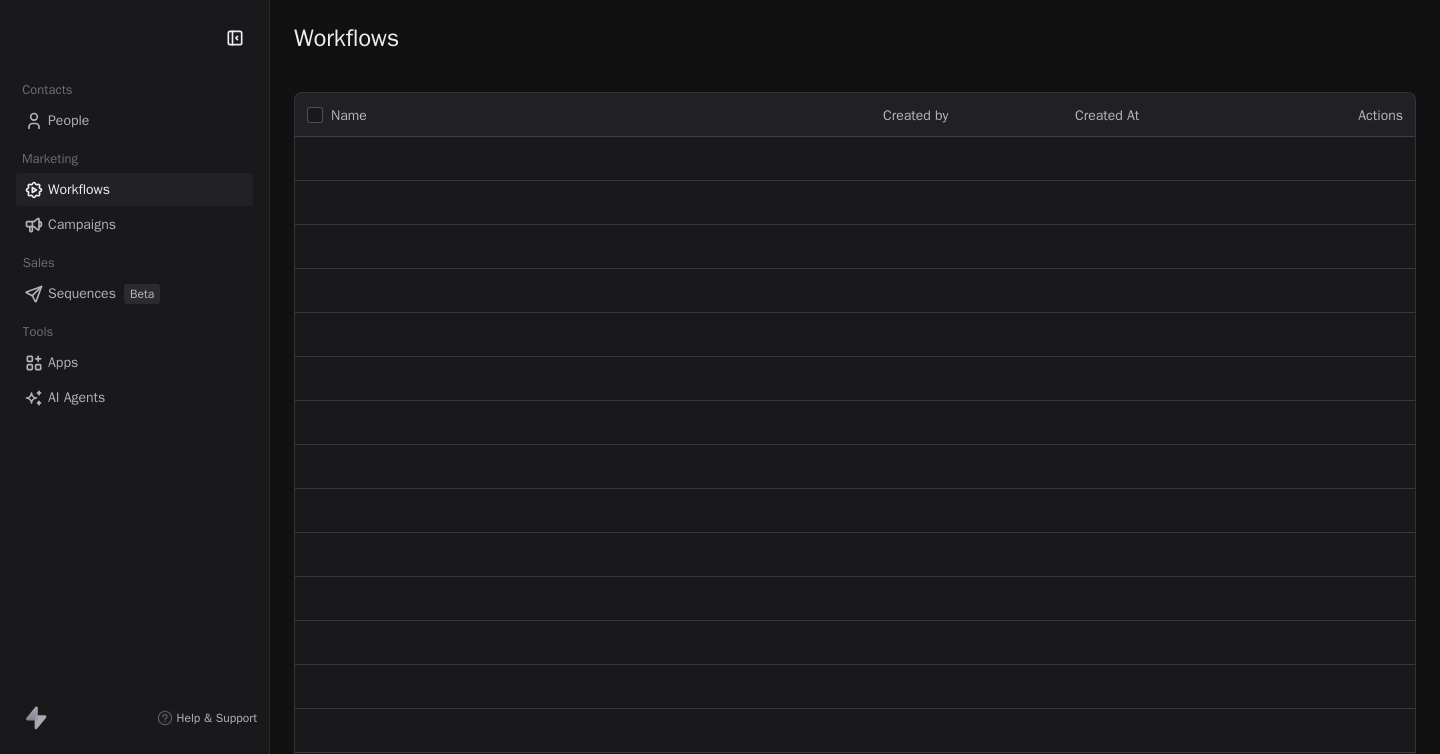 scroll, scrollTop: 0, scrollLeft: 0, axis: both 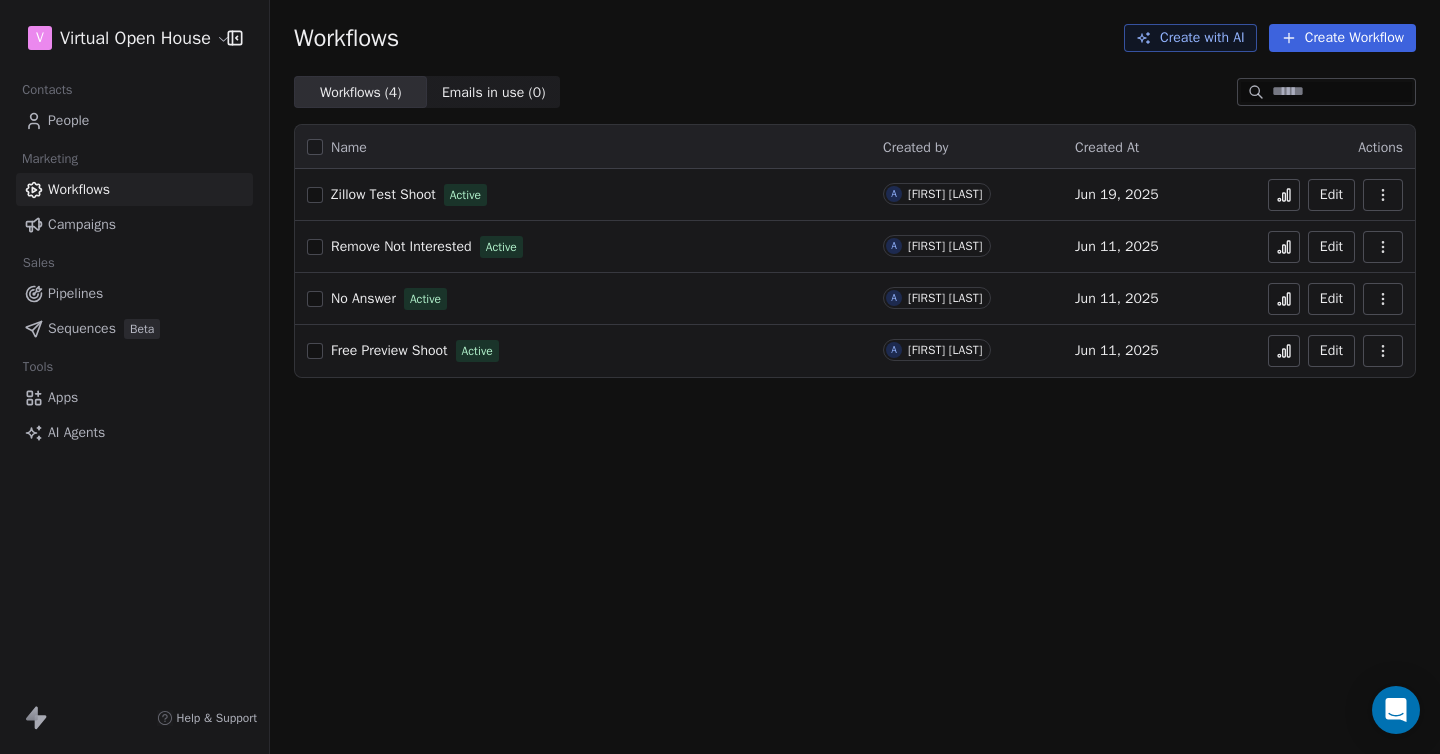 click on "Pipelines" at bounding box center [75, 293] 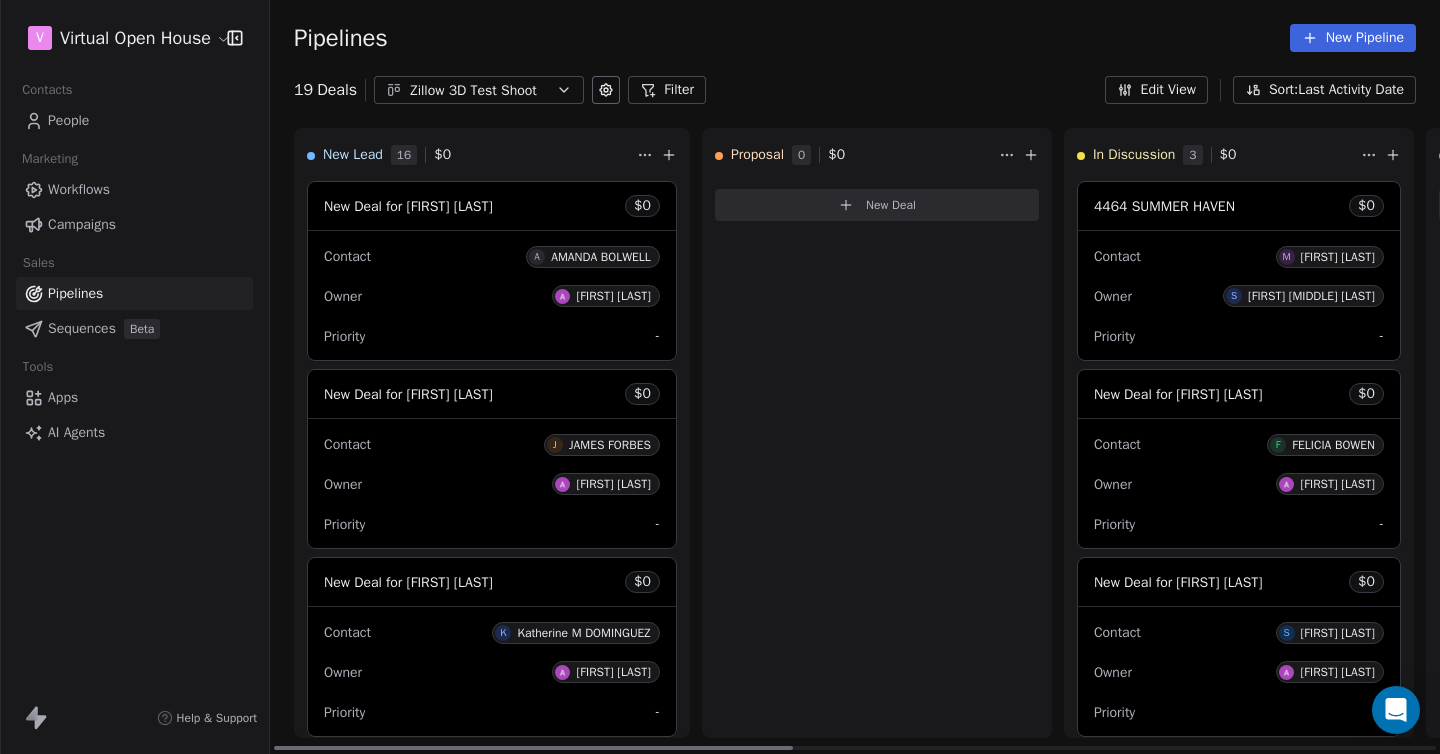 click on "FELICIA BOWEN" at bounding box center [1333, 445] 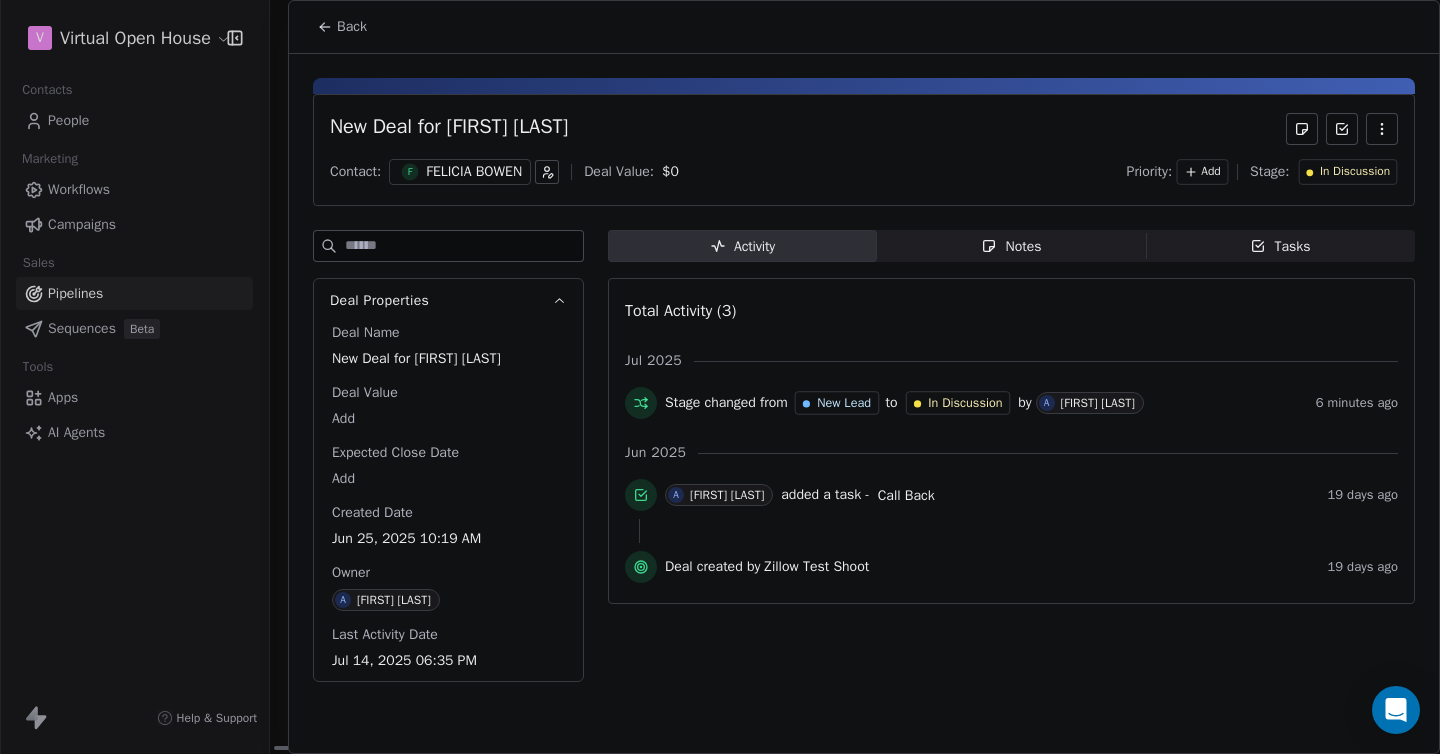 click on "FELICIA BOWEN" at bounding box center [474, 172] 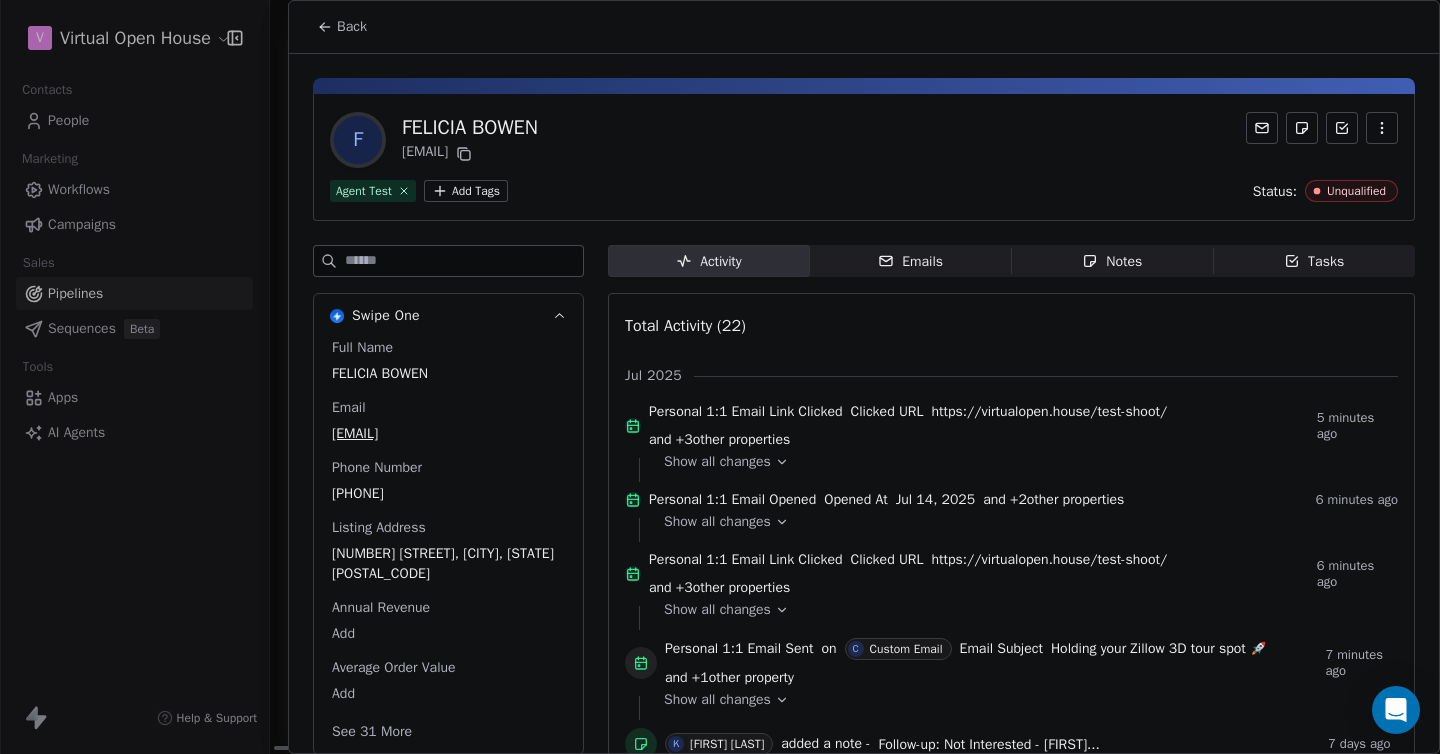 click on "Emails" at bounding box center [910, 261] 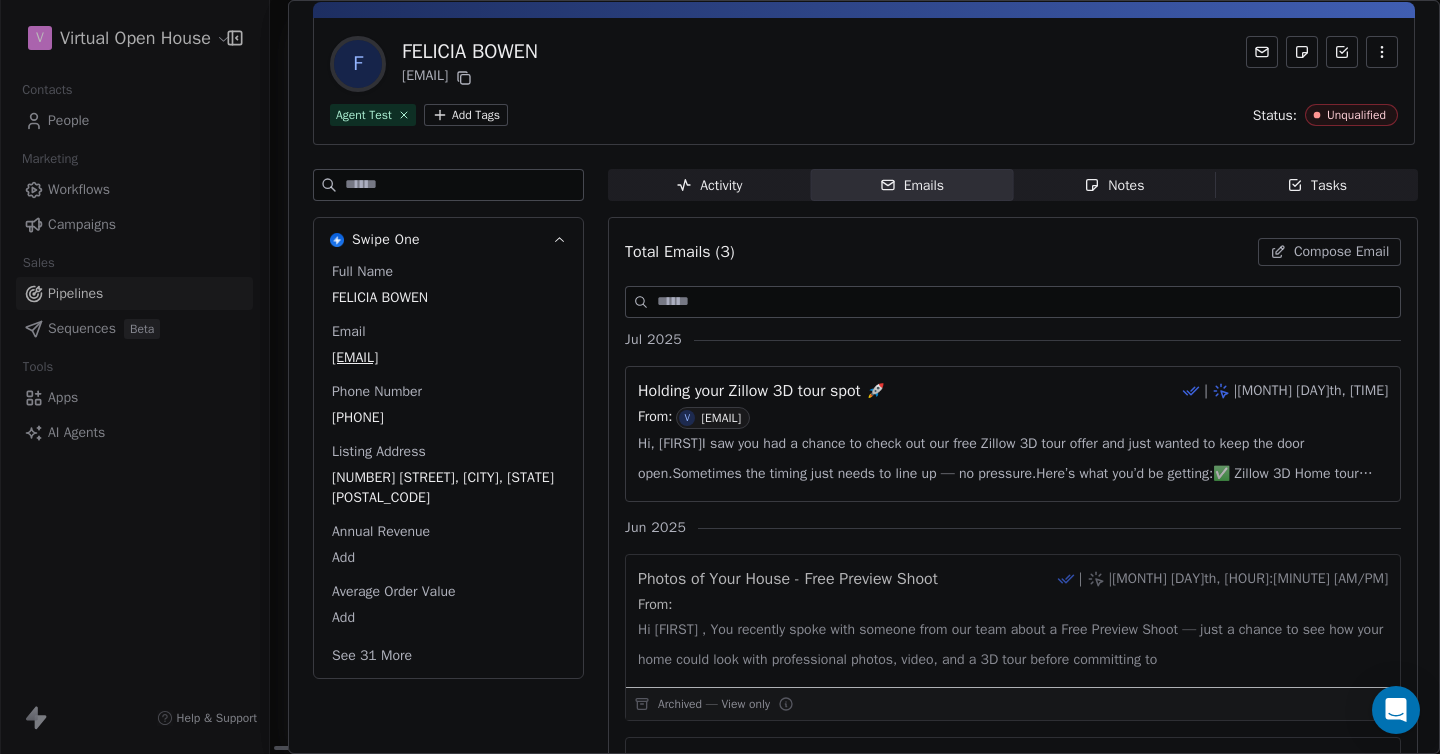 scroll, scrollTop: 0, scrollLeft: 0, axis: both 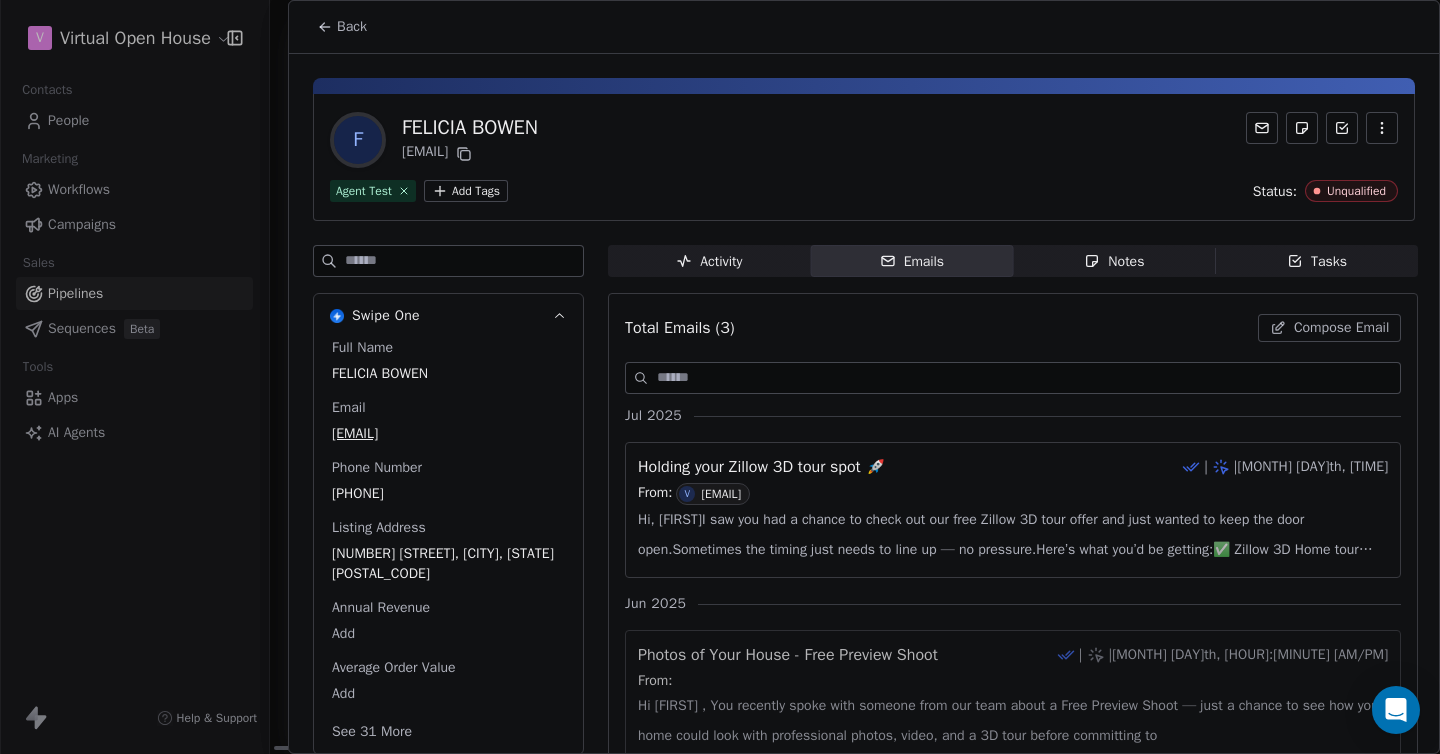 click on "Back" at bounding box center [352, 27] 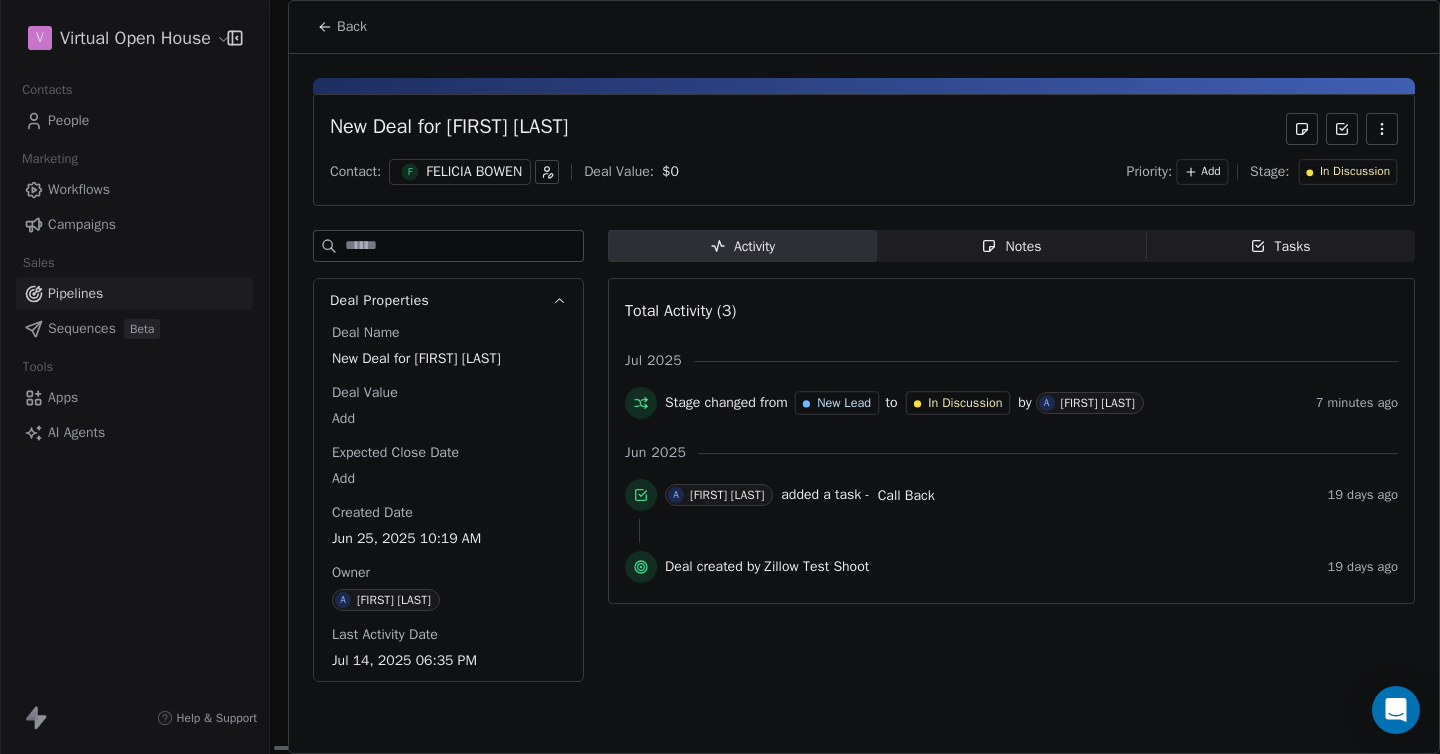 click on "Back" at bounding box center [352, 27] 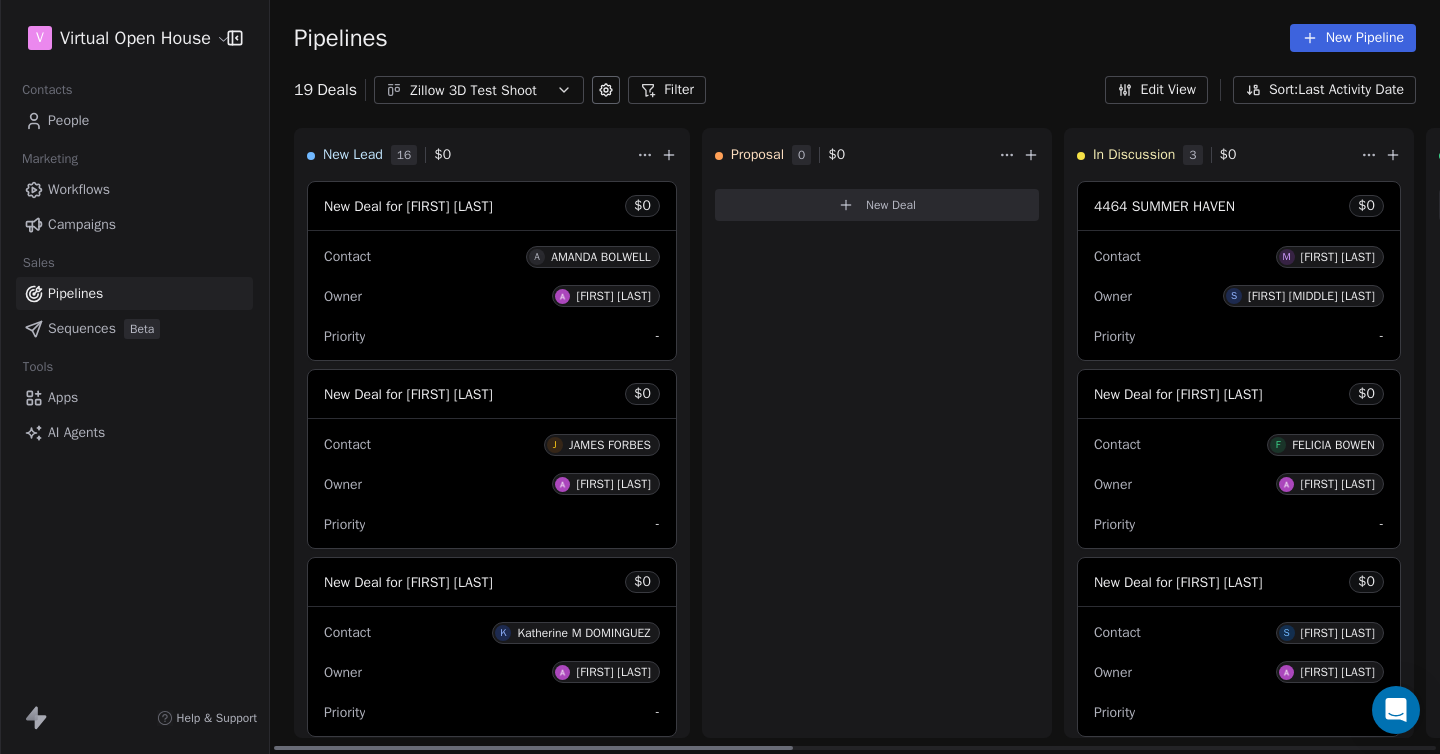 click on "New Deal for [FIRST] [LAST] $ 0 Contact A [FIRST] [LAST] Owner [FIRST] [LAST] Priority - New Deal for [FIRST] [LAST] $ 0 Contact J [FIRST] [LAST] Owner [FIRST] [LAST] Priority - New Deal for [FIRST] [LAST] $ 0 Contact K [FIRST] [LAST] Owner [FIRST] [LAST] Priority - New Deal for [FIRST] [LAST] $ 0 Contact A [FIRST] [LAST] Owner [FIRST] [LAST] Priority - New Deal for [FIRST] [LAST] $ 0 Contact K [FIRST] [LAST] Owner [FIRST] [LAST] Priority - New Deal for [FIRST] [LAST] $ 0 Contact C [FIRST] [LAST] Owner [FIRST] [LAST] Priority - New Deal for [FIRST] [LAST] $ 0 Contact J [FIRST] [LAST] Owner [FIRST] [LAST] Priority - New Deal for [FIRST] [LAST] $ 0 Contact K [FIRST] [LAST] Owner [FIRST] [LAST] Priority - New Deal for [FIRST] [LAST] $ 0 Contact L [FIRST] [LAST] Owner Priority -" at bounding box center (720, 377) 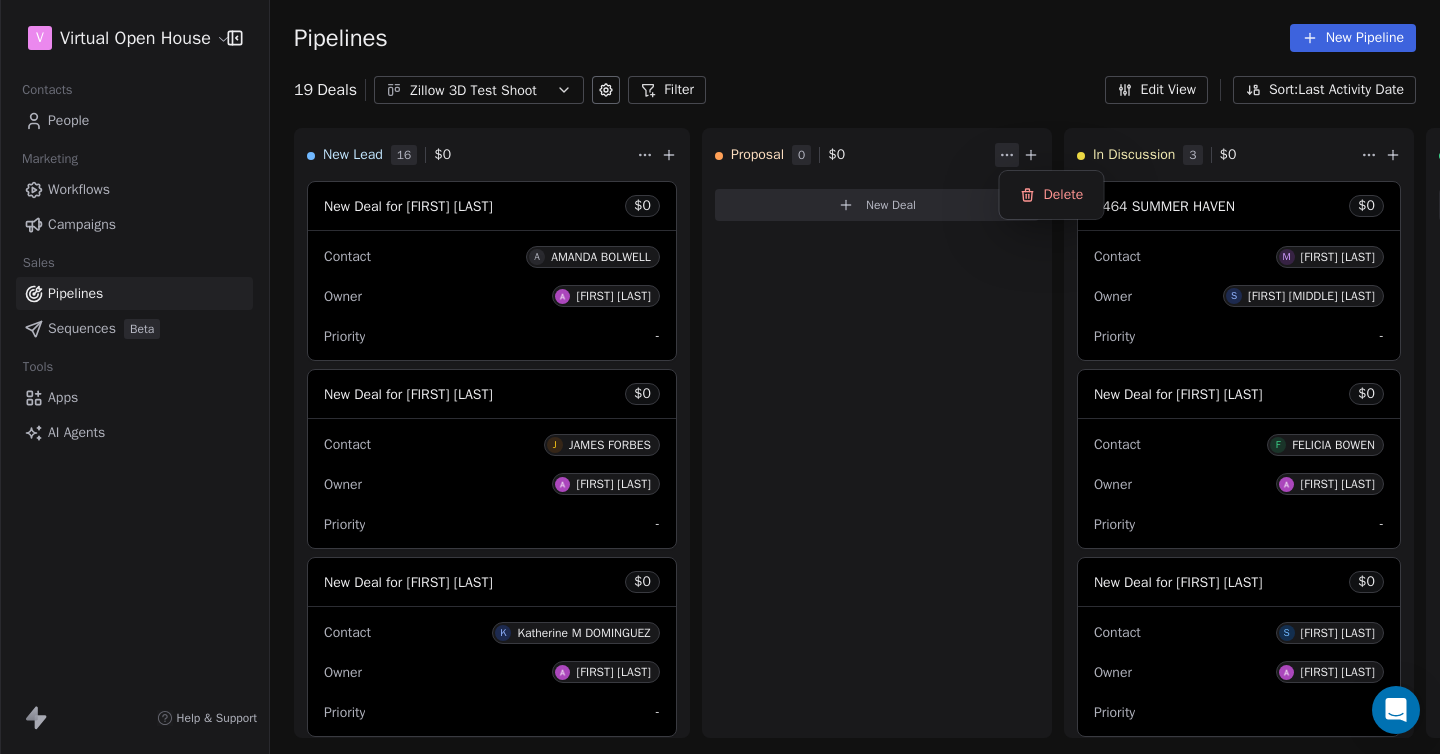 click on "New Deal for [FIRST] [LAST] $ 0 Contact A [FIRST] [LAST] Owner [FIRST] [LAST] Priority - New Deal for [FIRST] [LAST] $ 0 Contact J [FIRST] [LAST] Owner [FIRST] [LAST] Priority - New Deal for [FIRST] [LAST] $ 0 Contact K [FIRST] [LAST] Owner [FIRST] [LAST] Priority - New Deal for [FIRST] [LAST] $ 0 Contact A [FIRST] [LAST] Owner [FIRST] [LAST] Priority - New Deal for [FIRST] [LAST] $ 0 Contact K [FIRST] [LAST] Owner [FIRST] [LAST] Priority - New Deal for [FIRST] [LAST] $ 0 Contact C [FIRST] [LAST] Owner [FIRST] [LAST] Priority - New Deal for [FIRST] [LAST] $ 0 Contact J [FIRST] [LAST] Owner [FIRST] [LAST] Priority - New Deal for [FIRST] [LAST] $ 0 Contact K [FIRST] [LAST] Owner [FIRST] [LAST] Priority - New Deal for [FIRST] [LAST] $ 0 Contact L [FIRST] [LAST] Owner Priority -" at bounding box center [720, 377] 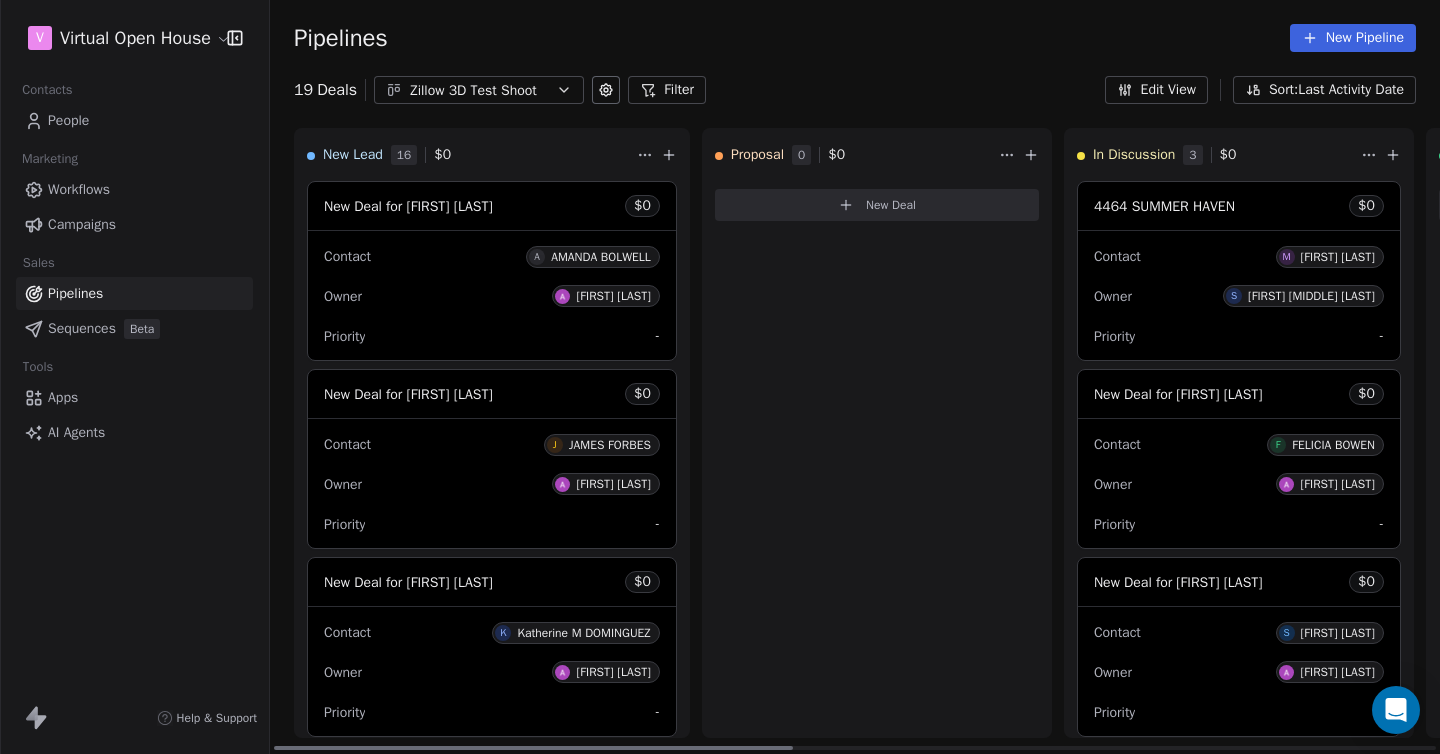 click on "Proposal" at bounding box center [757, 155] 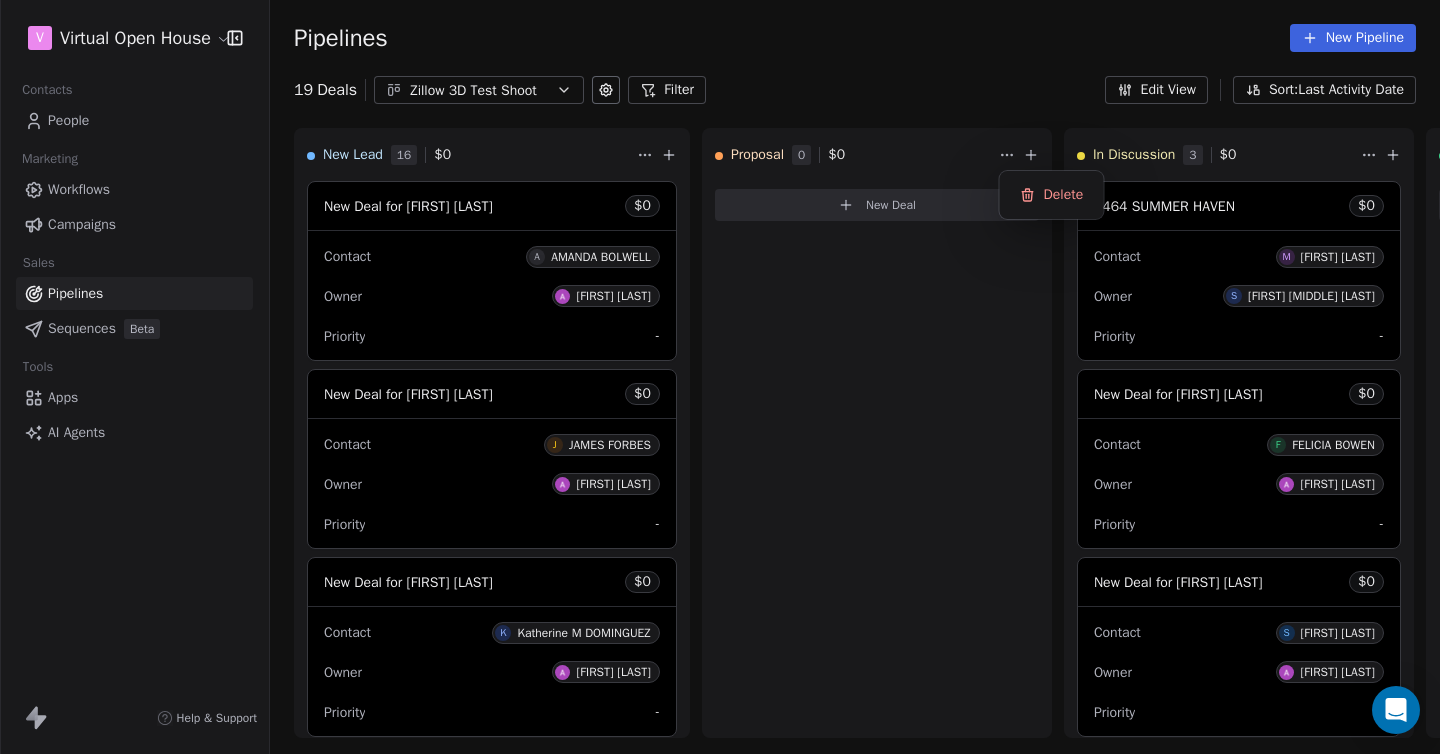 click on "New Deal for [FIRST] [LAST] $ 0 Contact A [FIRST] [LAST] Owner [FIRST] [LAST] Priority - New Deal for [FIRST] [LAST] $ 0 Contact J [FIRST] [LAST] Owner [FIRST] [LAST] Priority - New Deal for [FIRST] [LAST] $ 0 Contact K [FIRST] [LAST] Owner [FIRST] [LAST] Priority - New Deal for [FIRST] [LAST] $ 0 Contact A [FIRST] [LAST] Owner [FIRST] [LAST] Priority - New Deal for [FIRST] [LAST] $ 0 Contact K [FIRST] [LAST] Owner [FIRST] [LAST] Priority - New Deal for [FIRST] [LAST] $ 0 Contact C [FIRST] [LAST] Owner [FIRST] [LAST] Priority - New Deal for [FIRST] [LAST] $ 0 Contact J [FIRST] [LAST] Owner [FIRST] [LAST] Priority - New Deal for [FIRST] [LAST] $ 0 Contact K [FIRST] [LAST] Owner [FIRST] [LAST] Priority - New Deal for [FIRST] [LAST] $ 0 Contact L [FIRST] [LAST] Owner Priority -" at bounding box center [720, 377] 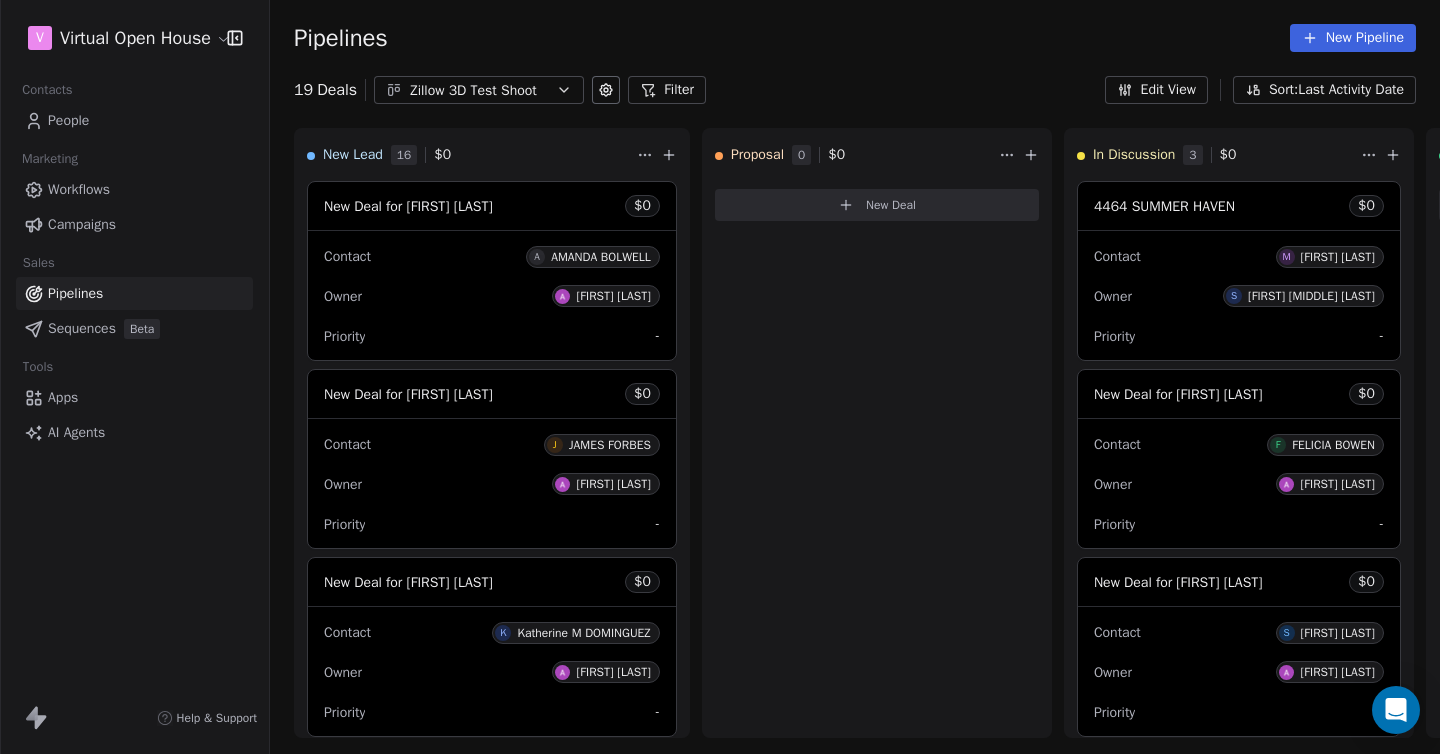 click 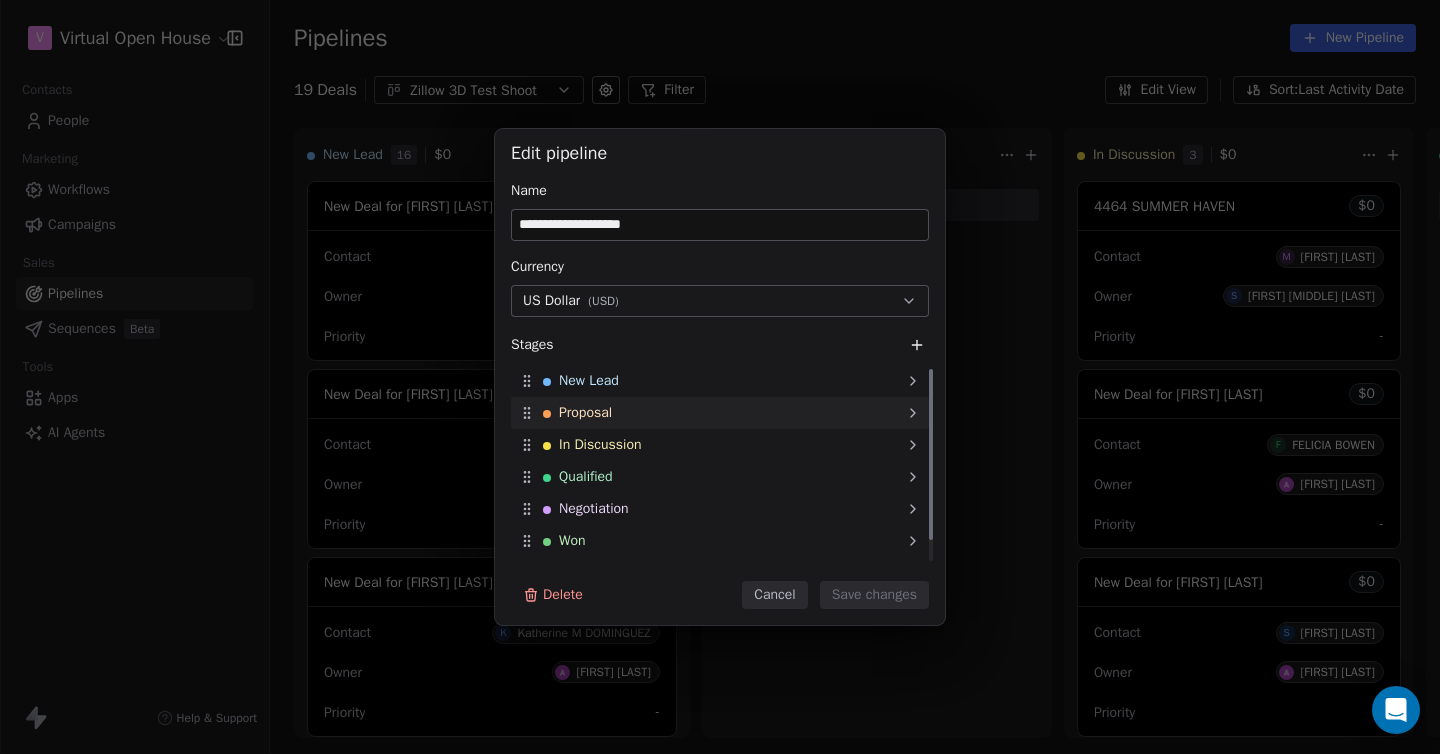 click on "Proposal" at bounding box center (720, 413) 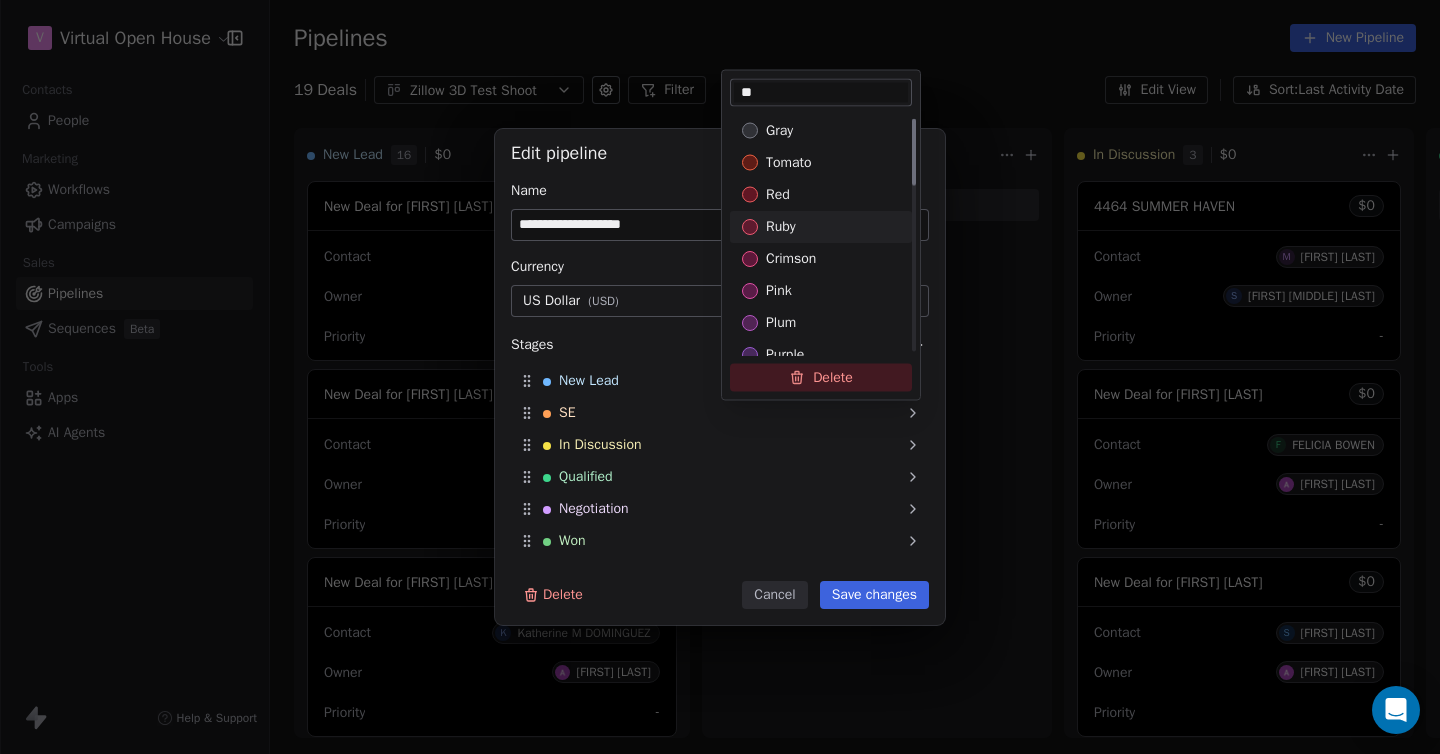type on "*" 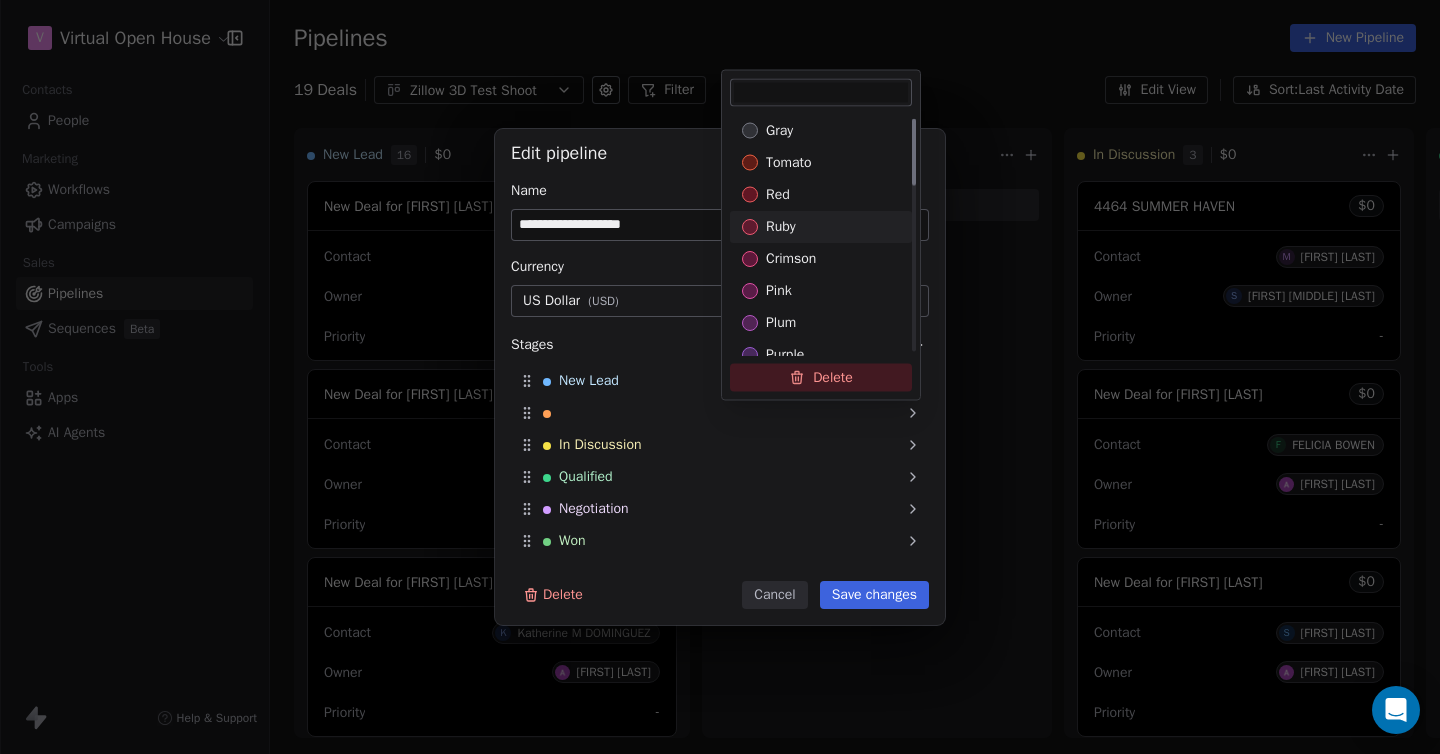 type on "*" 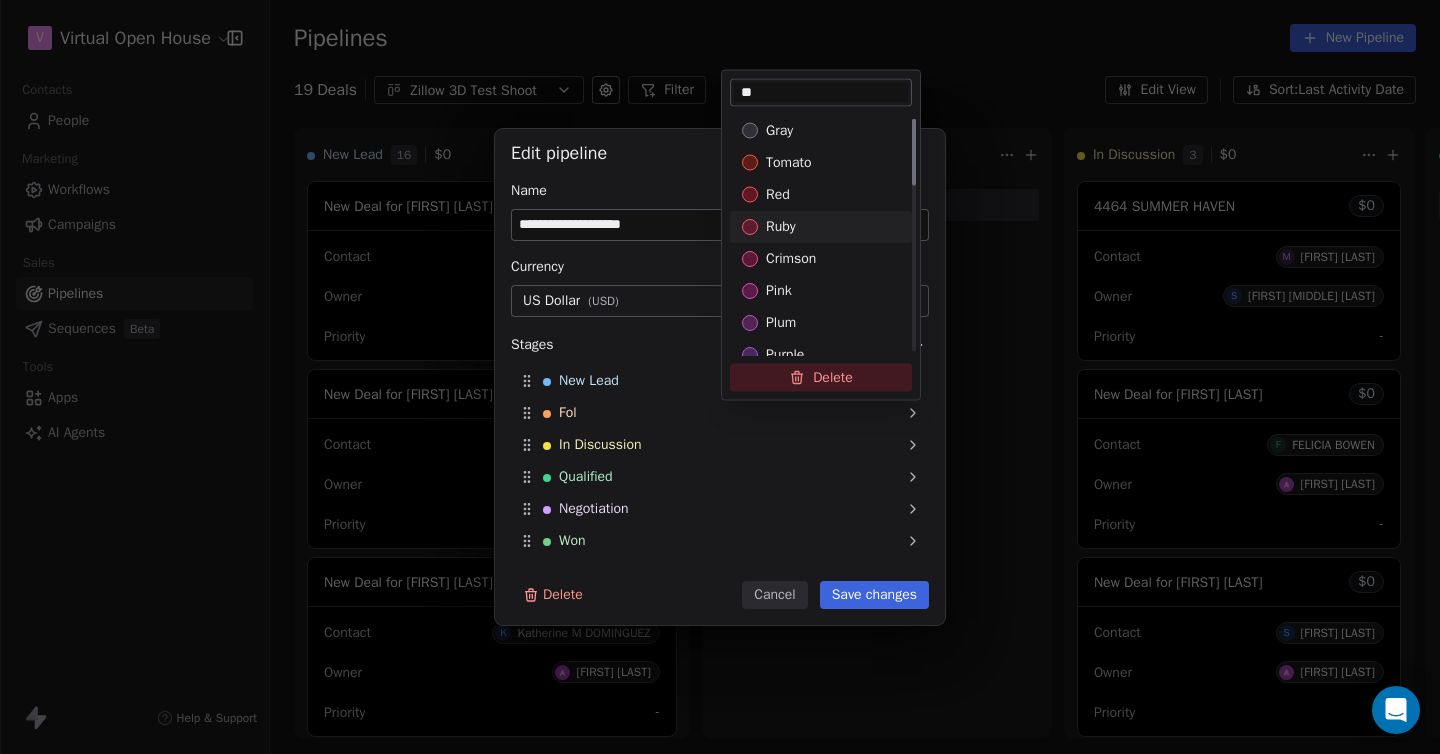type on "*" 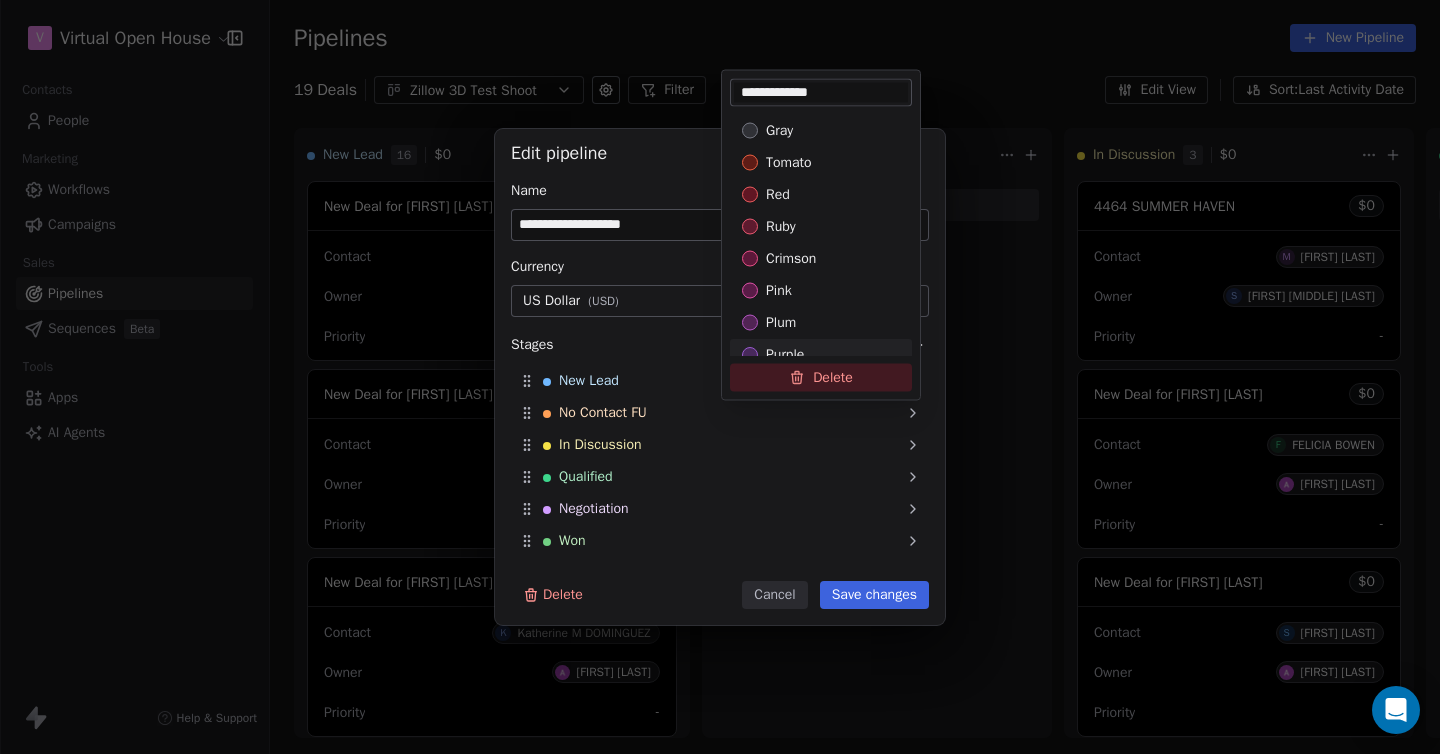 type on "**********" 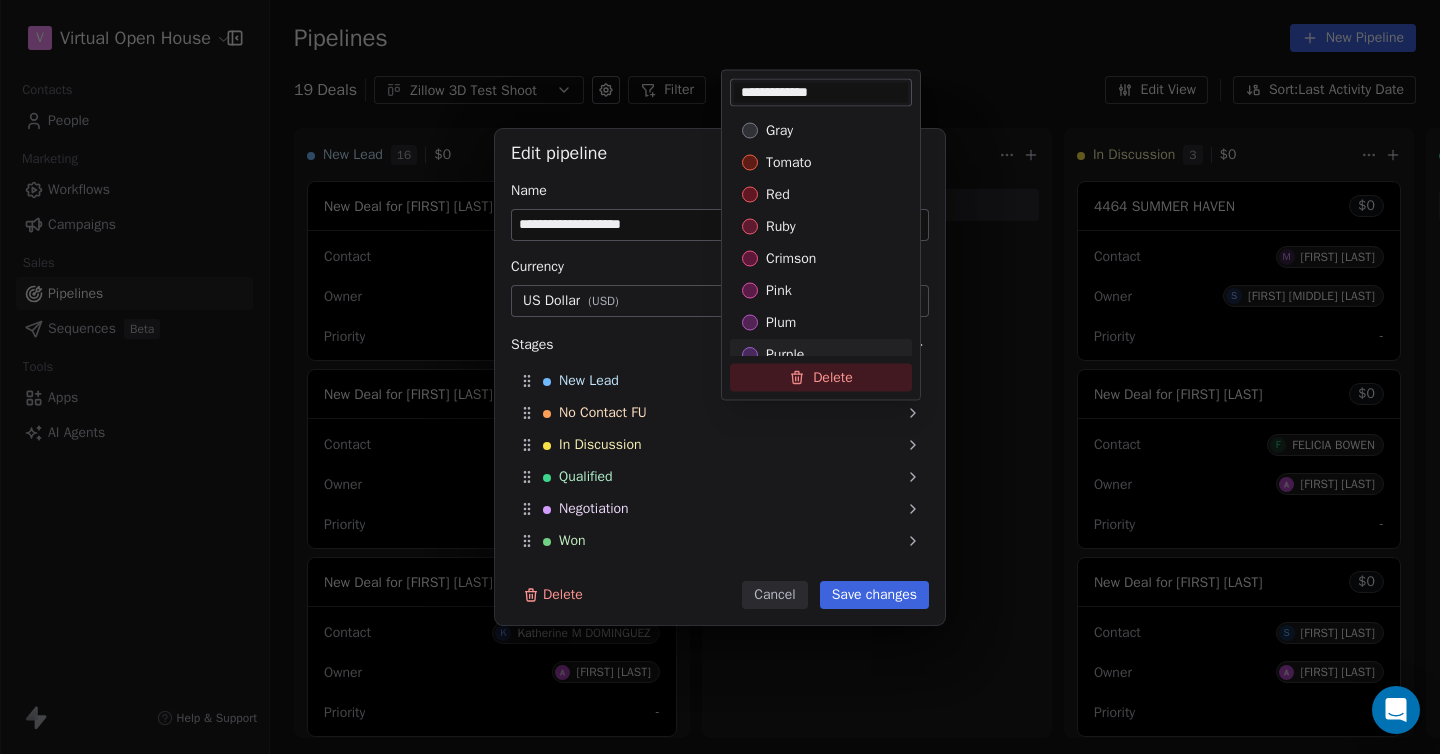 click on "**********" at bounding box center (720, 377) 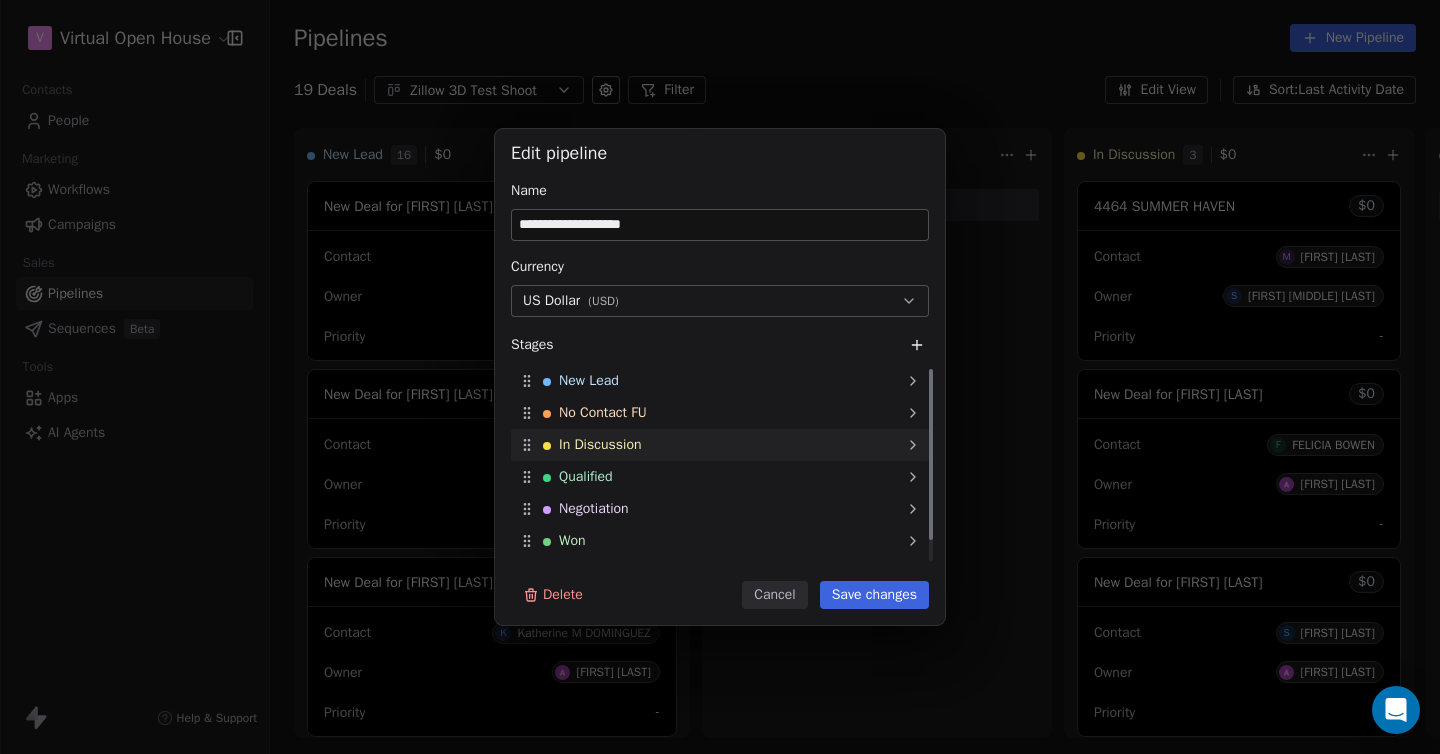 click on "In Discussion" at bounding box center [720, 445] 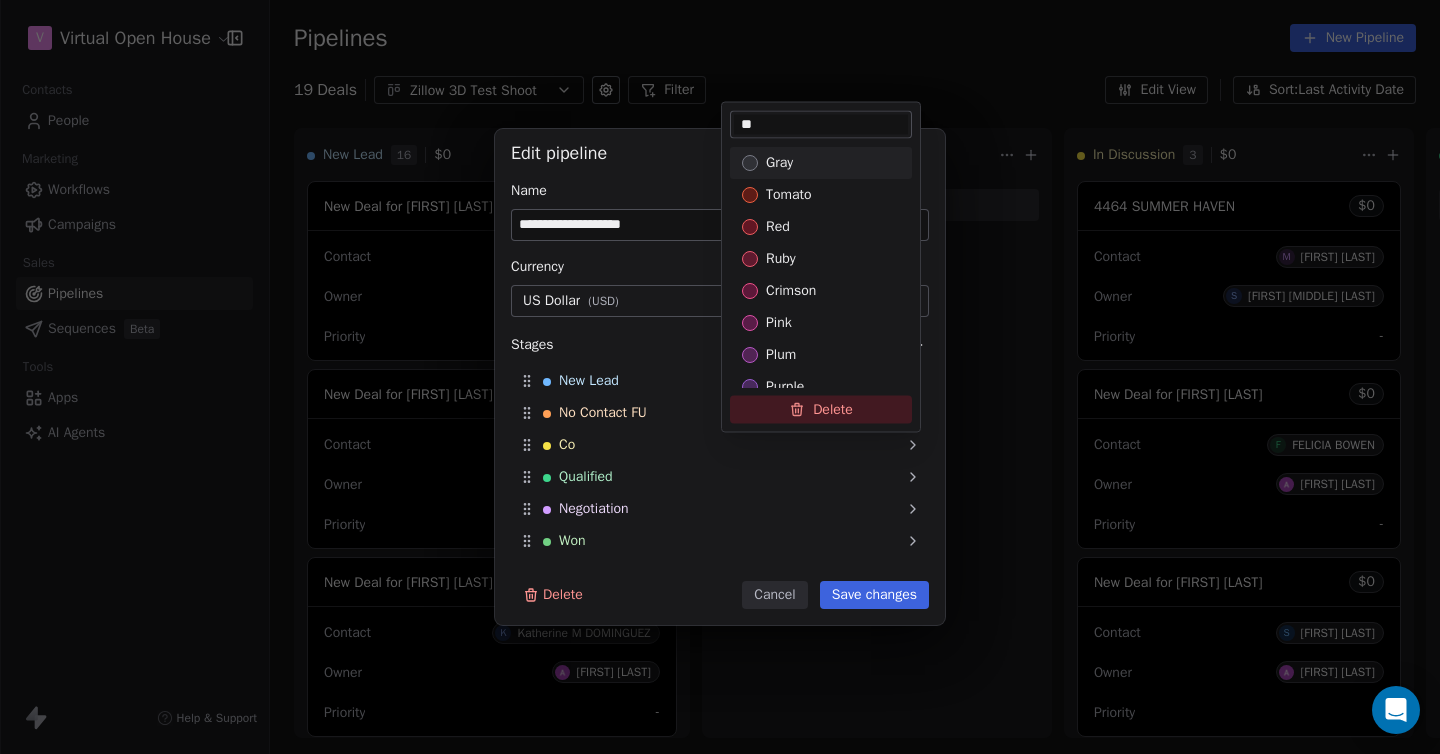 type on "*" 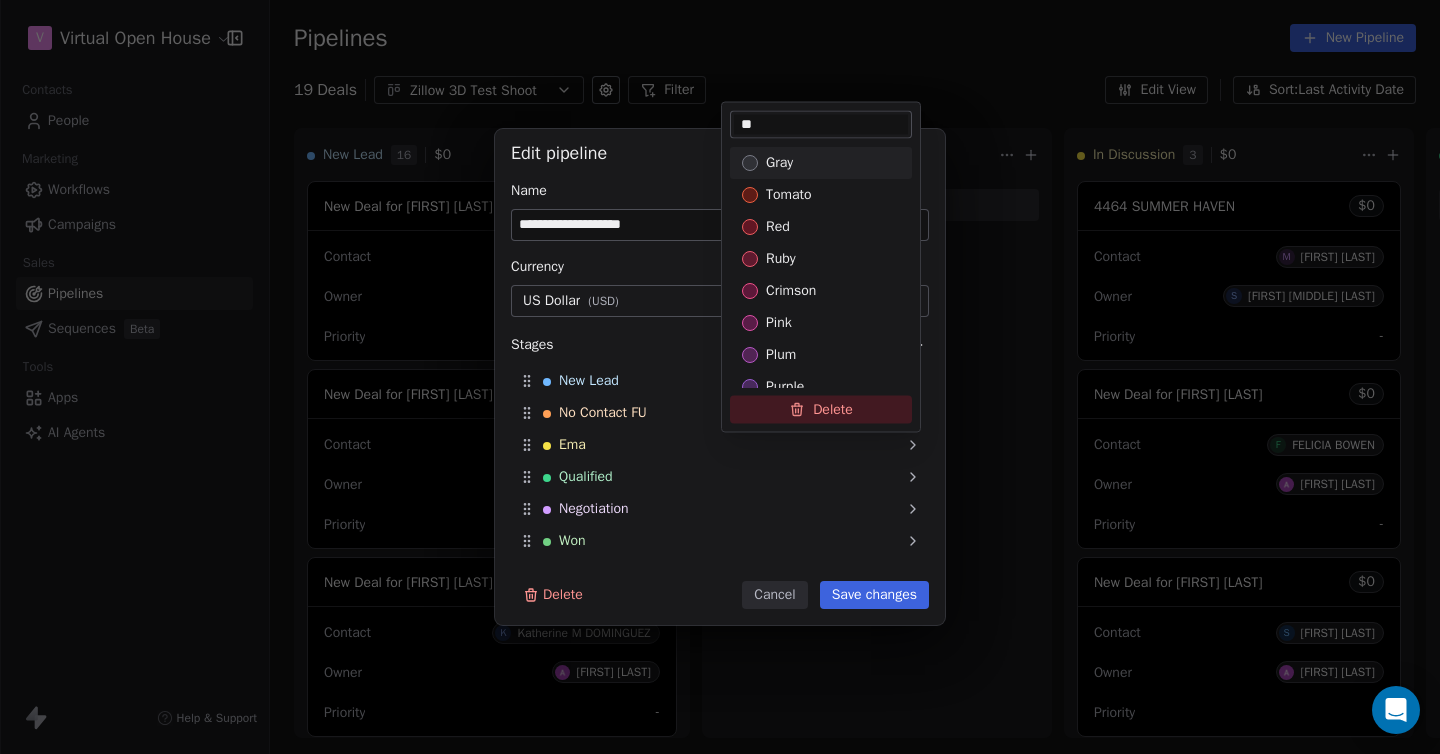 type on "*" 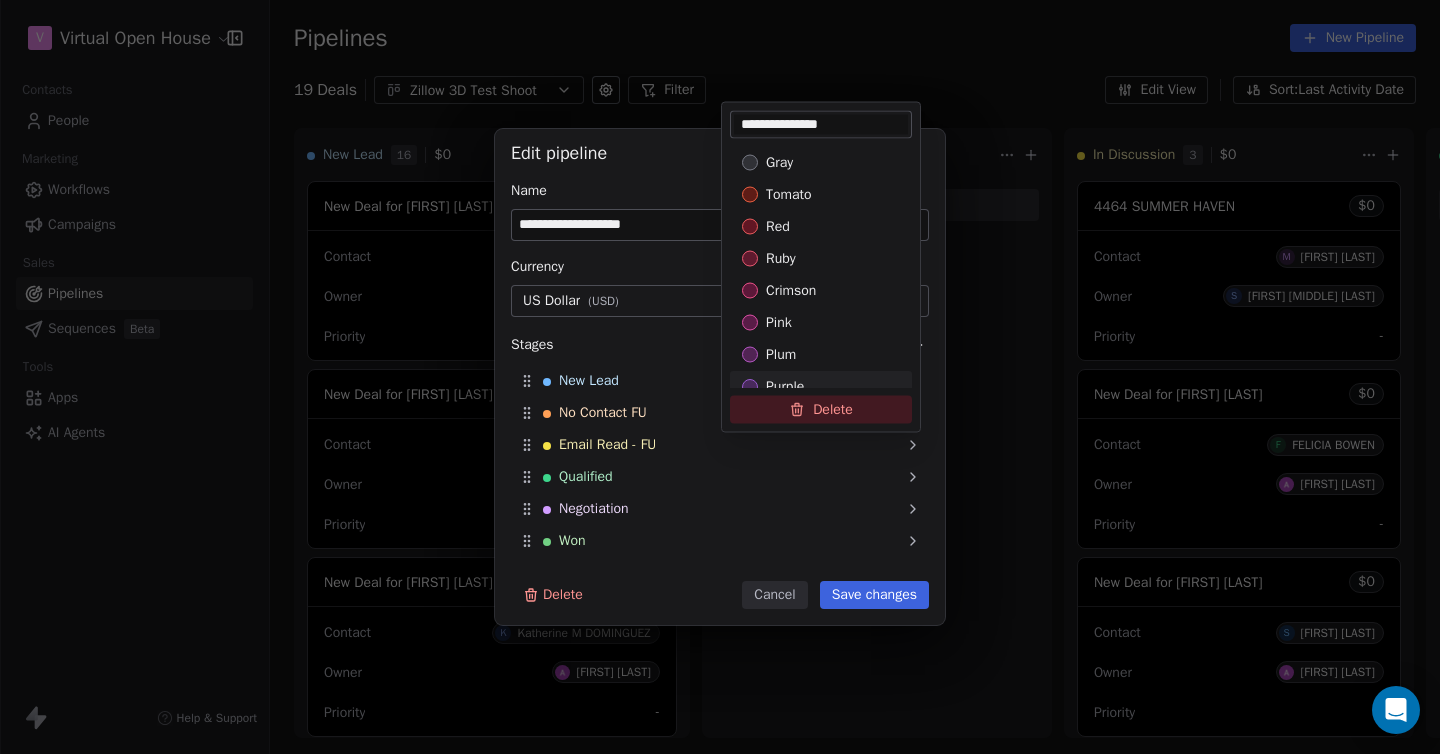 type on "**********" 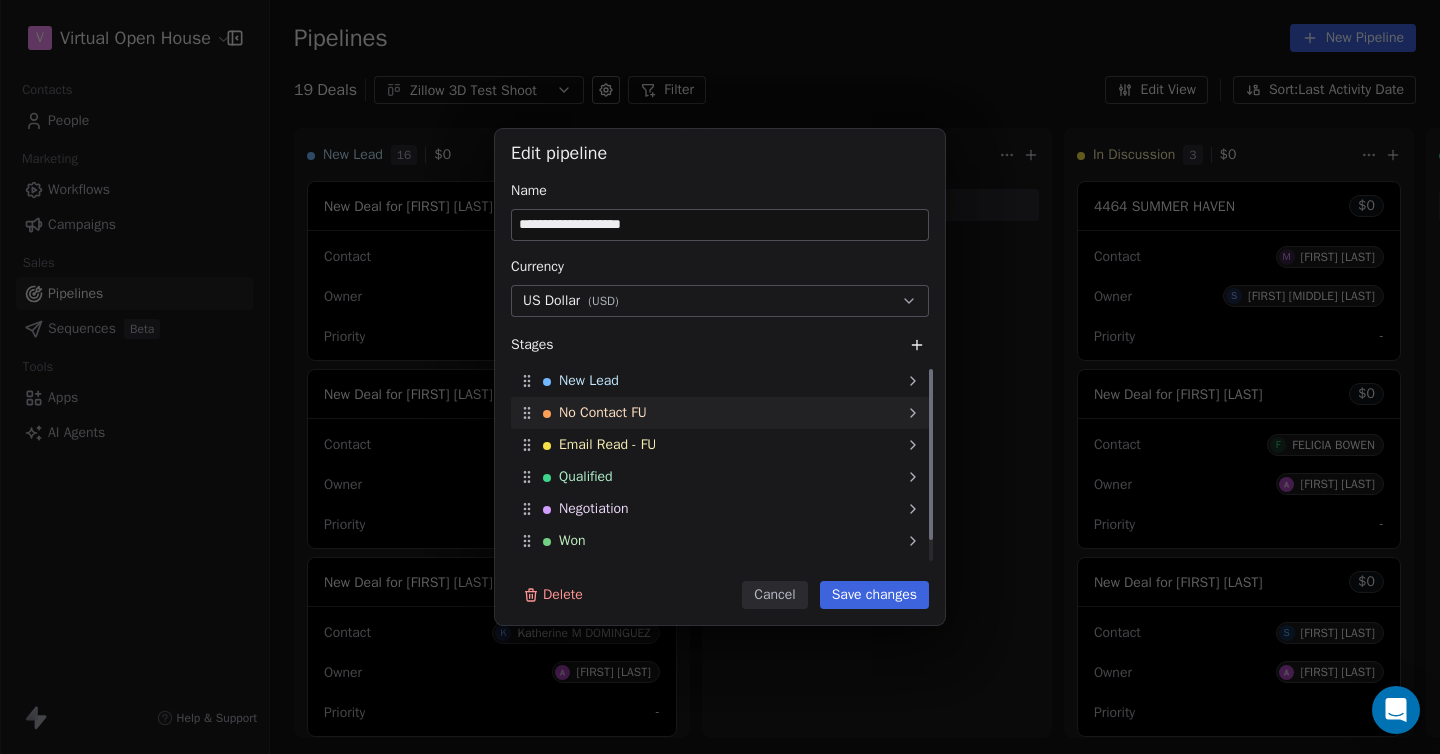 click 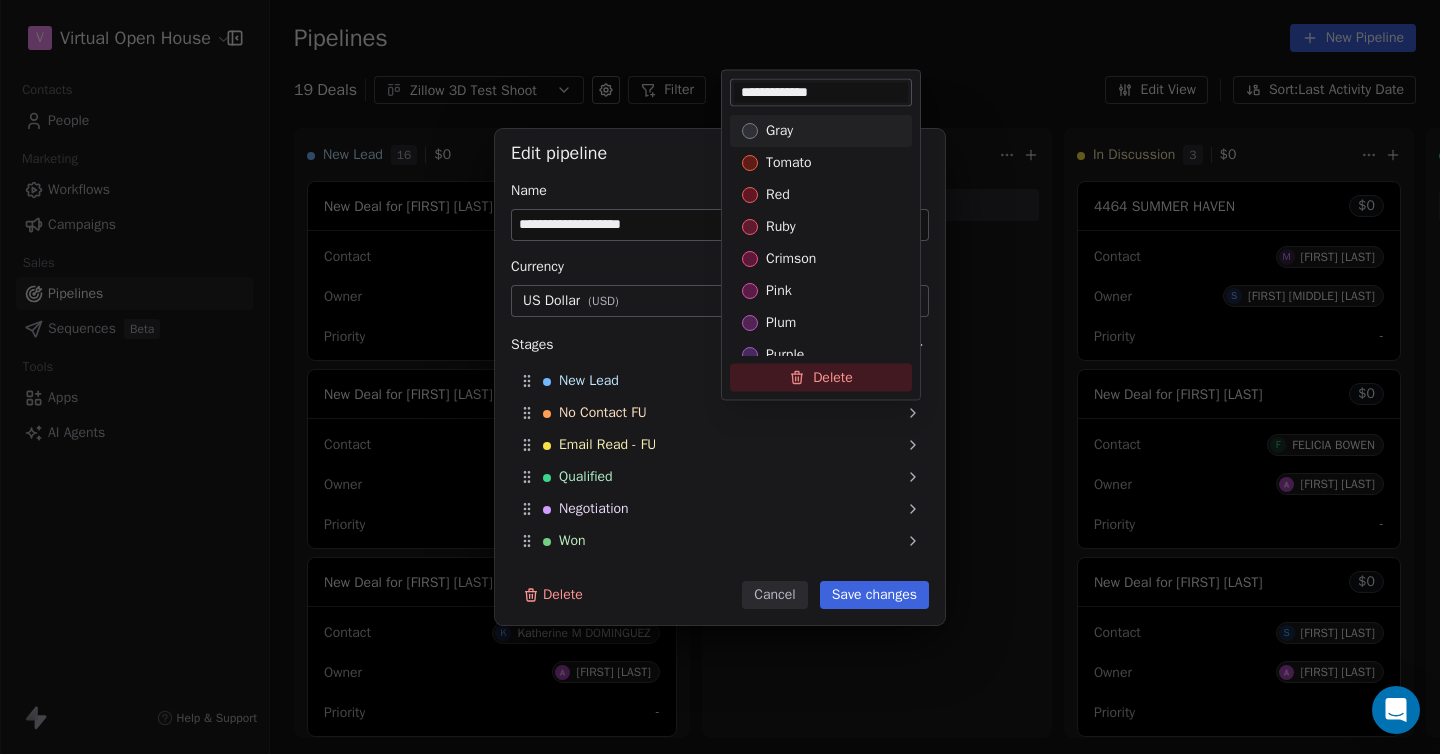 click on "**********" at bounding box center [821, 93] 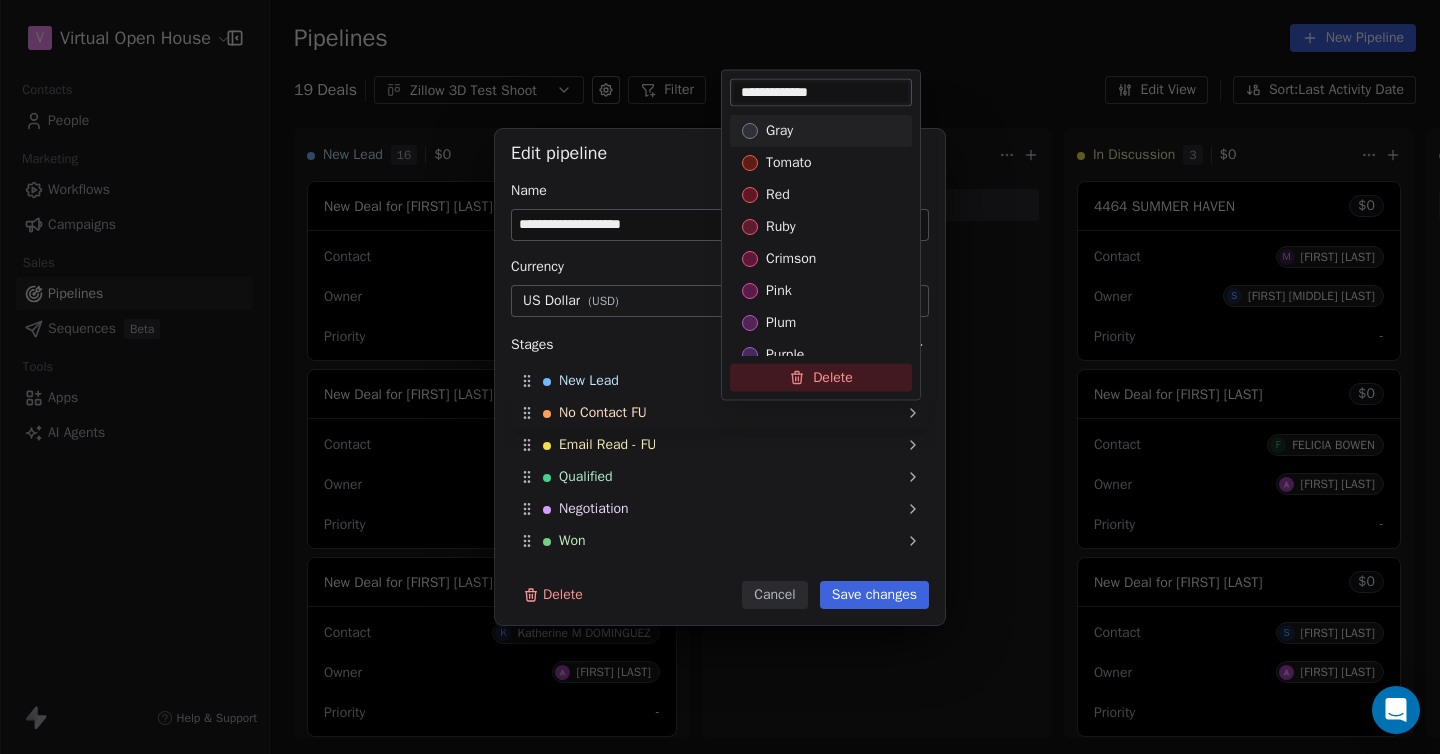 drag, startPoint x: 815, startPoint y: 94, endPoint x: 703, endPoint y: 93, distance: 112.00446 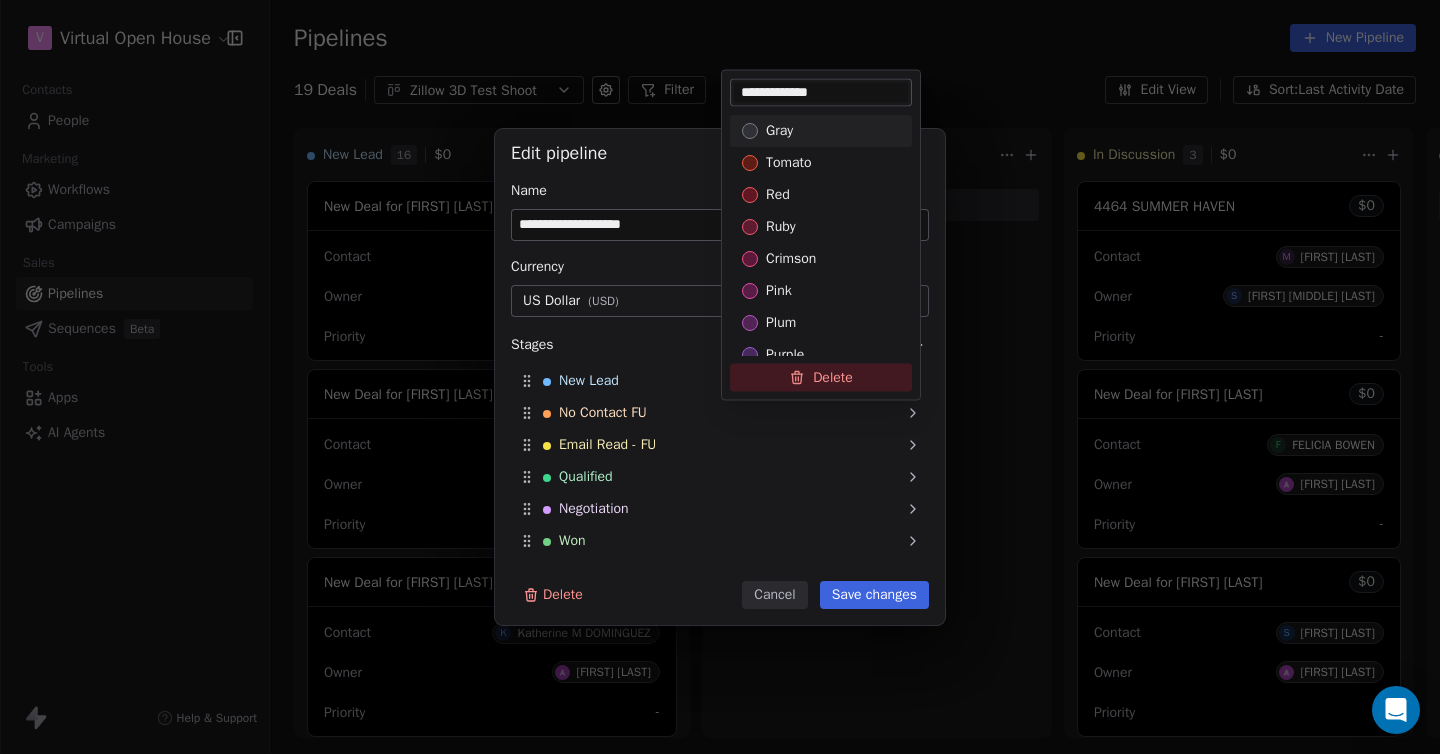 click on "**********" at bounding box center (821, 93) 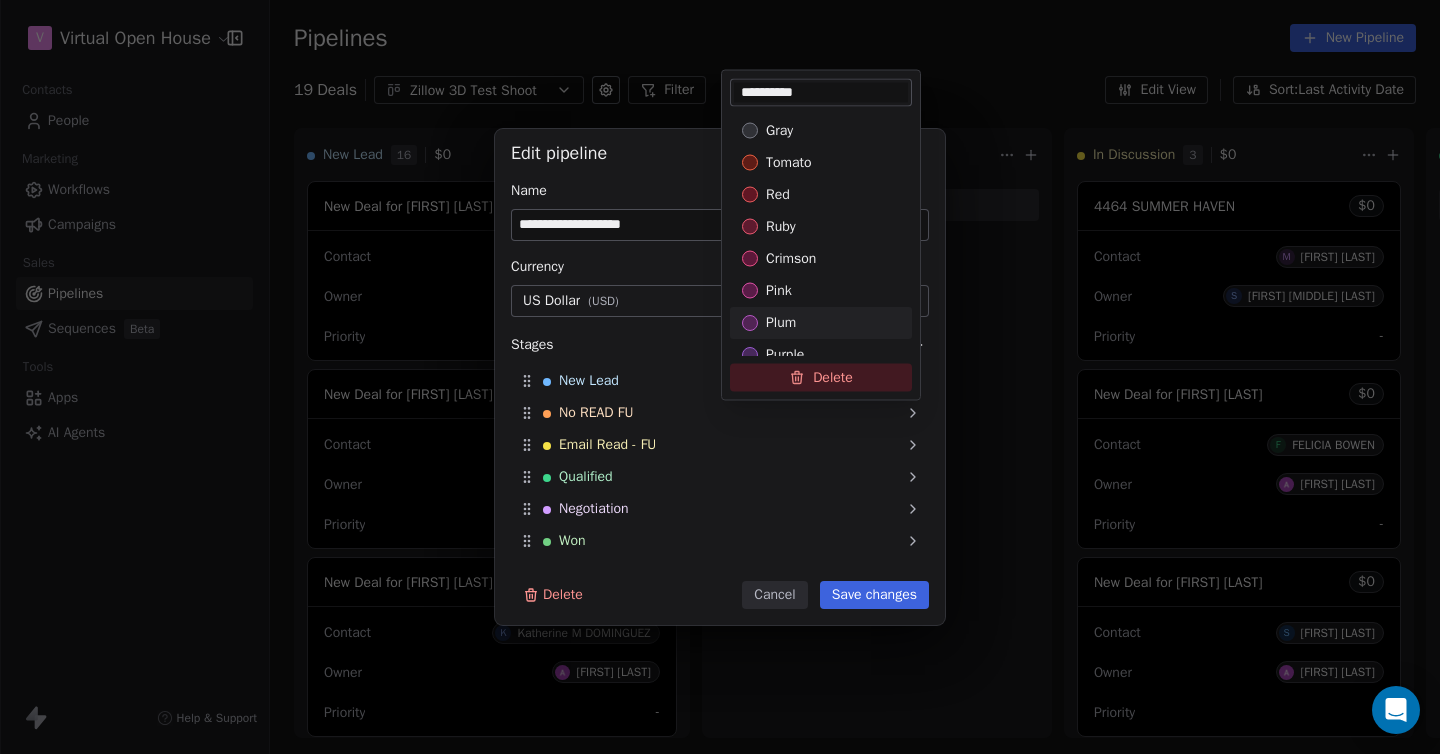 type on "**********" 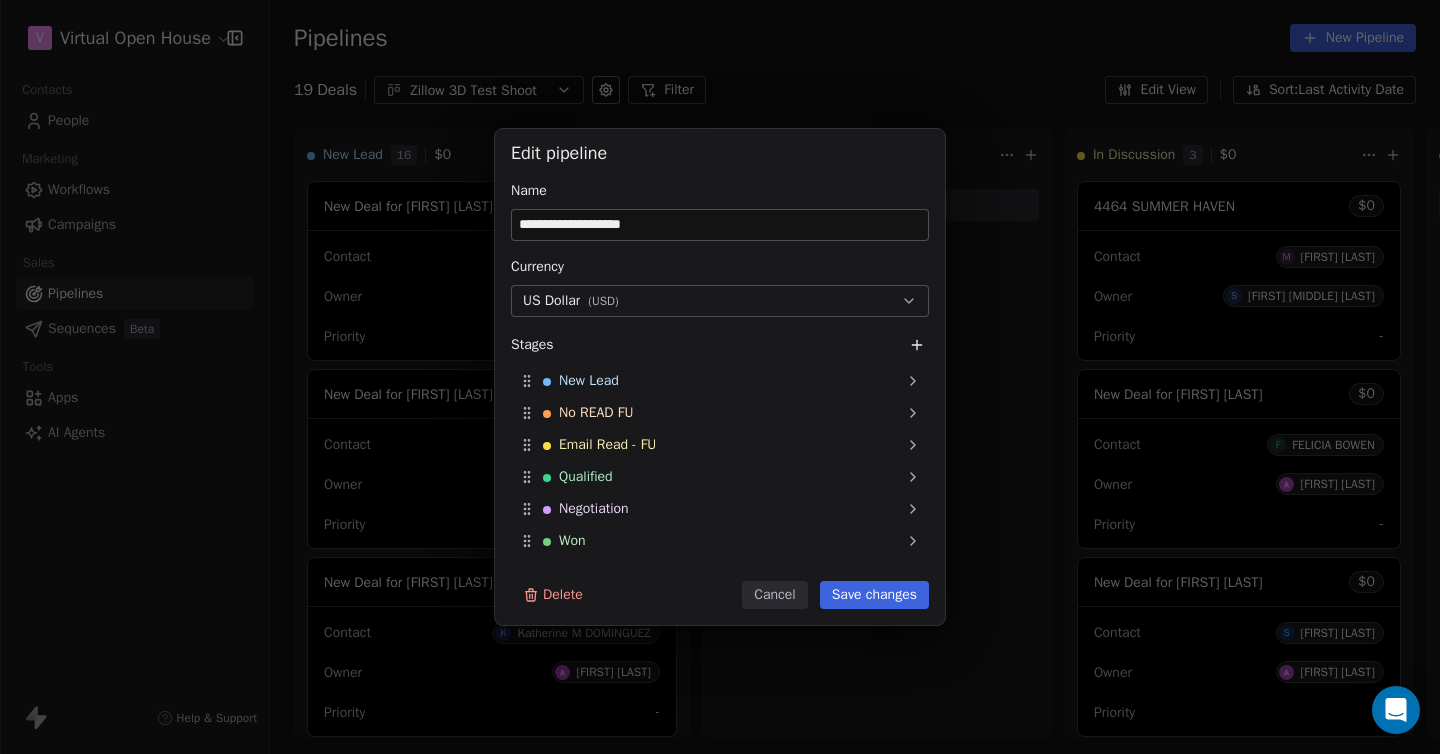 click on "Save changes" at bounding box center (874, 595) 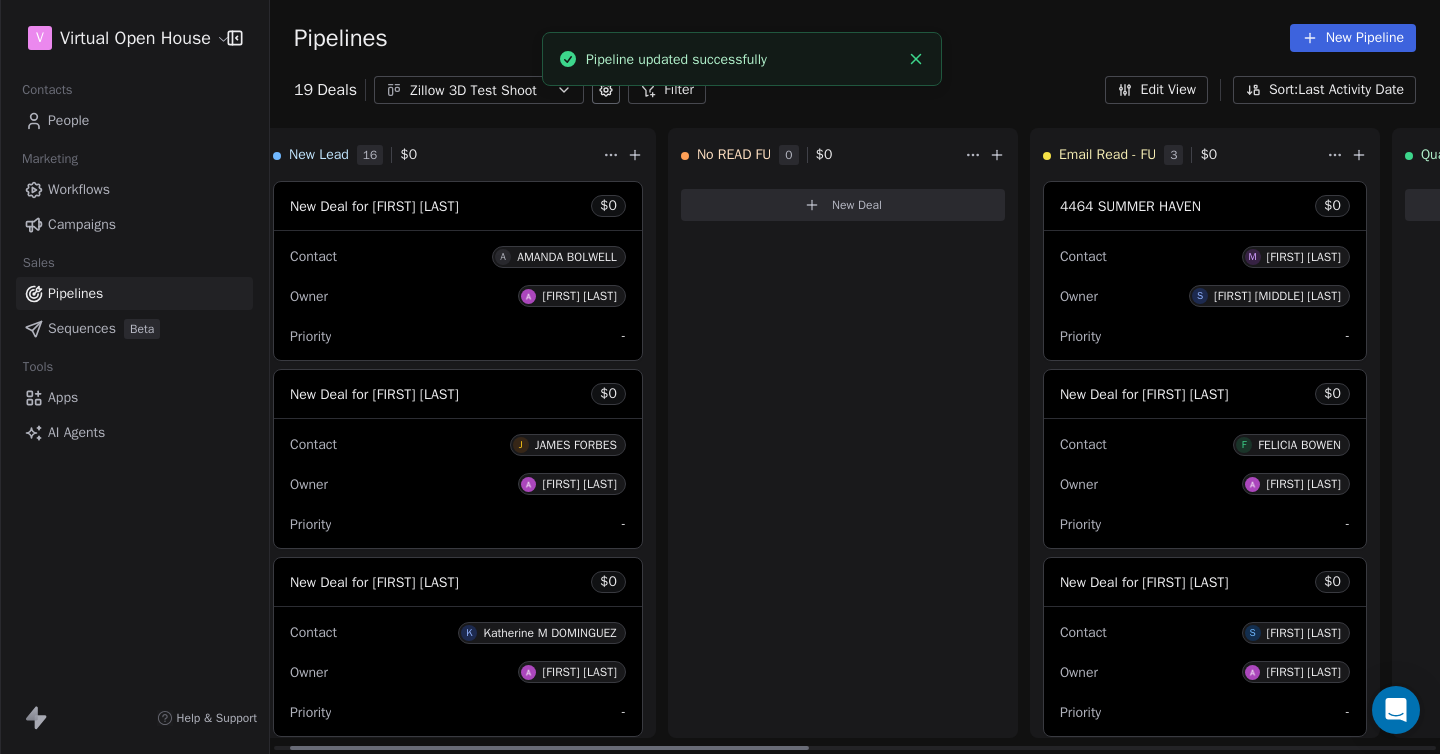 scroll, scrollTop: 0, scrollLeft: 47, axis: horizontal 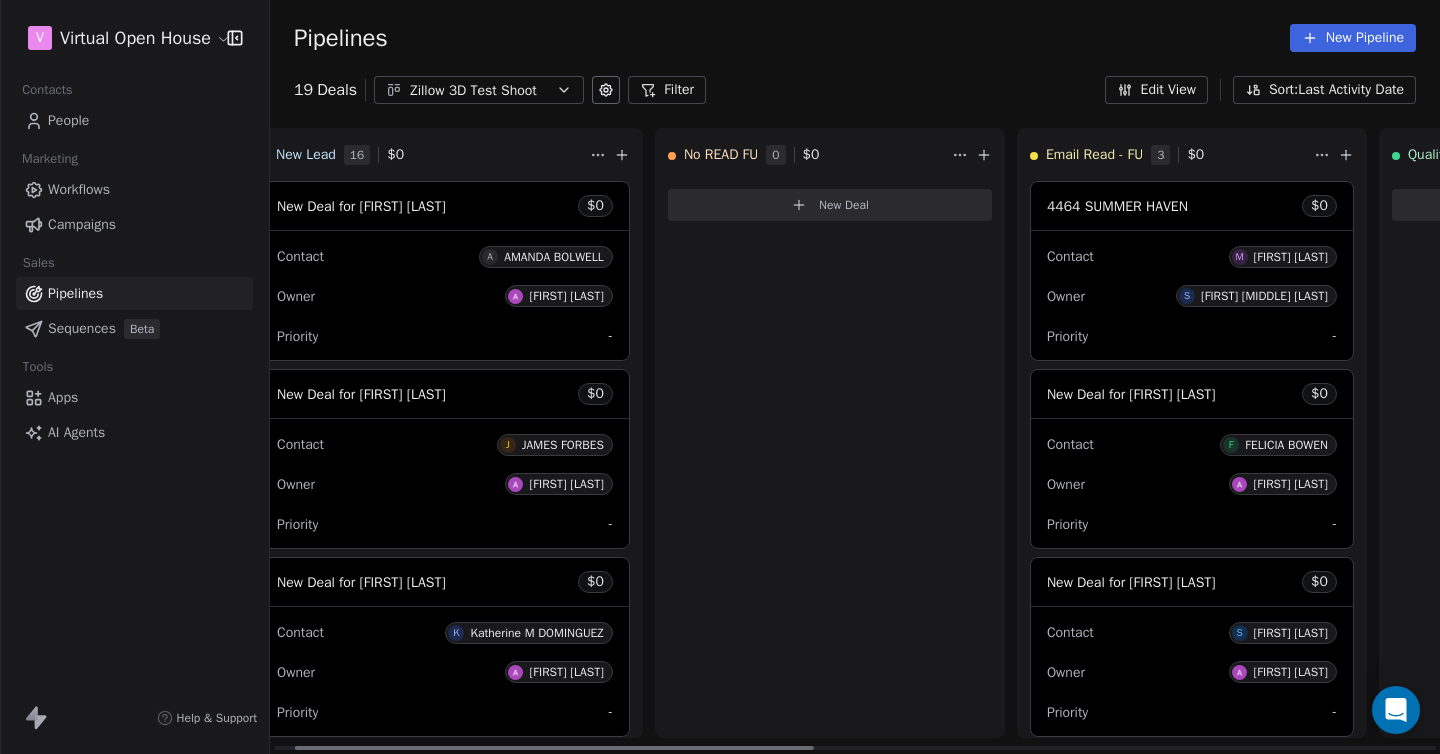 click on "[FIRST] [LAST]" at bounding box center [1291, 257] 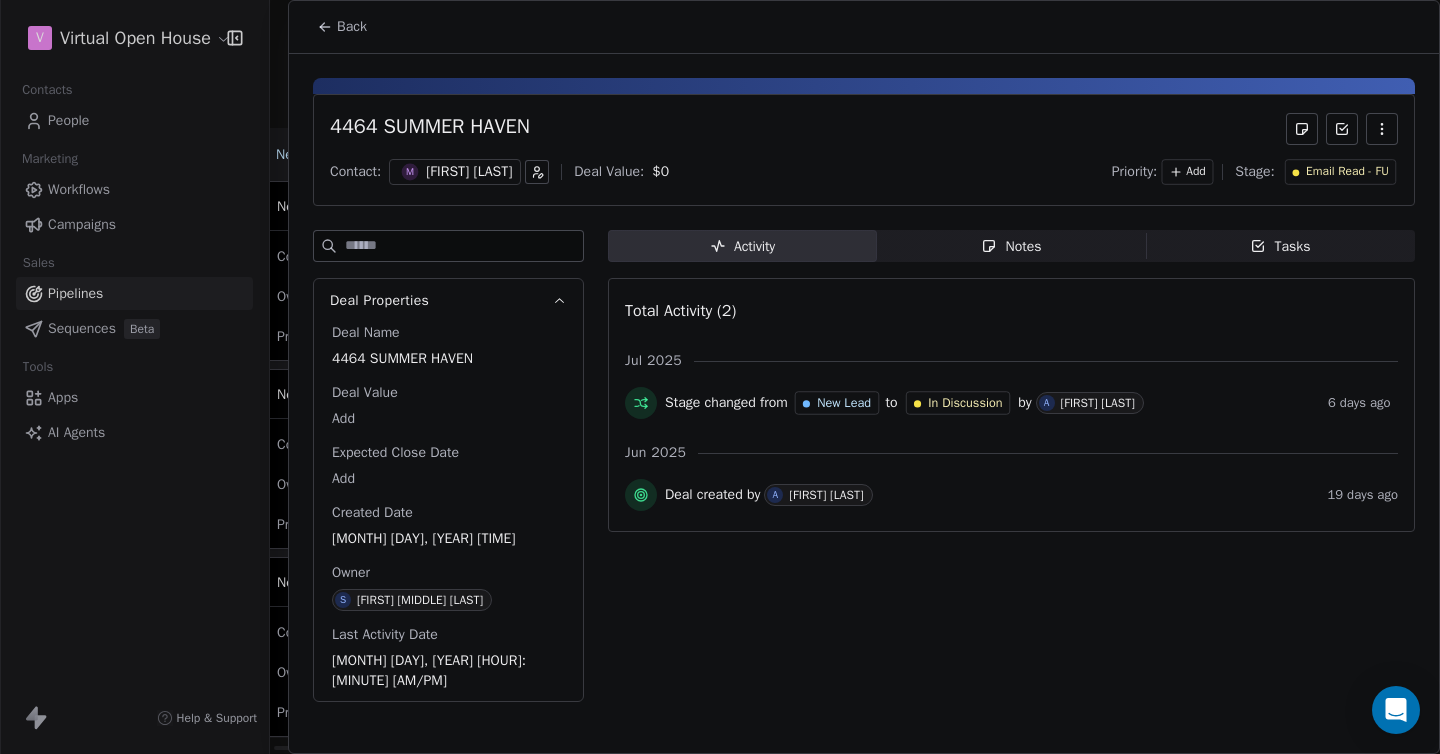 click on "[FIRST] [LAST]" at bounding box center [469, 172] 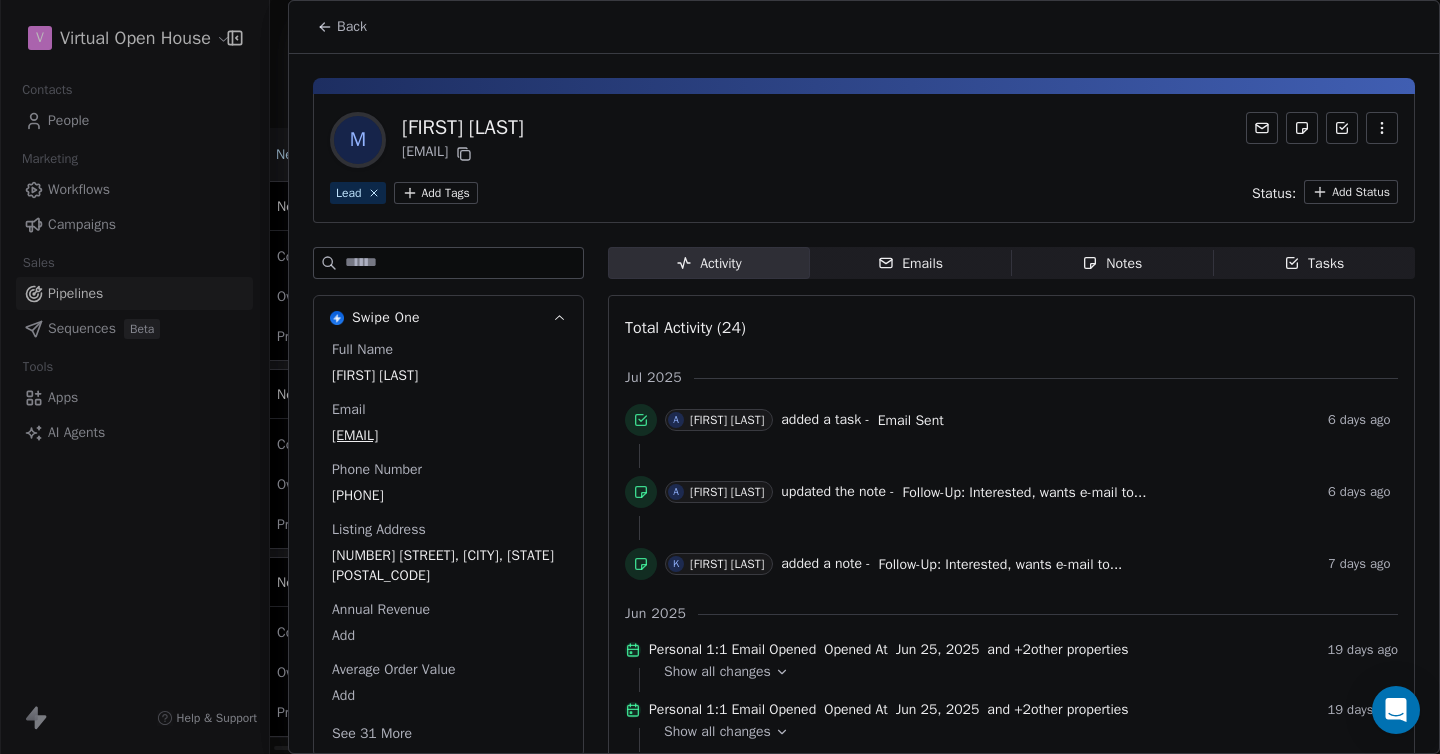 click on "Emails" at bounding box center [910, 263] 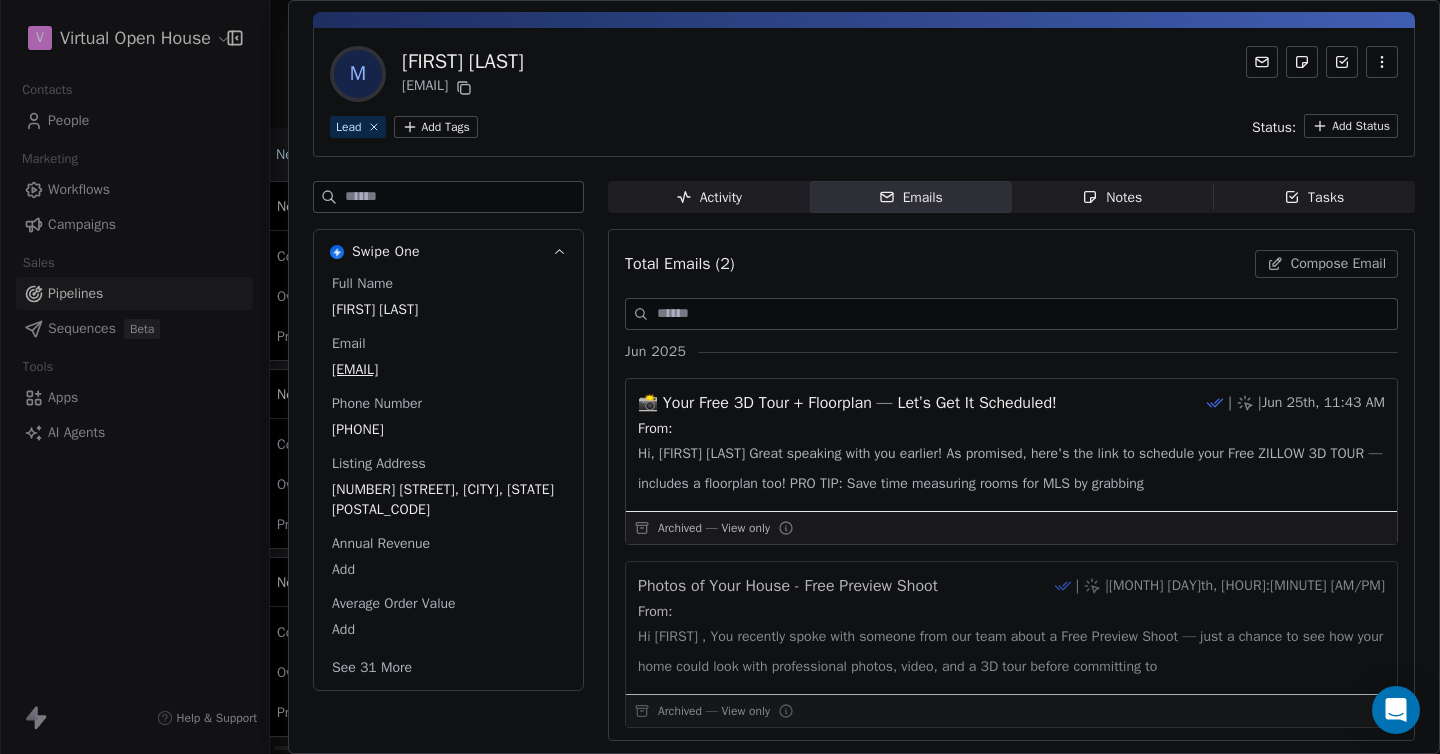 scroll, scrollTop: 0, scrollLeft: 0, axis: both 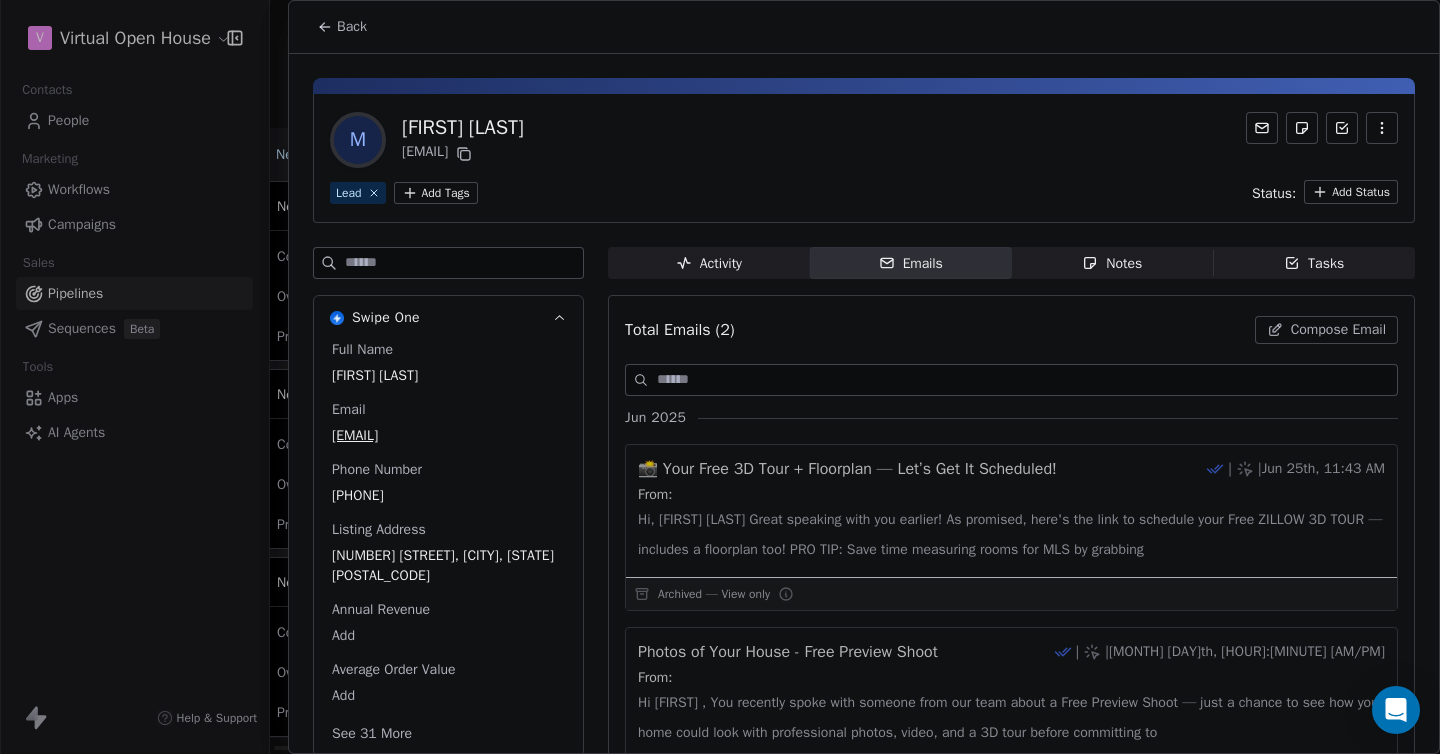click on "Back" at bounding box center (352, 27) 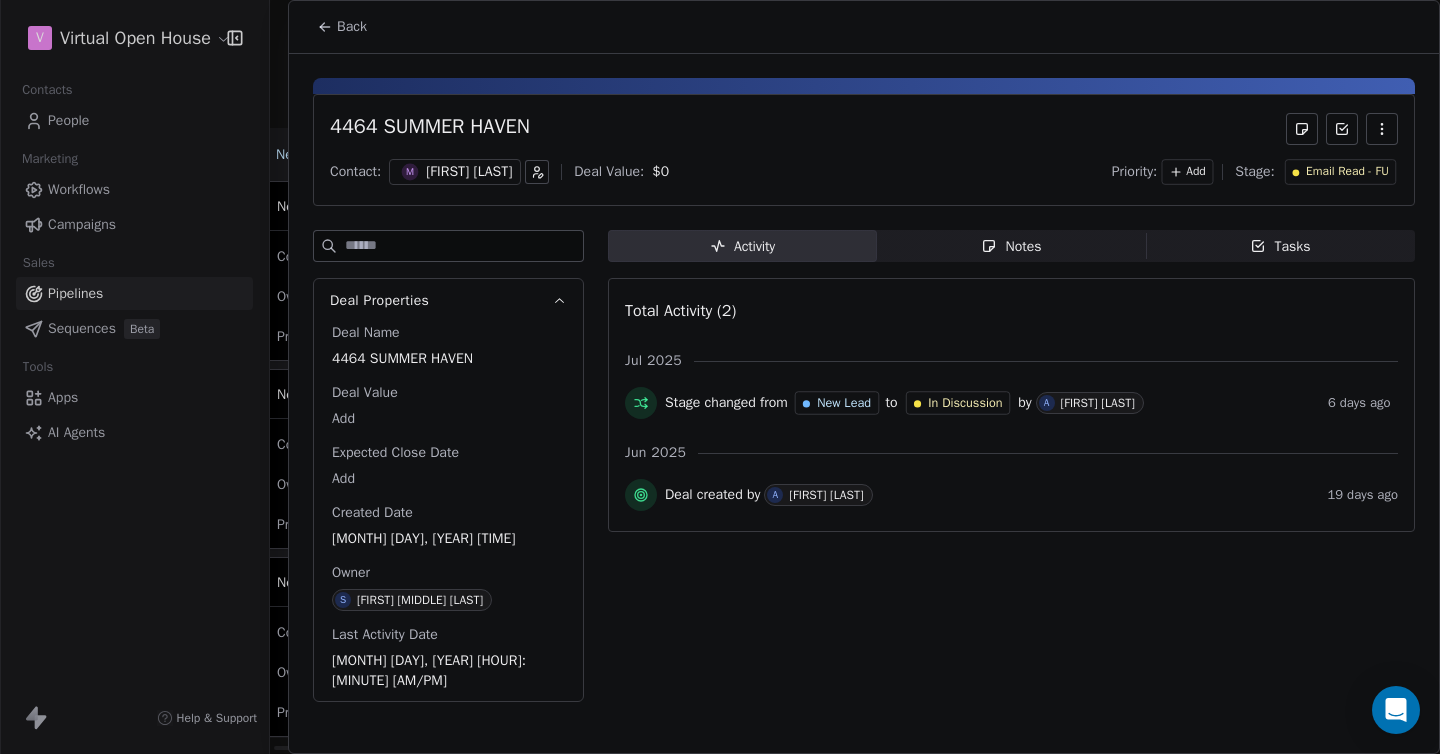 click on "Back" at bounding box center (352, 27) 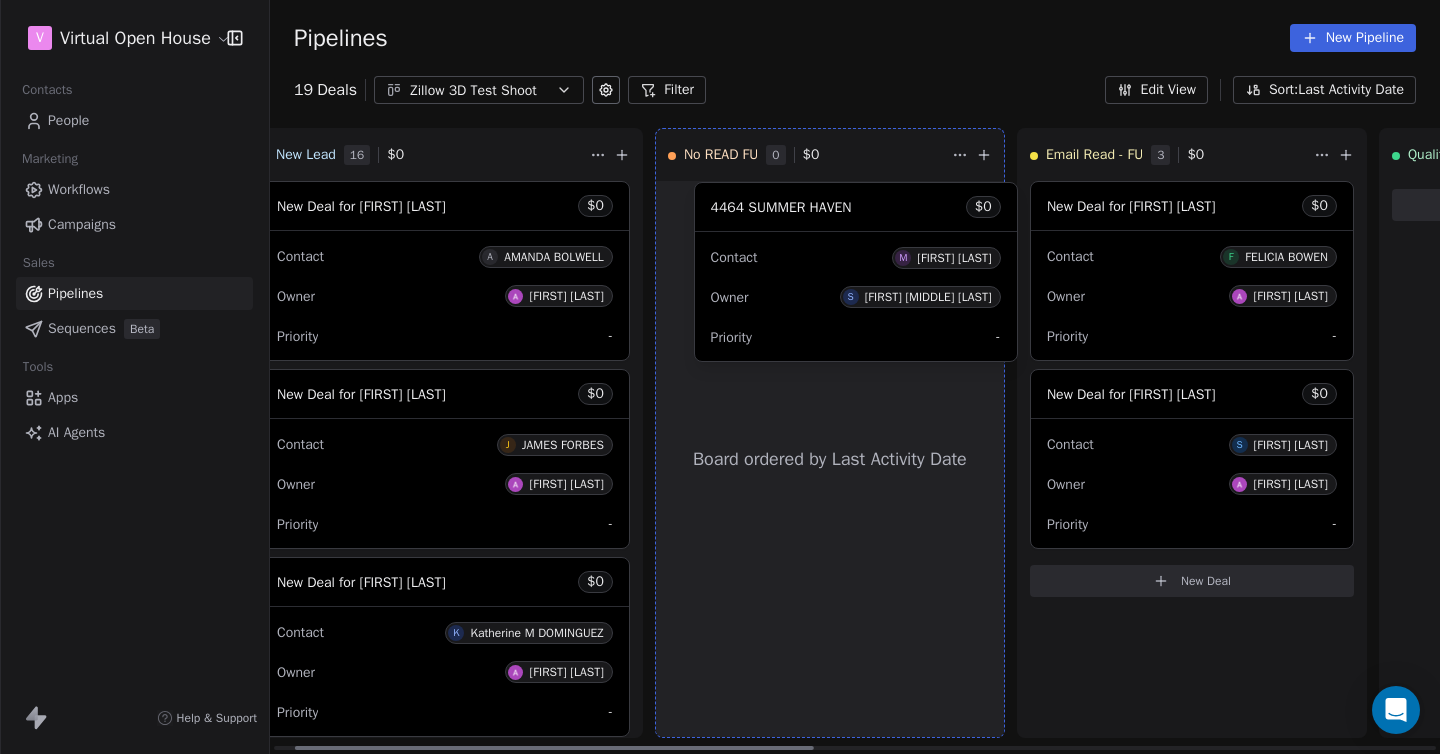 drag, startPoint x: 1144, startPoint y: 255, endPoint x: 803, endPoint y: 255, distance: 341 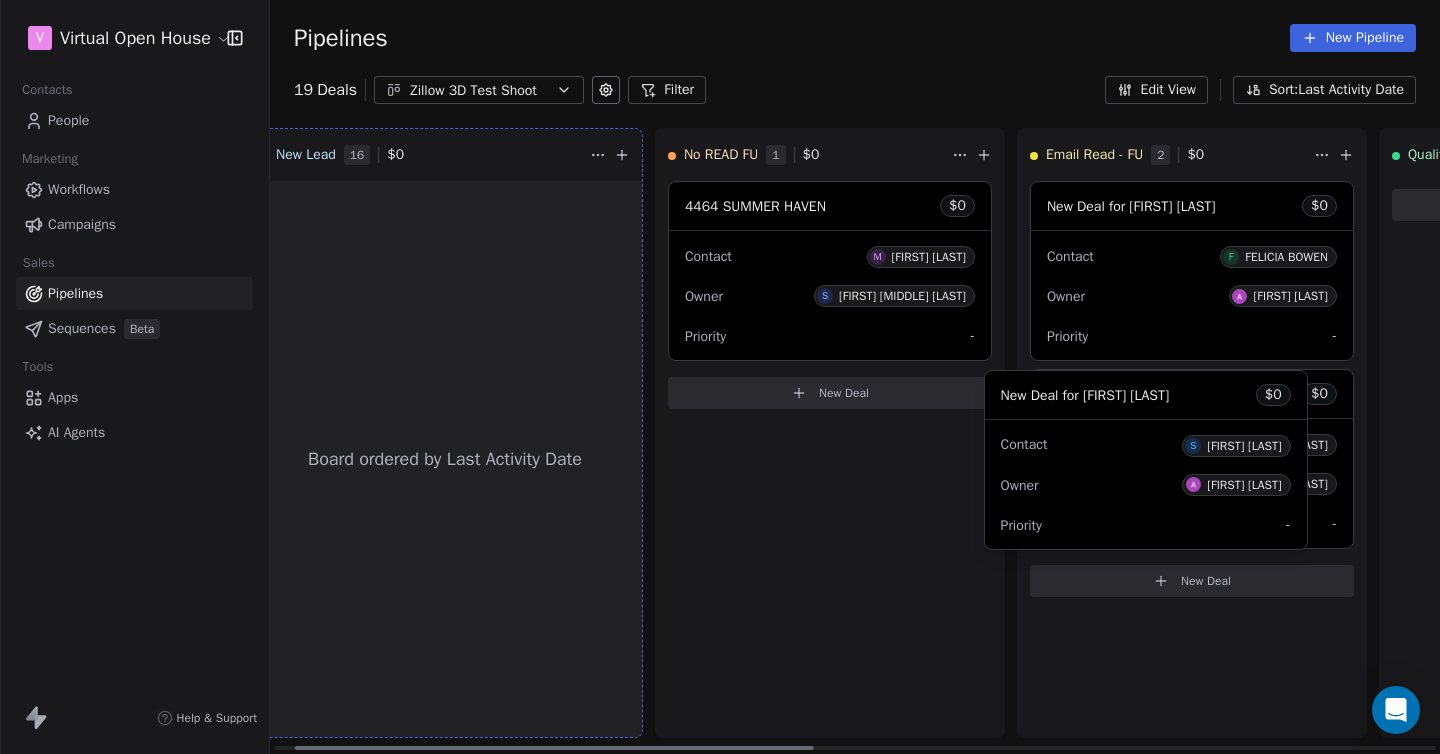 drag, startPoint x: 1166, startPoint y: 429, endPoint x: 537, endPoint y: 330, distance: 636.7433 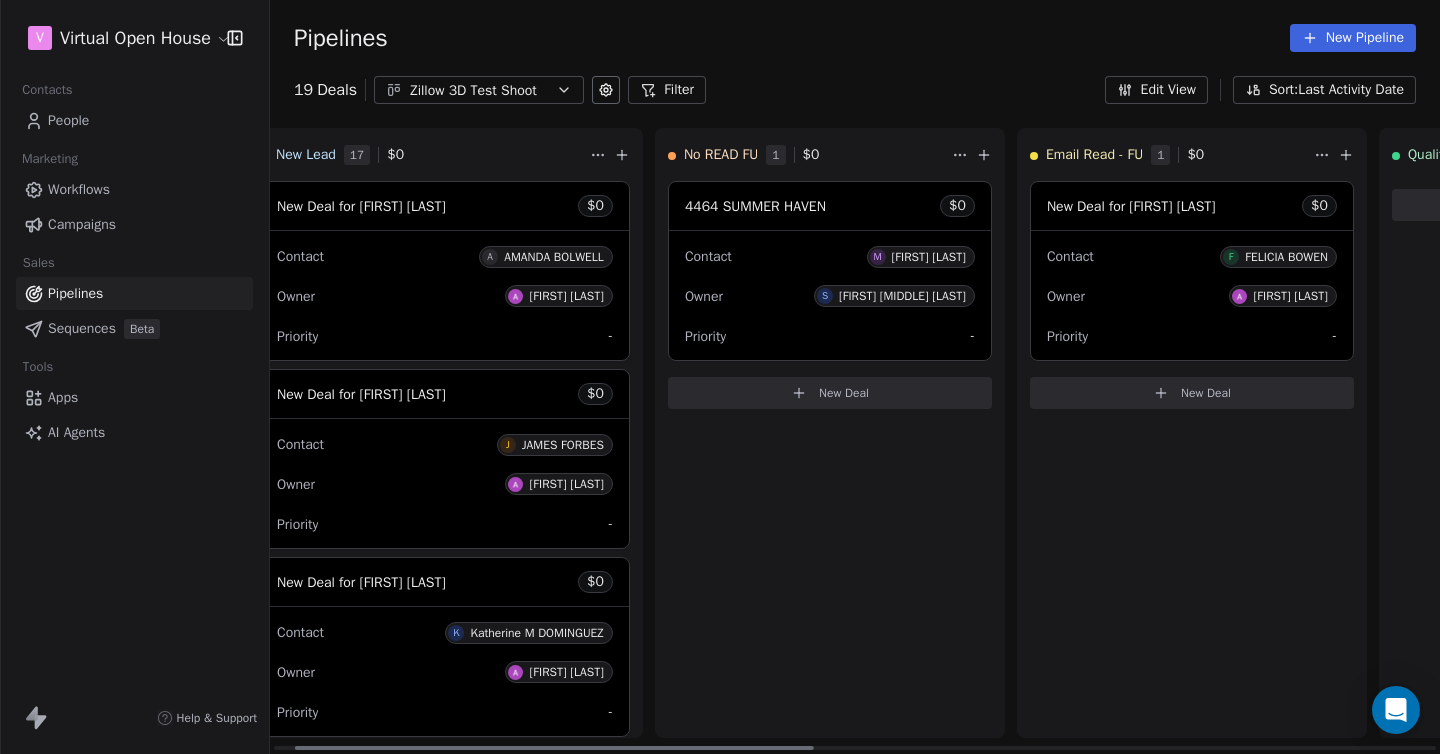 click on "AMANDA BOLWELL" at bounding box center (554, 257) 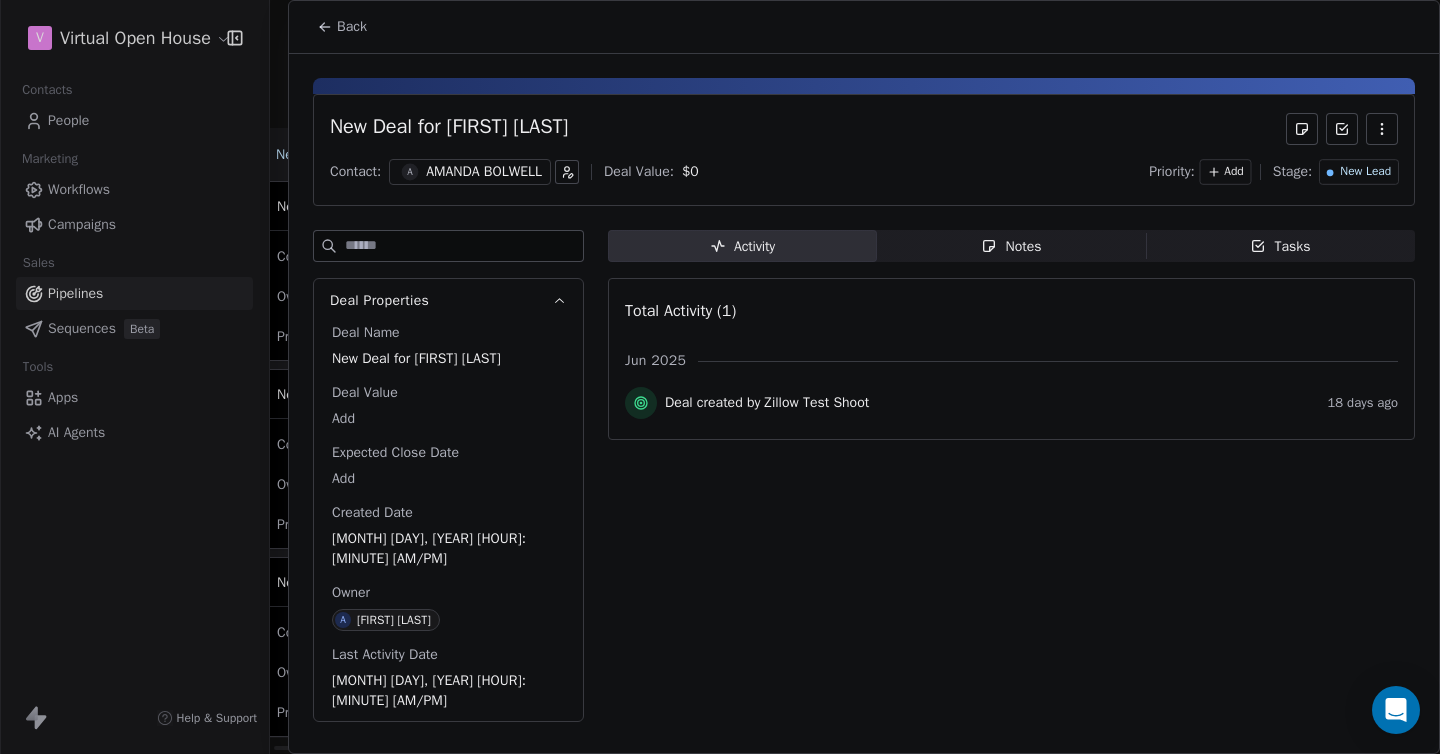 click on "AMANDA BOLWELL" at bounding box center (484, 172) 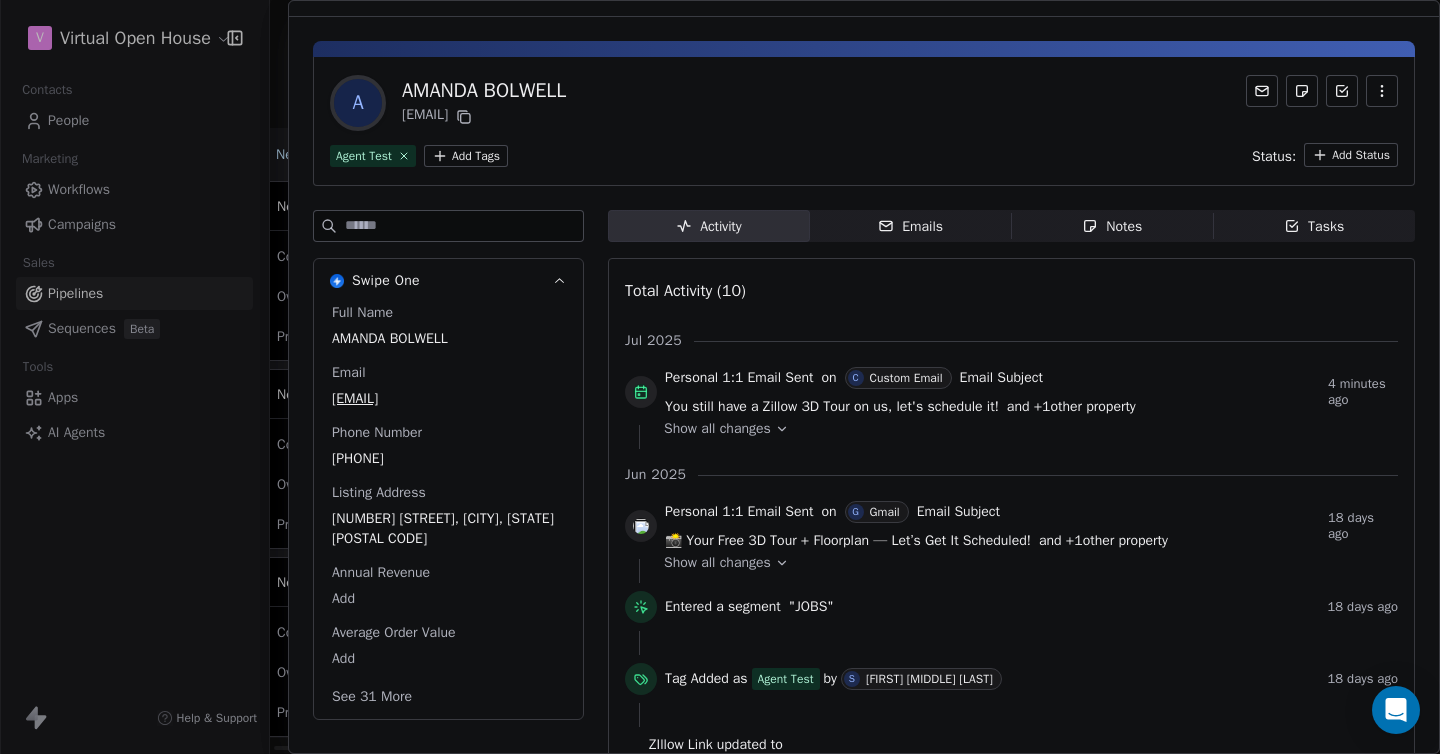 scroll, scrollTop: 32, scrollLeft: 0, axis: vertical 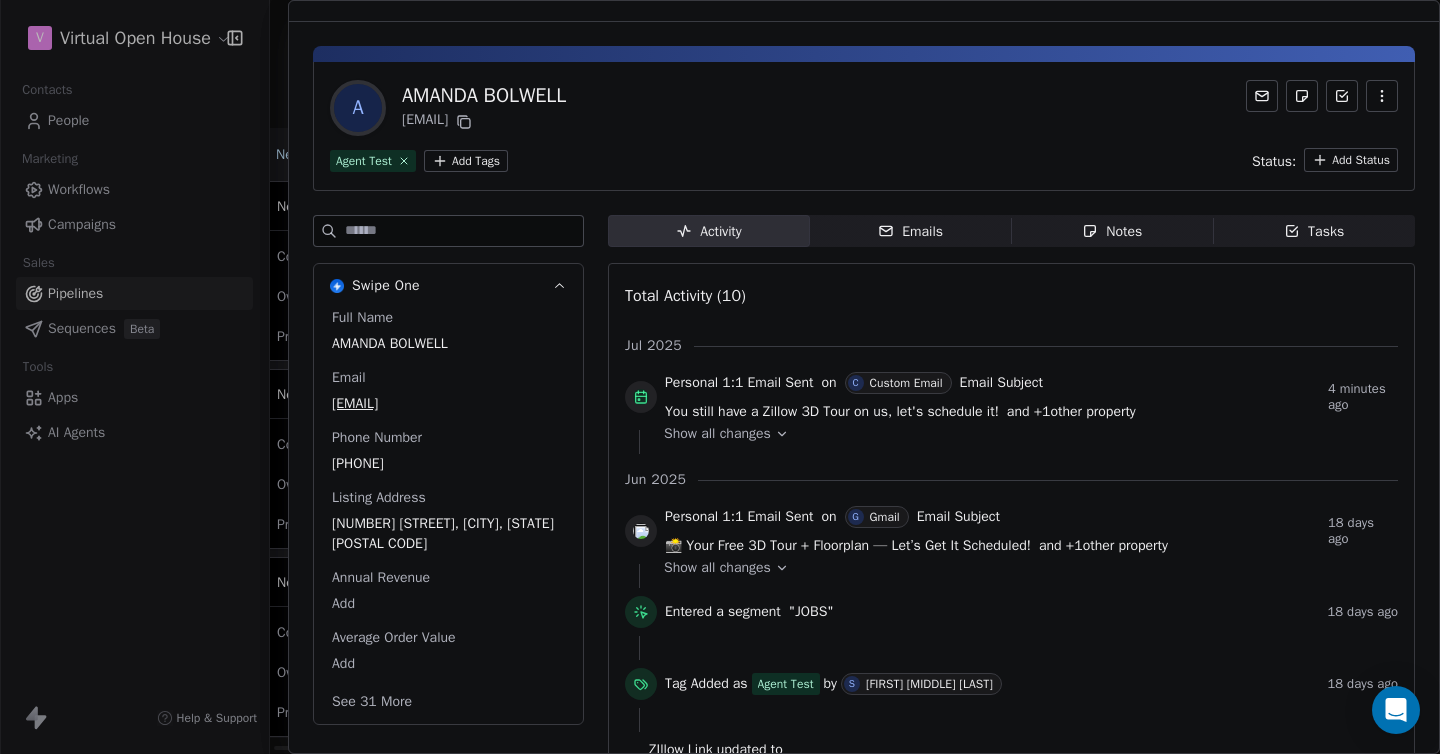 click on "Emails" at bounding box center (910, 231) 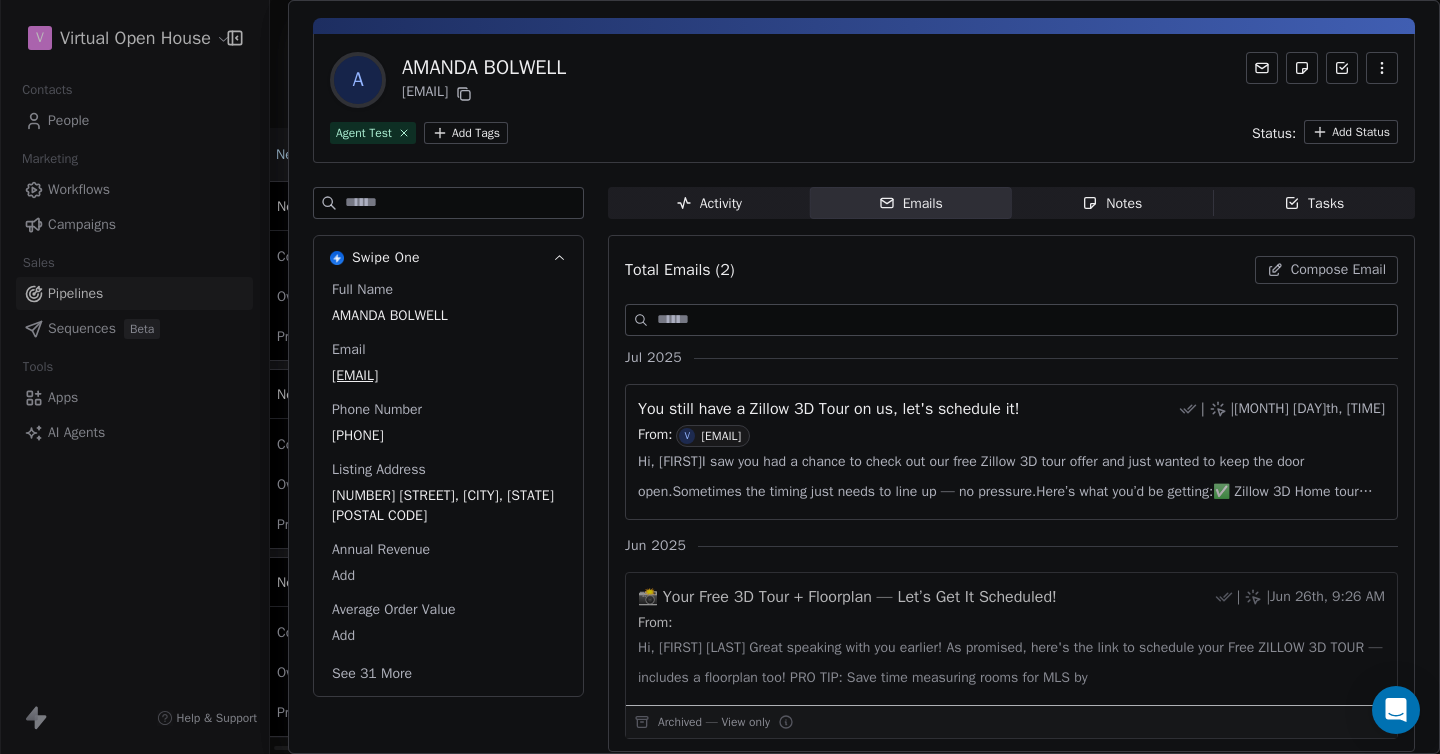 scroll, scrollTop: 71, scrollLeft: 0, axis: vertical 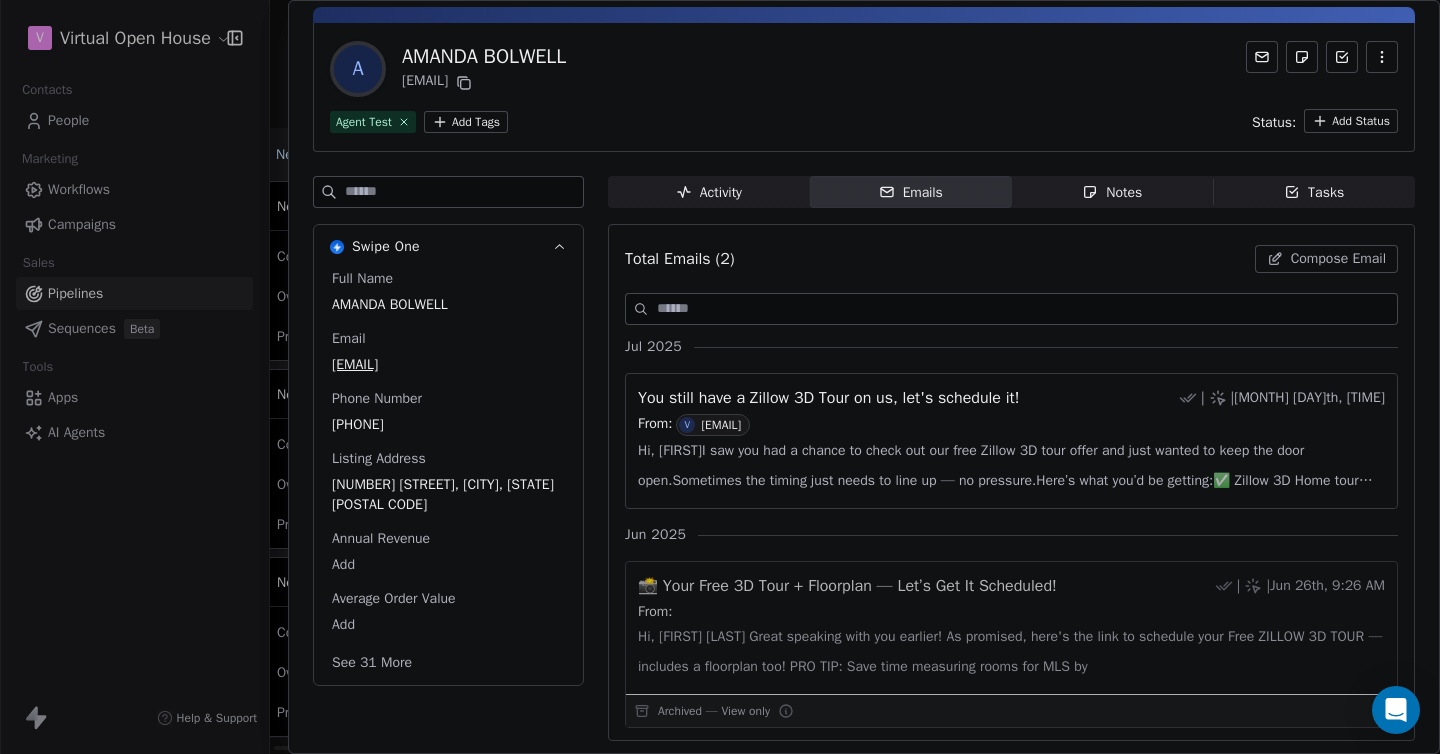 click on "Back A [FIRST] [LAST] [EMAIL] Agent Test  Add Tags Status:   Add Status Swipe One Full Name [FIRST] [LAST] Email [EMAIL] Phone Number [PHONE] Listing Address [NUMBER] [STREET], [CITY], [STATE] [POSTAL_CODE] Annual Revenue Add Average Order Value Add See   31   More   Activity Activity Emails Emails   Notes   Notes Tasks Tasks Total Emails (2)   Compose Email [MONTH] [YEAR] You still have a Zillow 3D Tour on us, let's schedule it!  |   |  [MONTH] [DAY]th, [TIME] From: V [EMAIL] Hi, [FIRST]I saw you had a chance to check out our free Zillow 3D tour offer and just wanted to keep the door open.Sometimes the timing just needs to line up — no pressure.Here’s what you’d be getting:✅ Zillow 3D Home tour (priority Zillow placement)✅ MLS-friendly link (syndication)🧭 Interactive fl [MONTH] [YEAR] 📸 Your Free 3D Tour + Floorplan — Let’s Get It Scheduled!  |   |  [MONTH] [DAY]th, [TIME] From: Archived — View only" at bounding box center (864, 377) 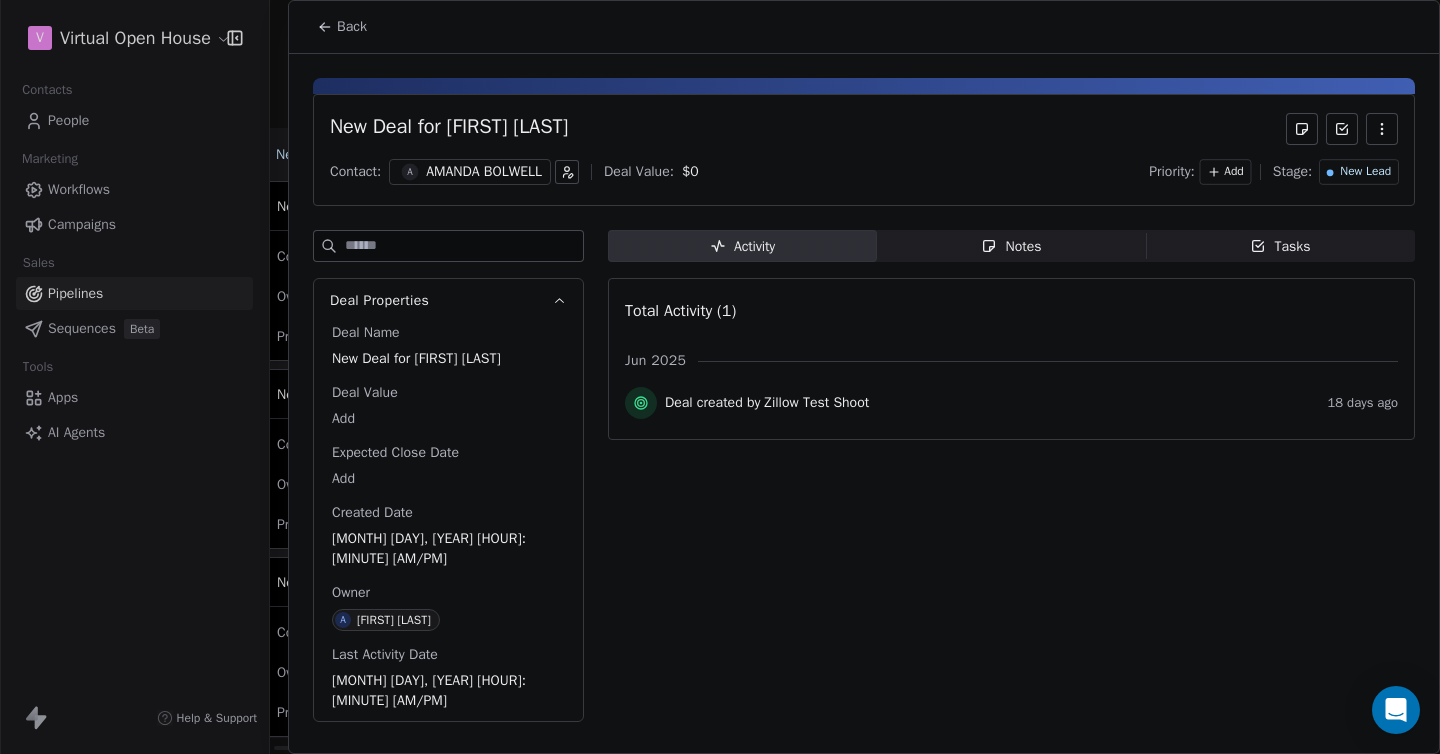 click on "Back" at bounding box center [342, 27] 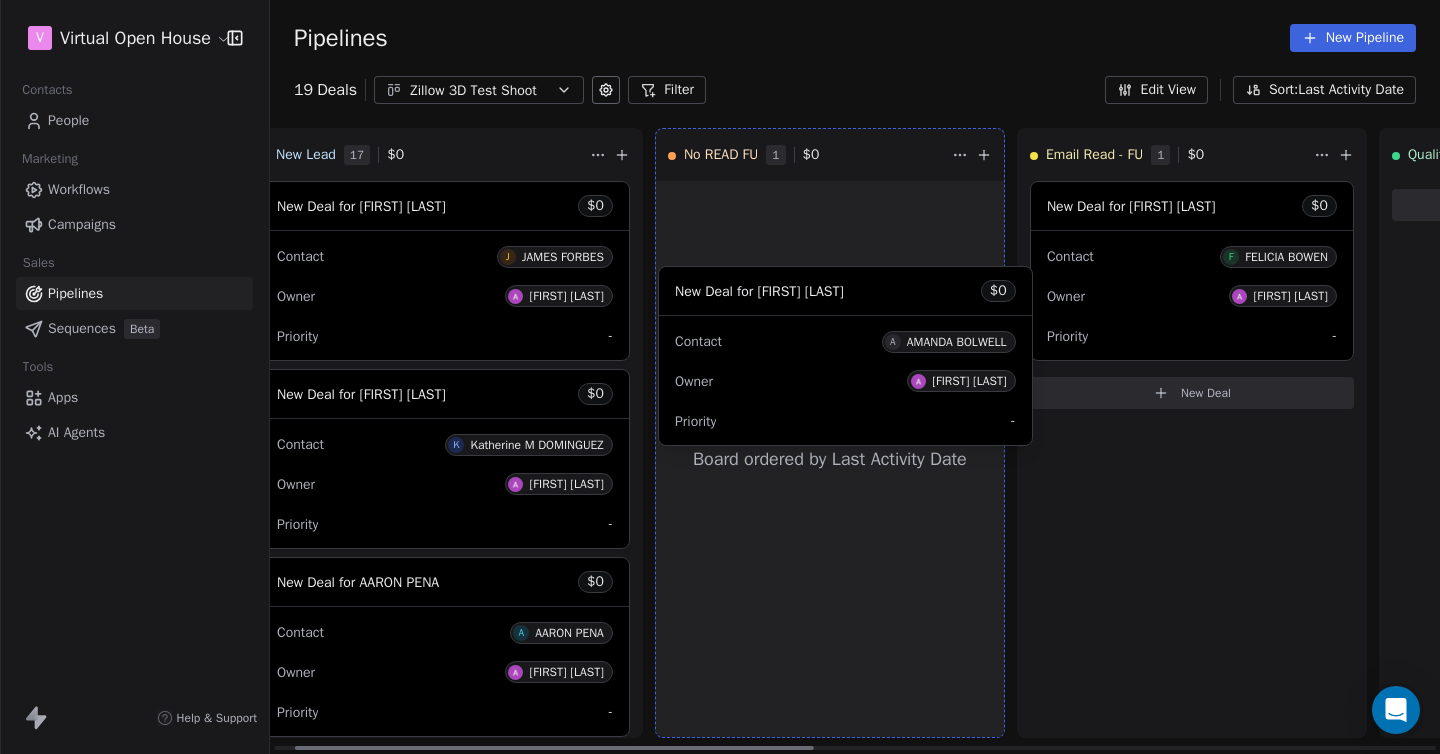 drag, startPoint x: 409, startPoint y: 252, endPoint x: 807, endPoint y: 338, distance: 407.18546 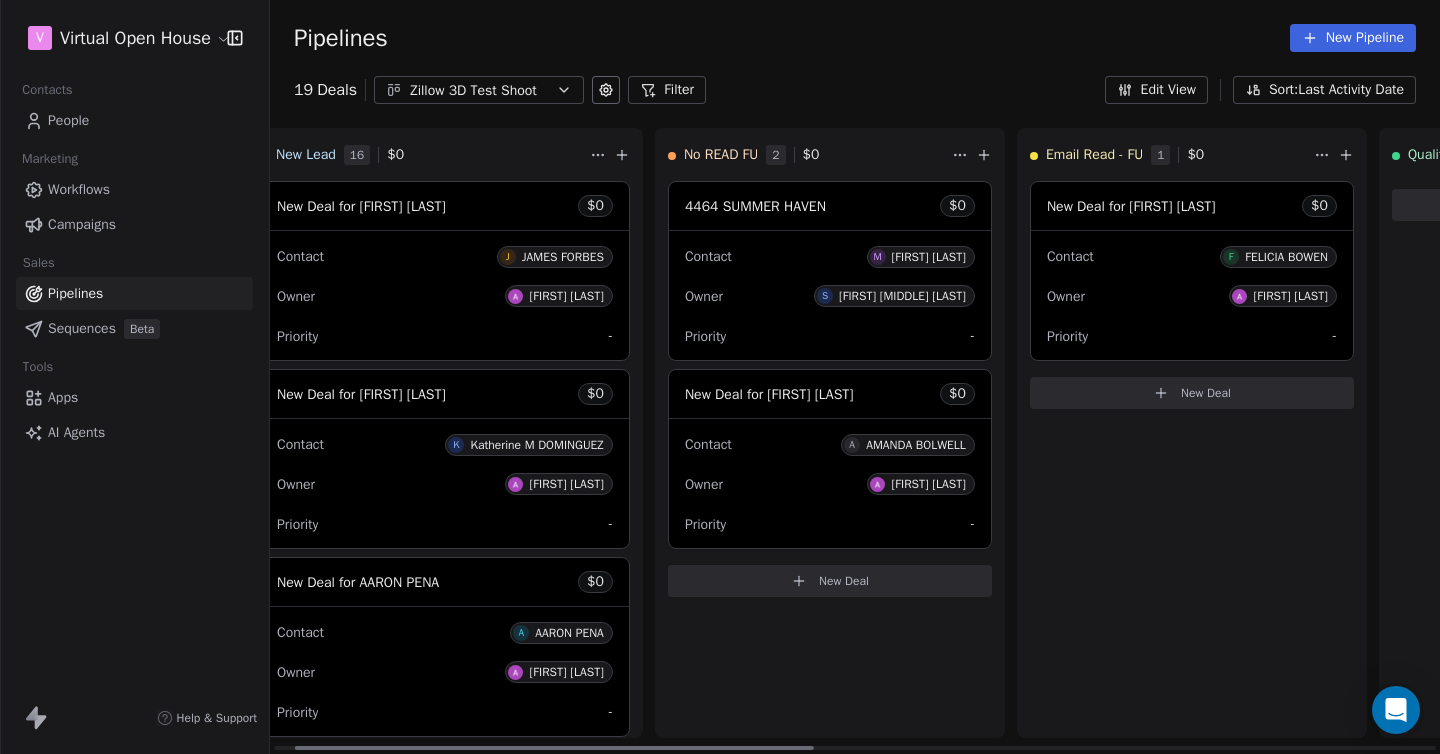 click on "JAMES FORBES" at bounding box center (563, 257) 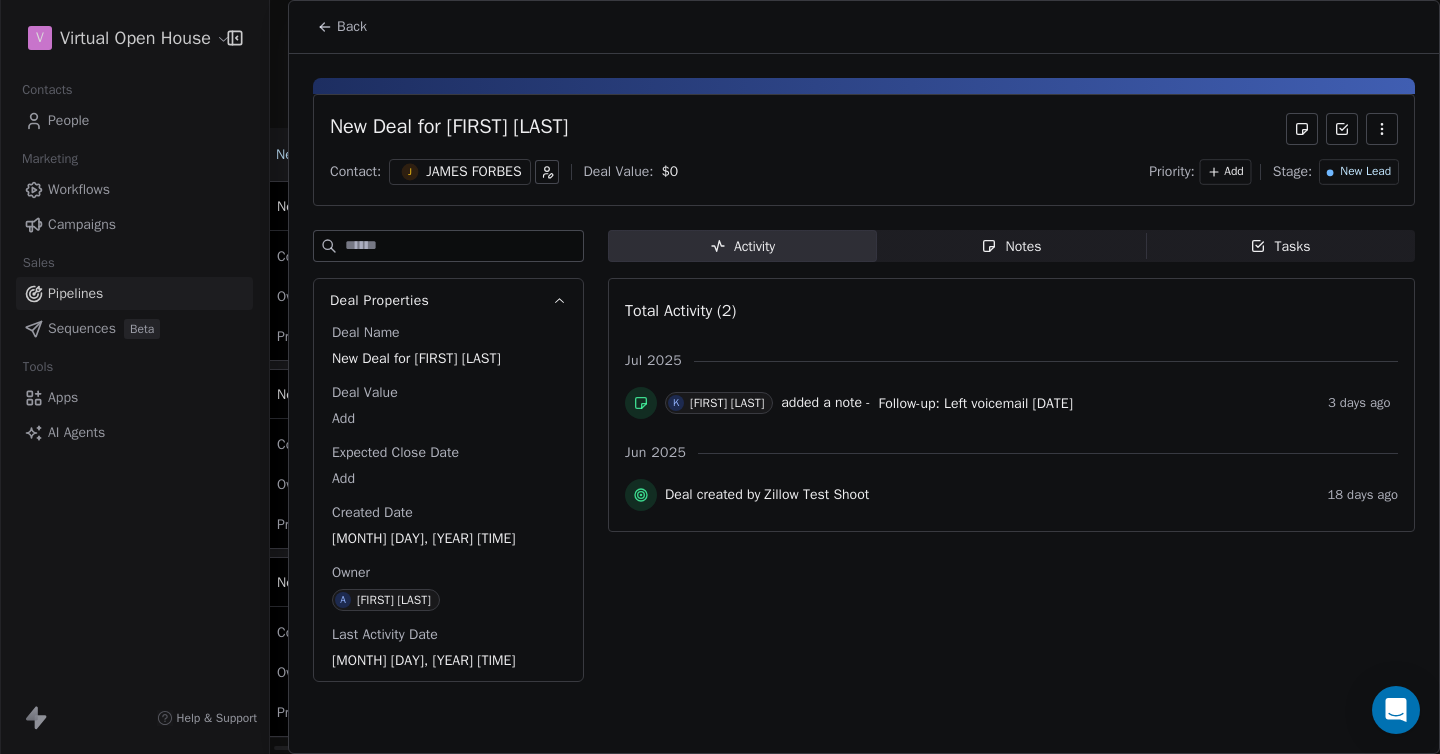 click on "JAMES FORBES" at bounding box center [473, 172] 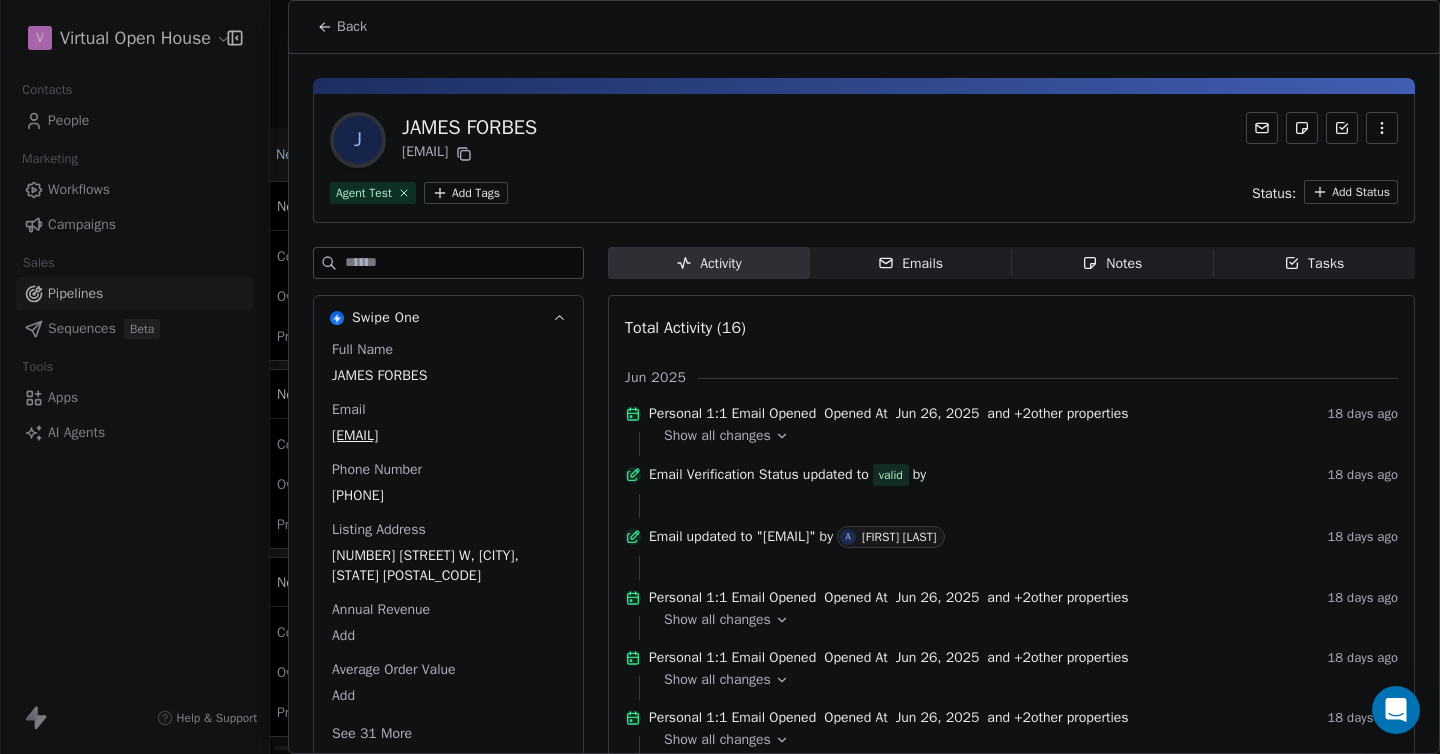 click on "Emails" at bounding box center (910, 263) 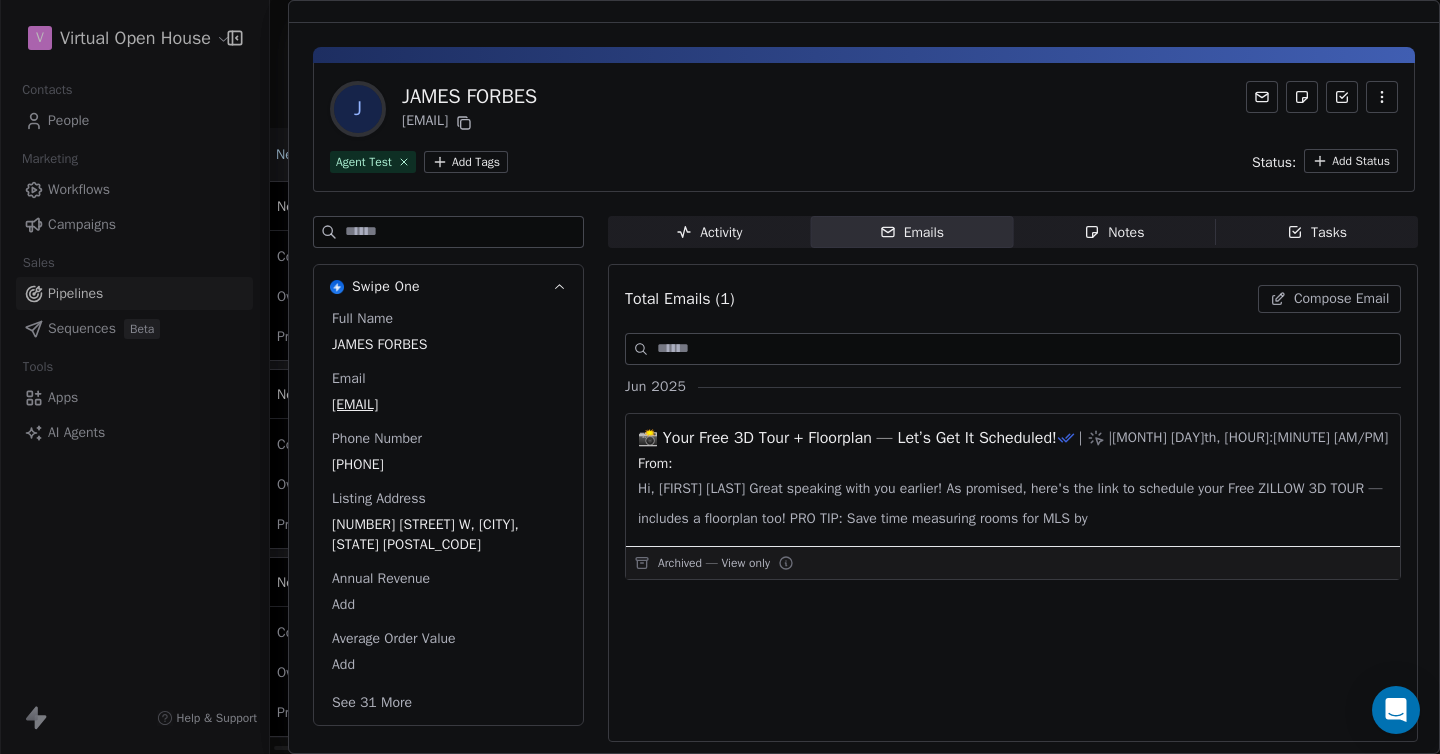 scroll, scrollTop: 0, scrollLeft: 0, axis: both 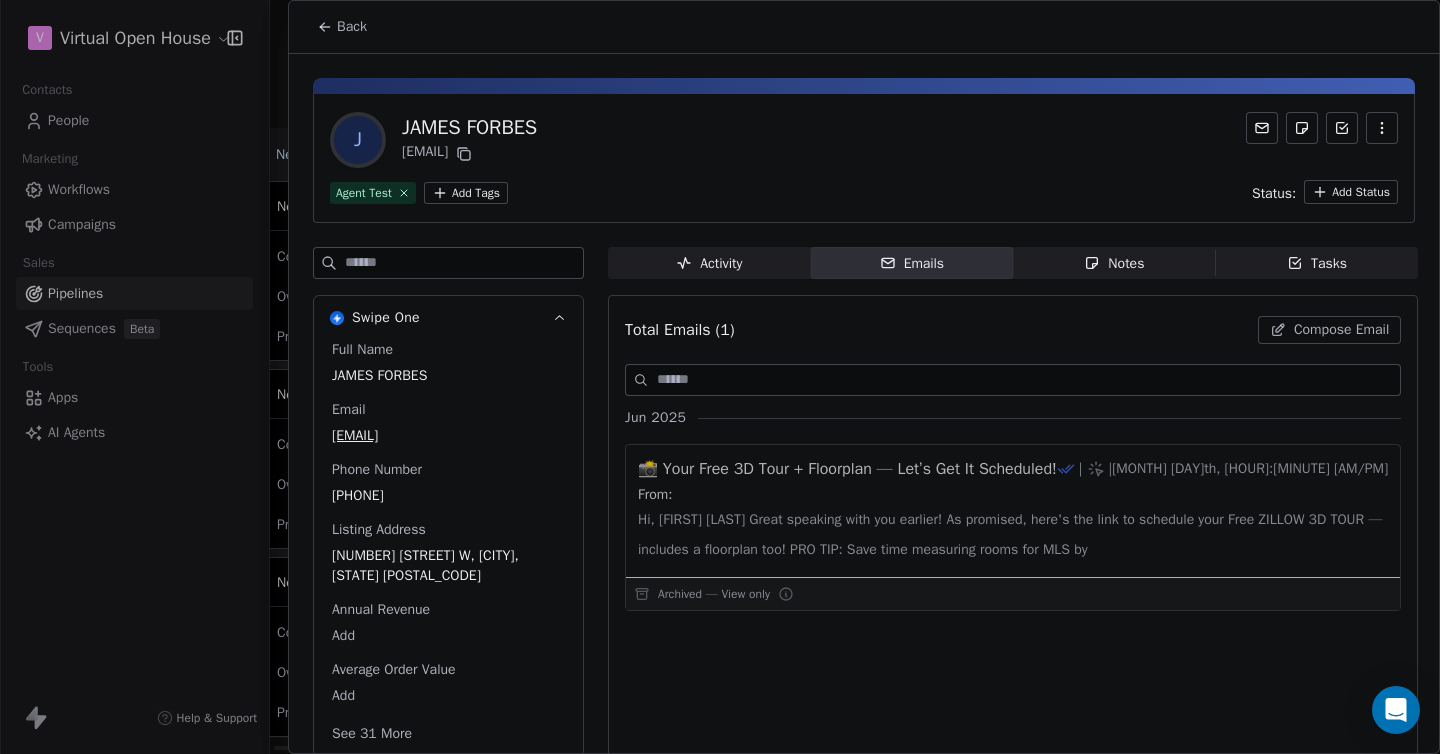 click on "Back" at bounding box center (352, 27) 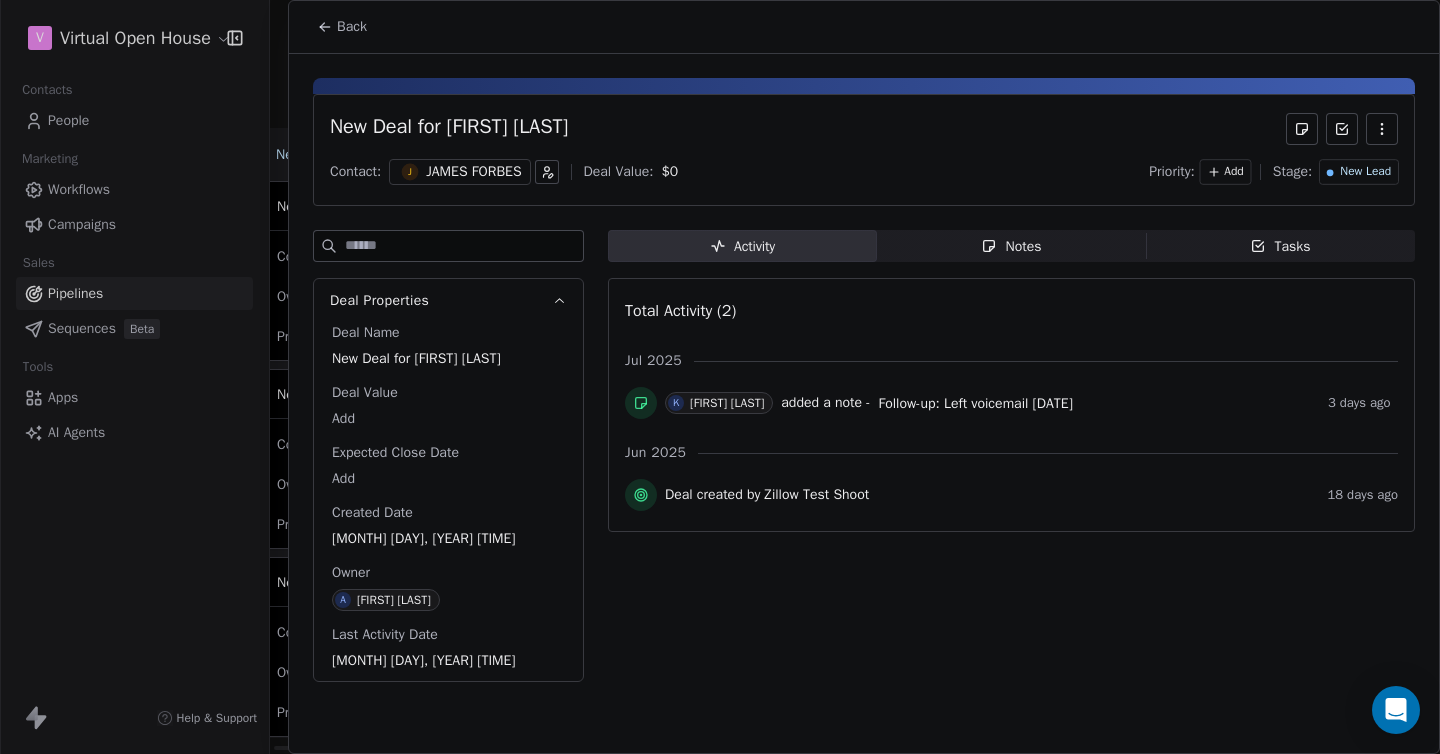 click on "JAMES FORBES" at bounding box center [473, 172] 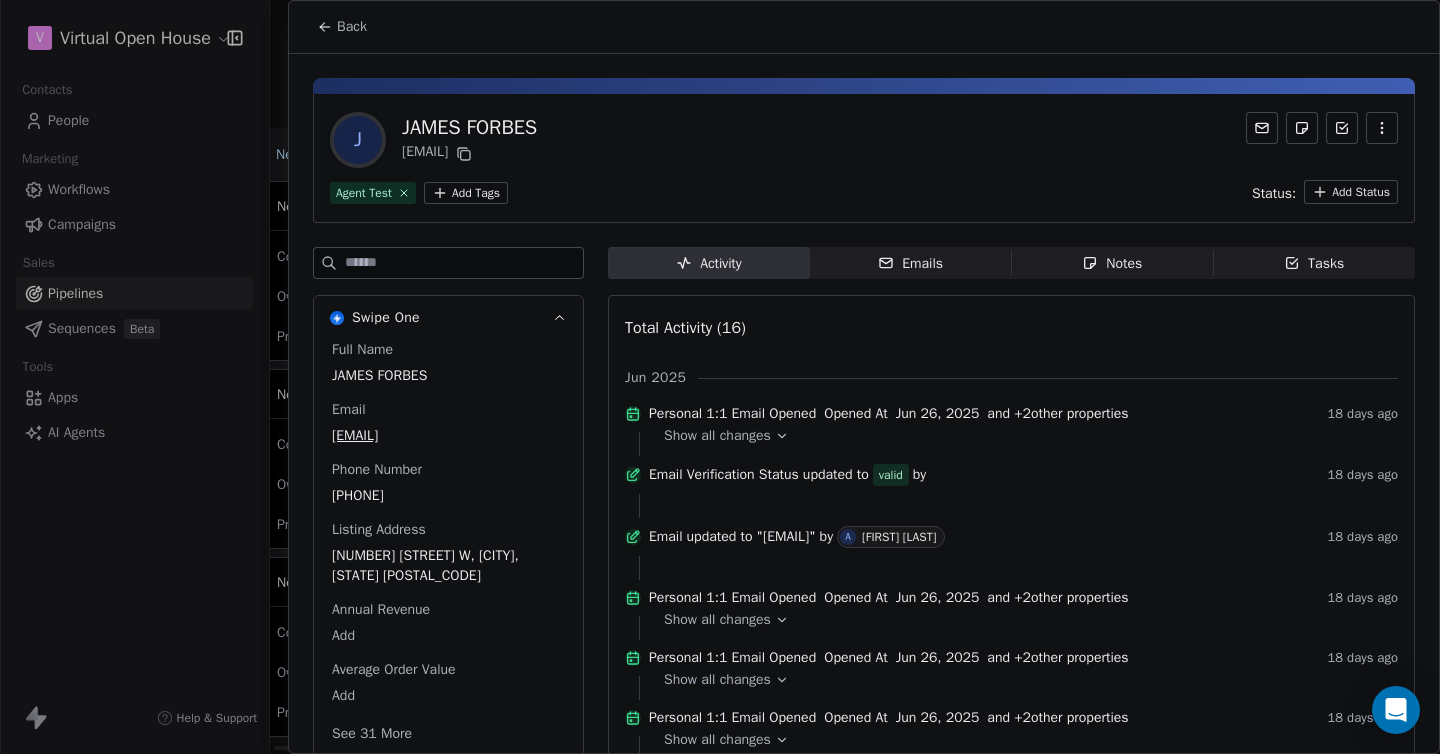 click on "Emails" at bounding box center [910, 263] 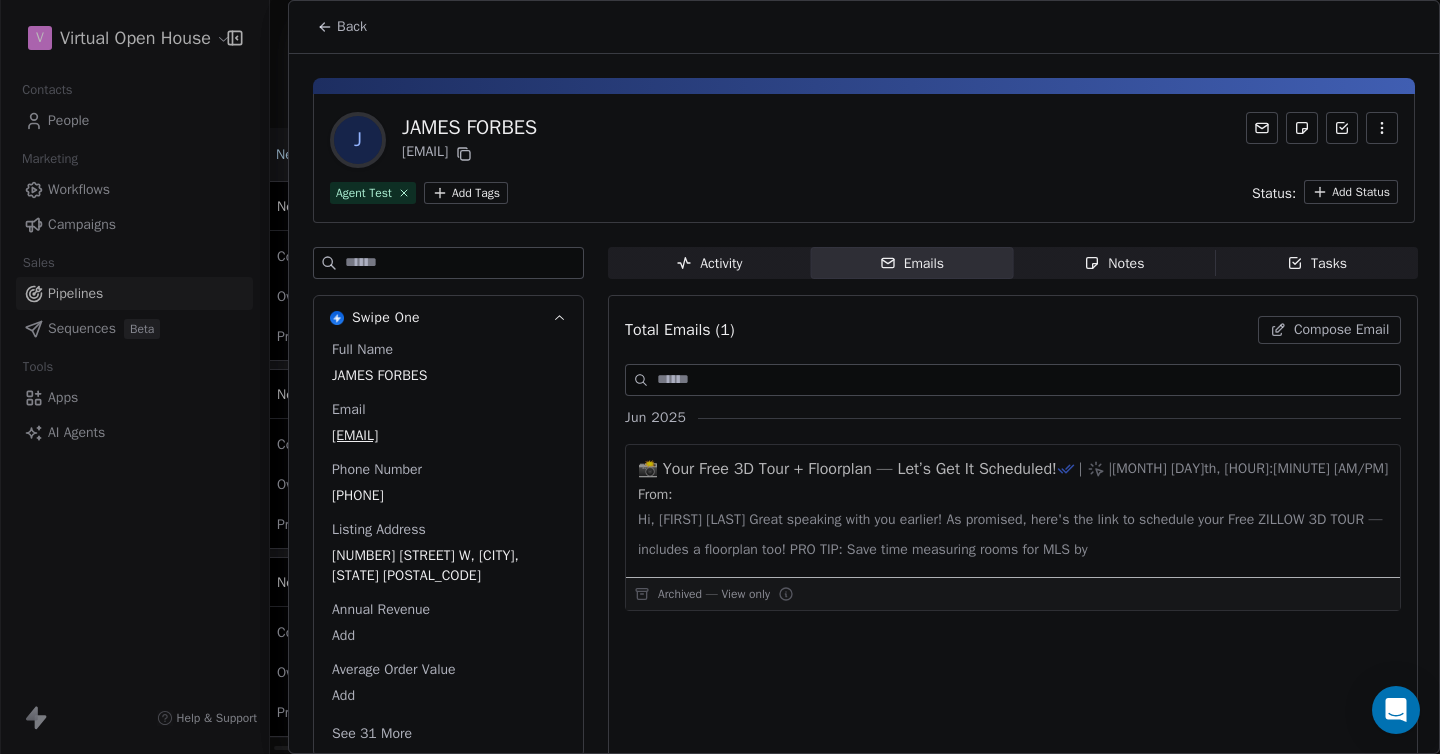 click on "Compose Email" at bounding box center (1341, 330) 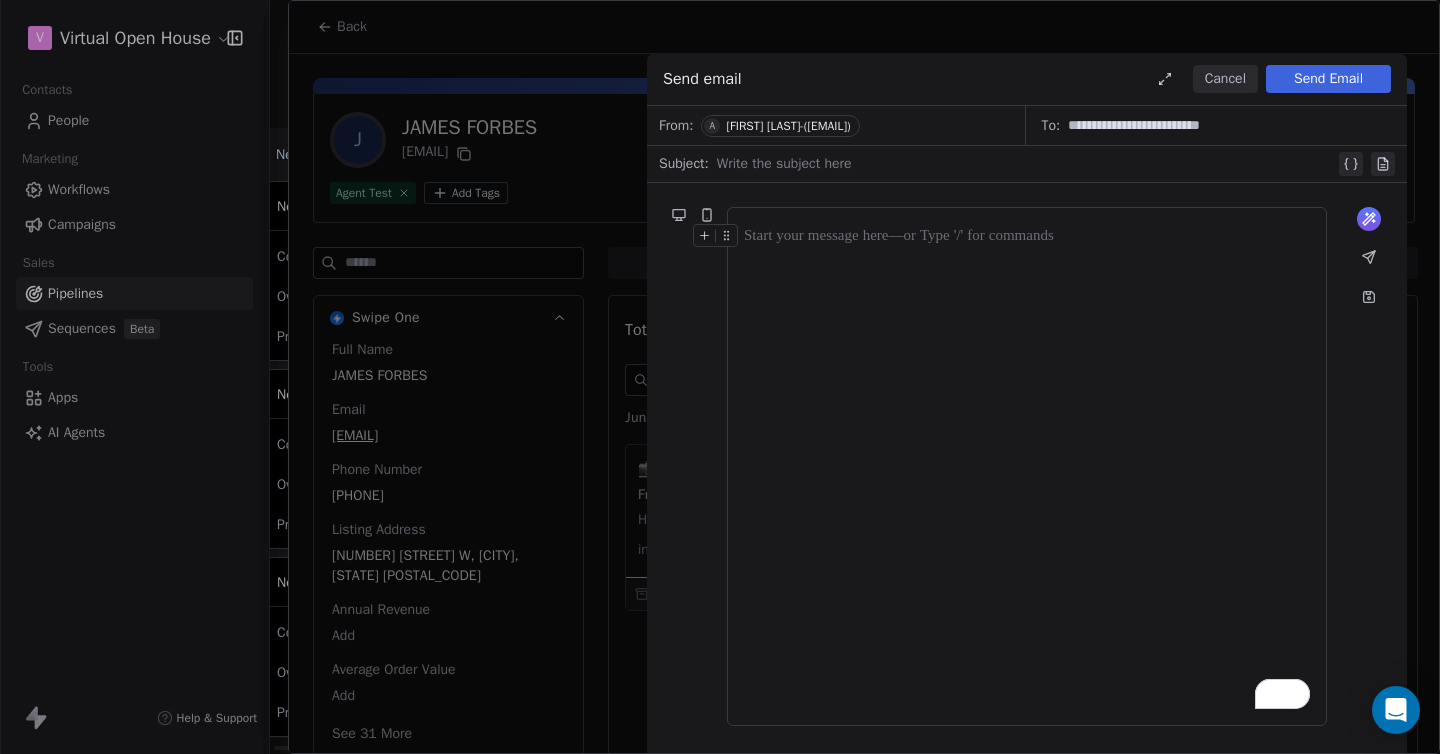 click at bounding box center [1027, 466] 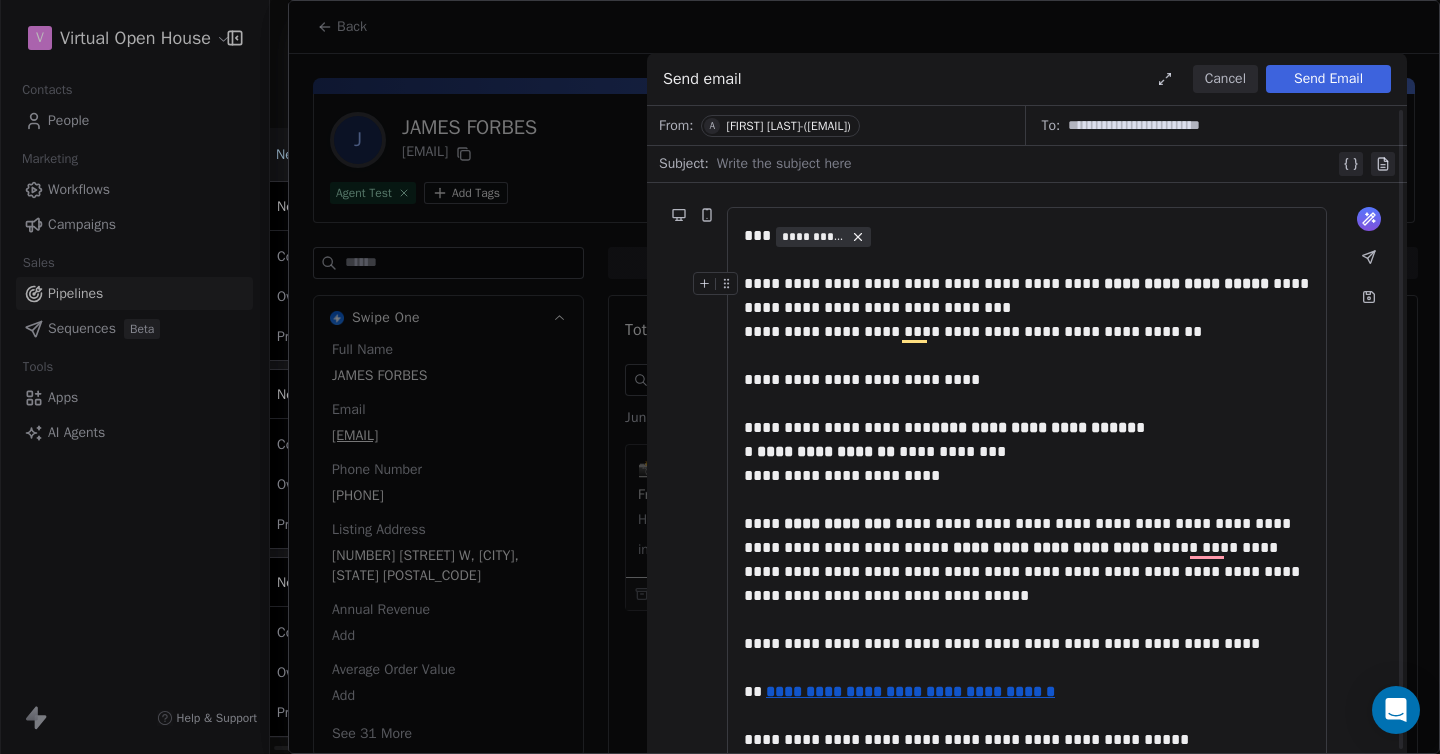 scroll, scrollTop: 15, scrollLeft: 0, axis: vertical 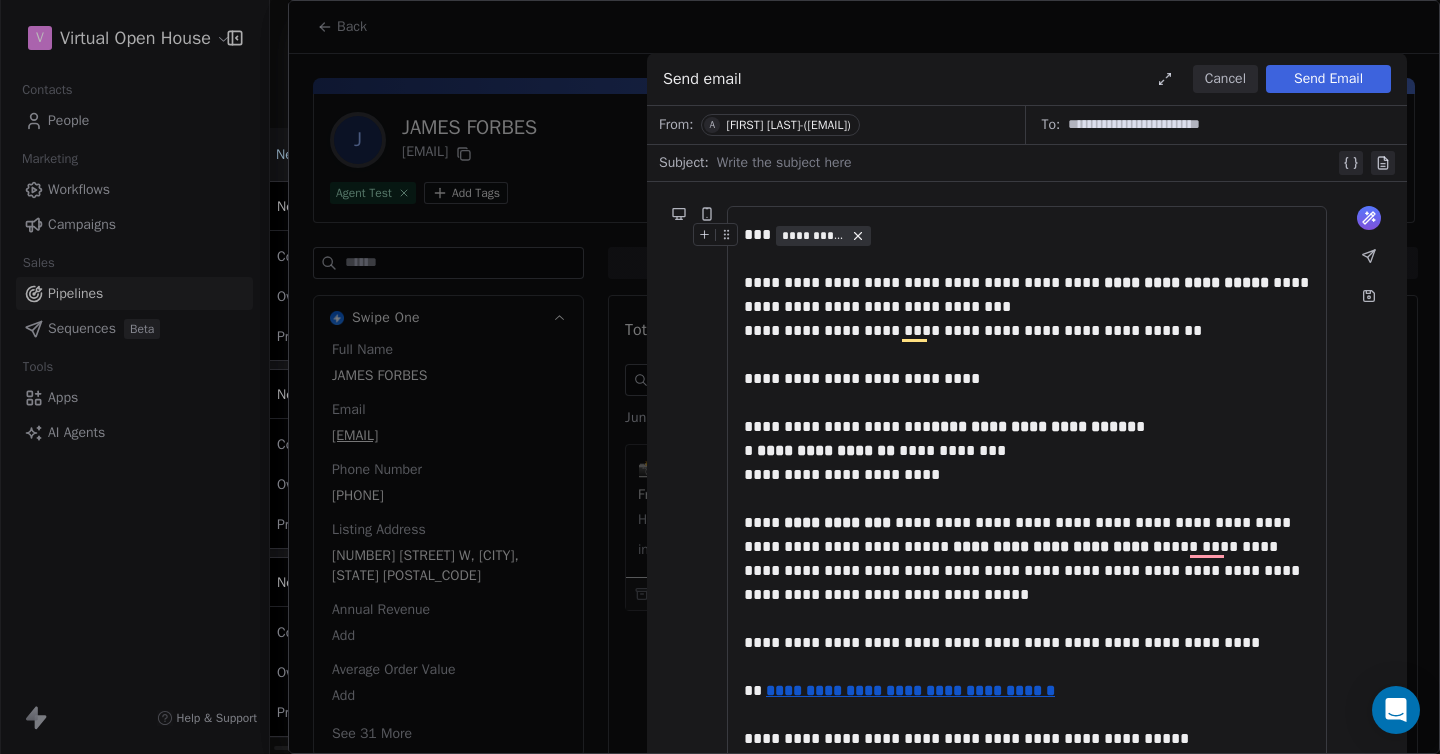 click at bounding box center (1026, 163) 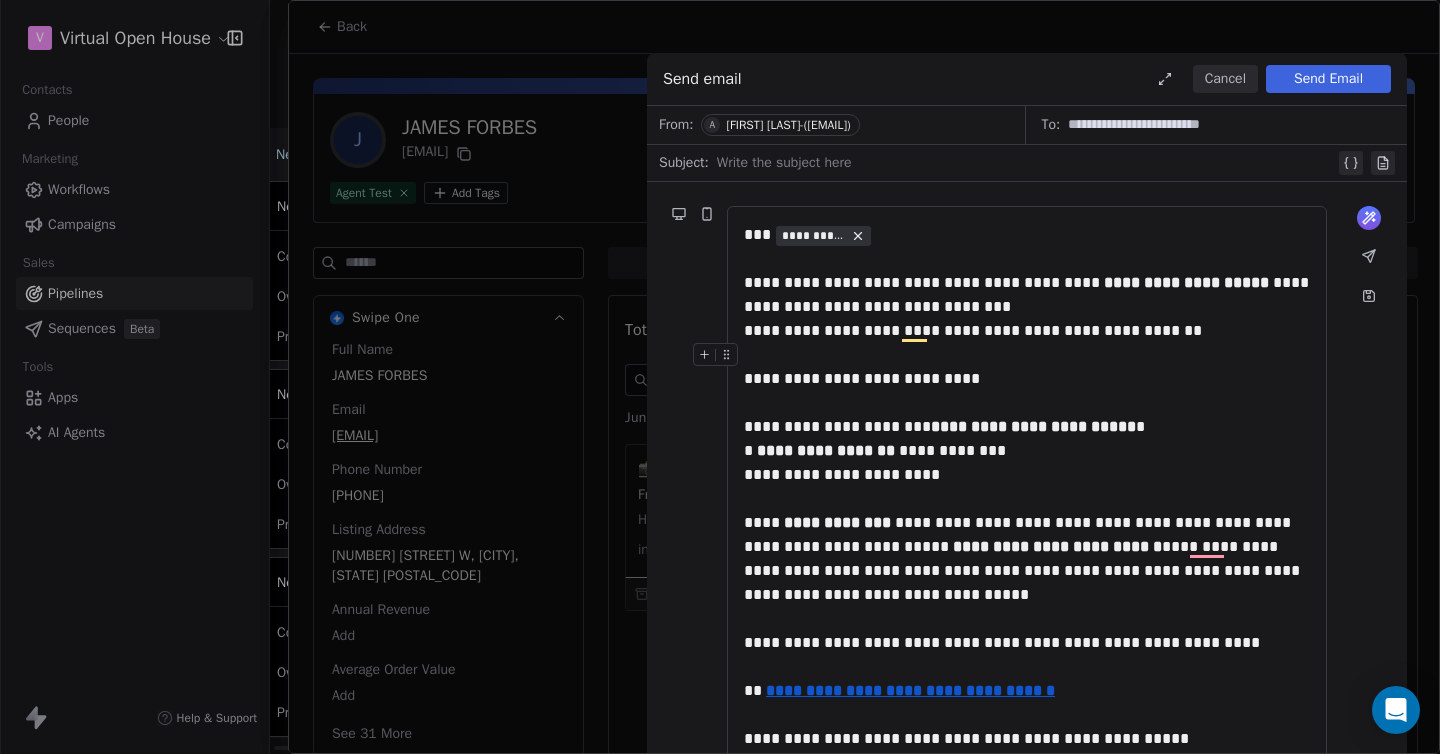 scroll, scrollTop: 0, scrollLeft: 0, axis: both 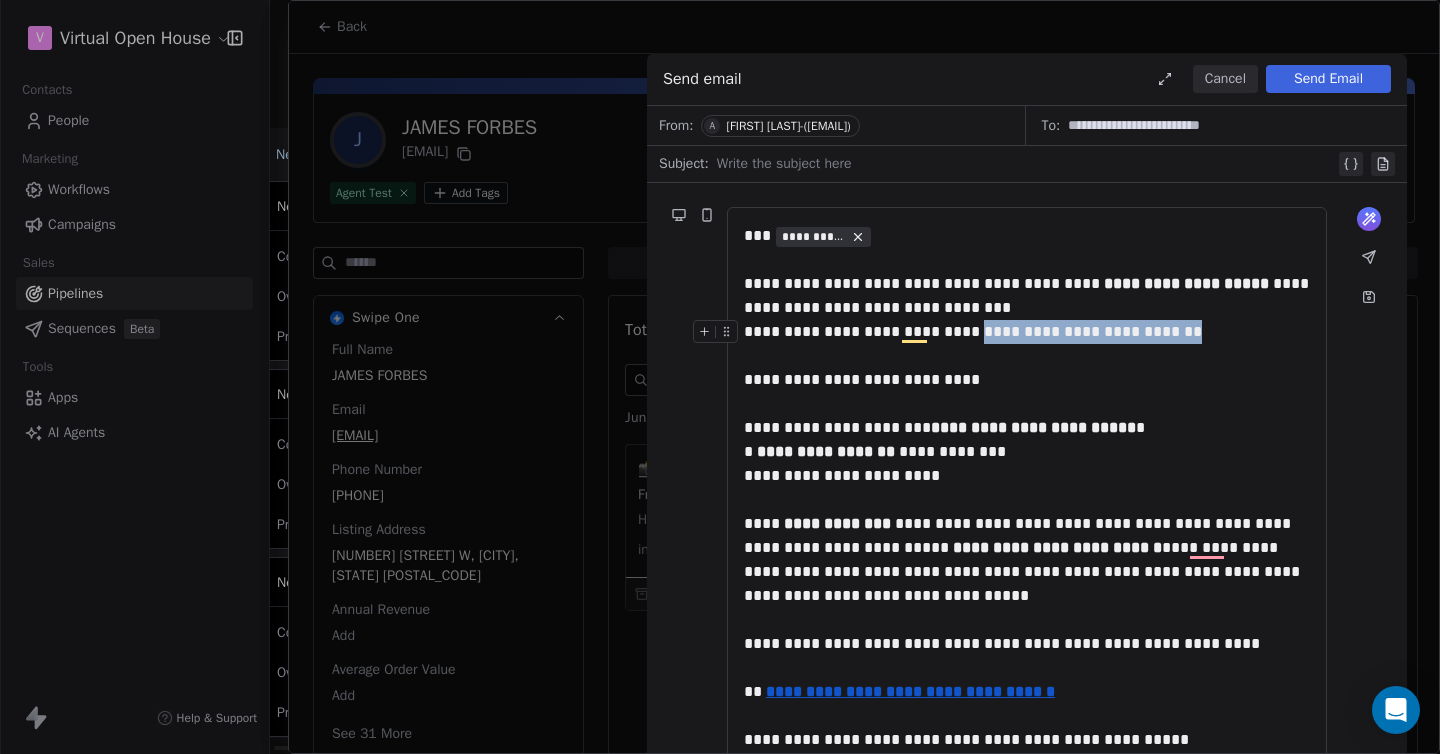 drag, startPoint x: 1184, startPoint y: 333, endPoint x: 968, endPoint y: 325, distance: 216.1481 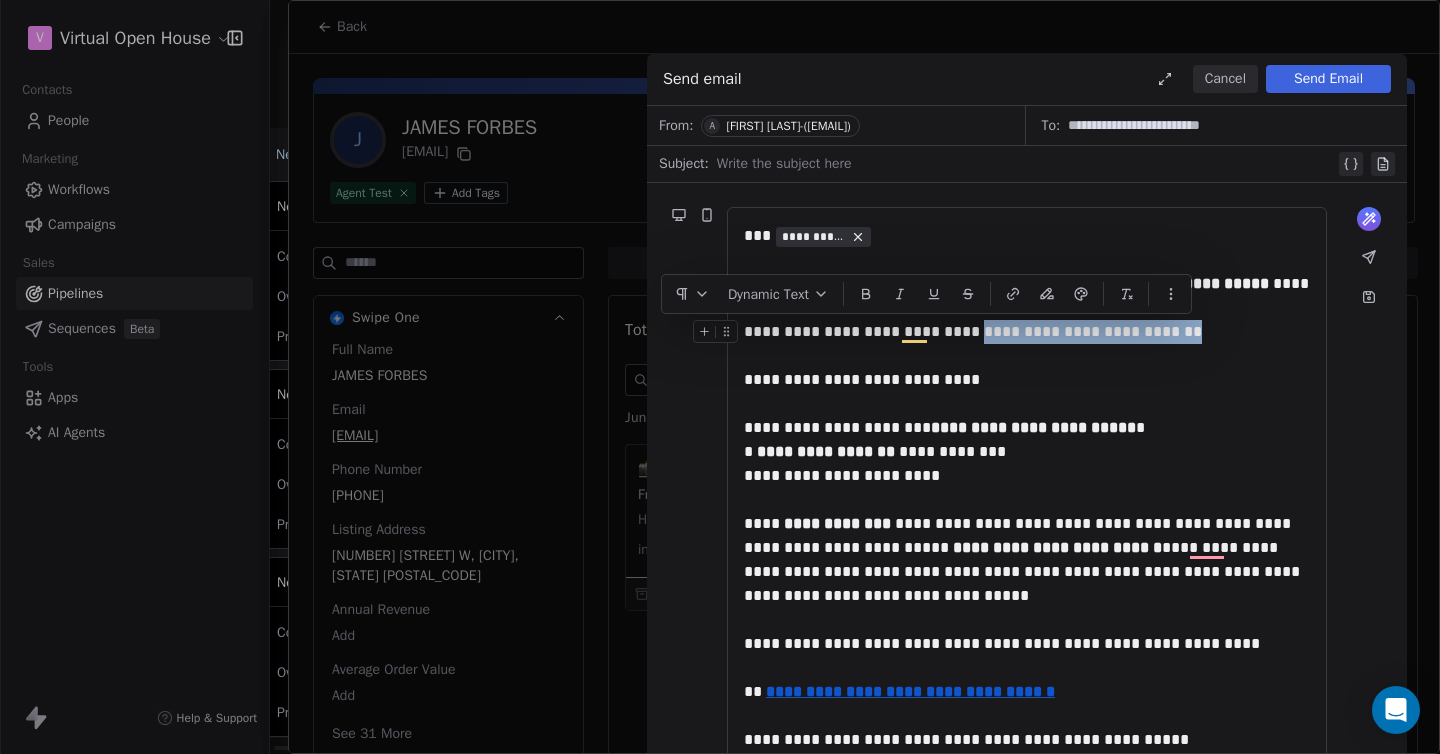 click on "**********" at bounding box center (1027, 332) 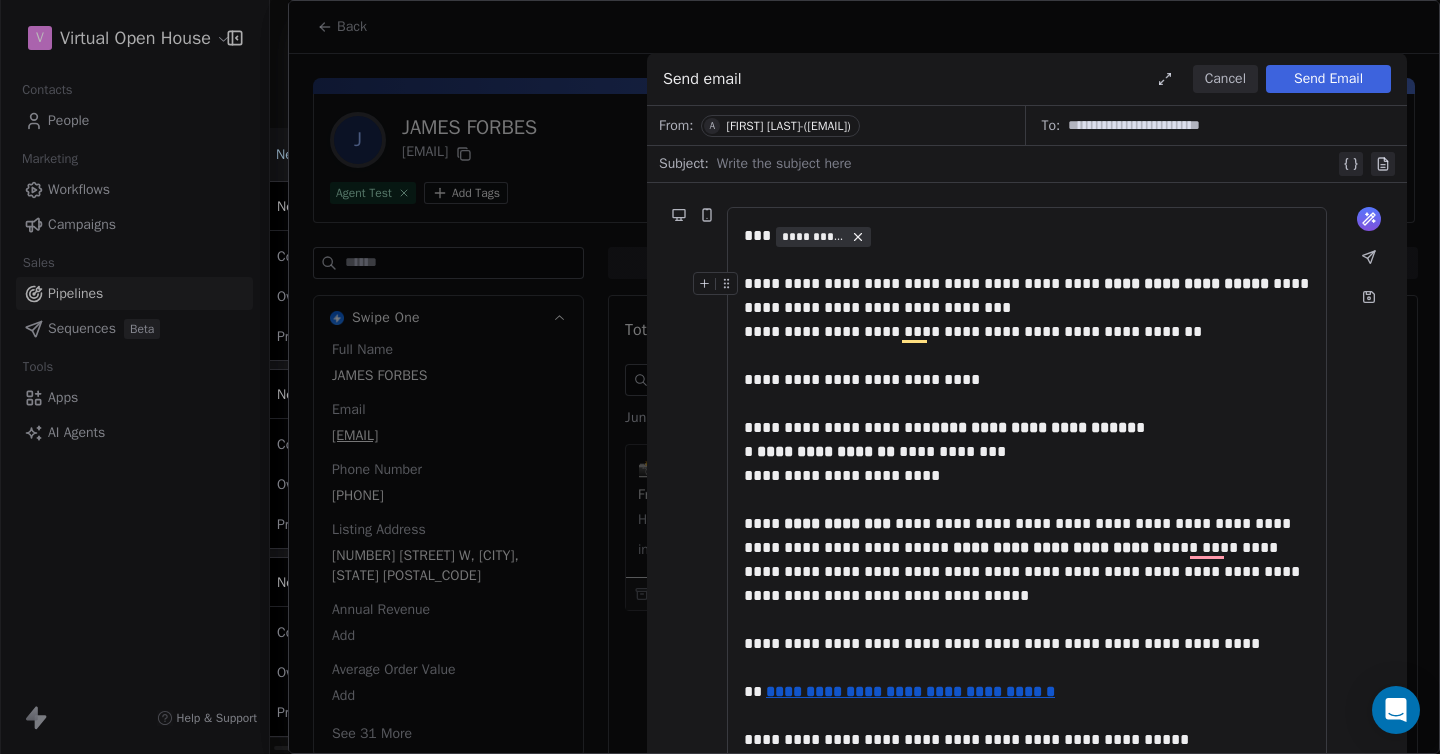 click on "**********" at bounding box center (1027, 296) 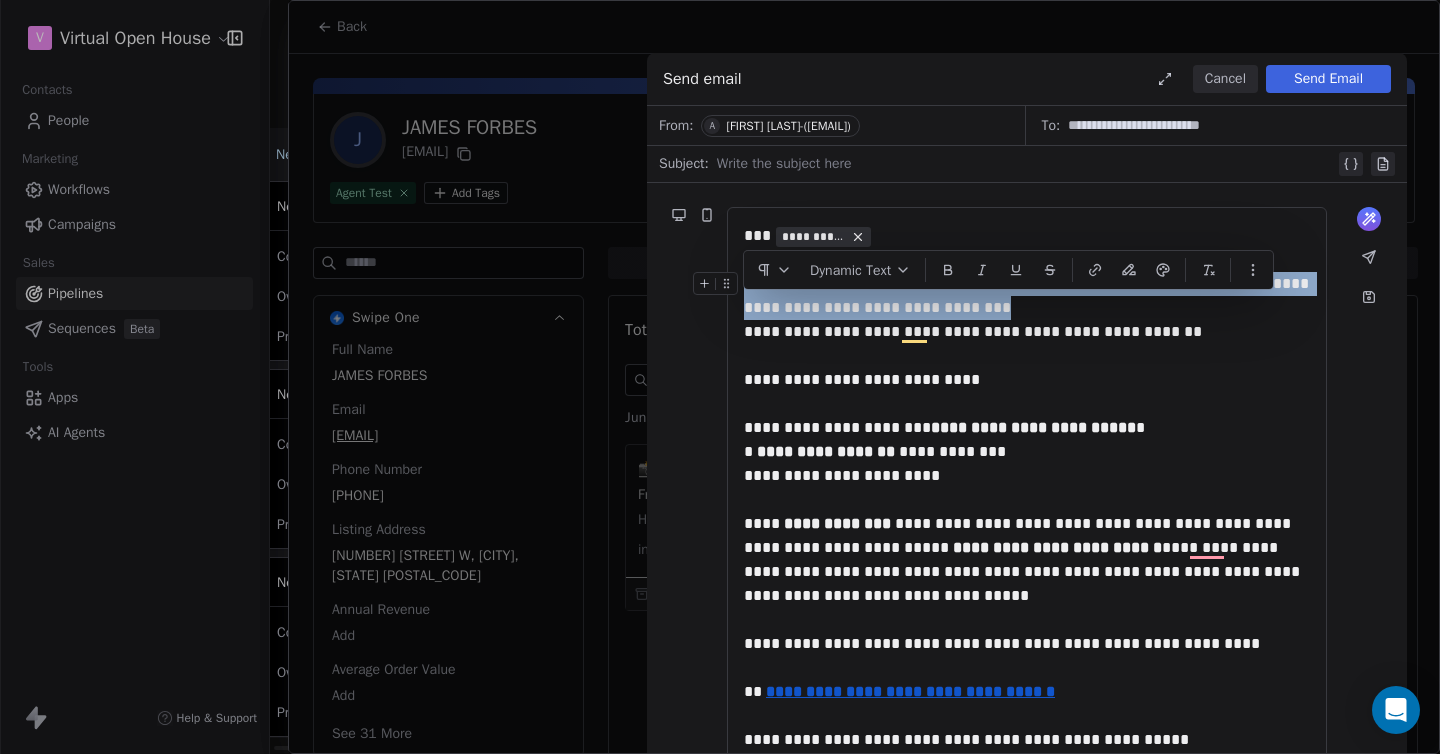 click on "**********" at bounding box center (1027, 296) 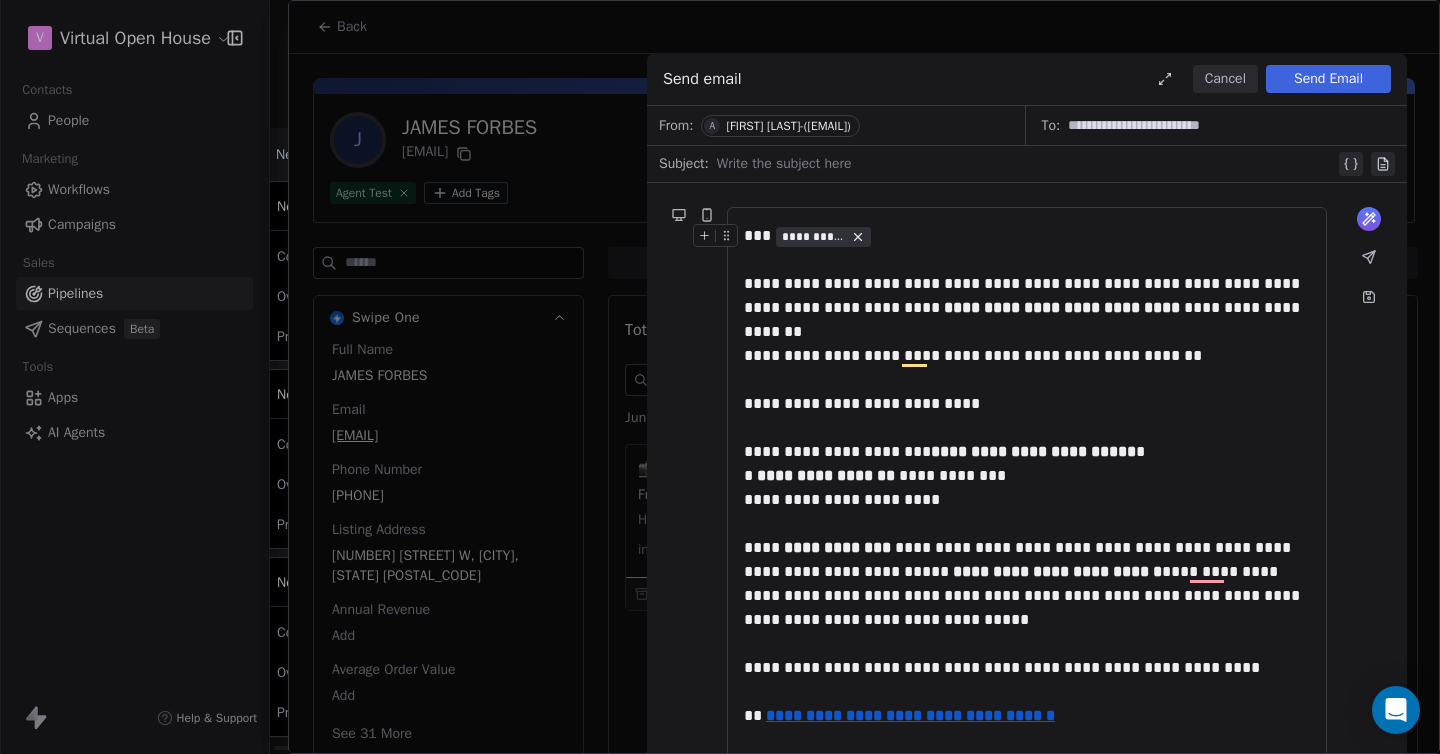 click at bounding box center [1026, 164] 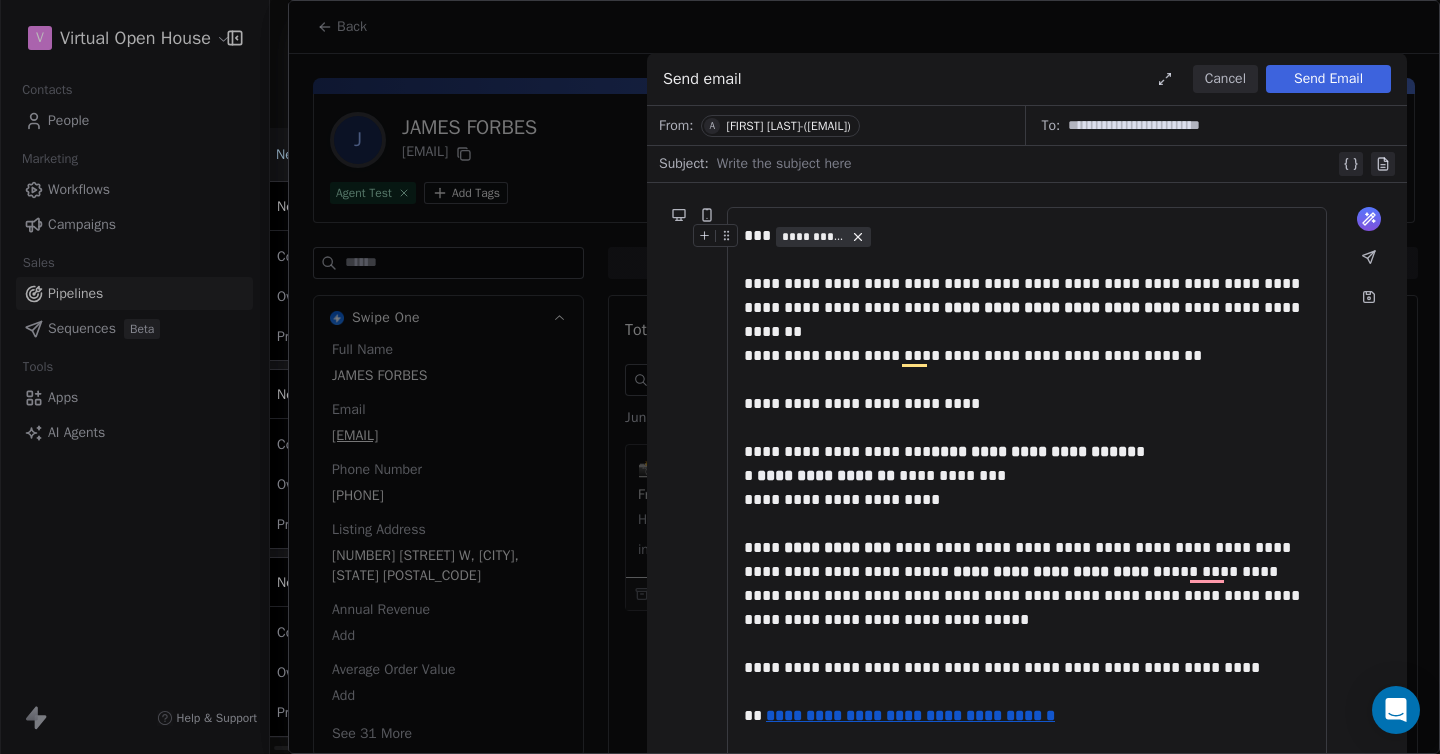 paste 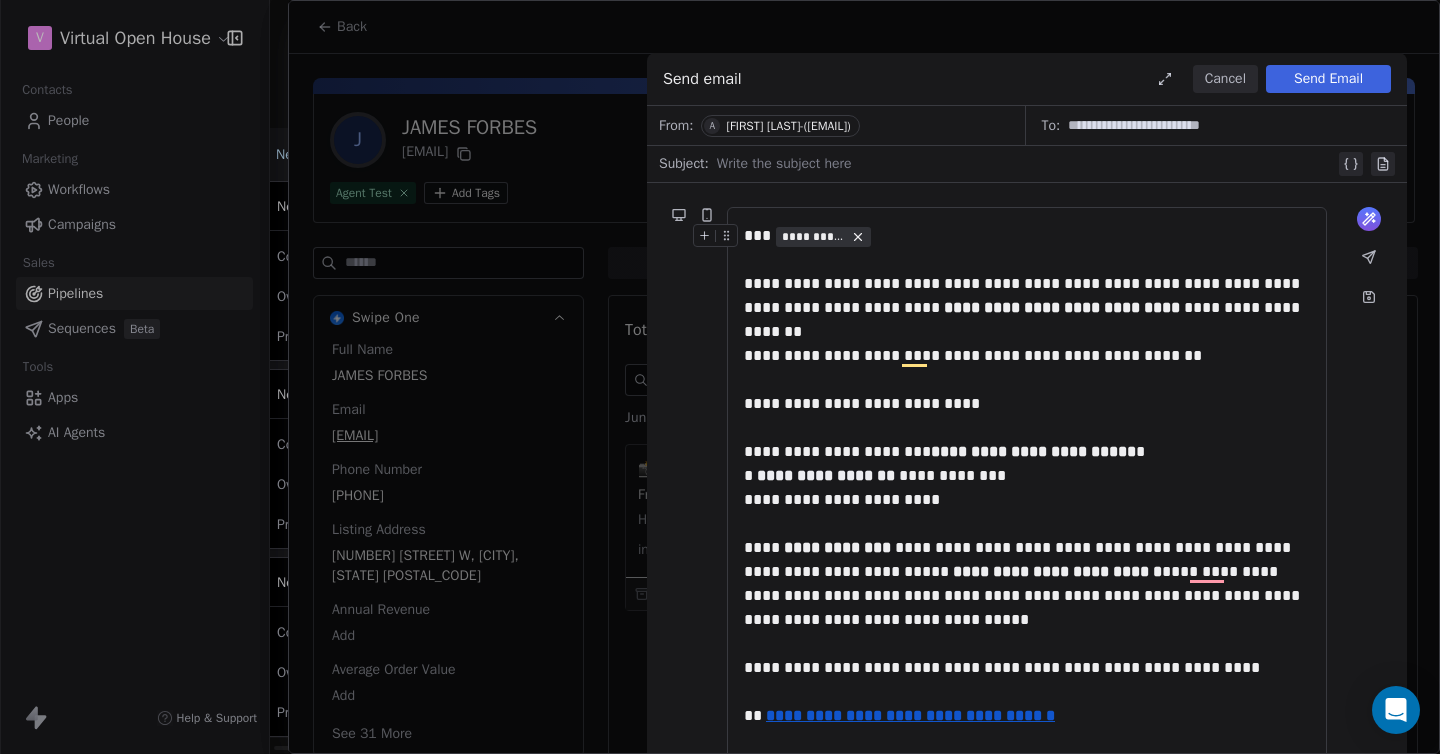 type 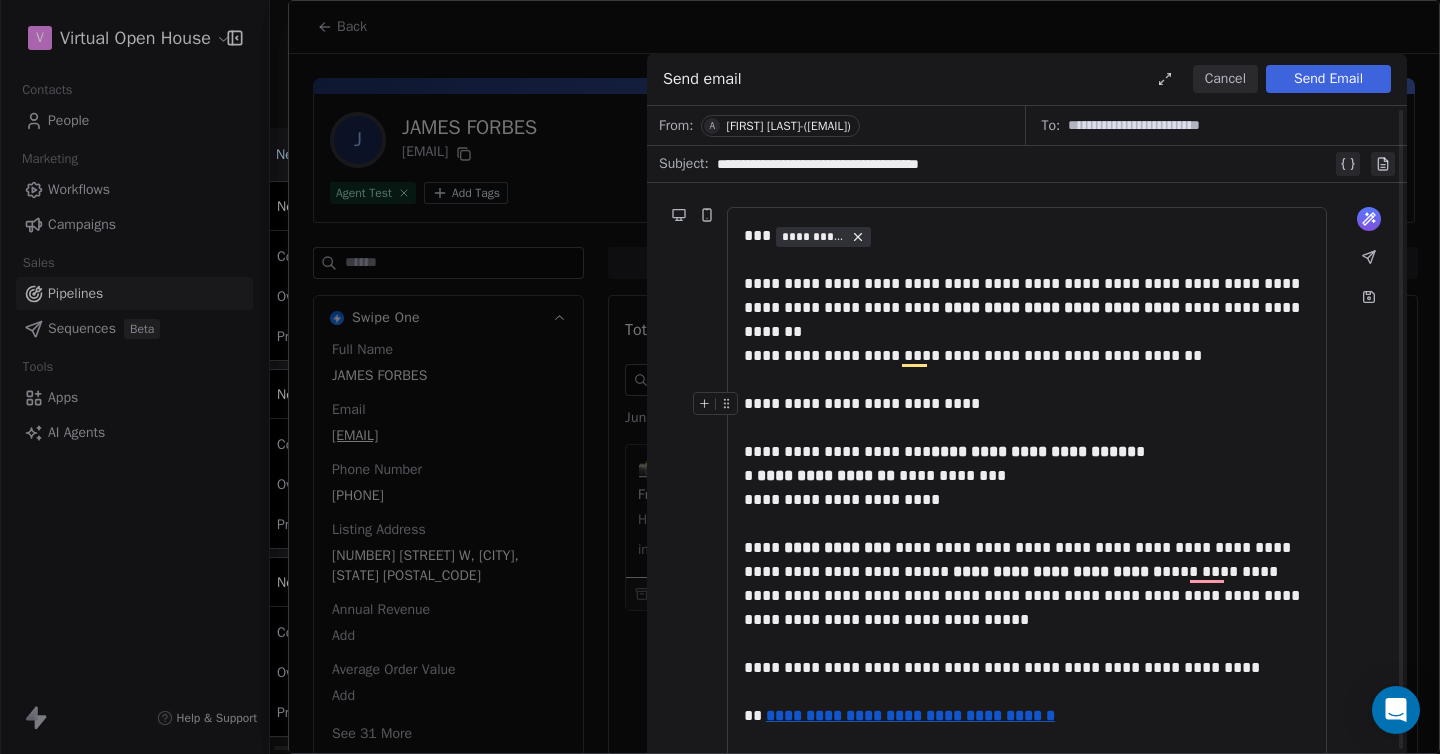scroll, scrollTop: 72, scrollLeft: 0, axis: vertical 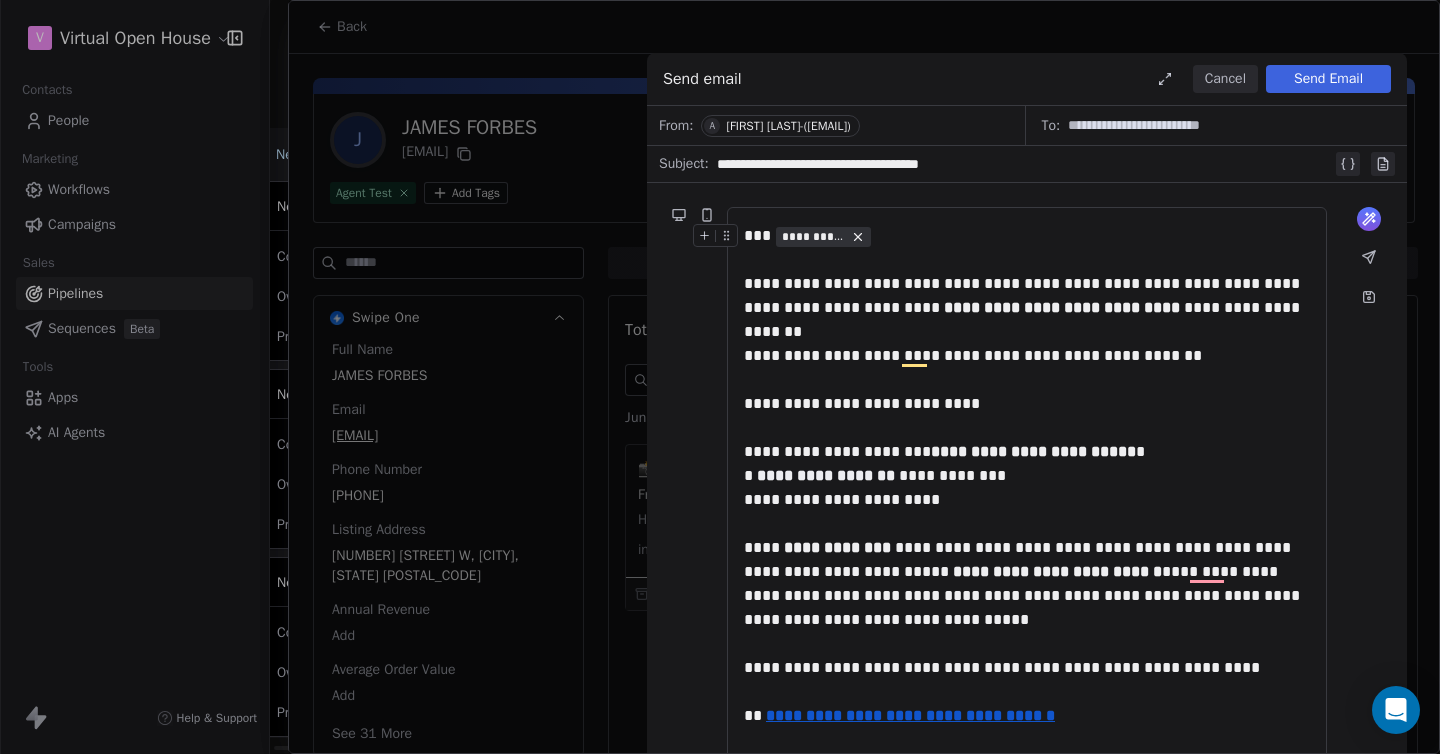 click on "Send Email" at bounding box center (1328, 79) 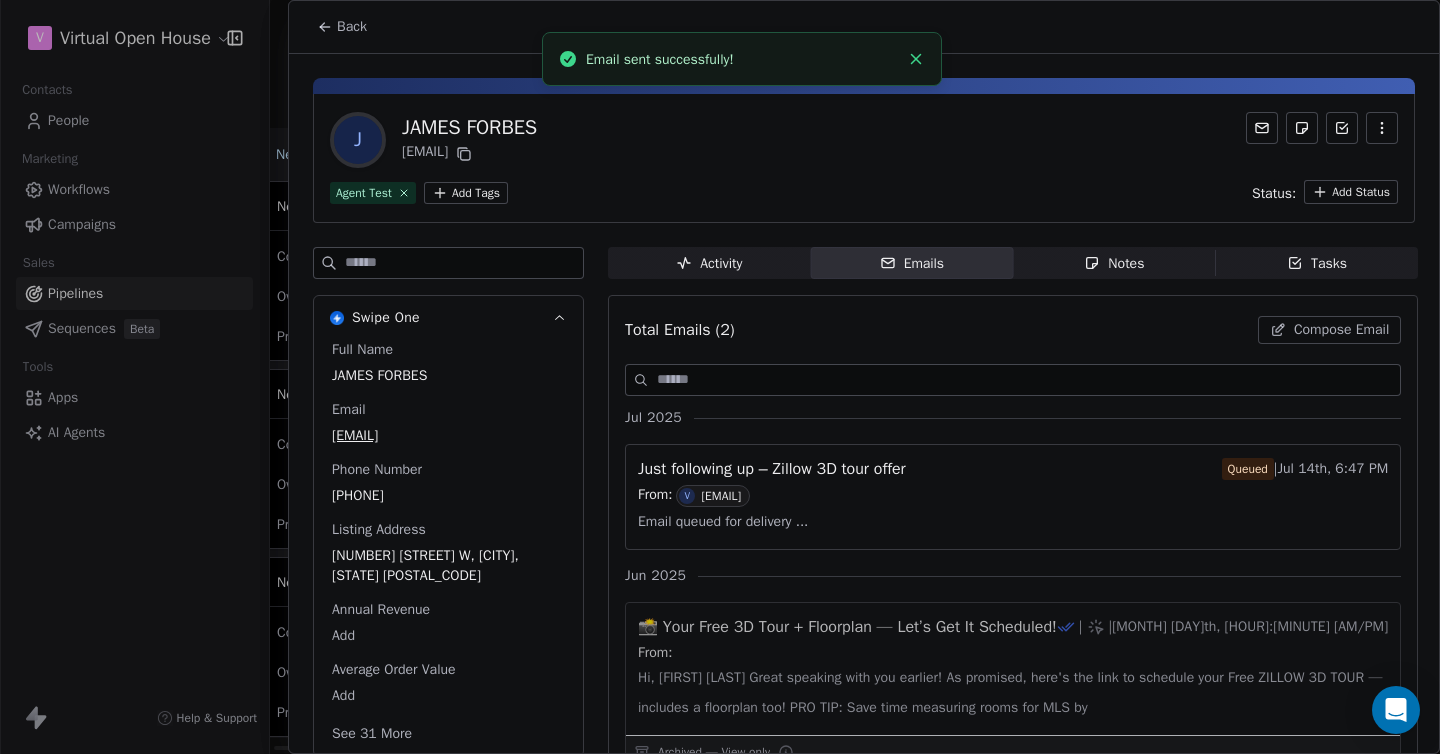 click on "Back" at bounding box center [352, 27] 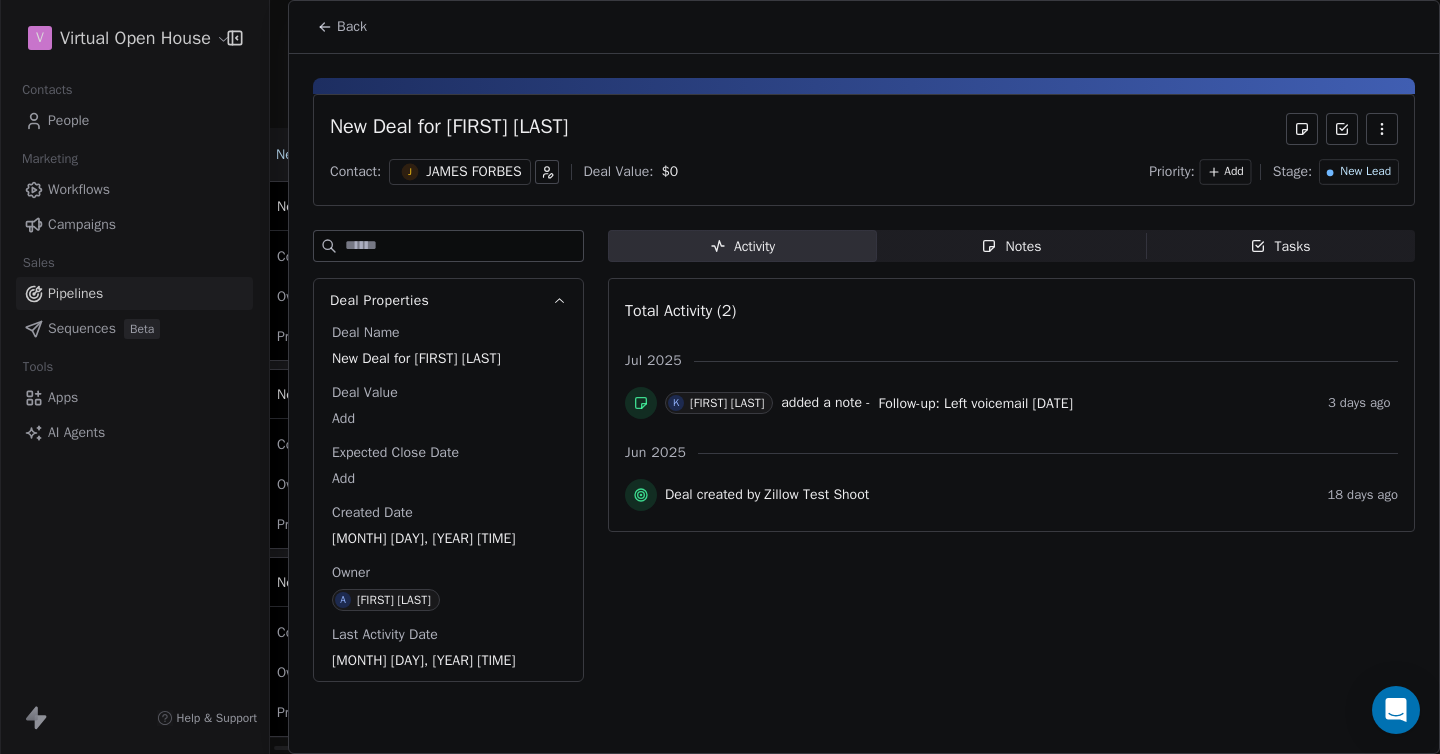 click on "Back" at bounding box center (352, 27) 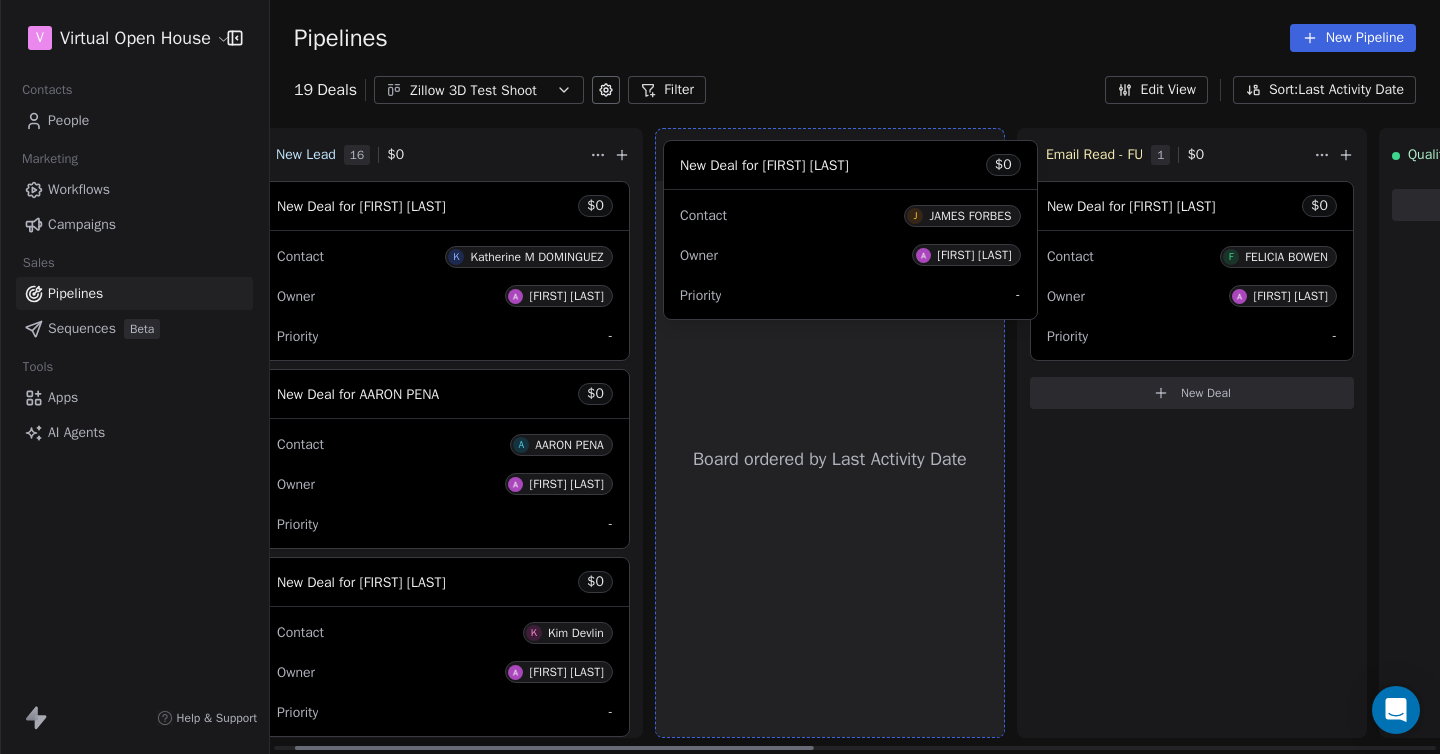 drag, startPoint x: 425, startPoint y: 267, endPoint x: 828, endPoint y: 226, distance: 405.08023 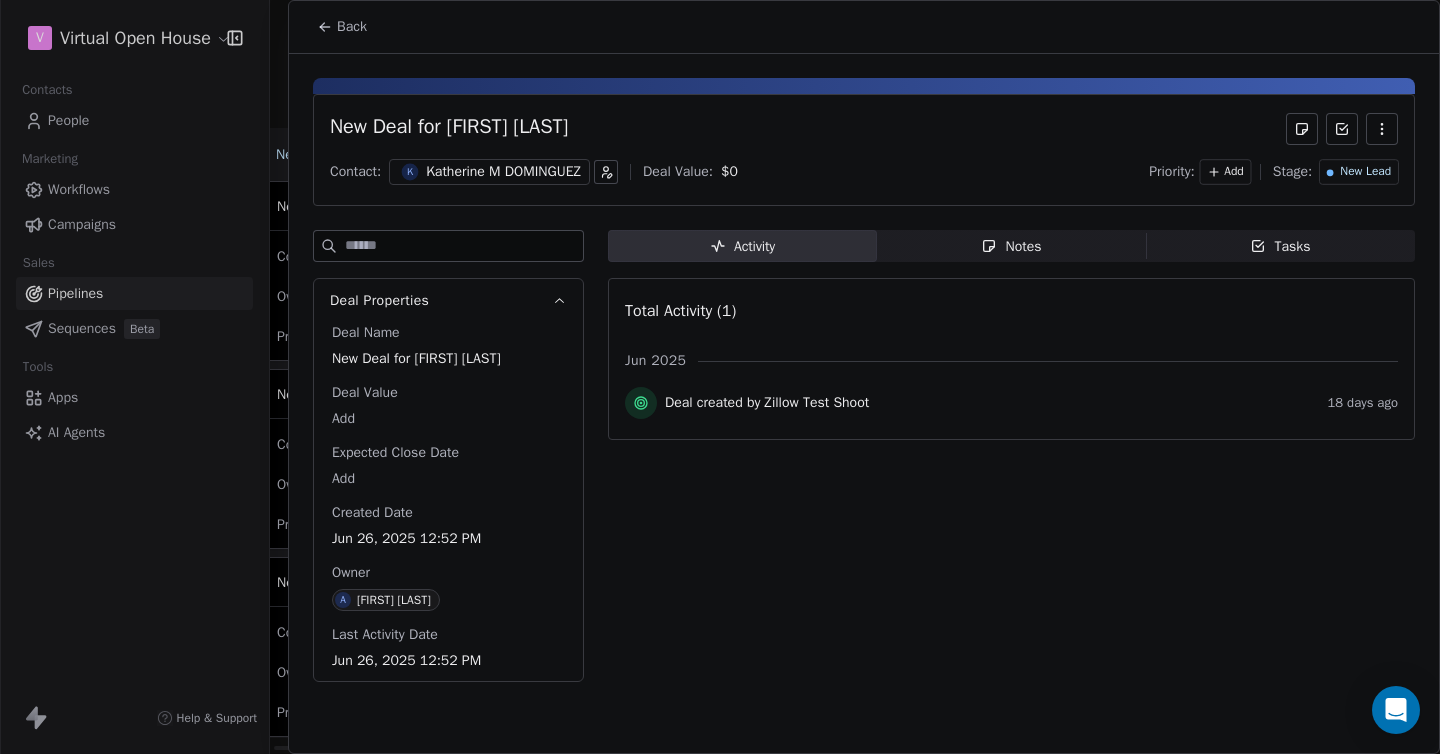 click on "Katherine M DOMINGUEZ" at bounding box center [503, 172] 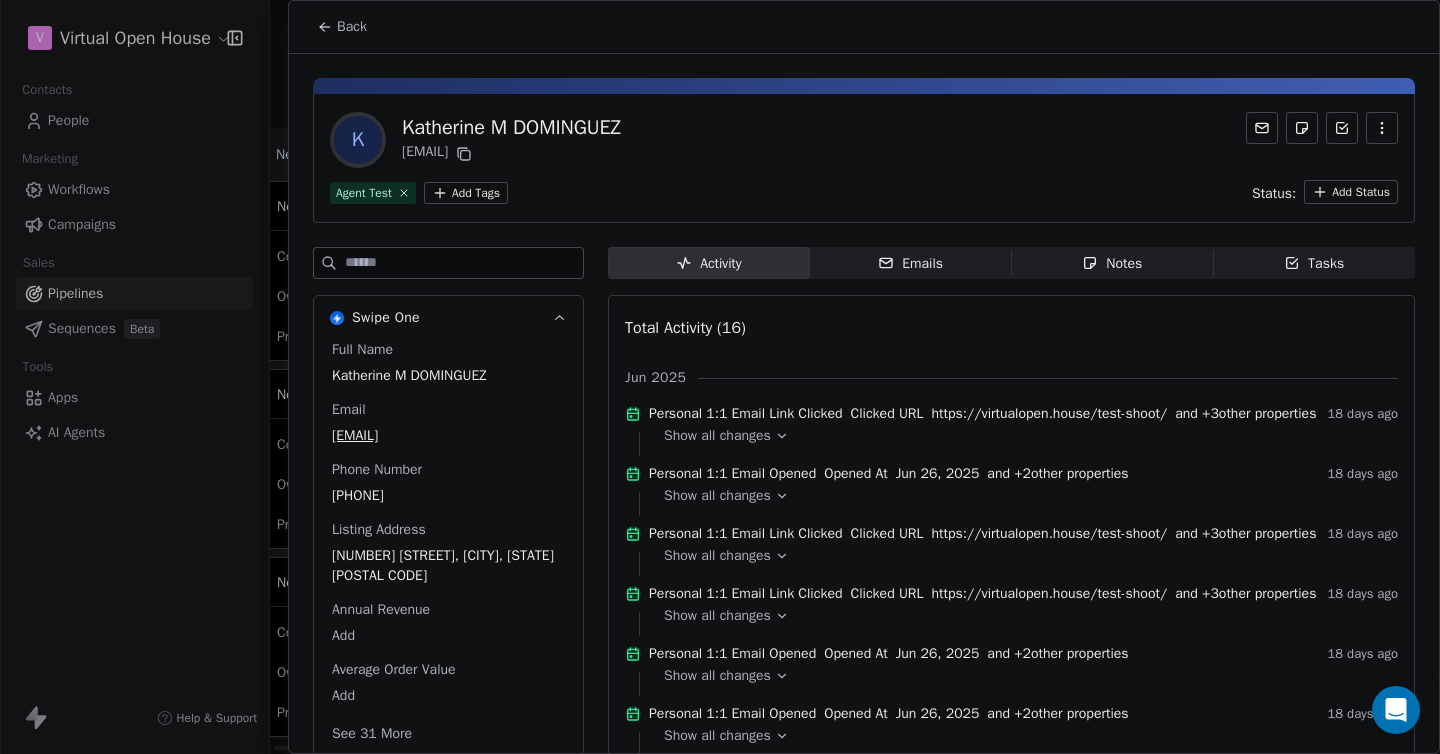 click on "Emails" at bounding box center [910, 263] 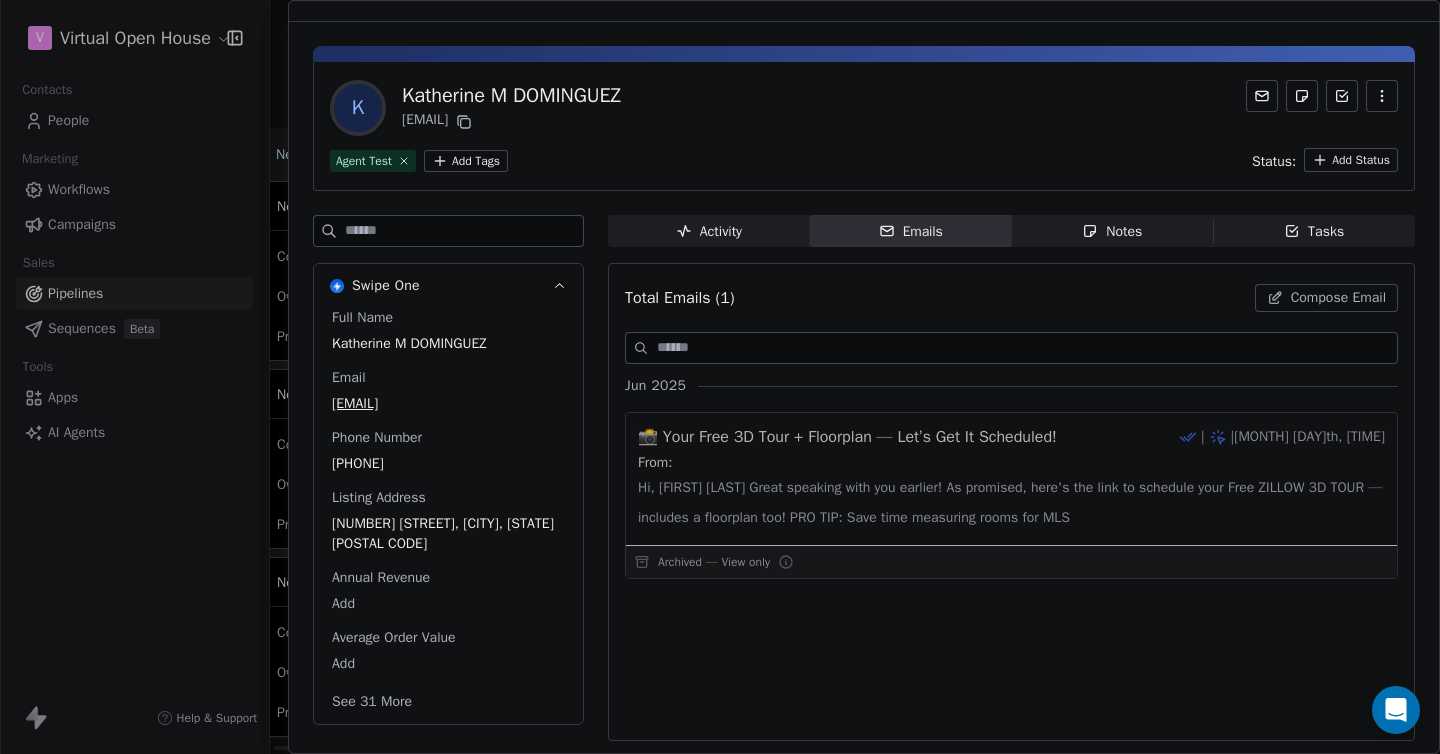 click on "Compose Email" at bounding box center (1338, 298) 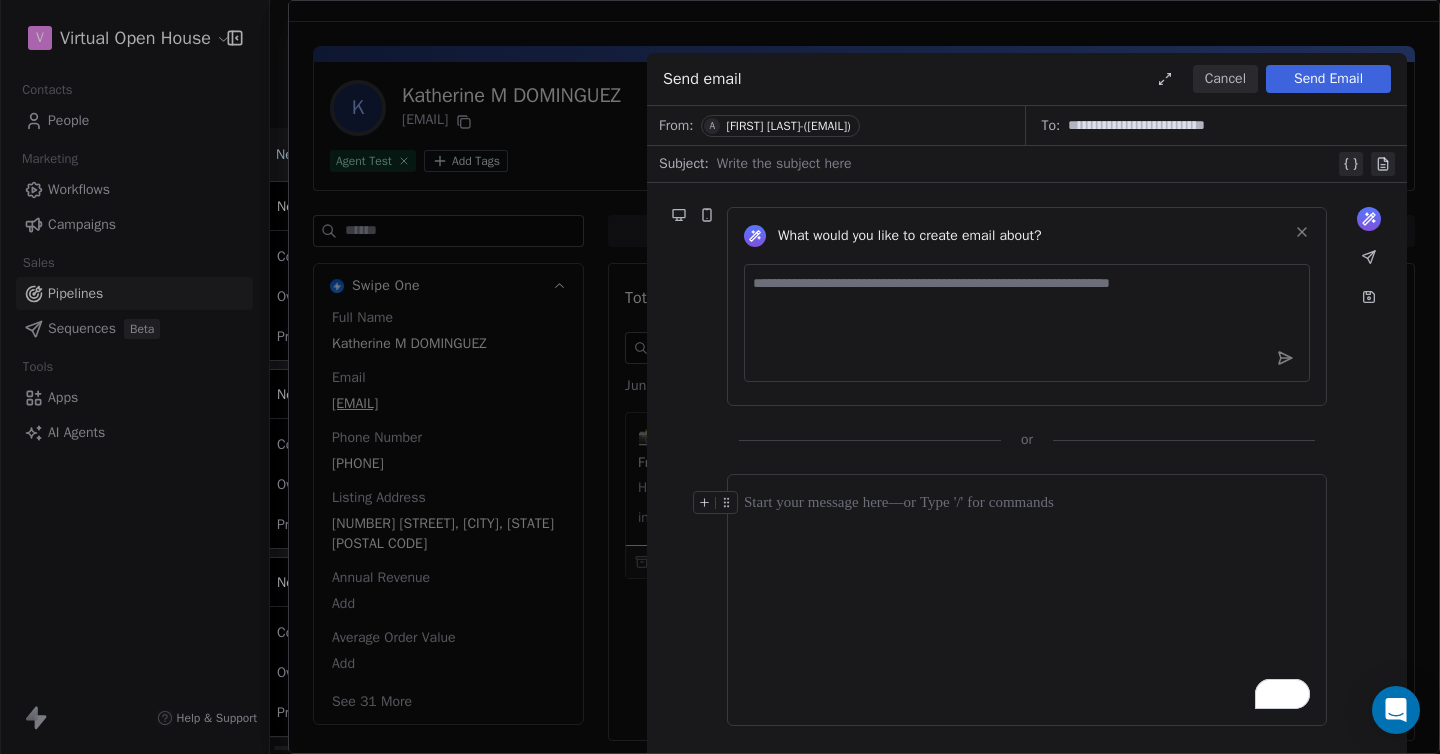 click at bounding box center [1026, 164] 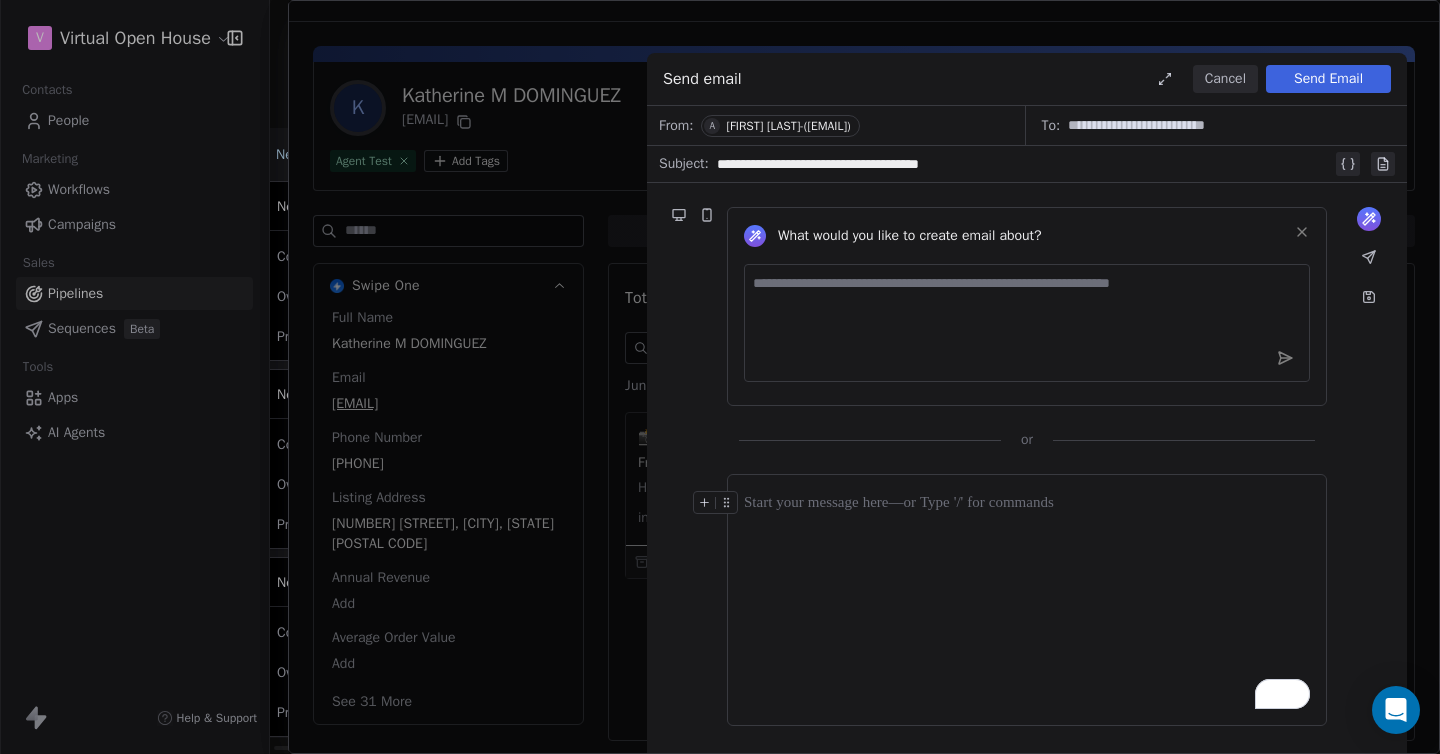 click at bounding box center (1027, 503) 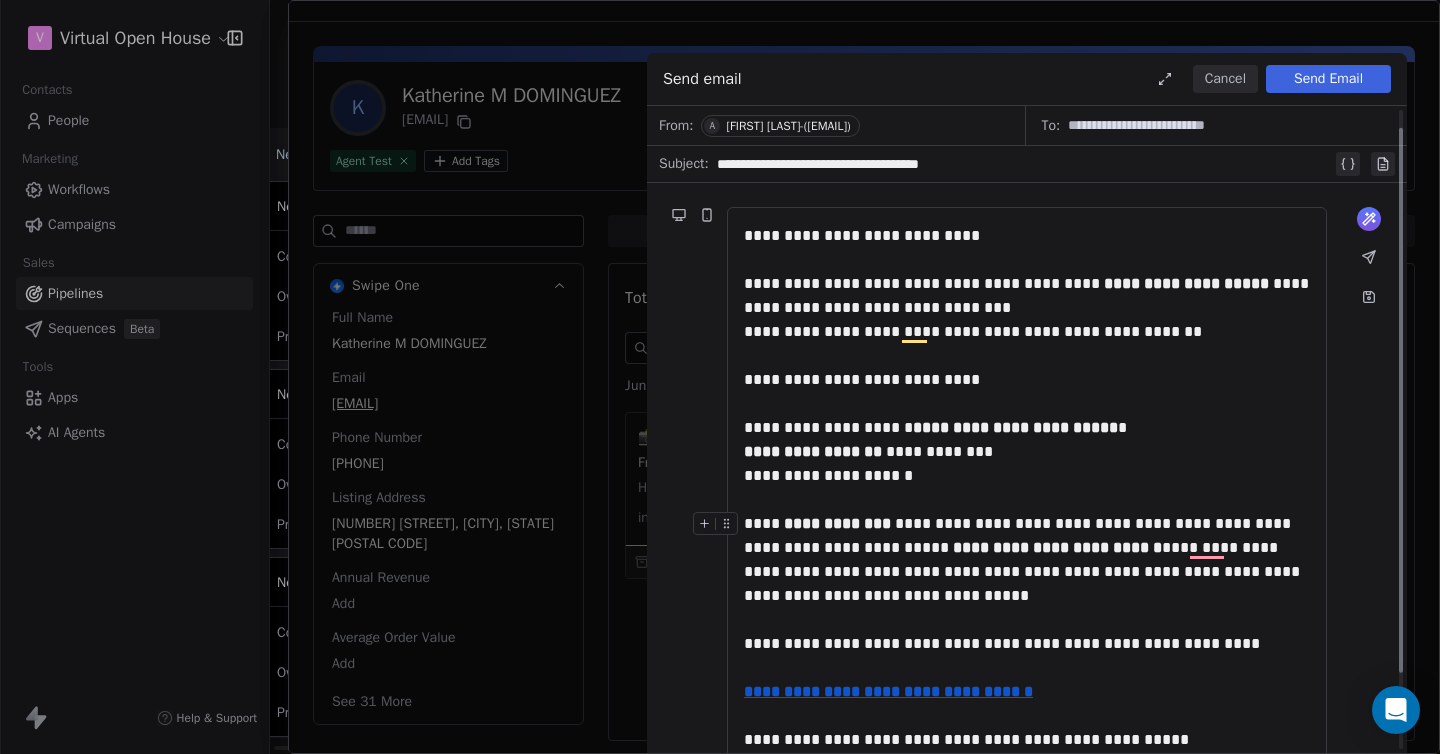 scroll, scrollTop: 32, scrollLeft: 0, axis: vertical 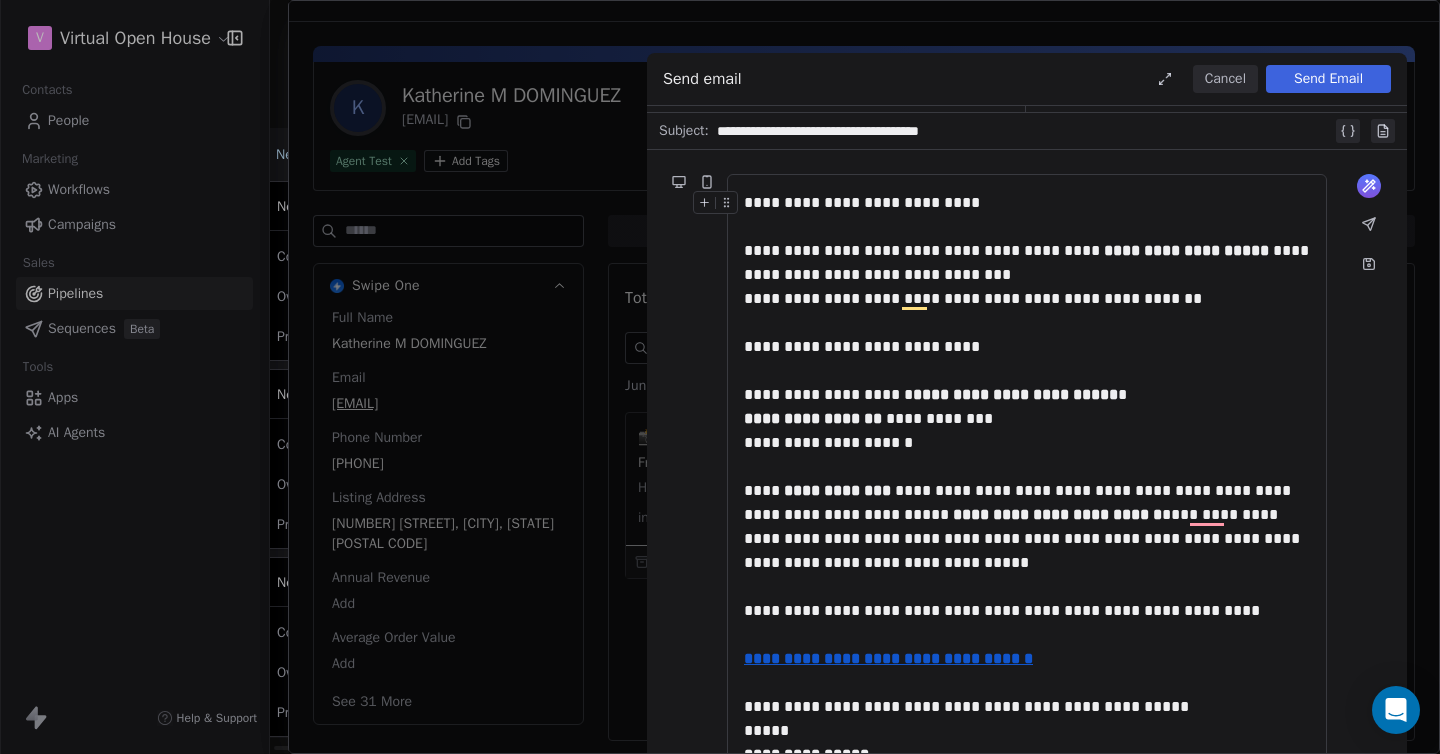 click on "**********" at bounding box center (1027, 203) 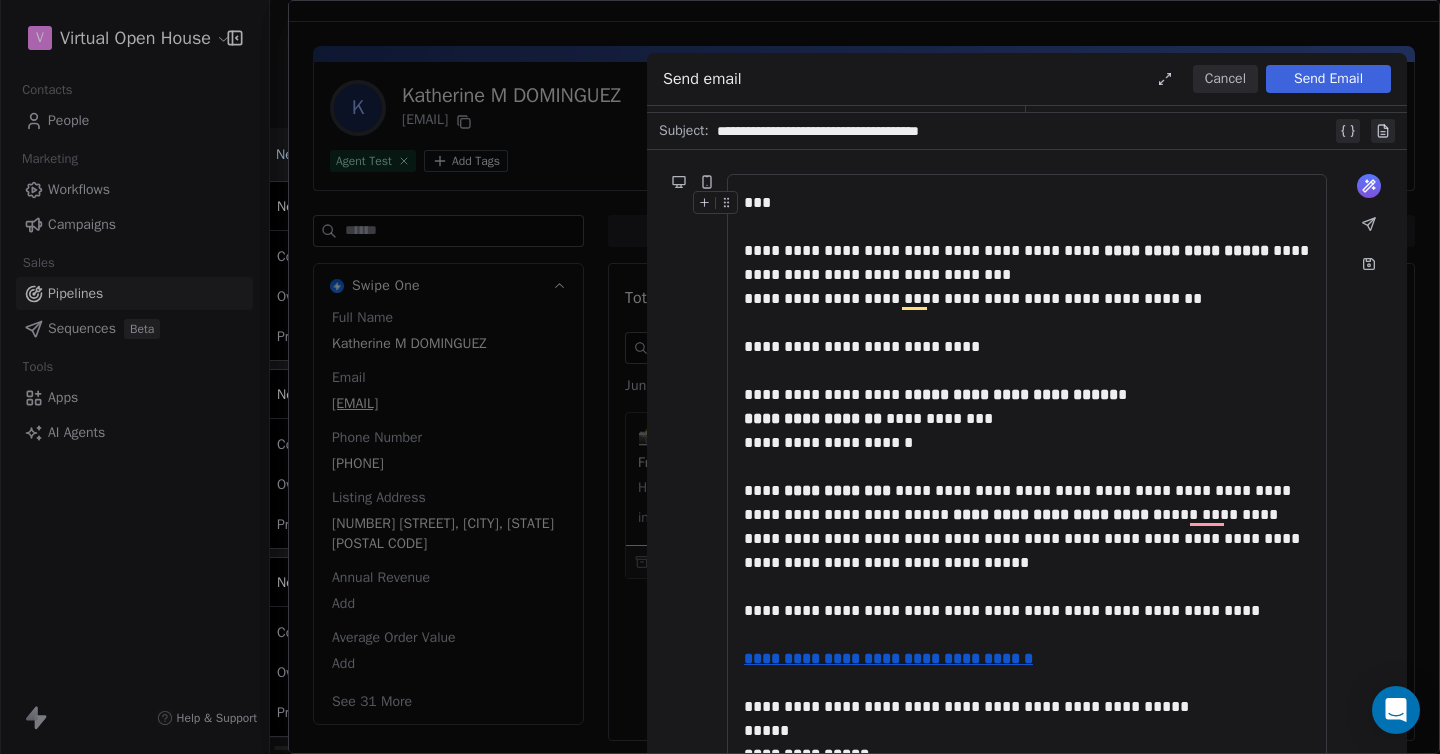 click 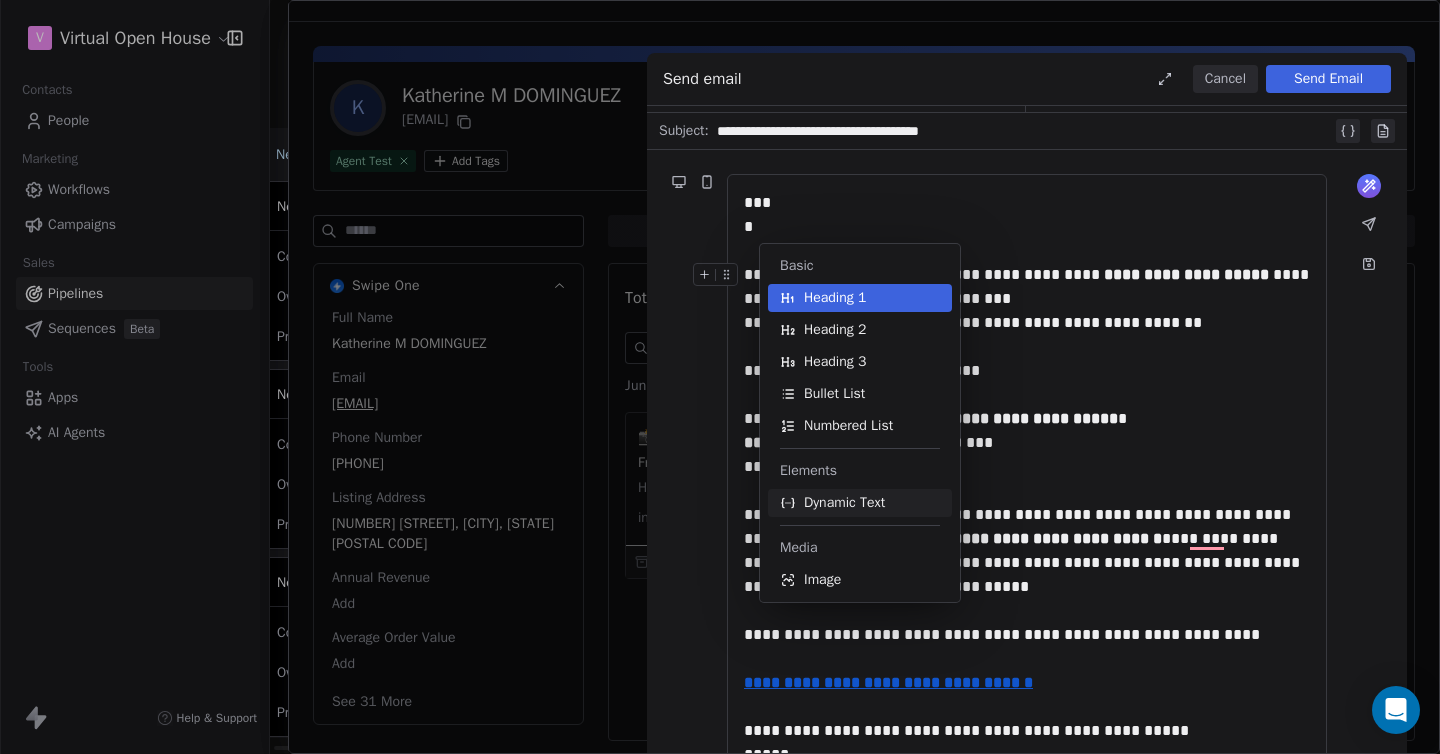 click on "Dynamic Text" at bounding box center [844, 503] 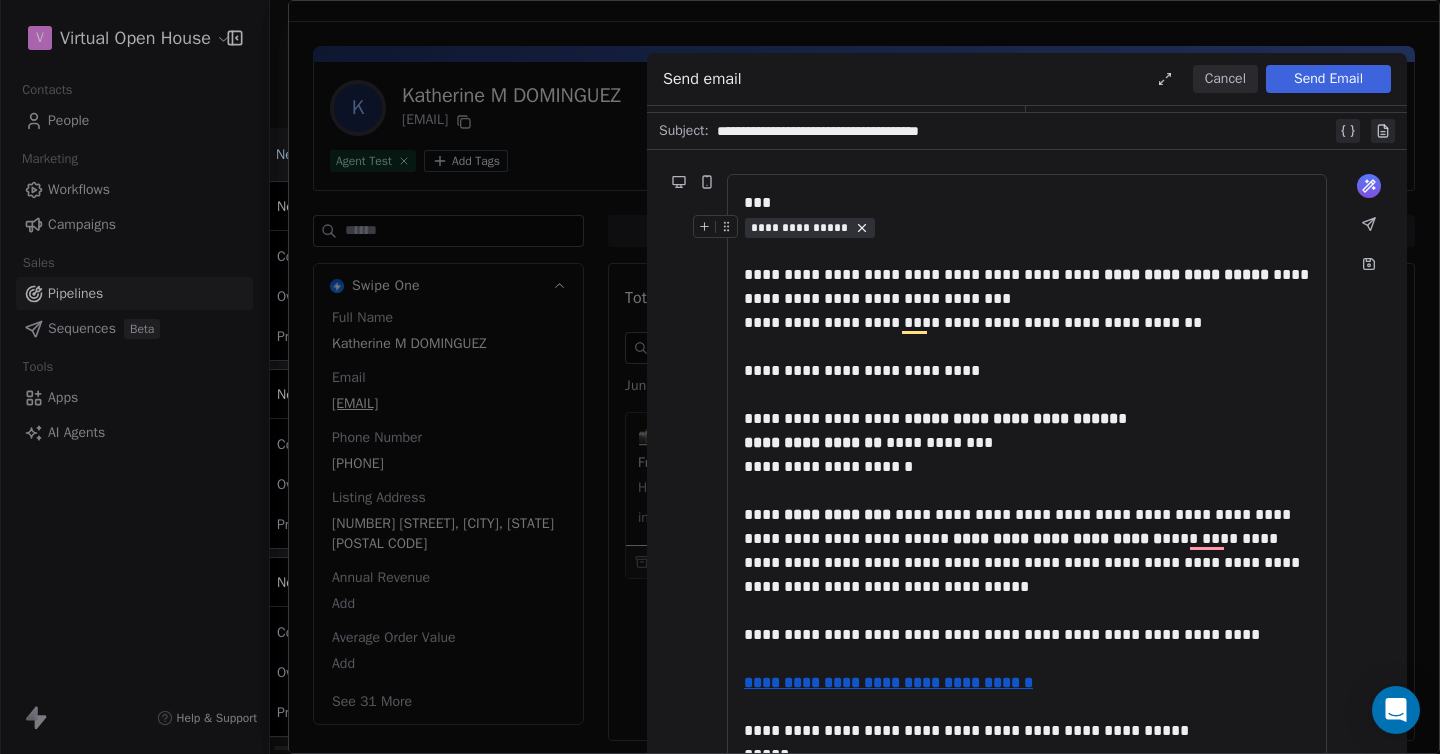 click on "**********" at bounding box center (800, 228) 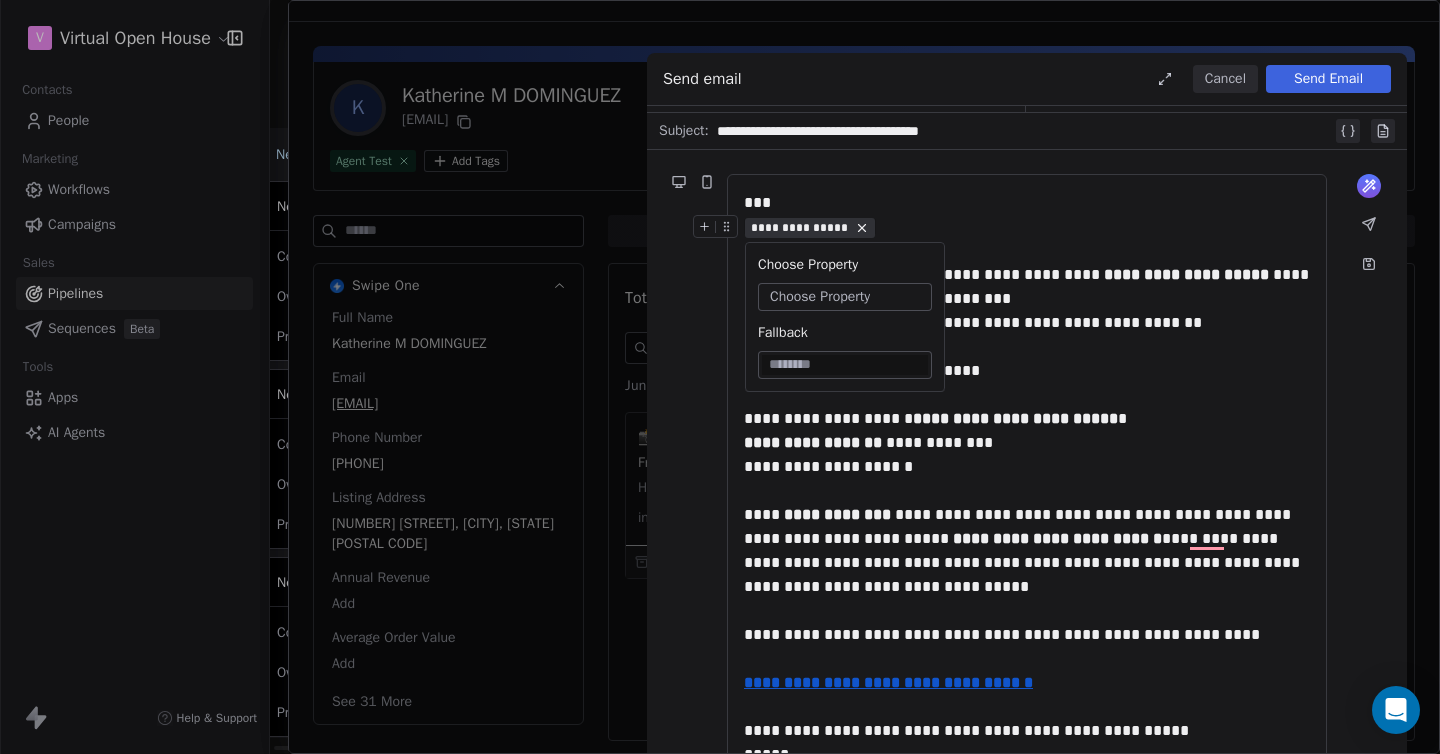 click on "Choose Property" at bounding box center [820, 297] 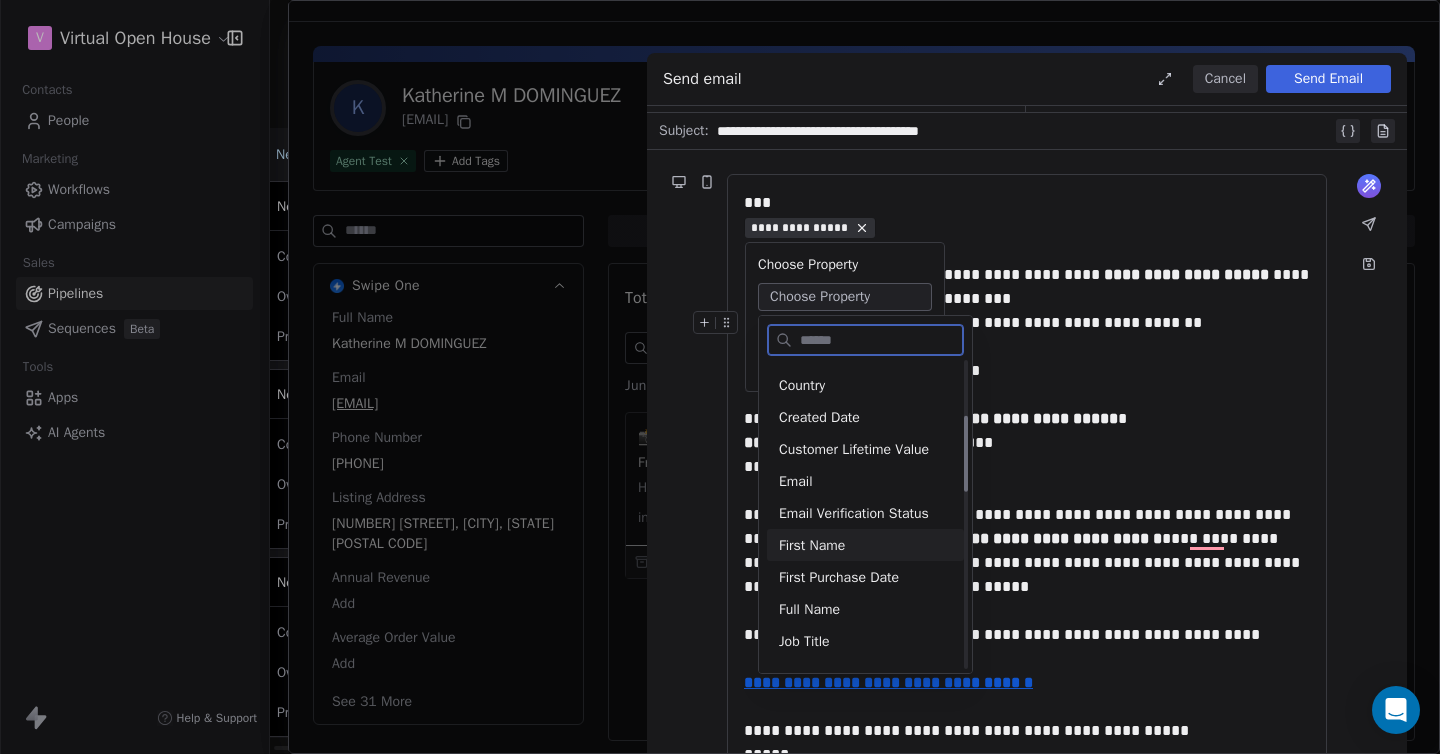 click on "First Name" at bounding box center [865, 545] 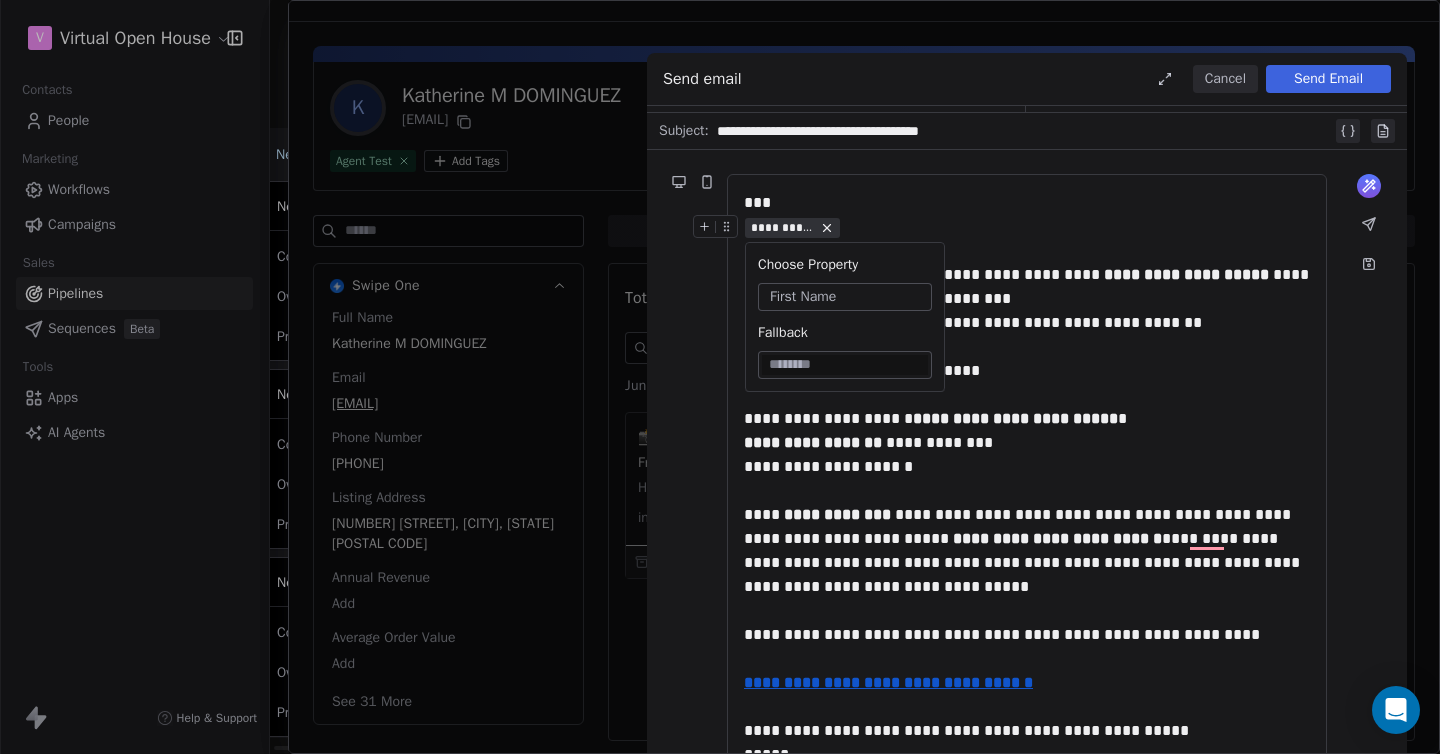 click on "**********" at bounding box center (782, 228) 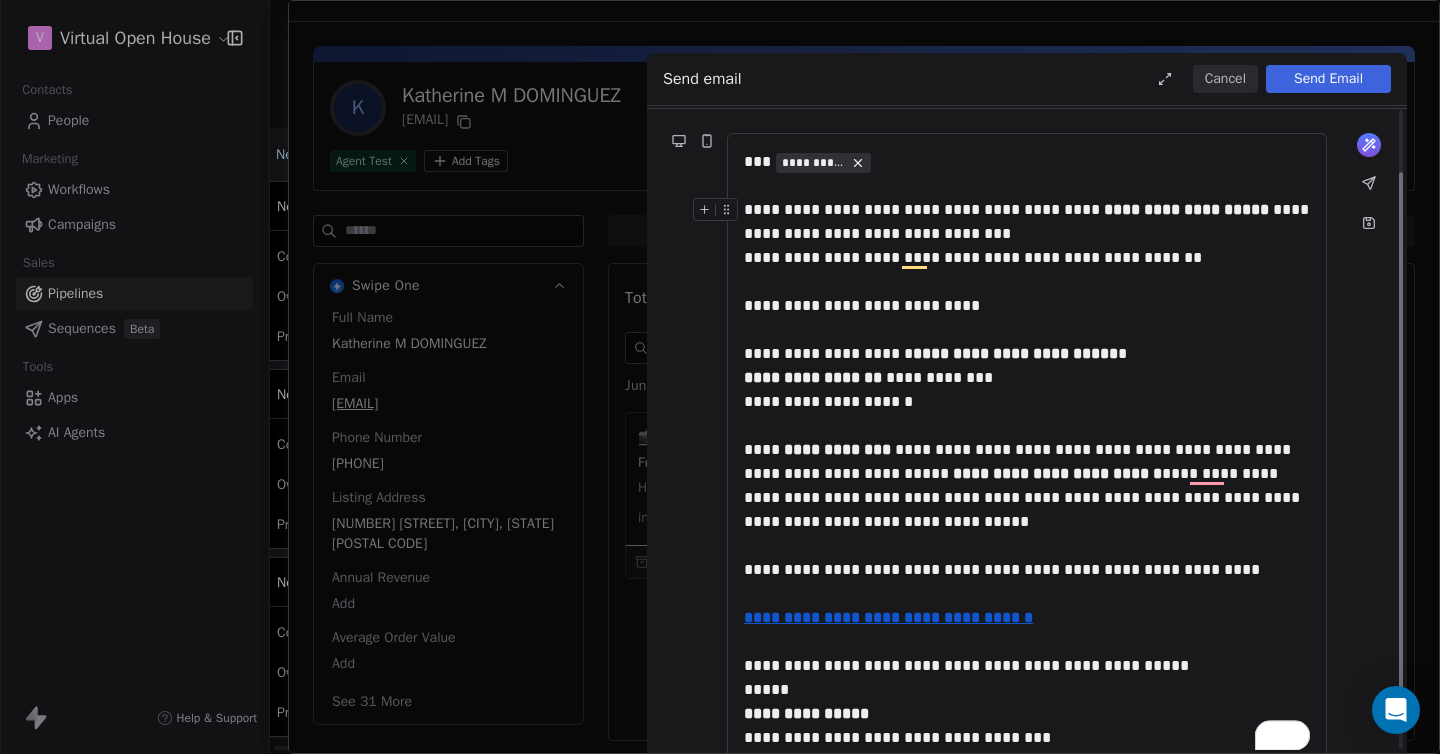 click on "**********" at bounding box center [1027, 222] 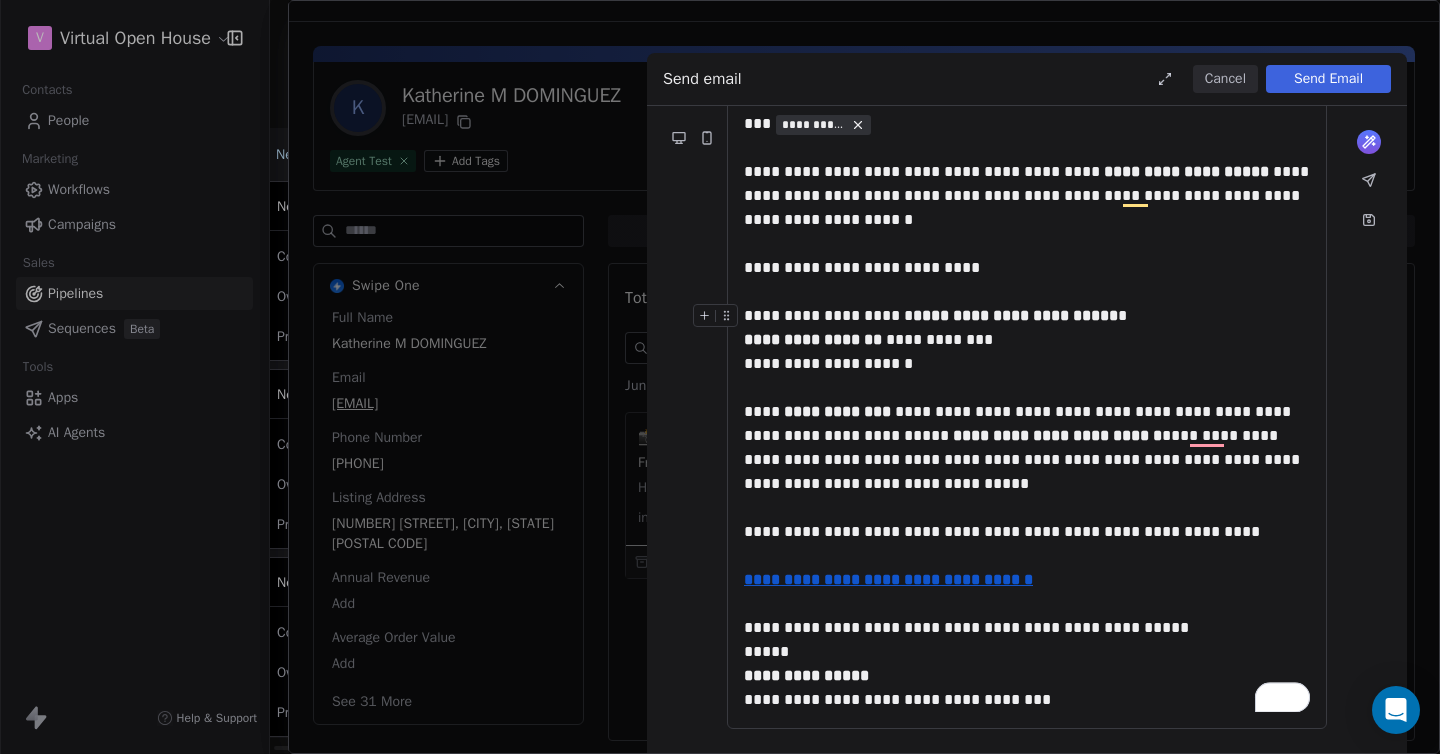 click on "**********" at bounding box center (1027, 316) 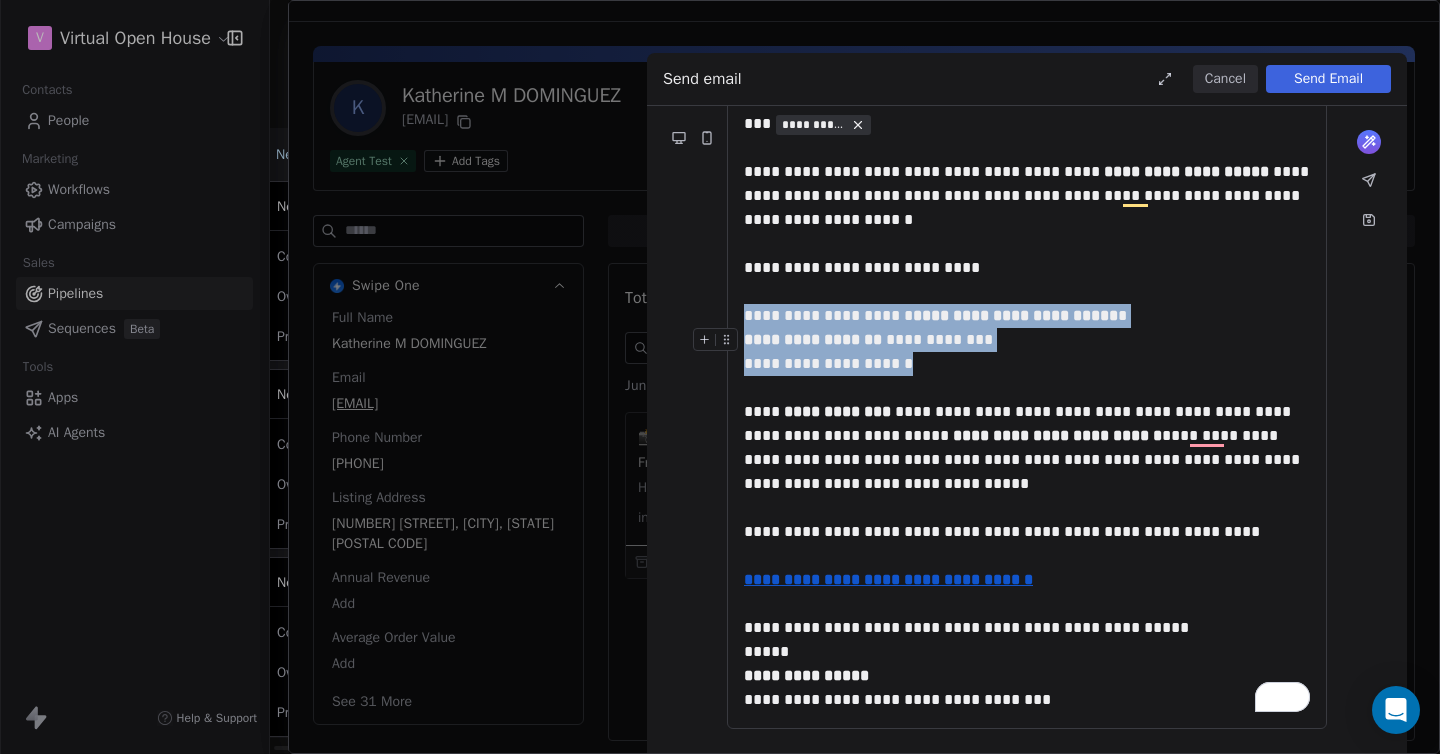drag, startPoint x: 893, startPoint y: 369, endPoint x: 738, endPoint y: 326, distance: 160.85397 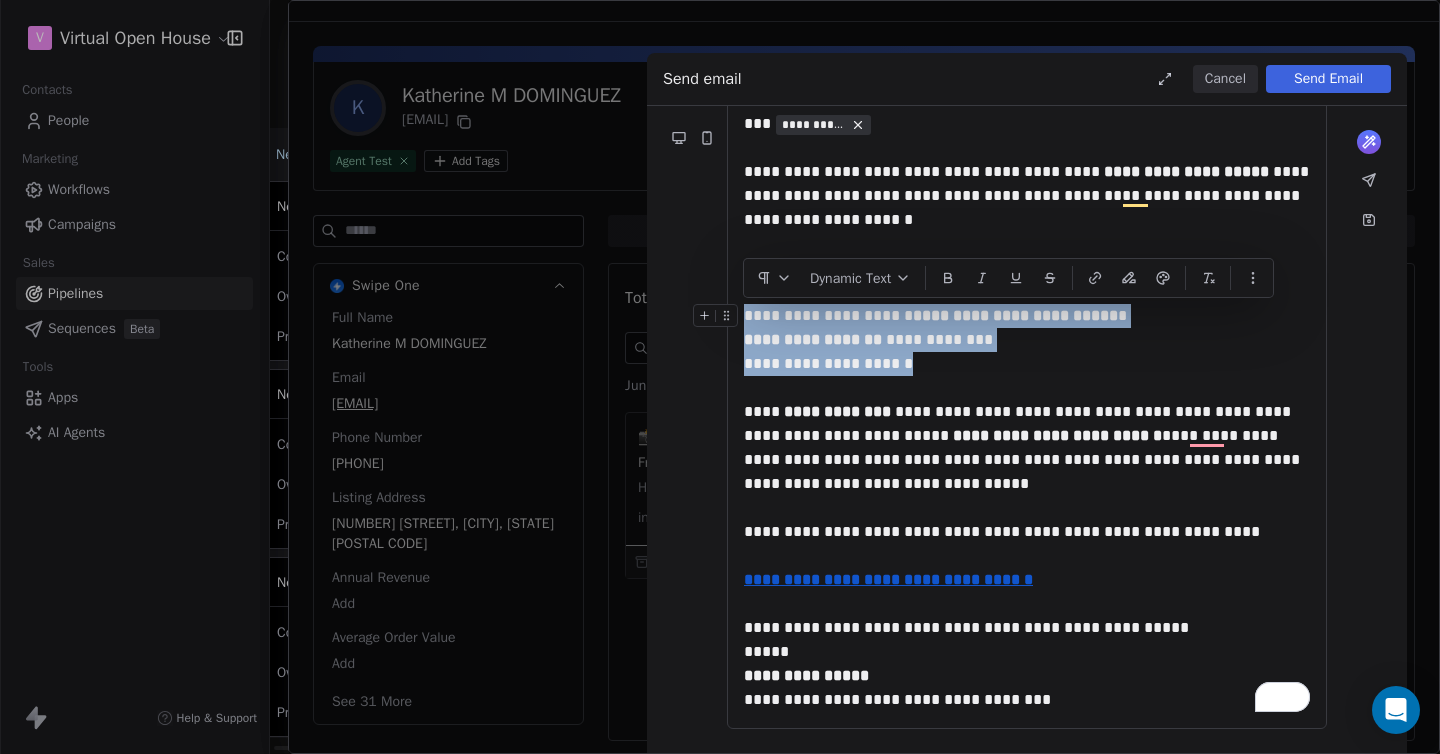 click on "**********" at bounding box center (1027, 316) 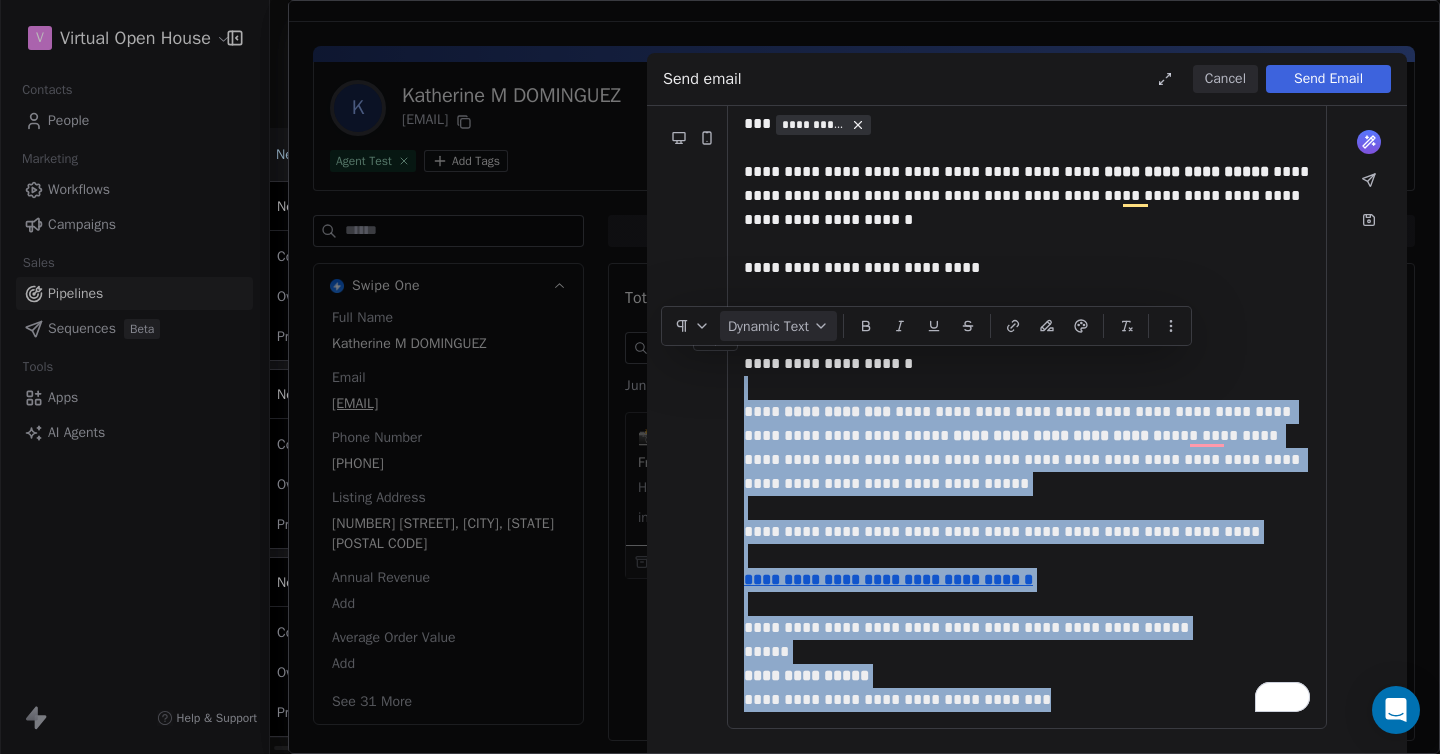 drag, startPoint x: 903, startPoint y: 370, endPoint x: 732, endPoint y: 310, distance: 181.22086 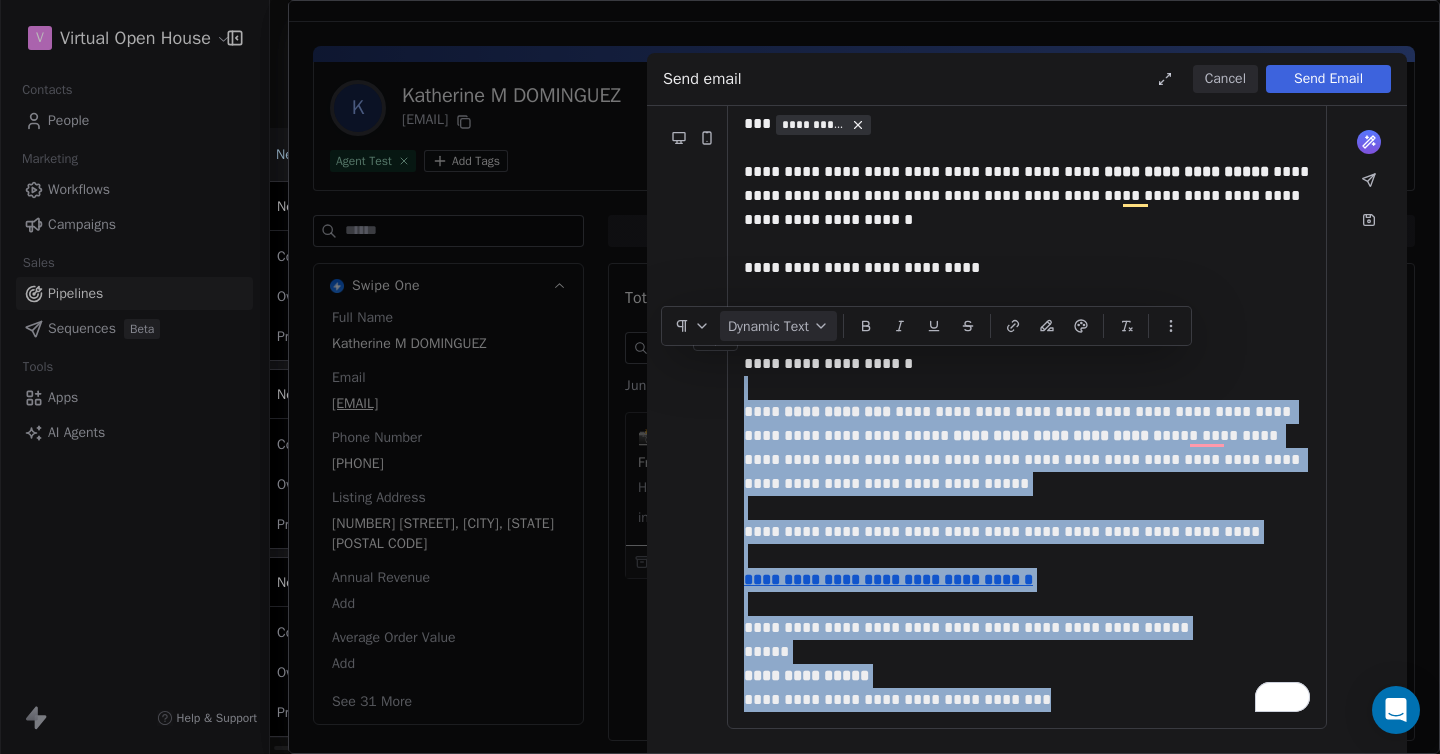 click on "**********" at bounding box center [1027, 412] 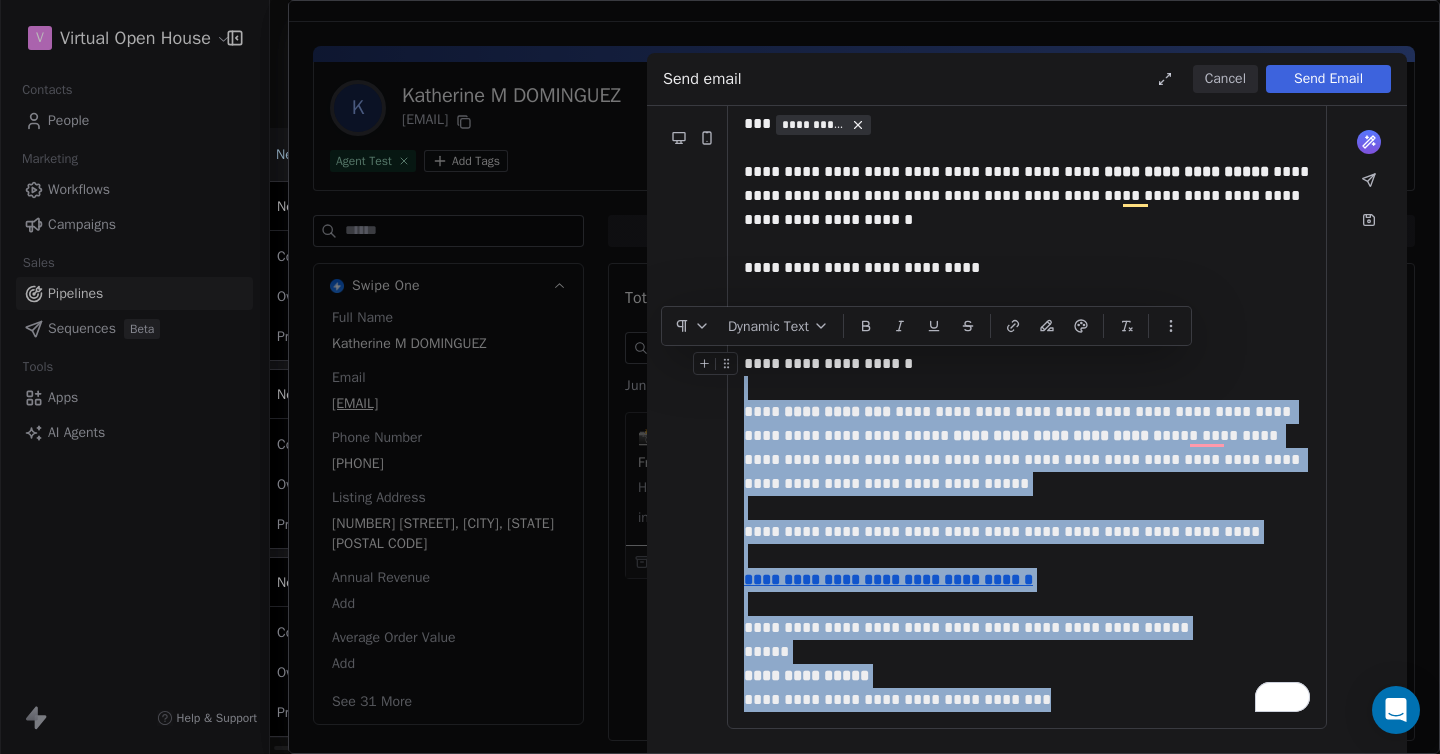 click at bounding box center (1027, 388) 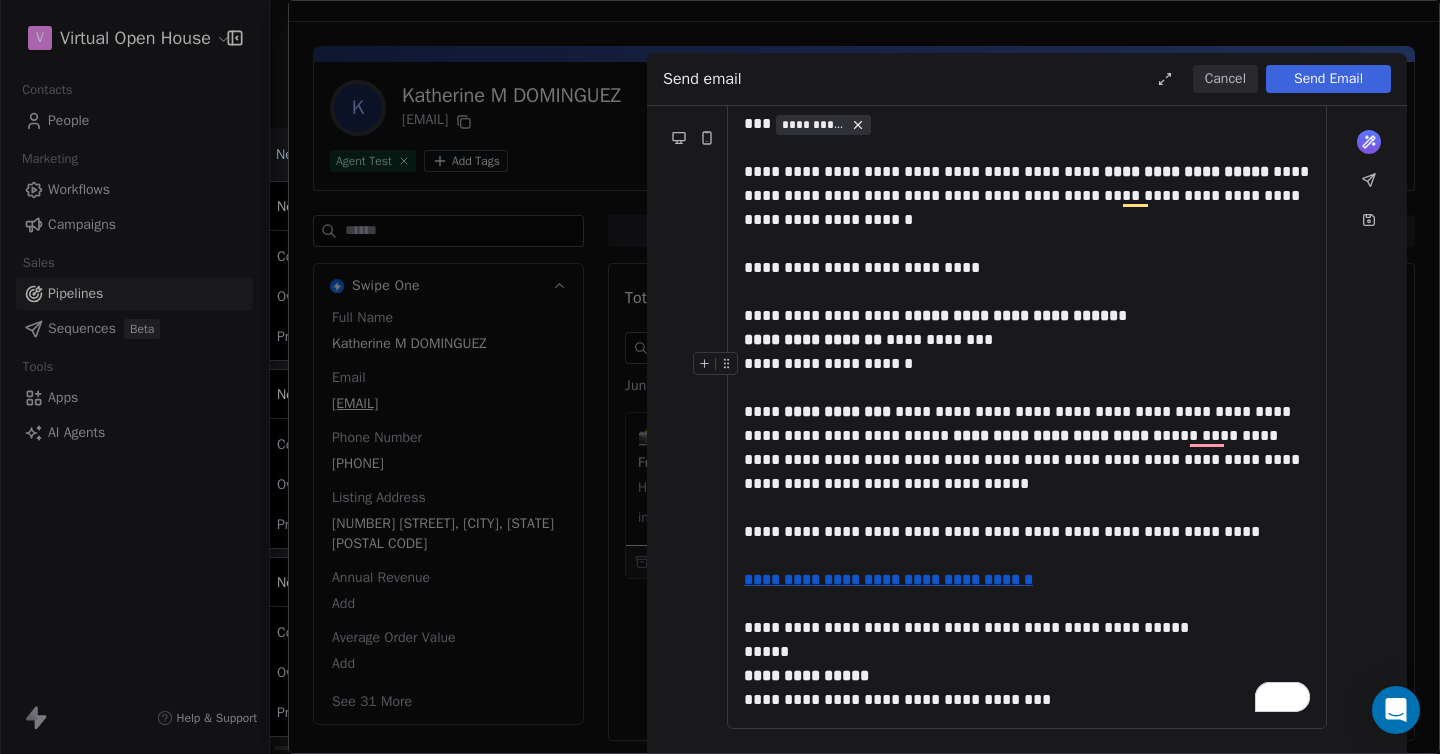 click on "**********" at bounding box center [1027, 364] 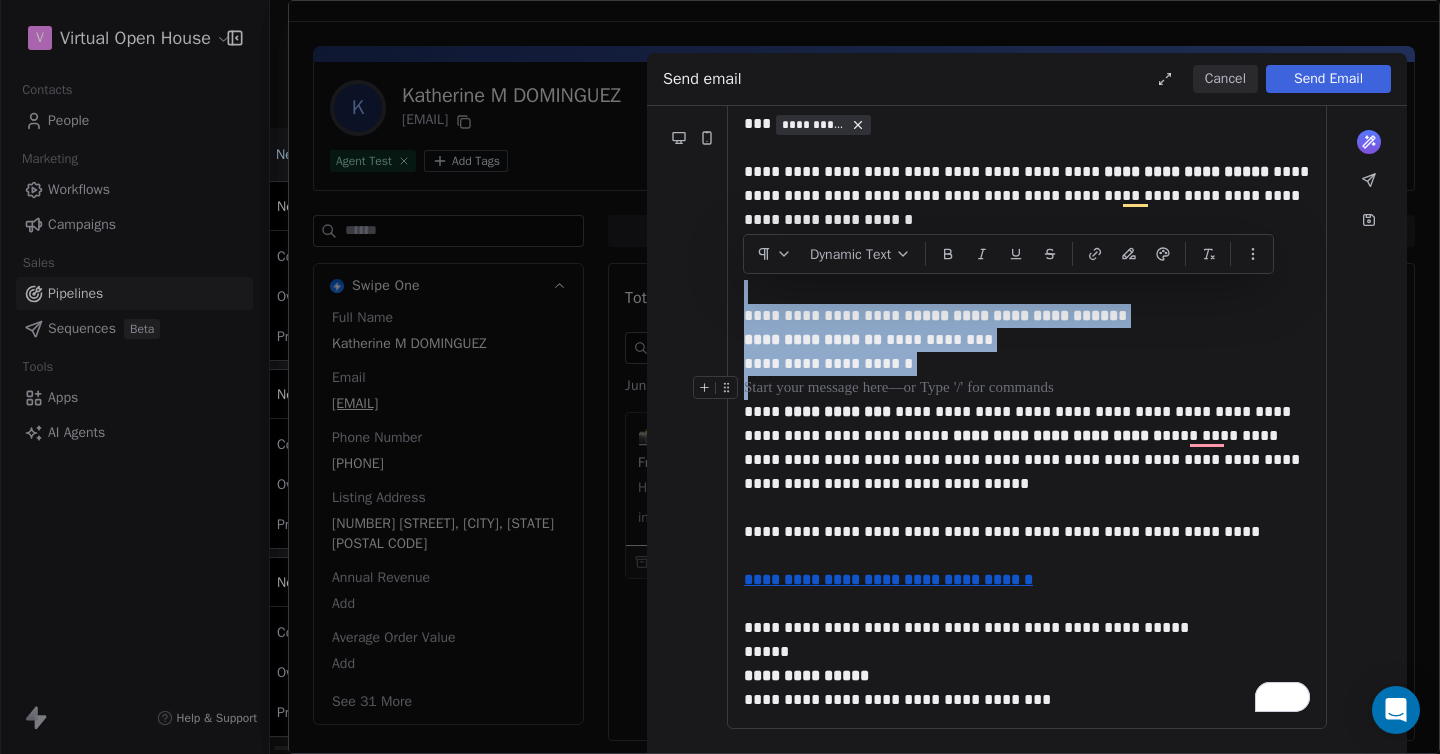 click at bounding box center (1027, 388) 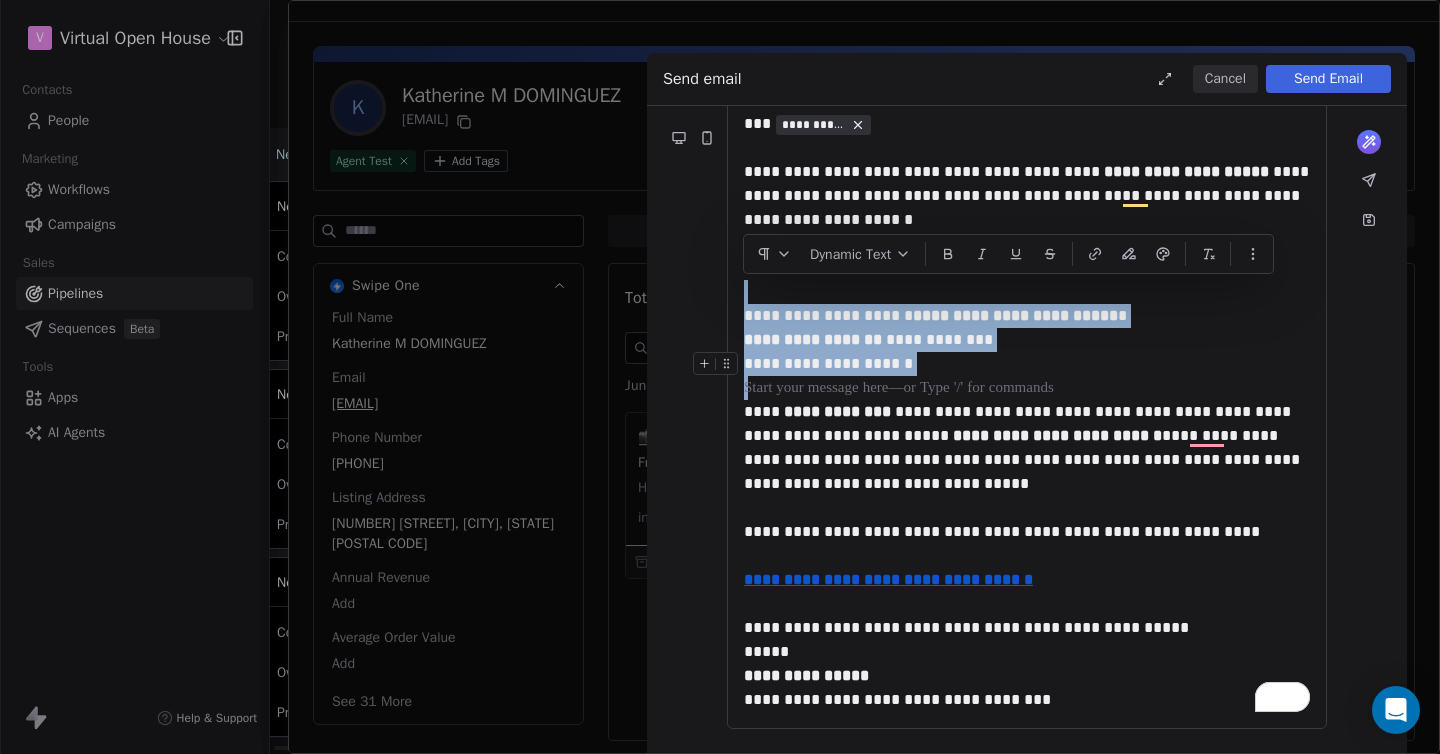 click on "**********" at bounding box center (1027, 364) 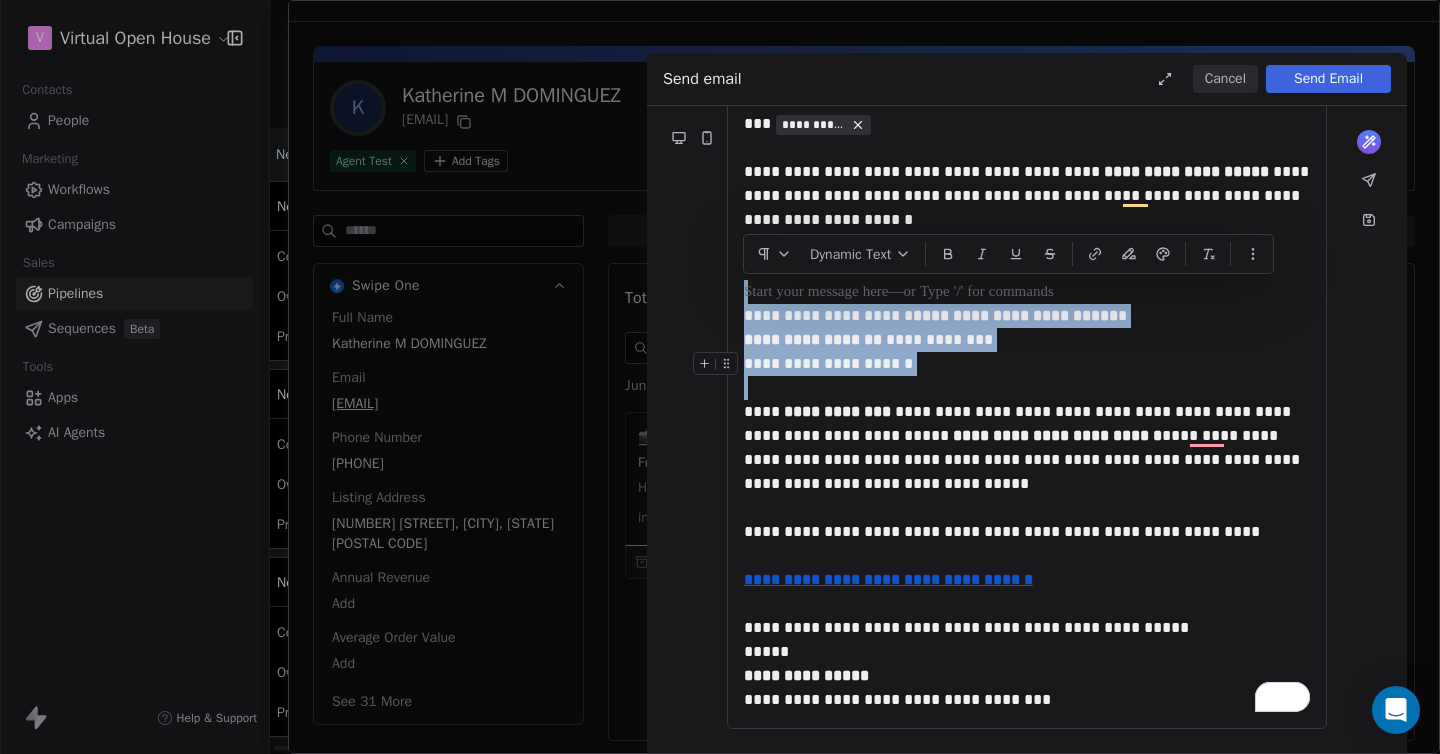 click on "**********" at bounding box center [1027, 364] 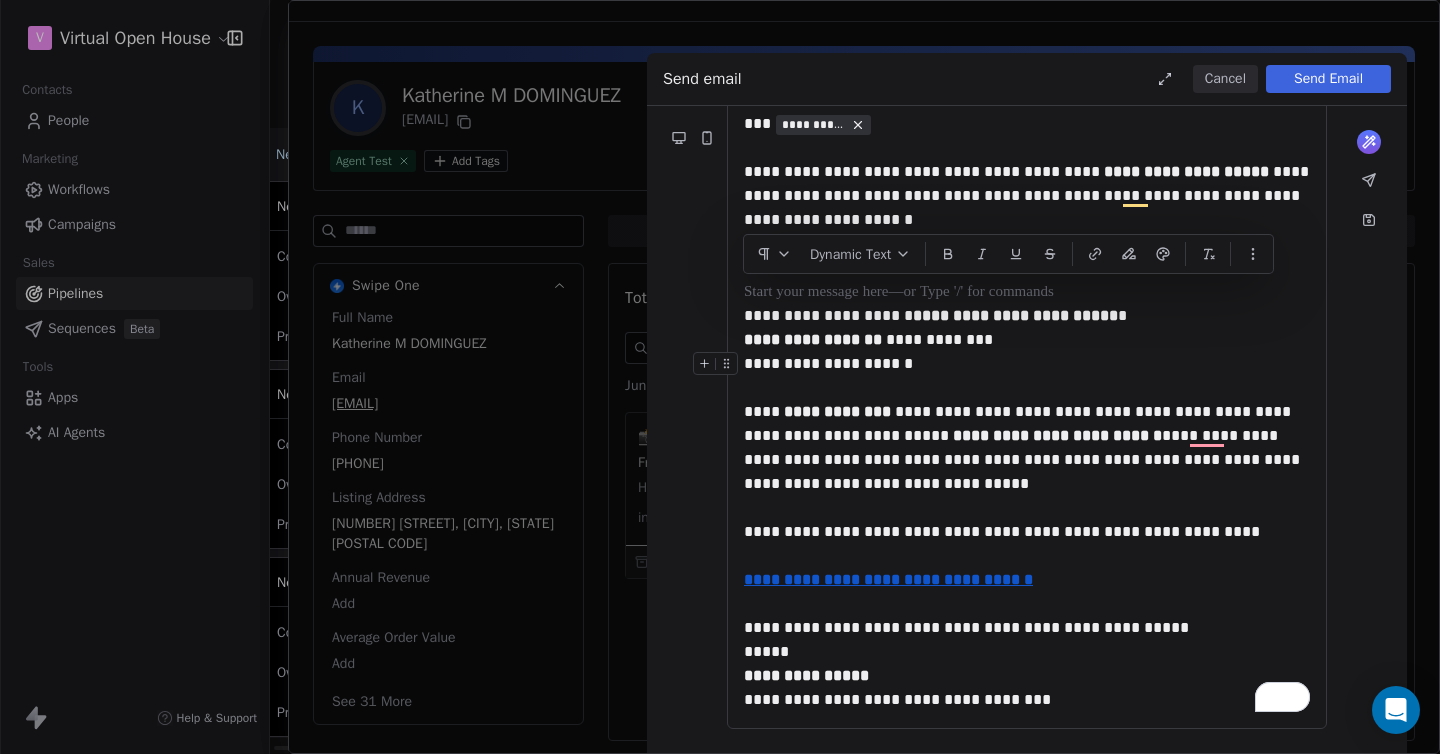 click on "**********" at bounding box center [1027, 364] 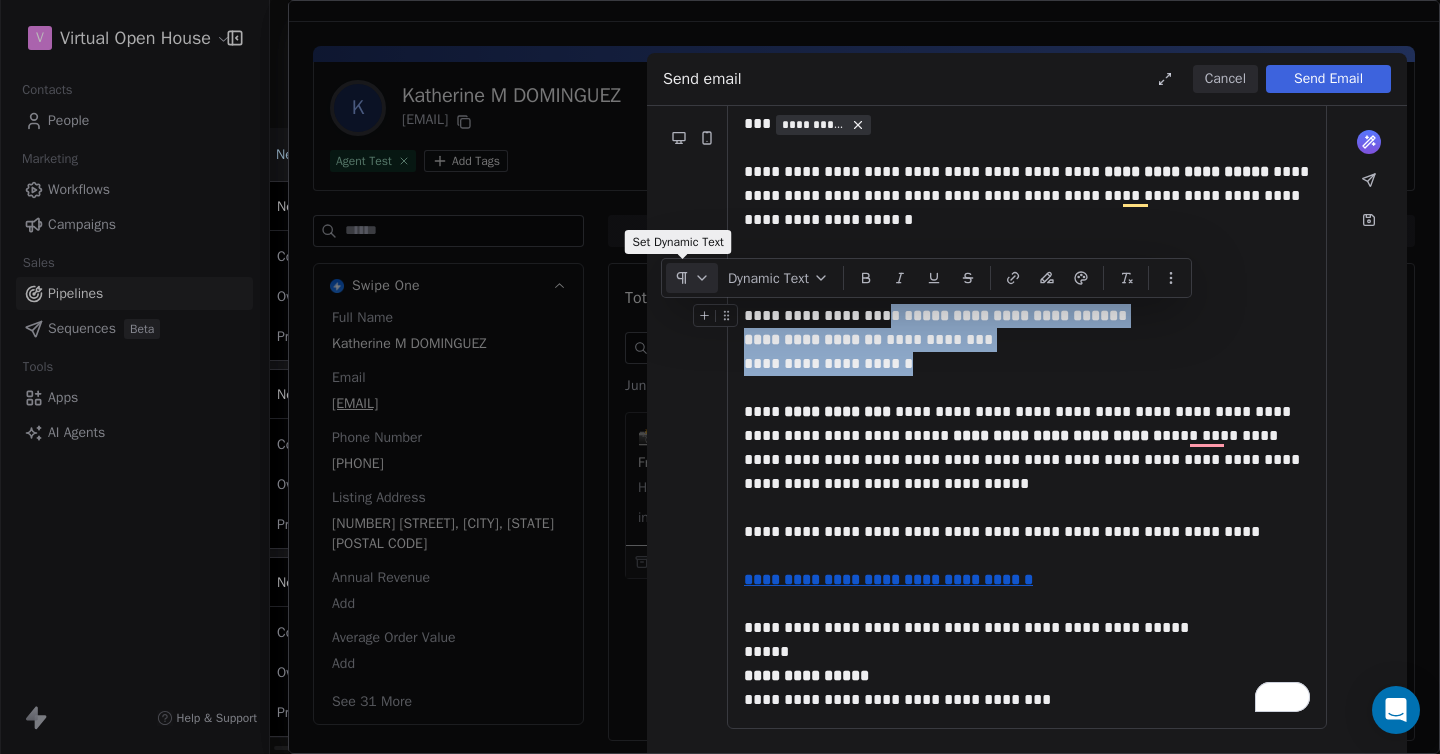 click 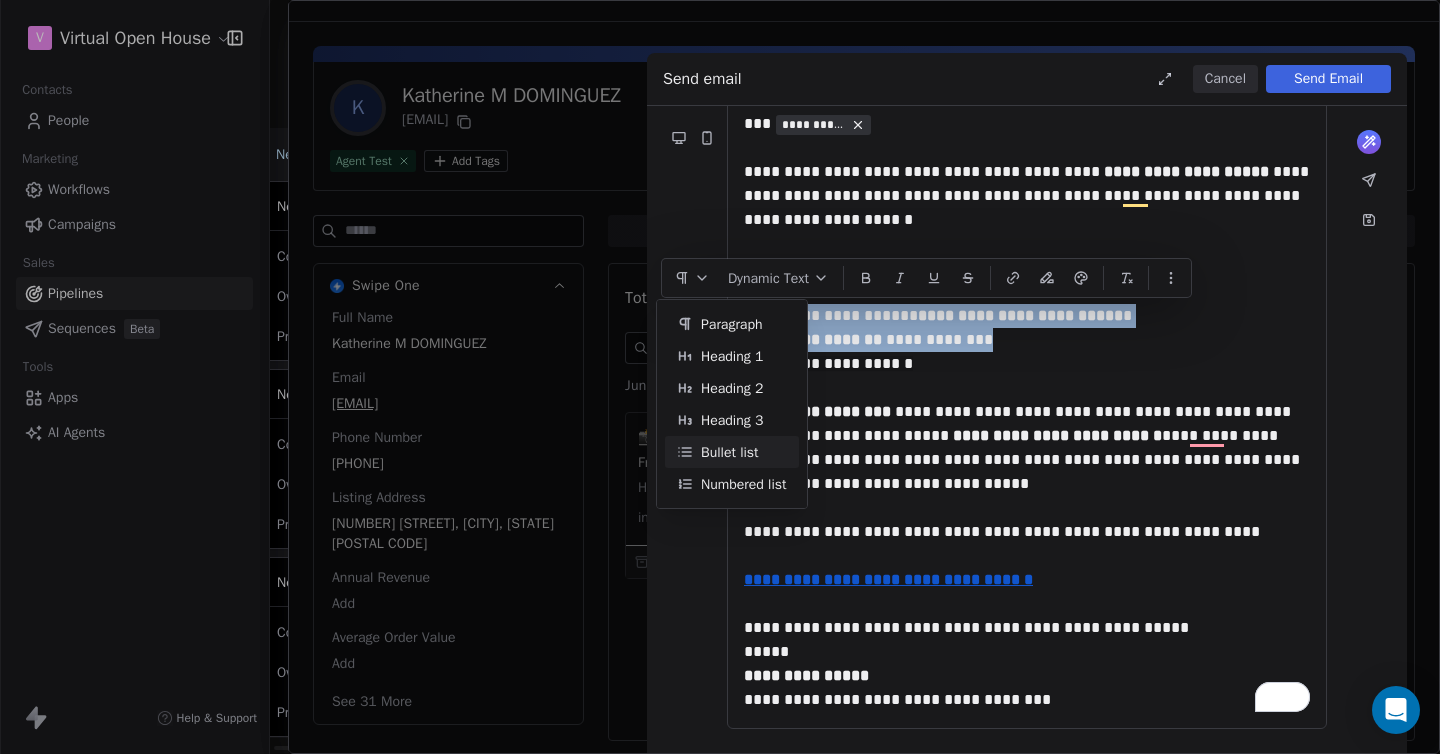 click on "Bullet list" at bounding box center [730, 452] 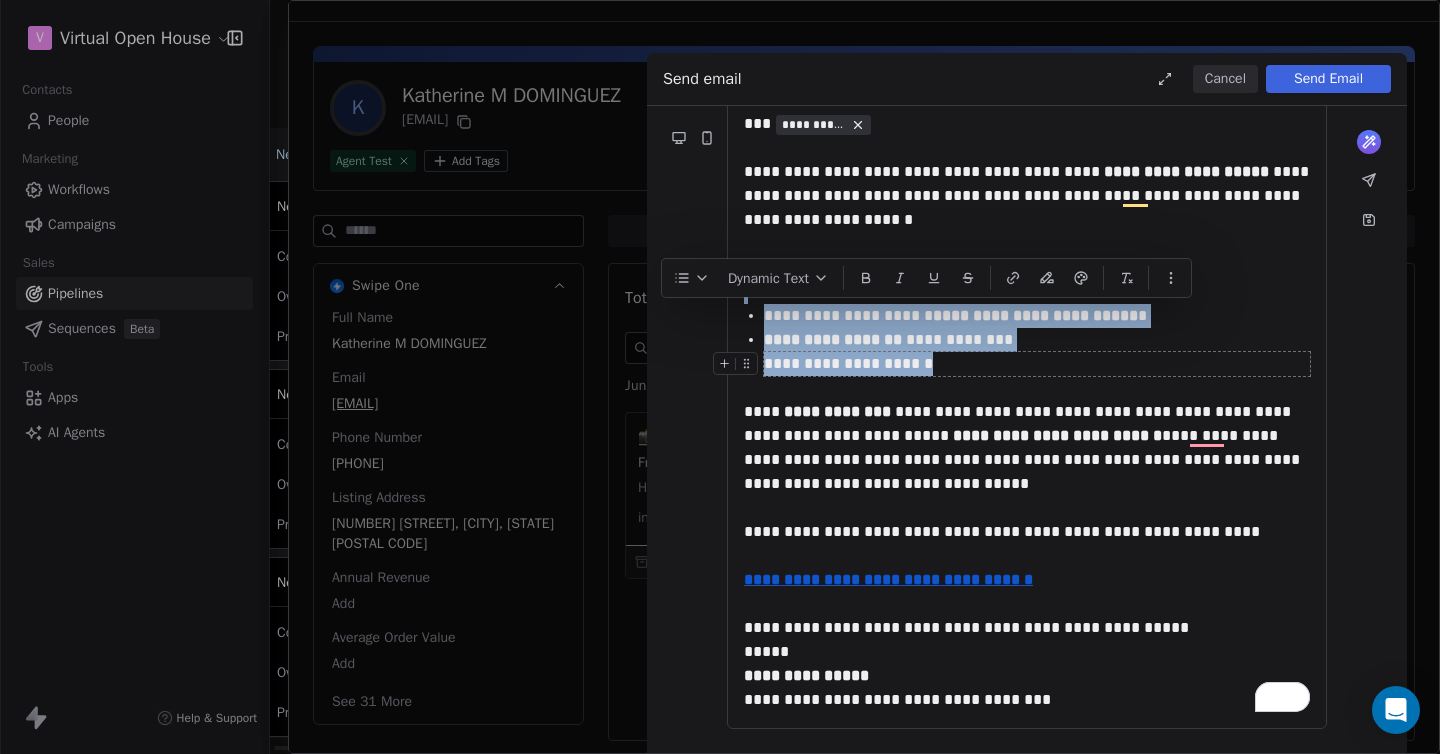 click on "**********" at bounding box center (1037, 364) 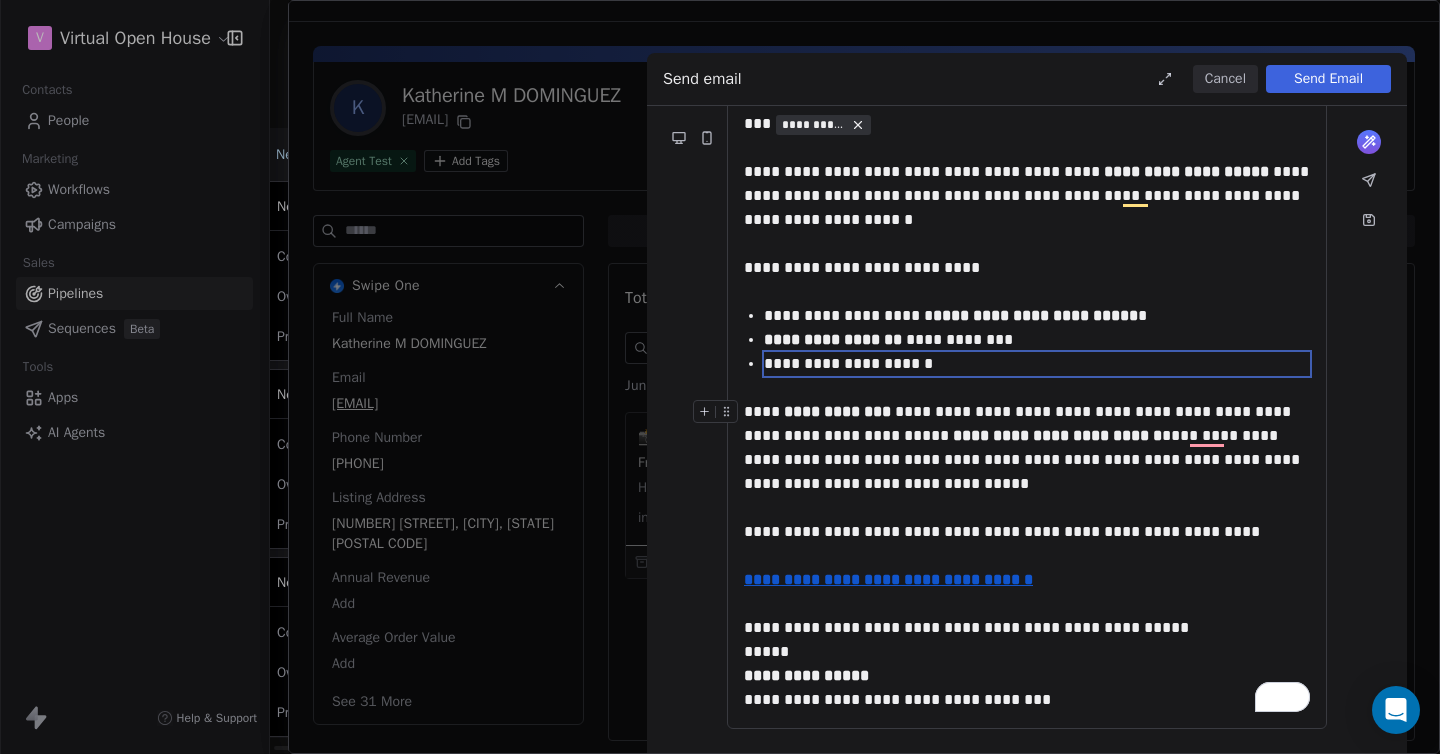 click on "**********" at bounding box center [1027, 448] 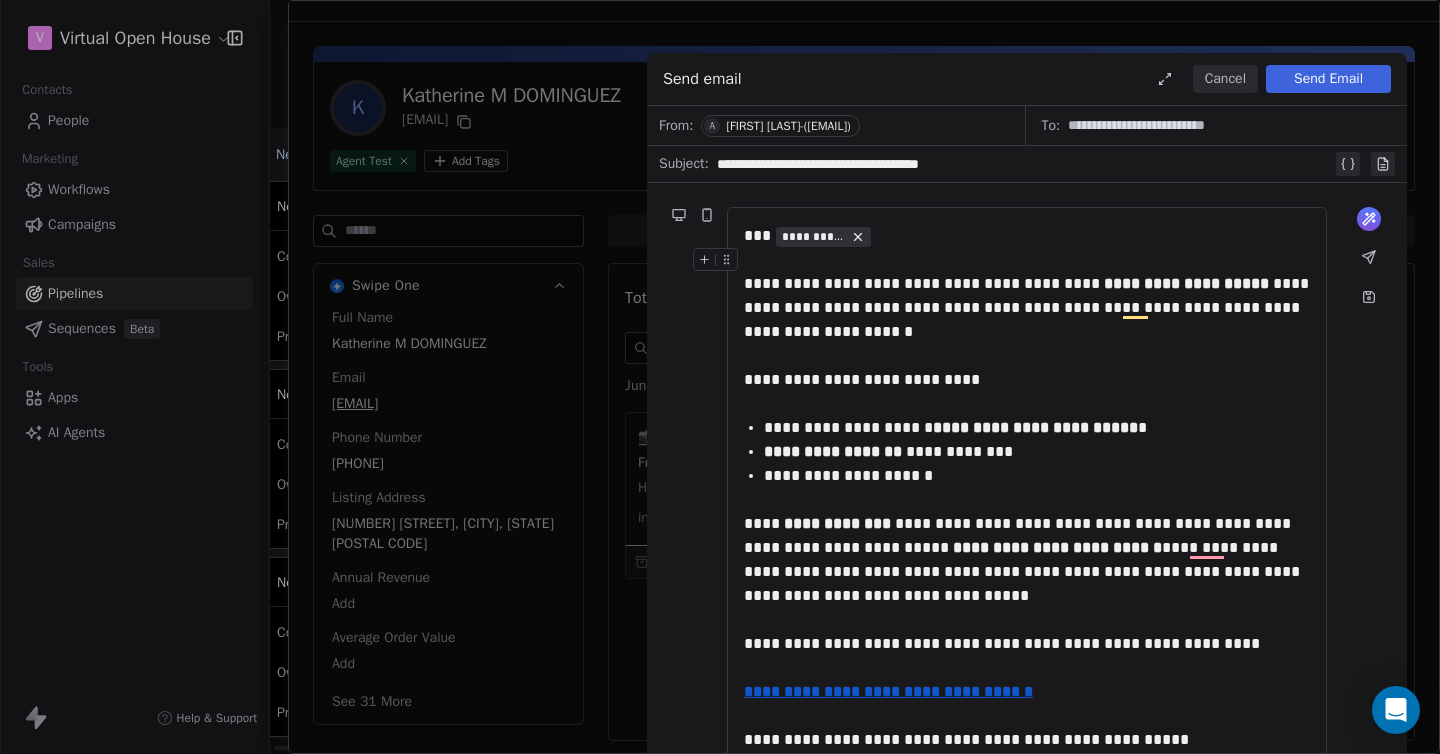click on "Send Email" at bounding box center [1328, 79] 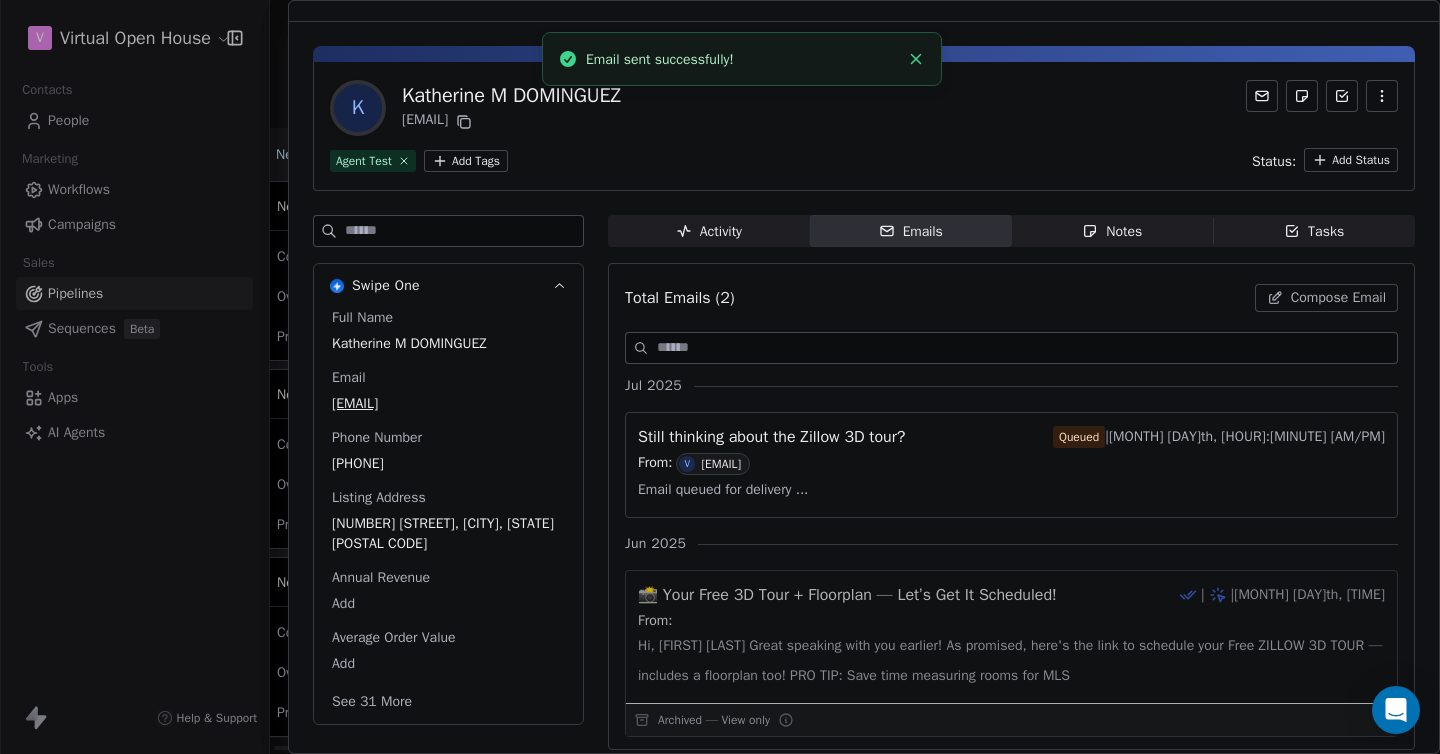 click 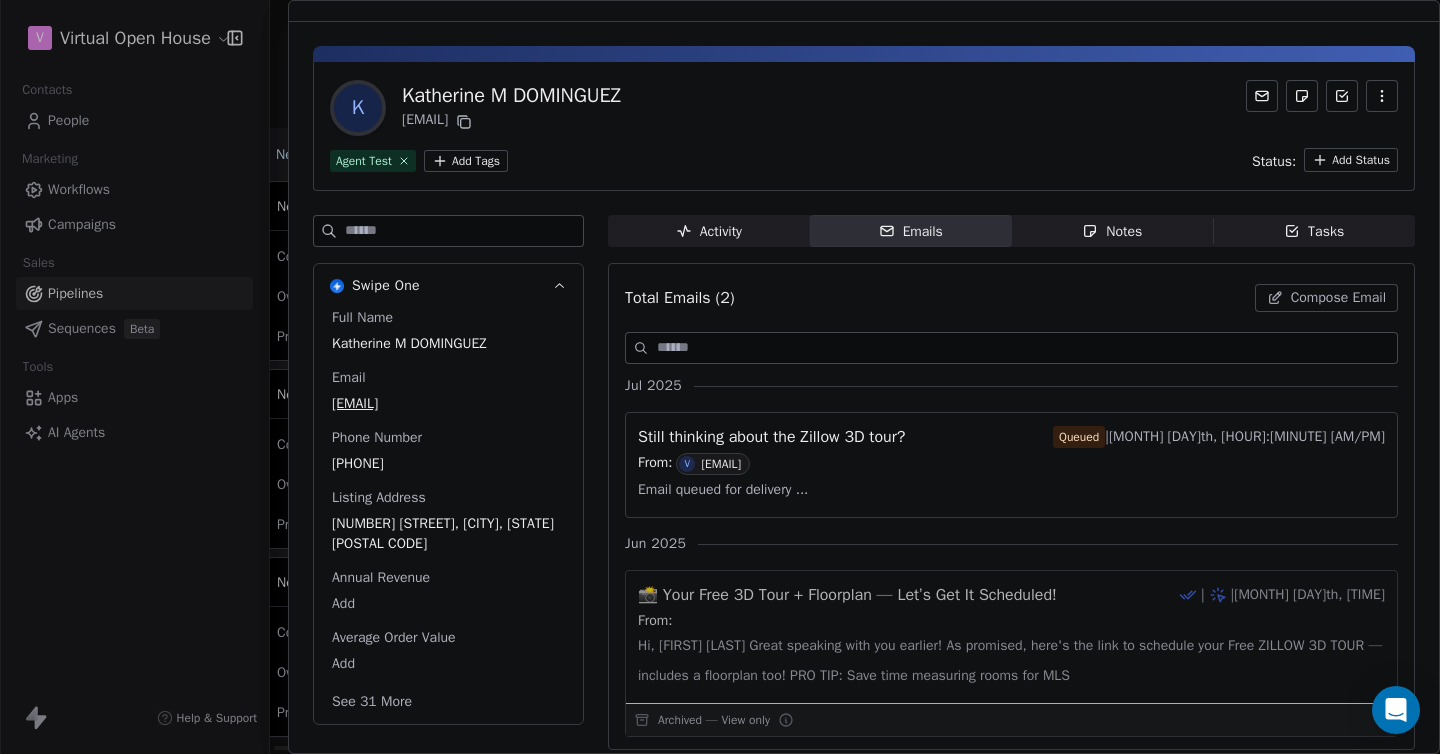 click on "[FIRST] [LAST] [EMAIL] Agent Test  Add Tags Status:   Add Status Swipe One Full Name [FIRST] [LAST] Email [EMAIL] Phone Number [PHONE] Listing Address [NUMBER] [STREET], [CITY], [STATE] [POSTAL CODE] Annual Revenue Add Average Order Value Add See   31   More   Activity Activity Emails Emails   Notes   Notes Tasks Tasks Total Emails (2)   Compose Email [MONTH] [YEAR] Still thinking about the Zillow 3D tour? Queued  |  [MONTH] [DAY]th, [HOUR]:[MINUTE] [AM/PM] From: V [EMAIL] Email queued for delivery ... [MONTH] [YEAR] 📸 Your Free 3D Tour + Floorplan — Let’s Get It Scheduled!  |   |  [MONTH] [DAY]th, [HOUR]:[MINUTE] [AM/PM] From: Hi, [FIRST] [LAST] Great speaking with you earlier! As promised, here's the link to schedule your Free ZILLOW 3D TOUR — includes a floorplan too! PRO TIP: Save time measuring rooms for MLS Archived — View only" at bounding box center [864, 392] 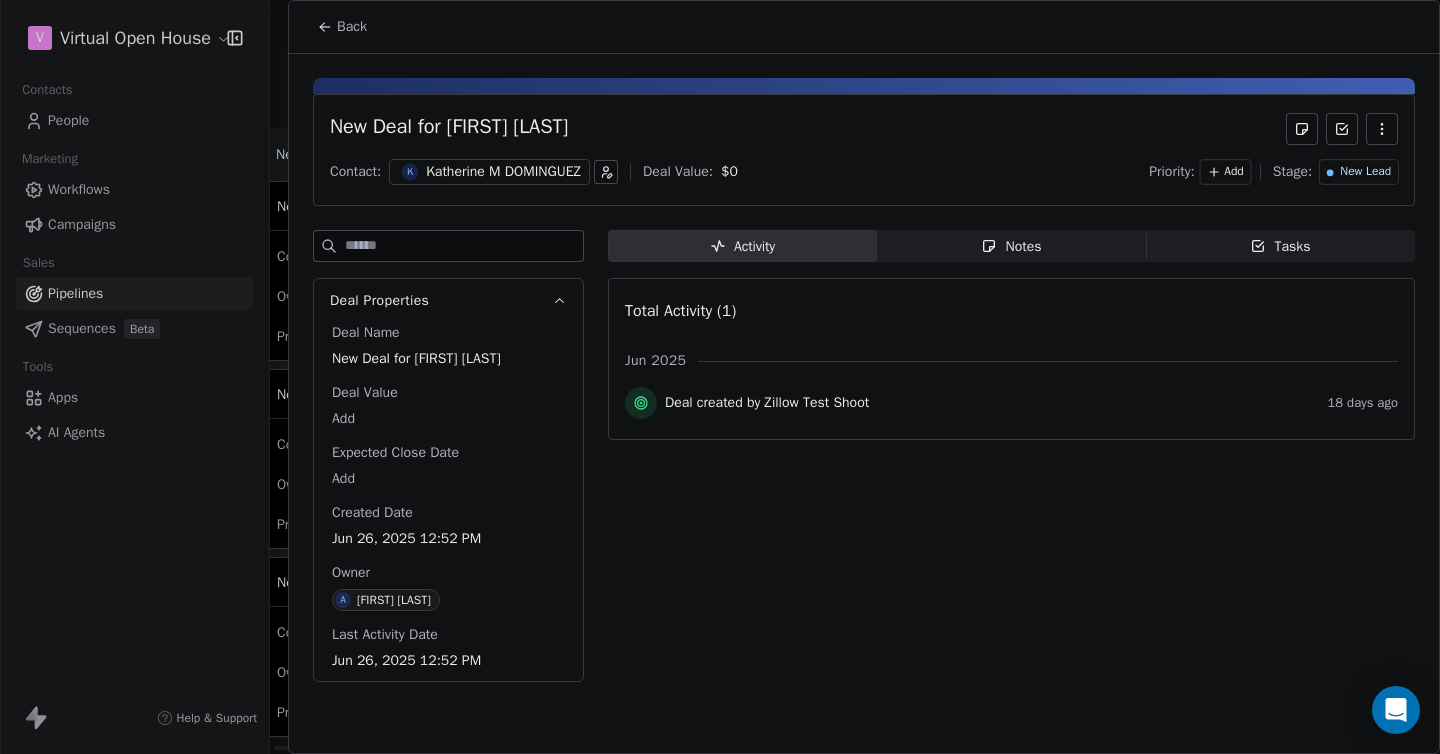 click on "Back" at bounding box center (352, 27) 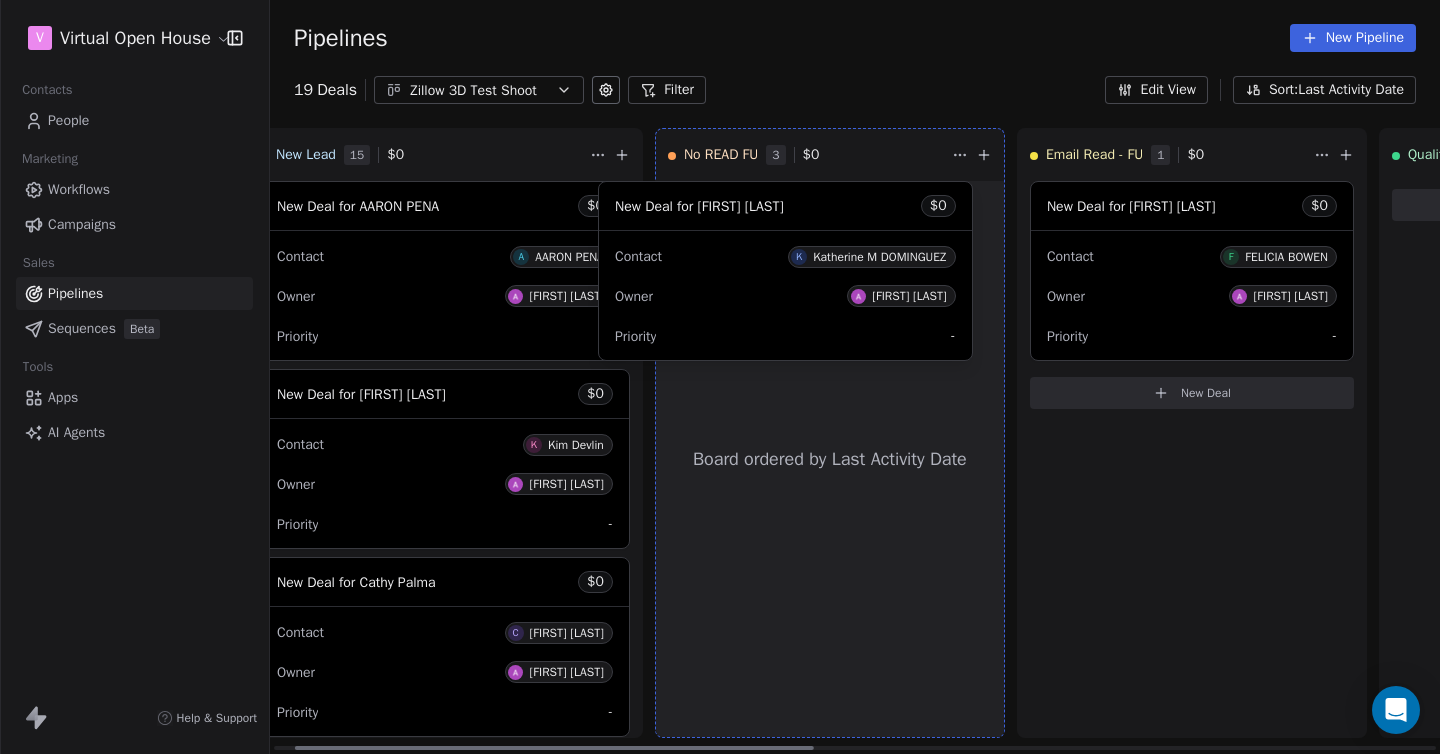 drag, startPoint x: 416, startPoint y: 267, endPoint x: 754, endPoint y: 266, distance: 338.00146 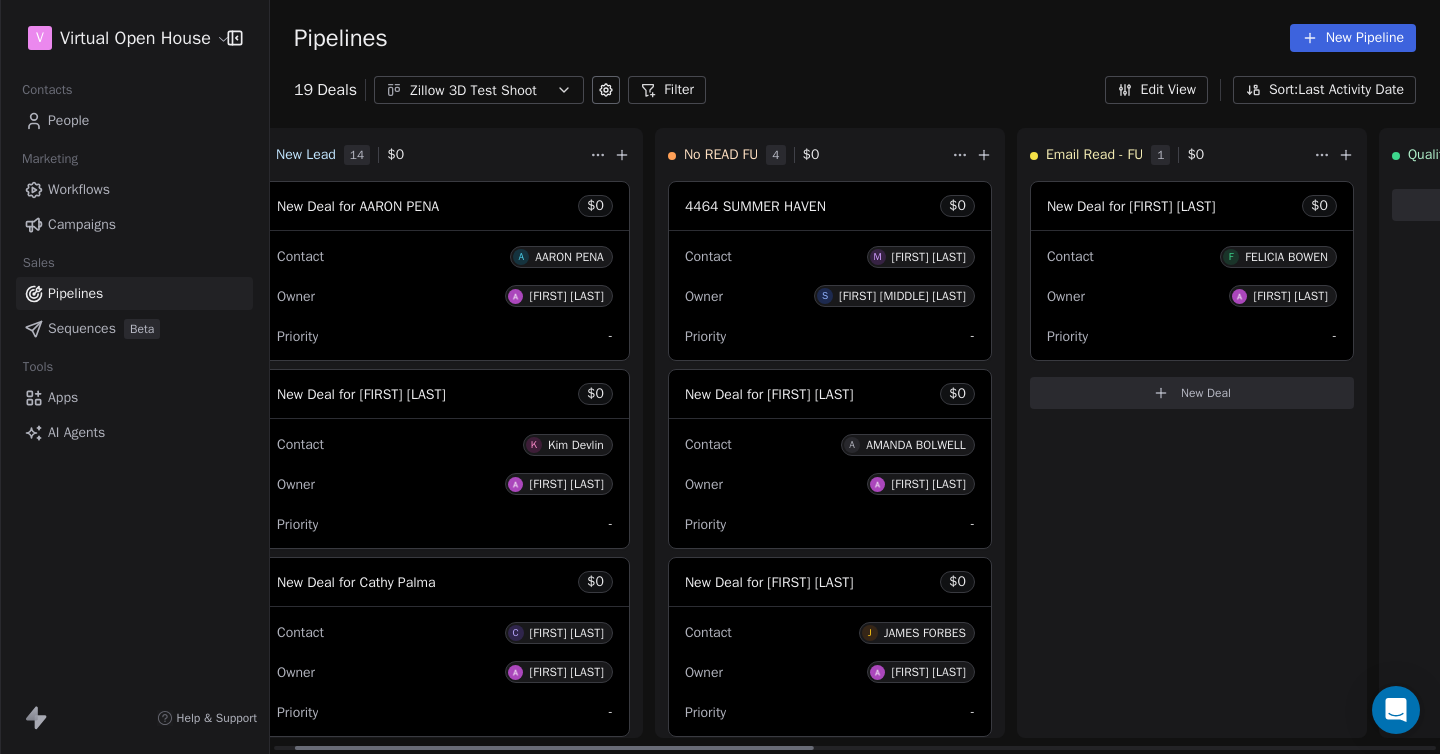 click on "AARON PENA" at bounding box center [569, 257] 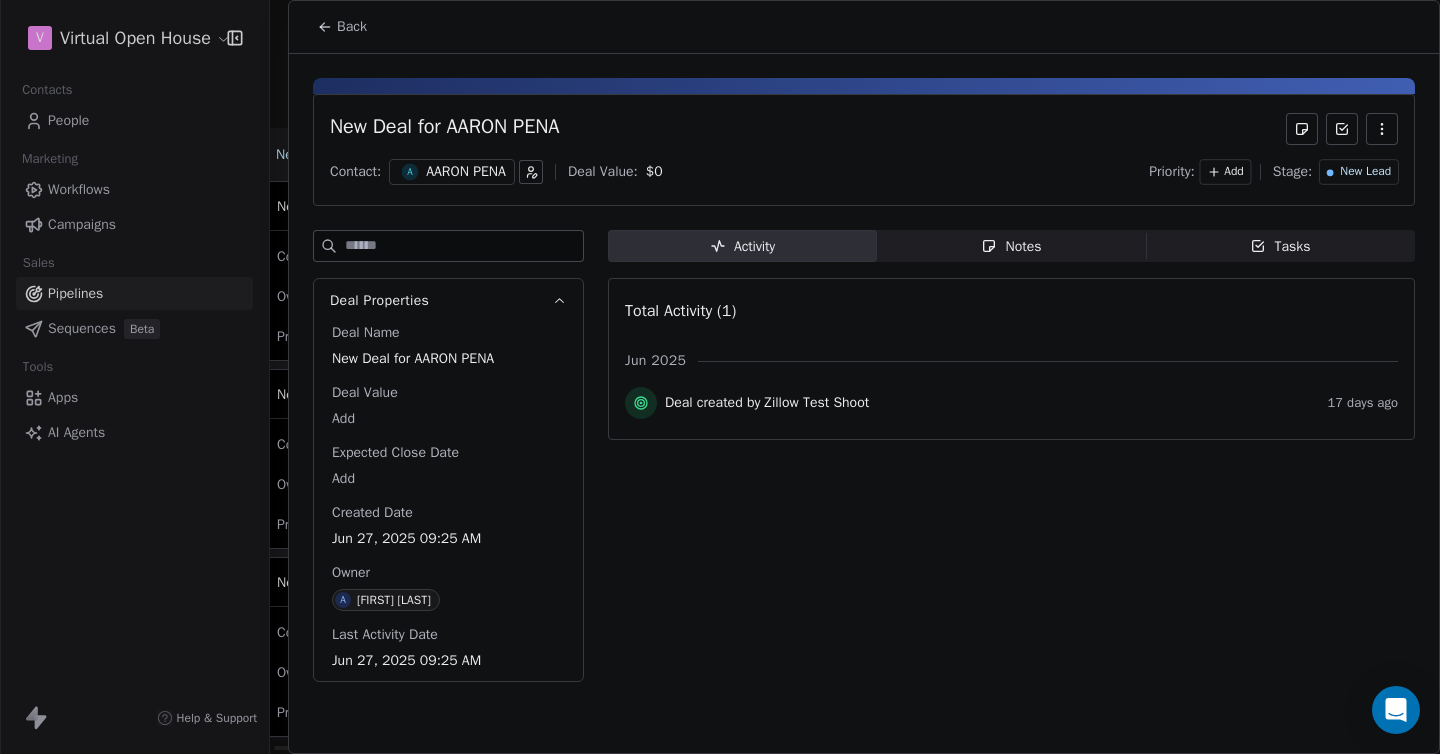 click on "AARON PENA" at bounding box center [466, 172] 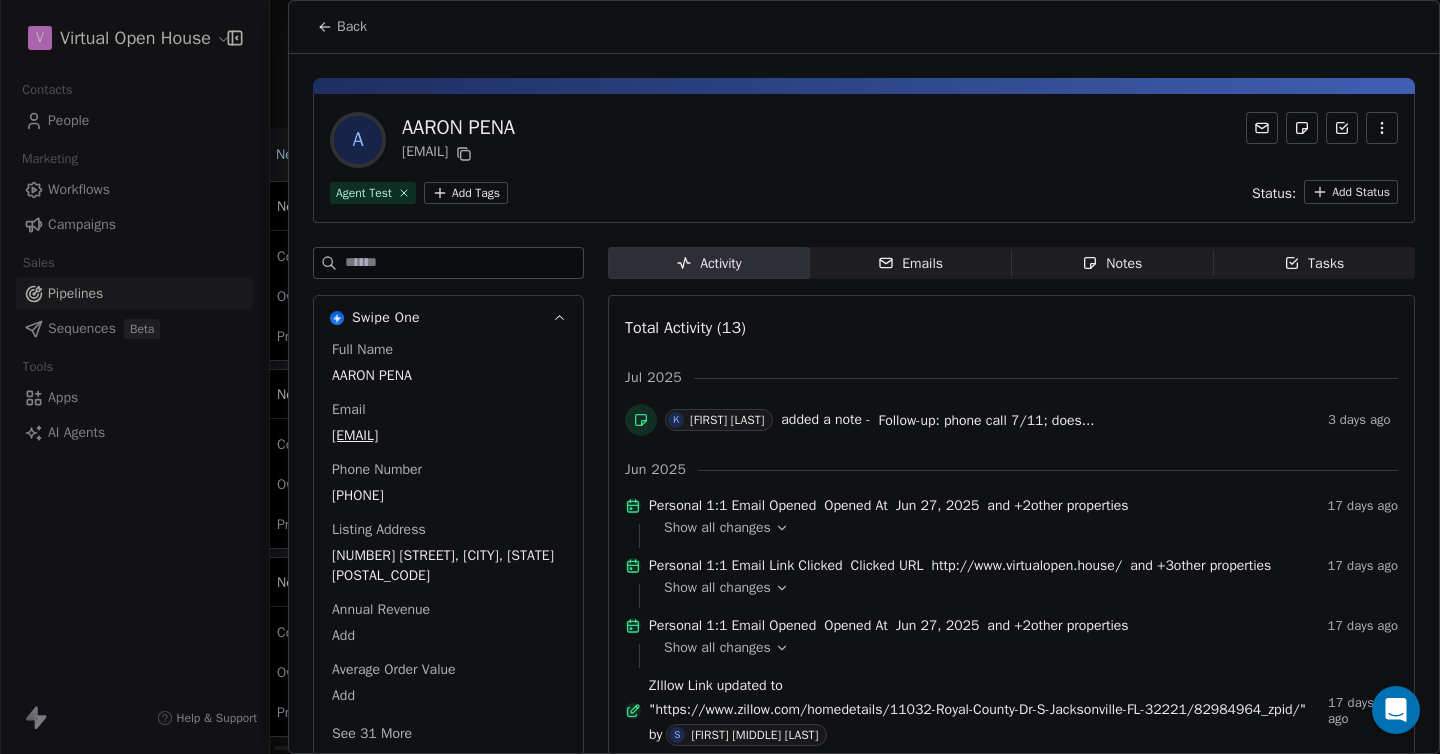 click on "Emails" at bounding box center (910, 263) 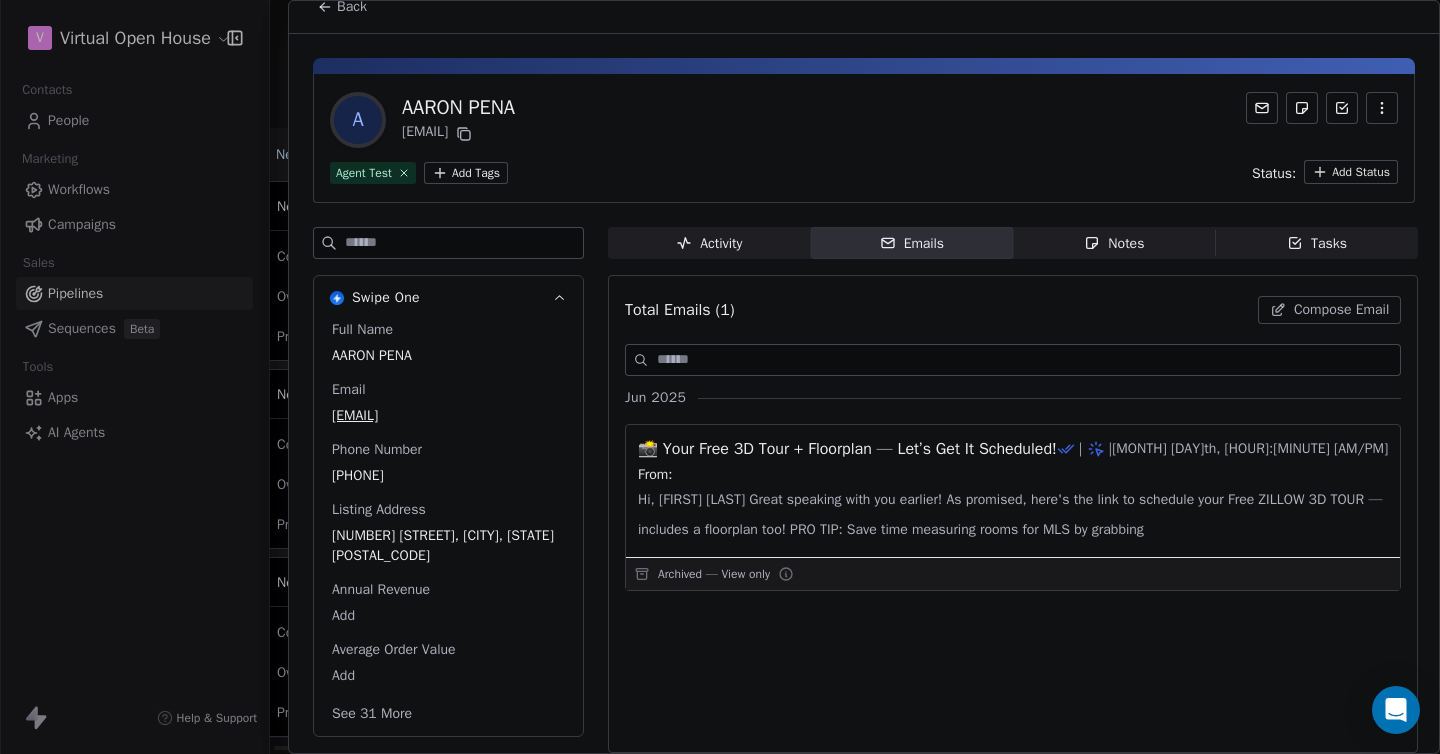 scroll, scrollTop: 32, scrollLeft: 0, axis: vertical 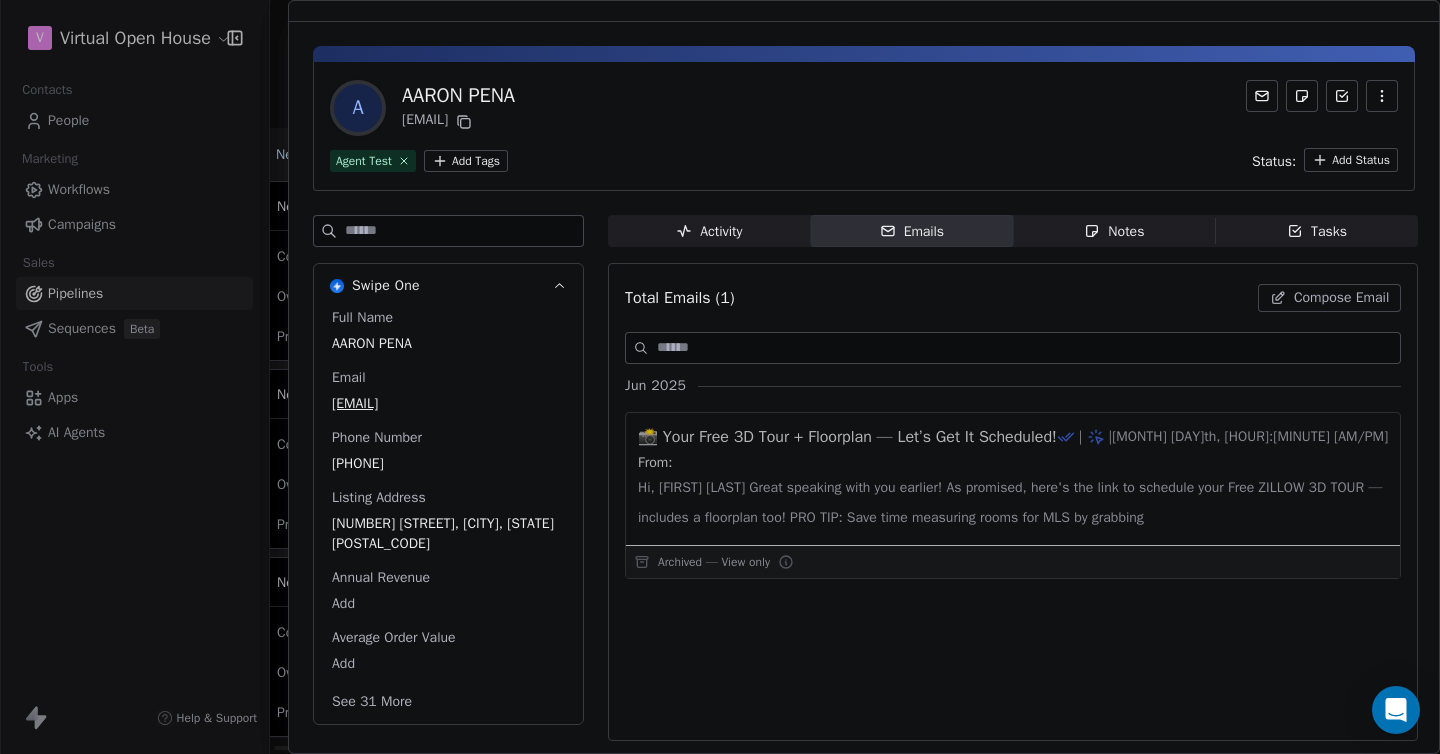 click on "Compose Email" at bounding box center (1341, 298) 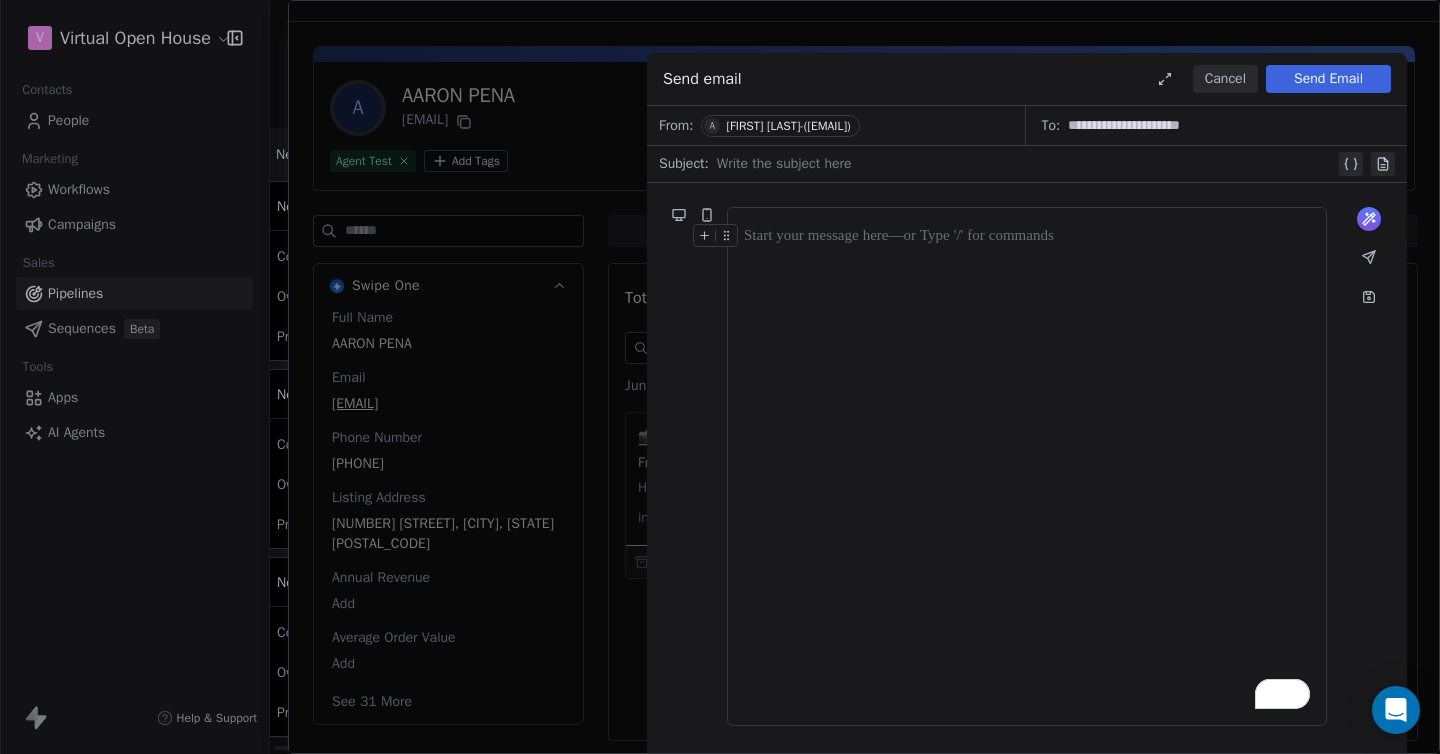 click at bounding box center (1027, 236) 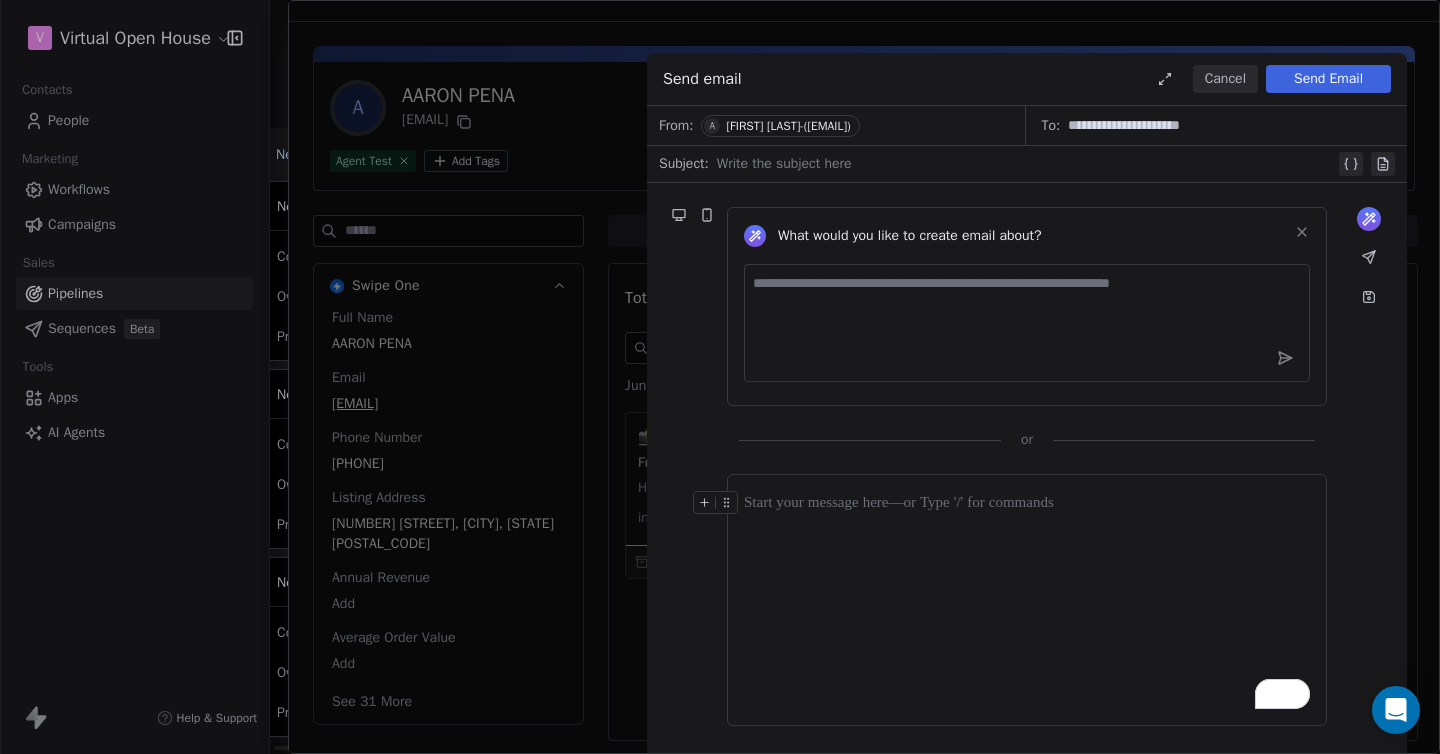 click at bounding box center [1027, 503] 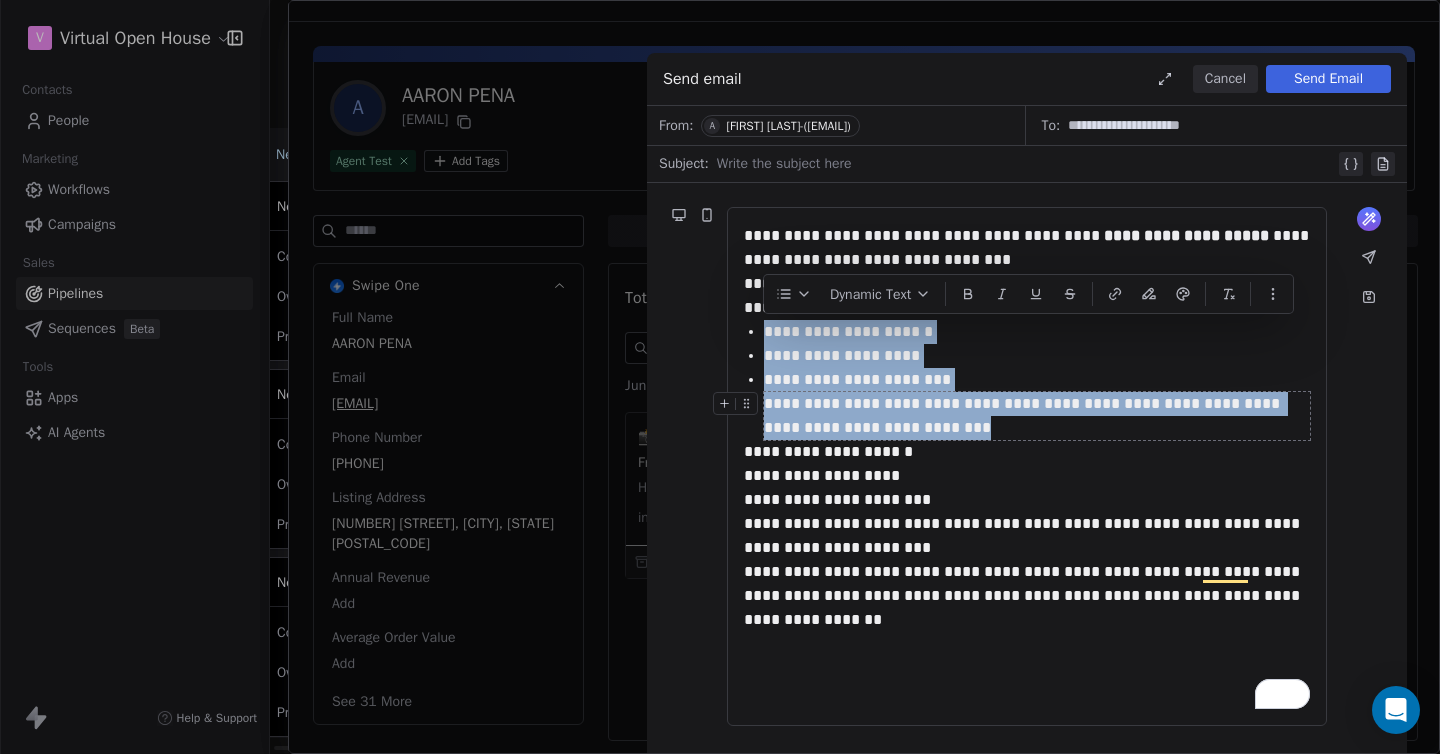drag, startPoint x: 873, startPoint y: 431, endPoint x: 742, endPoint y: 329, distance: 166.0271 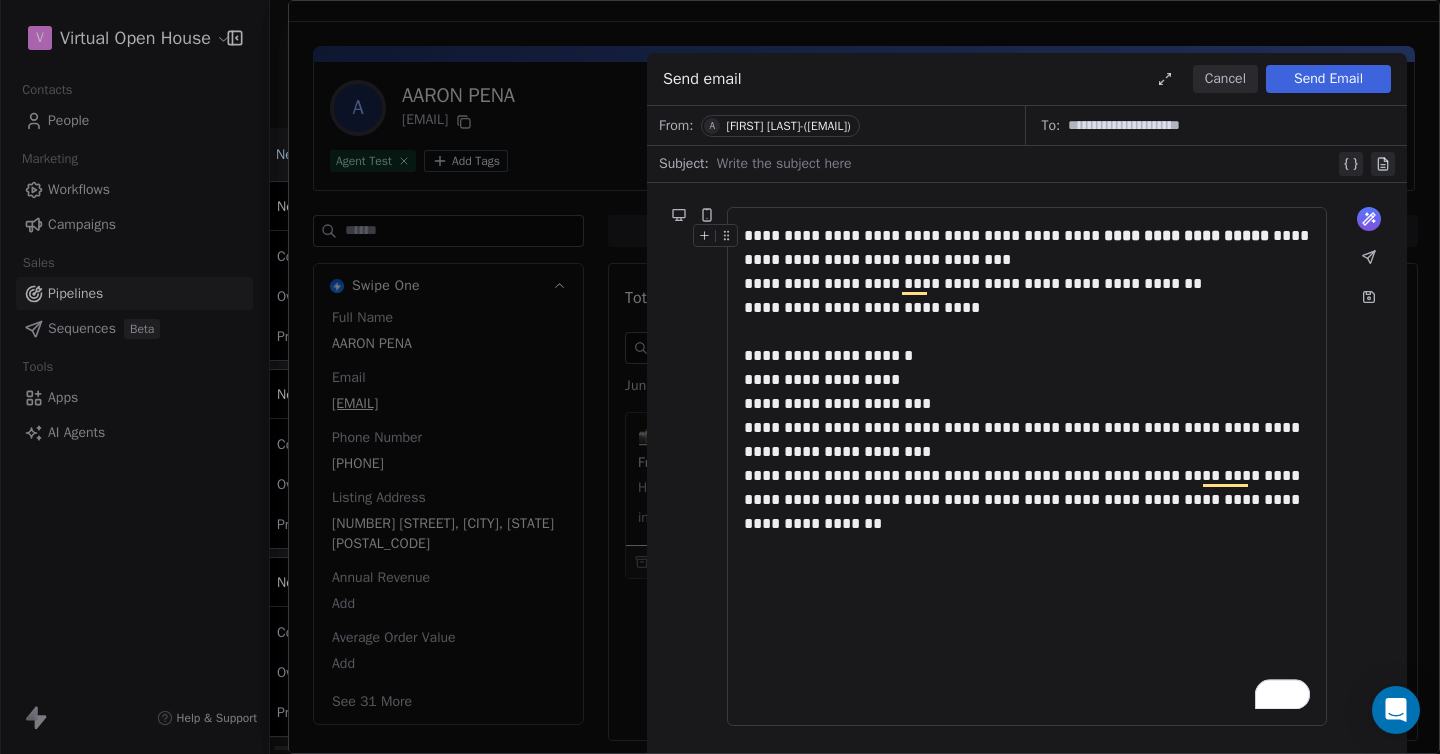 click on "**********" at bounding box center (1027, 248) 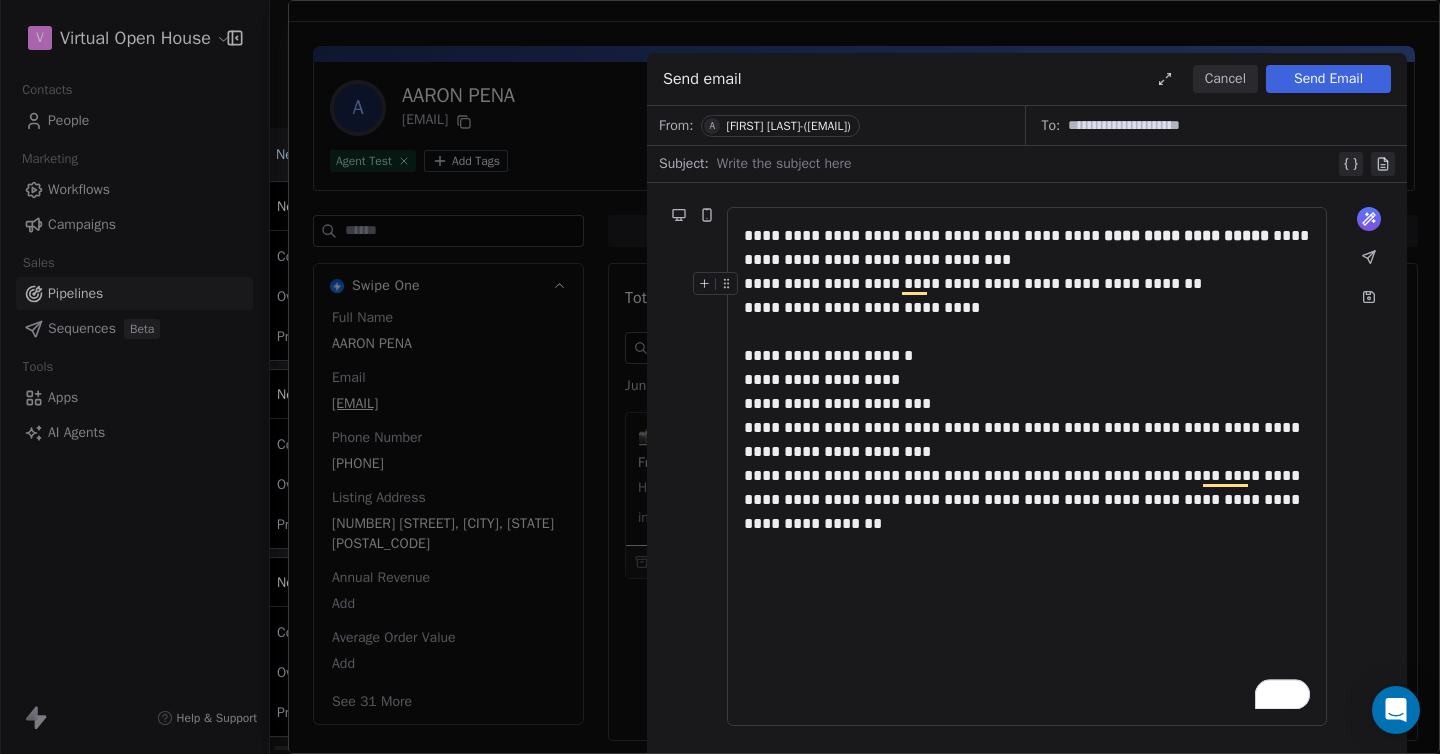 click on "**********" at bounding box center [1027, 284] 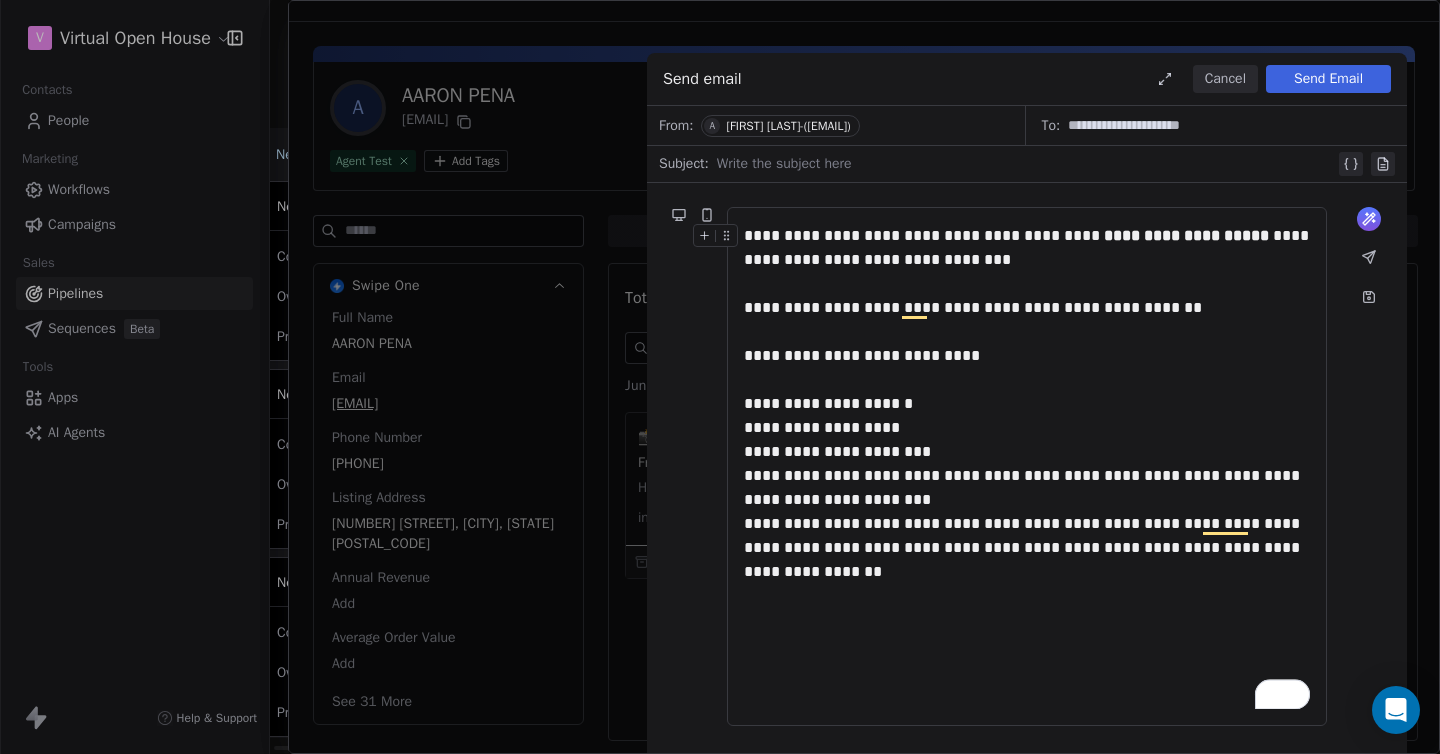 type 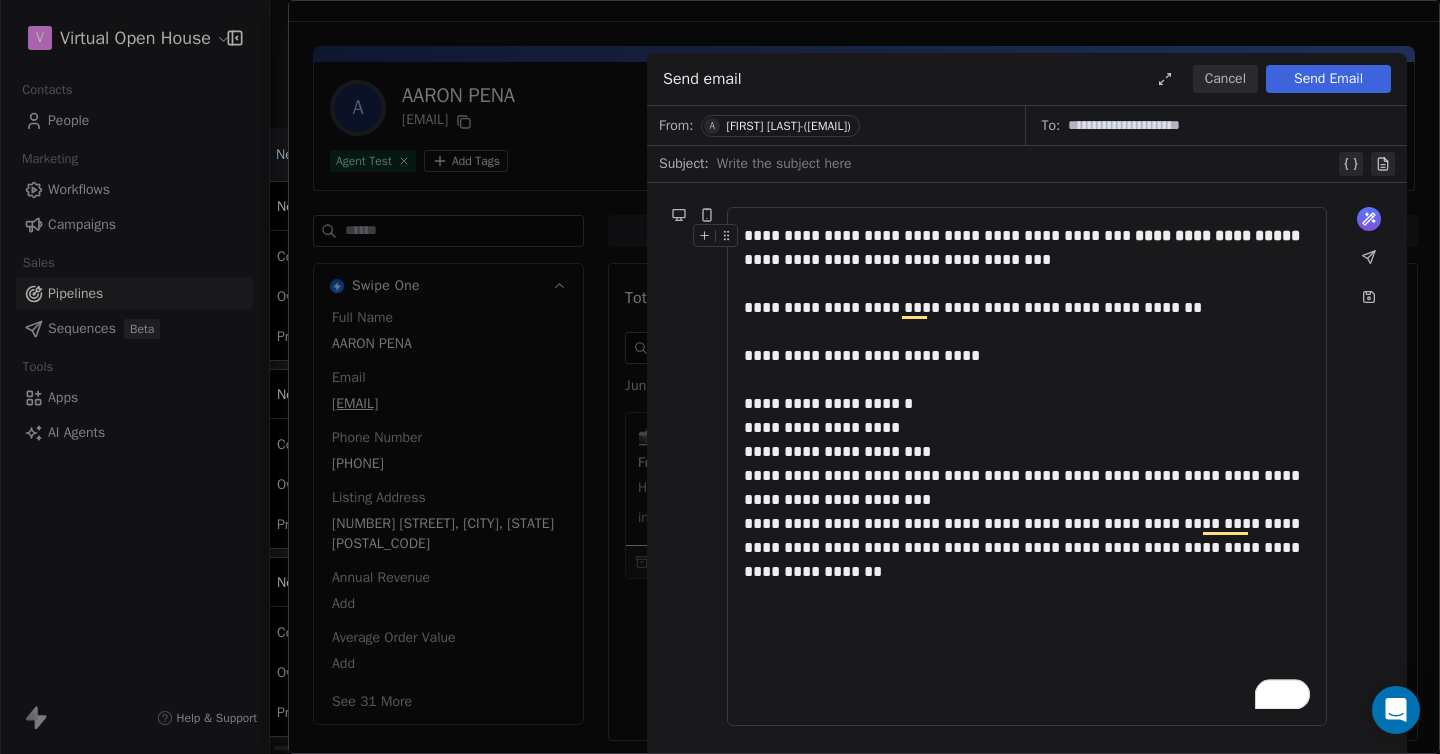 click 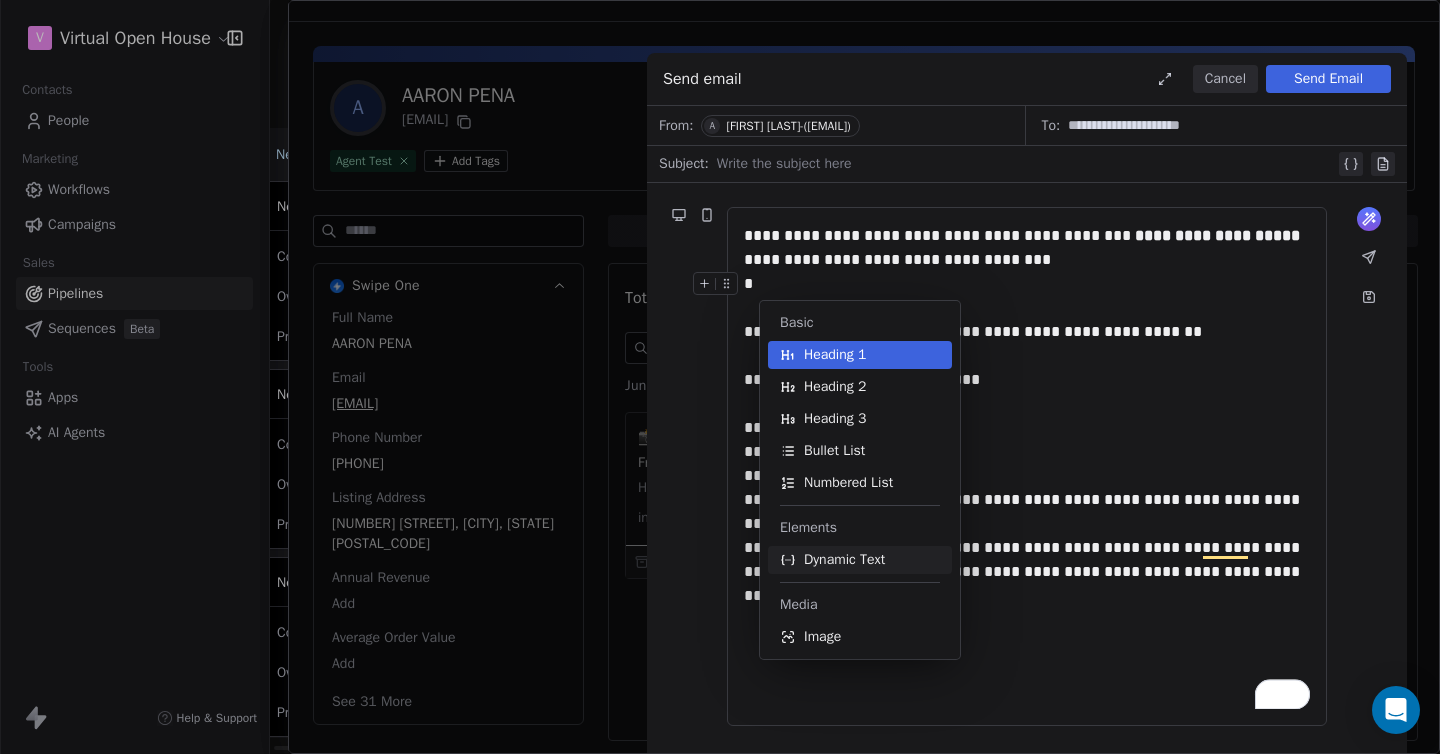 click on "Dynamic Text" at bounding box center [844, 560] 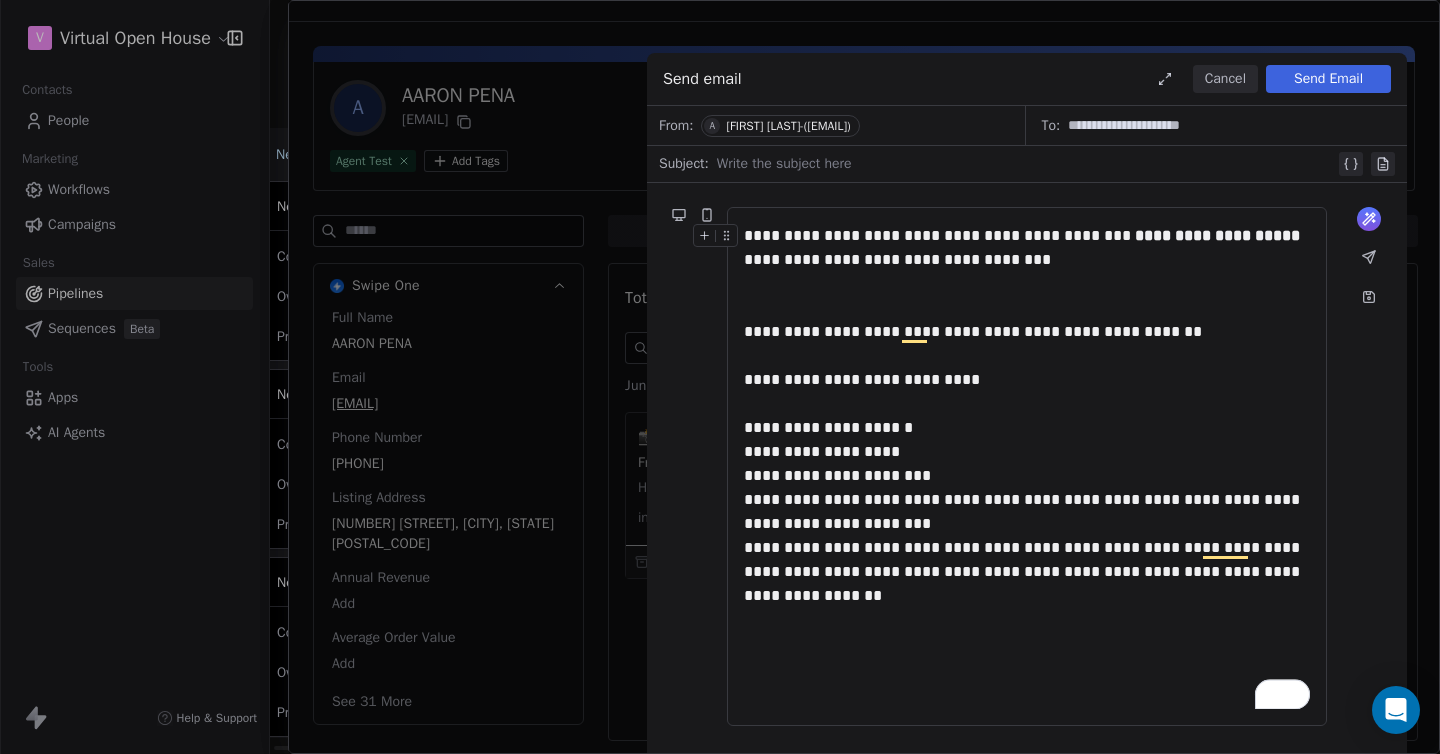 click on "**********" at bounding box center [1027, 248] 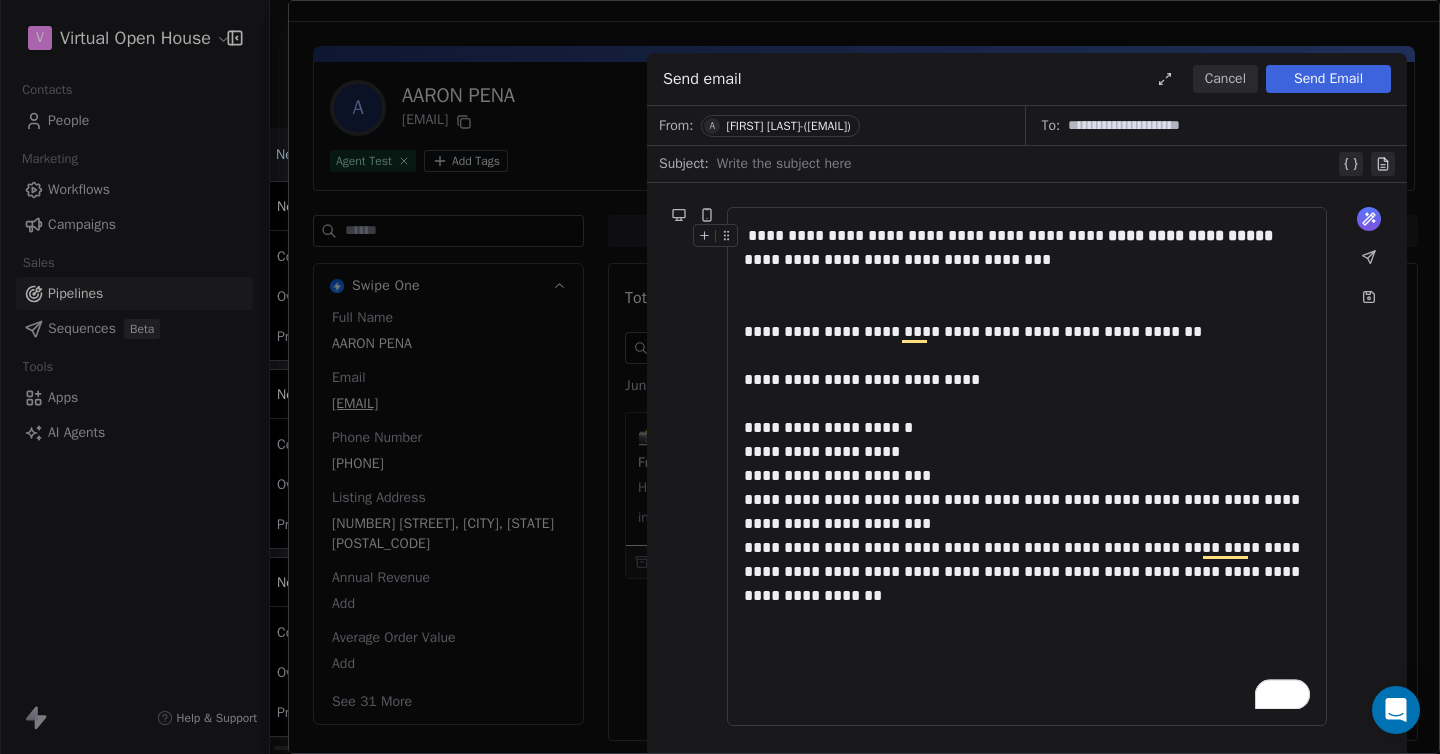 click 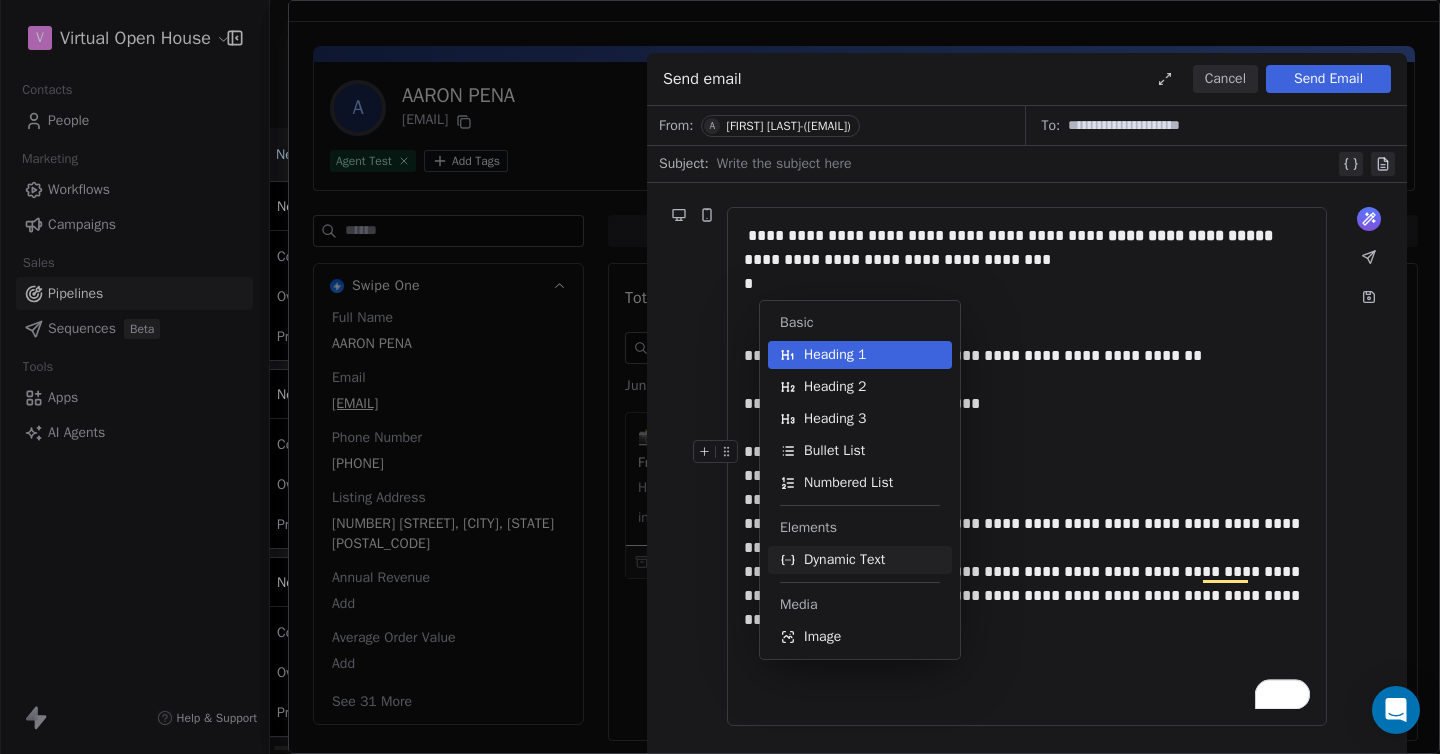 click on "Dynamic Text" at bounding box center [844, 560] 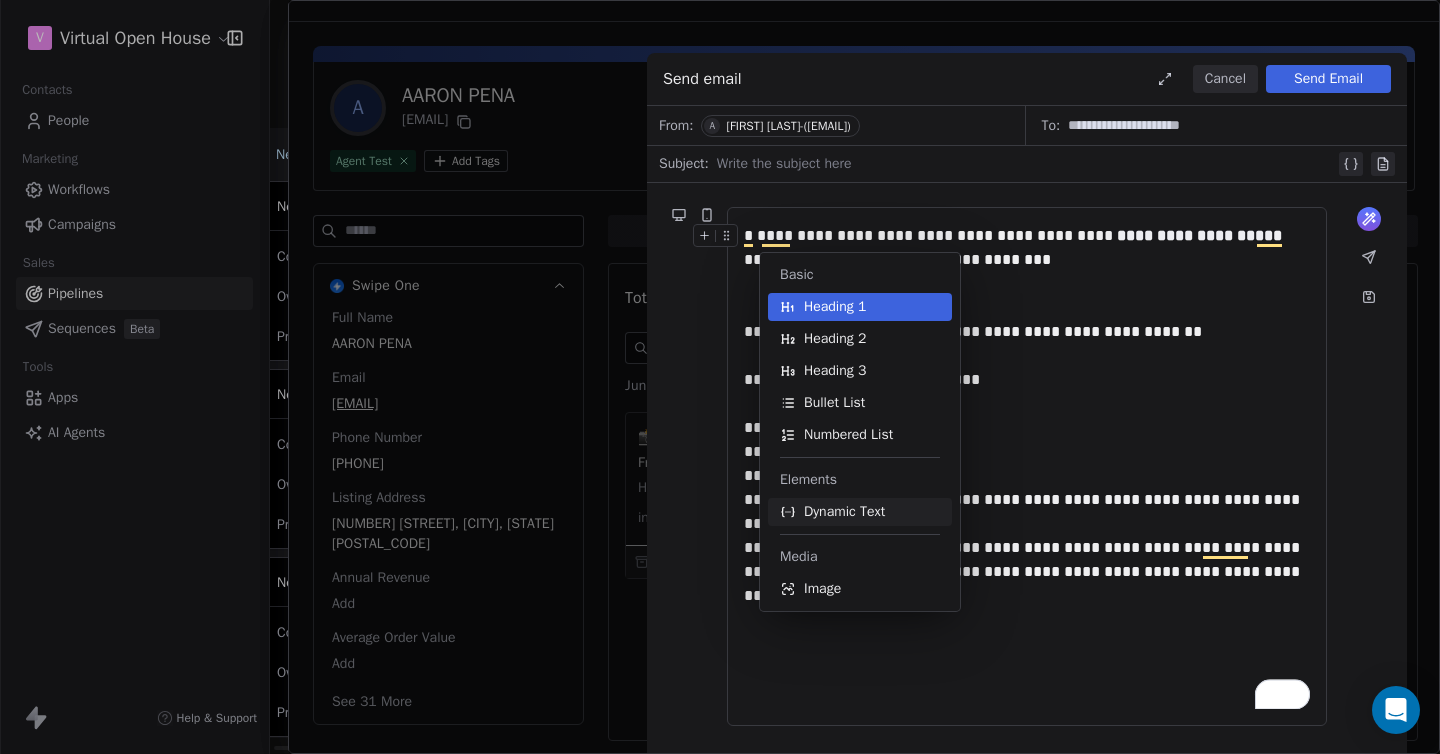 click on "Dynamic Text" at bounding box center [844, 512] 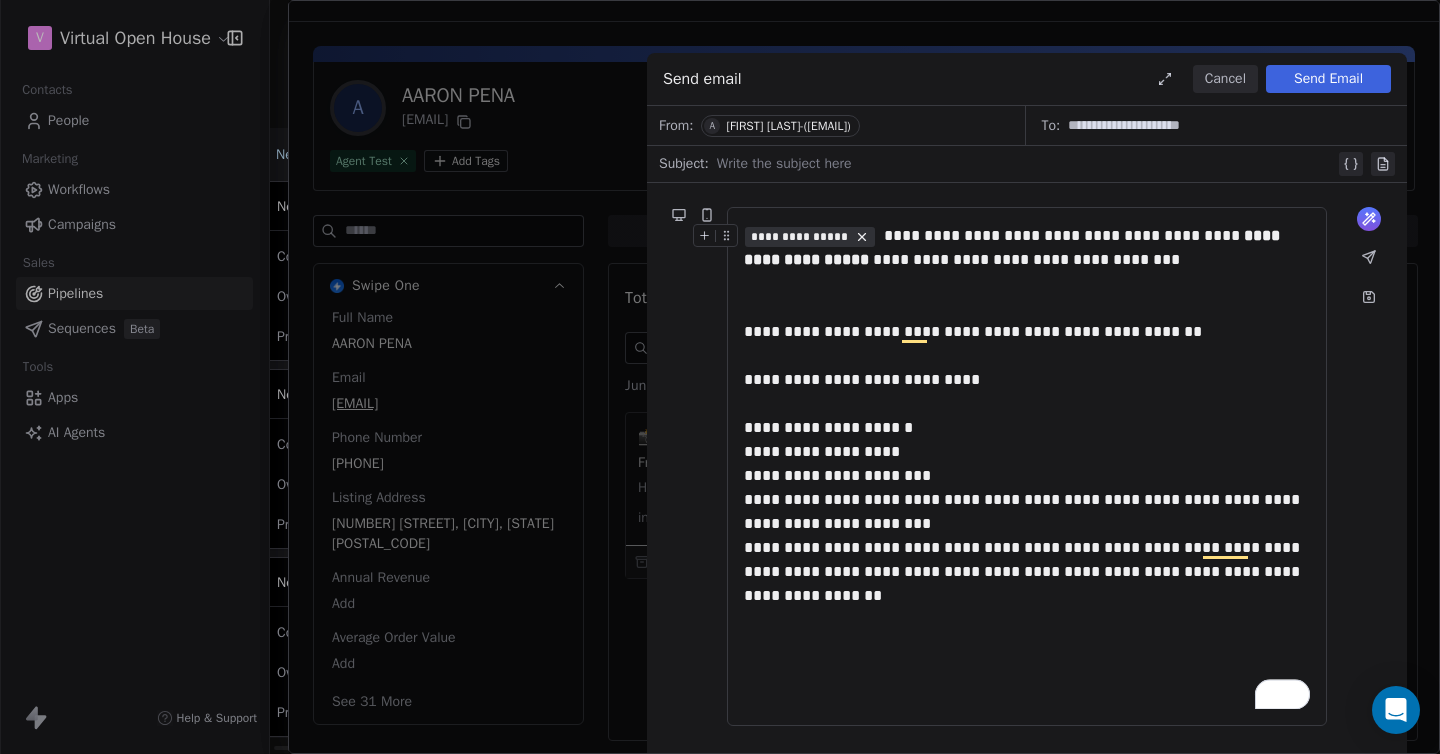 click on "**********" at bounding box center [800, 237] 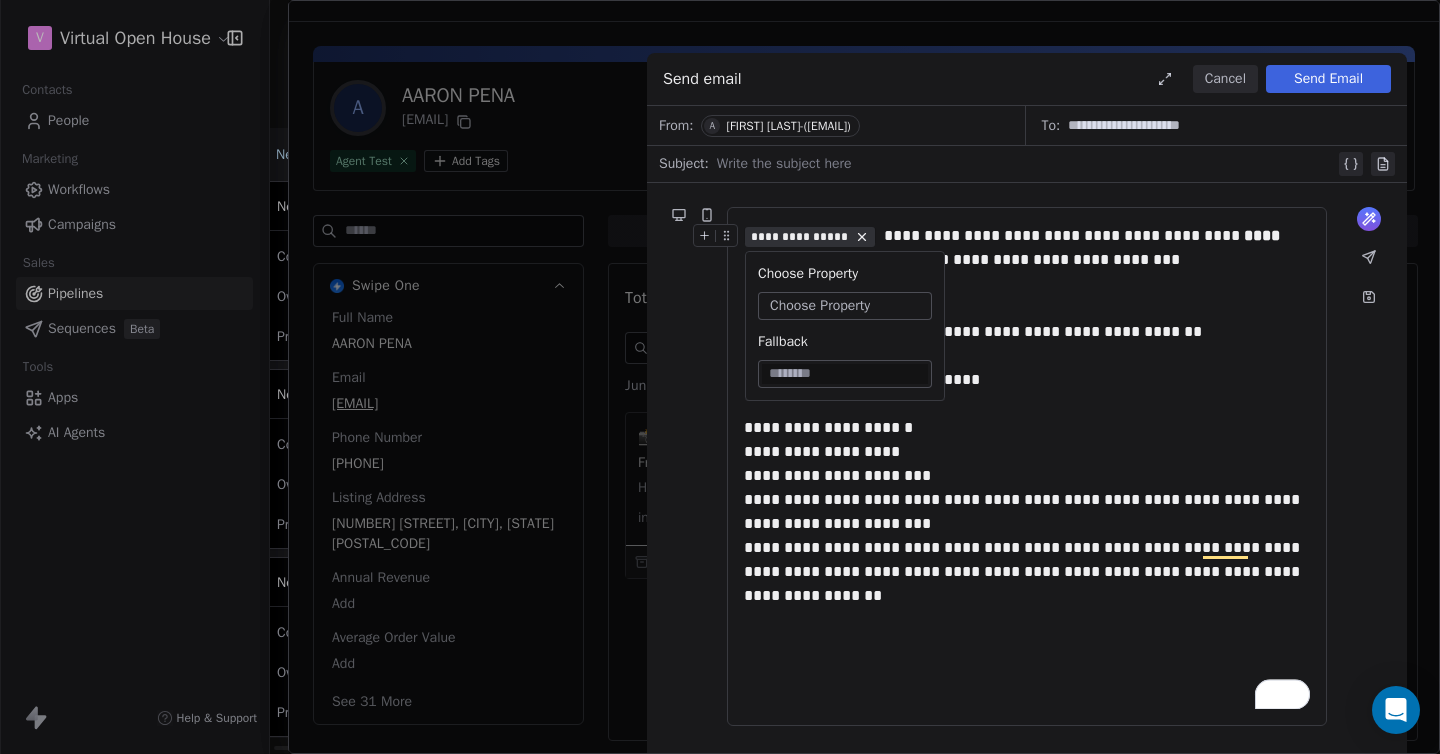 click on "Choose Property" at bounding box center (820, 306) 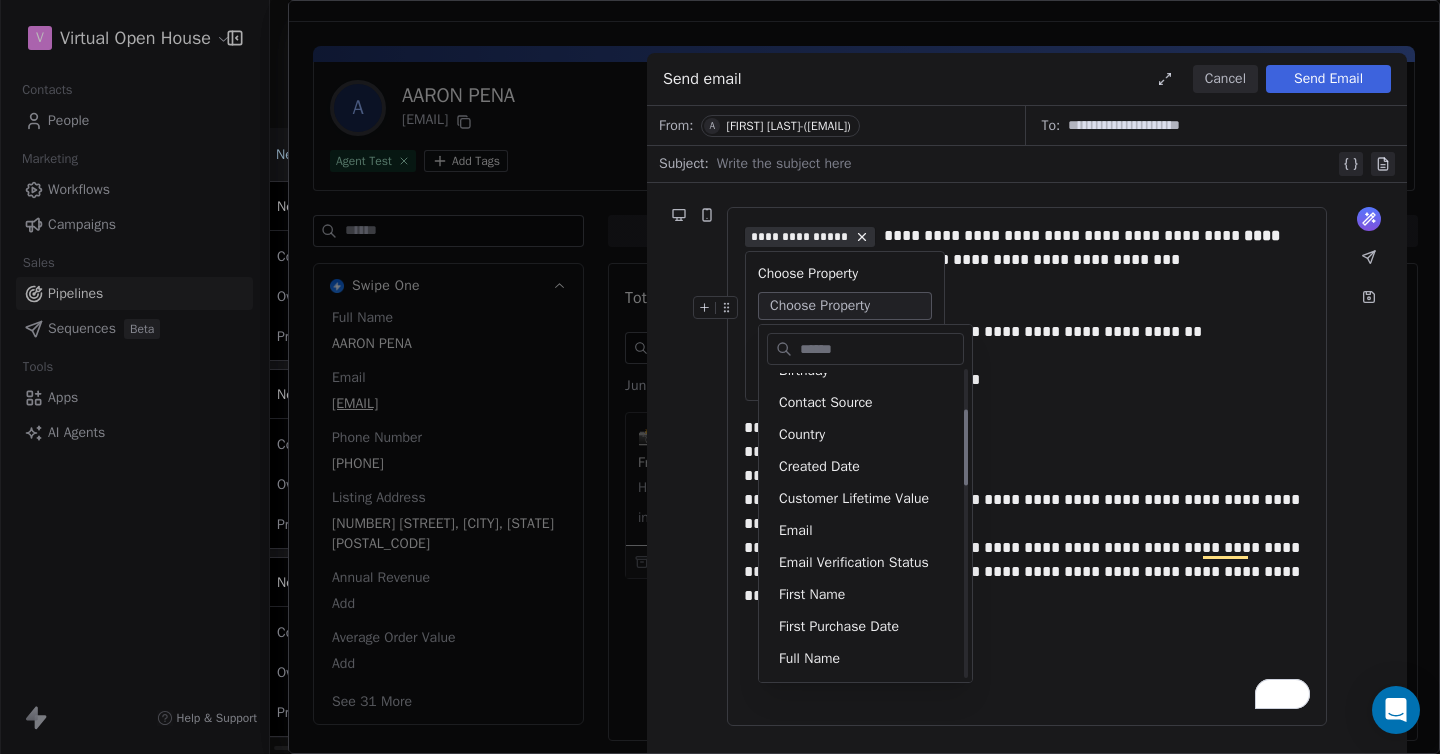 scroll, scrollTop: 227, scrollLeft: 0, axis: vertical 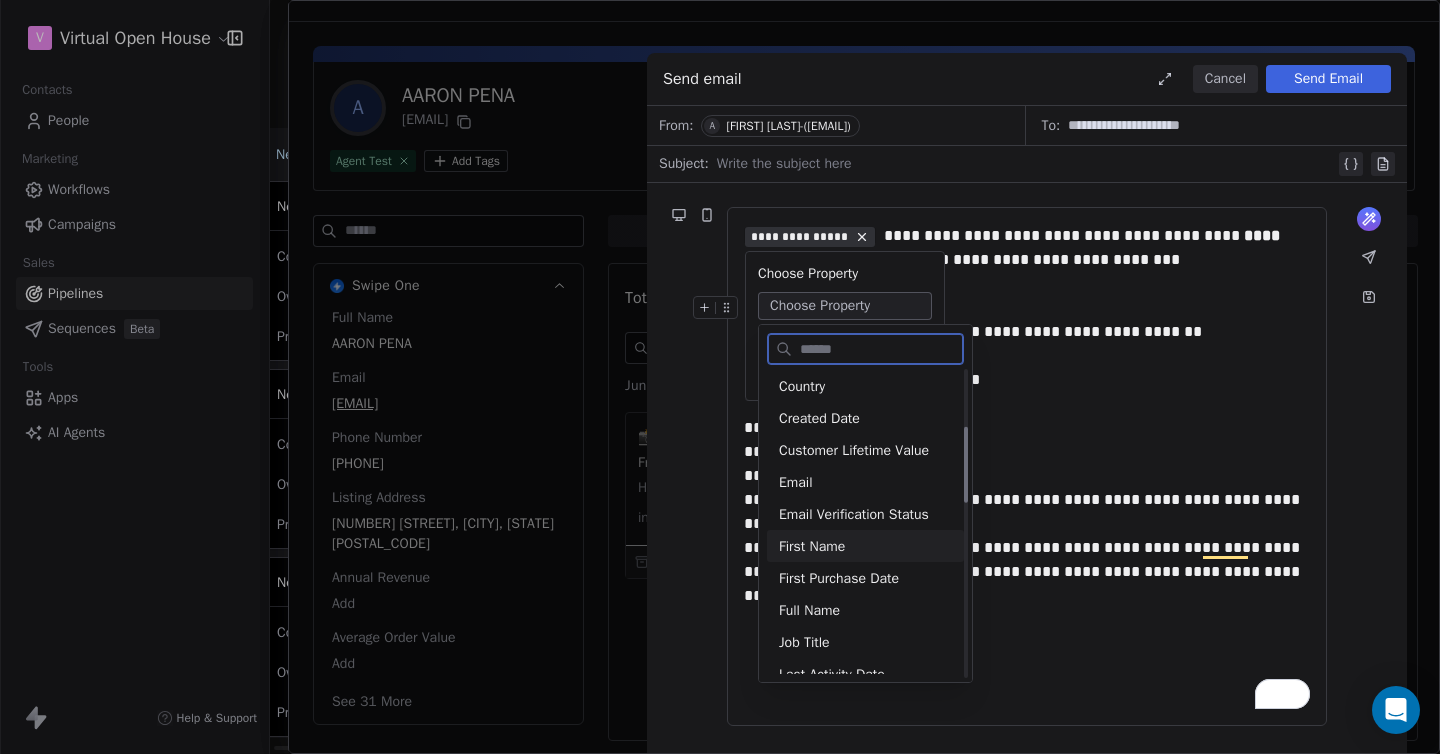 click on "First Name" at bounding box center [865, 546] 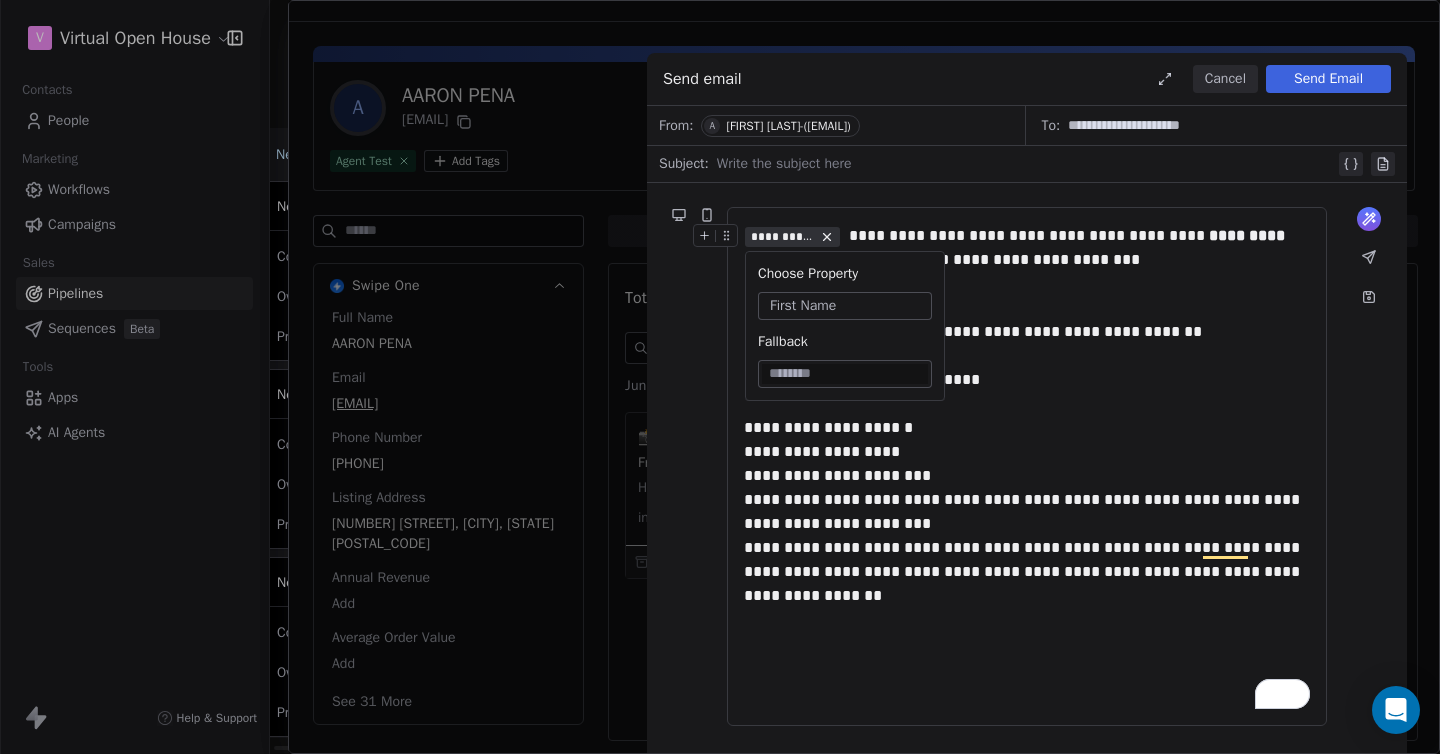 click on "**********" at bounding box center [1027, 248] 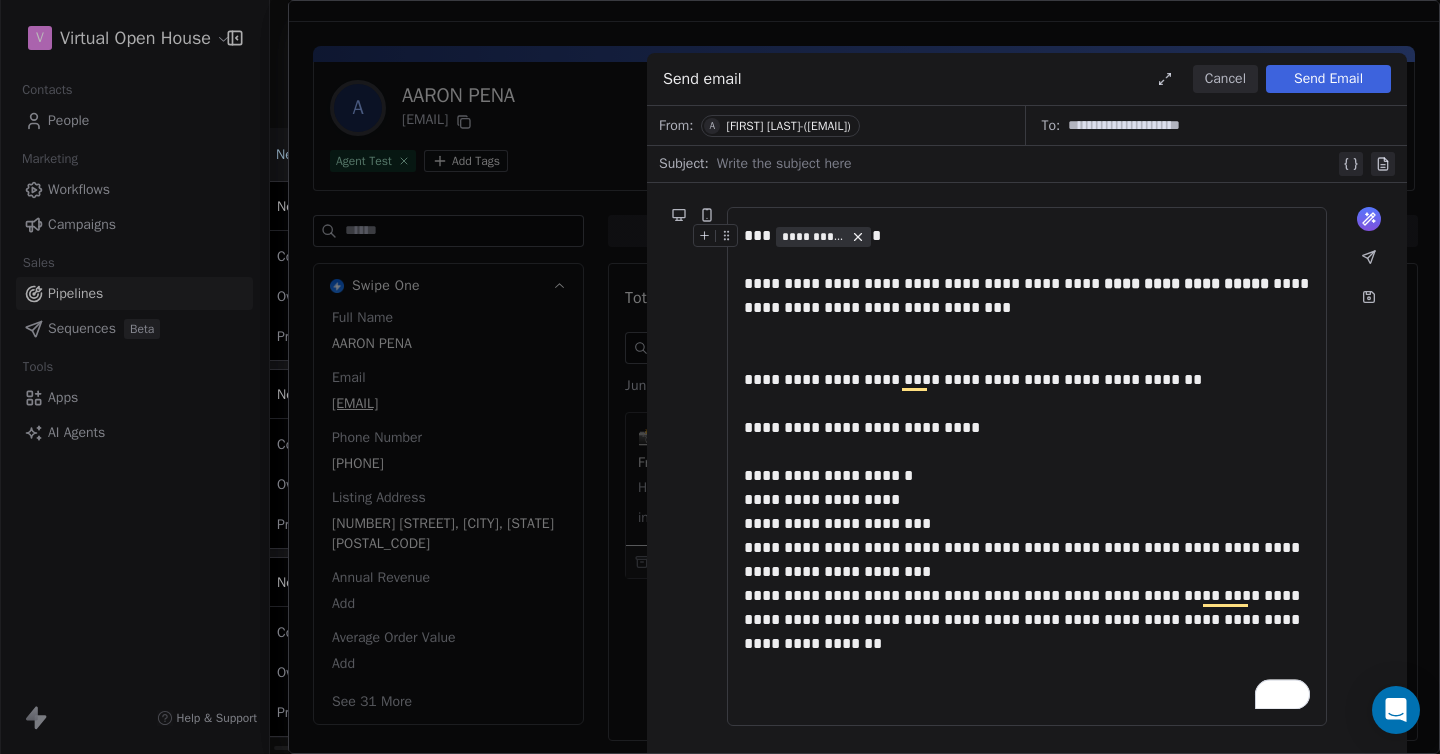 click on "**********" at bounding box center (1027, 236) 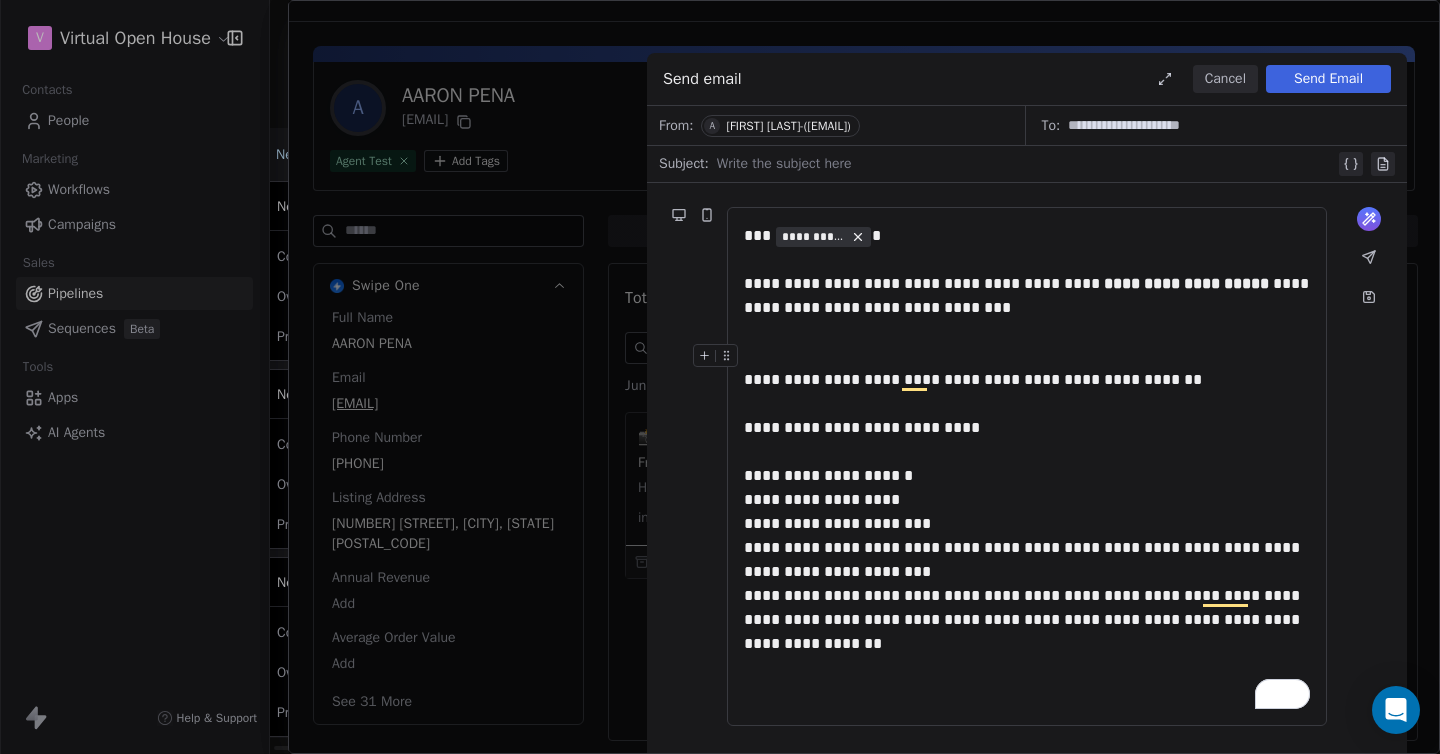 click at bounding box center (1027, 356) 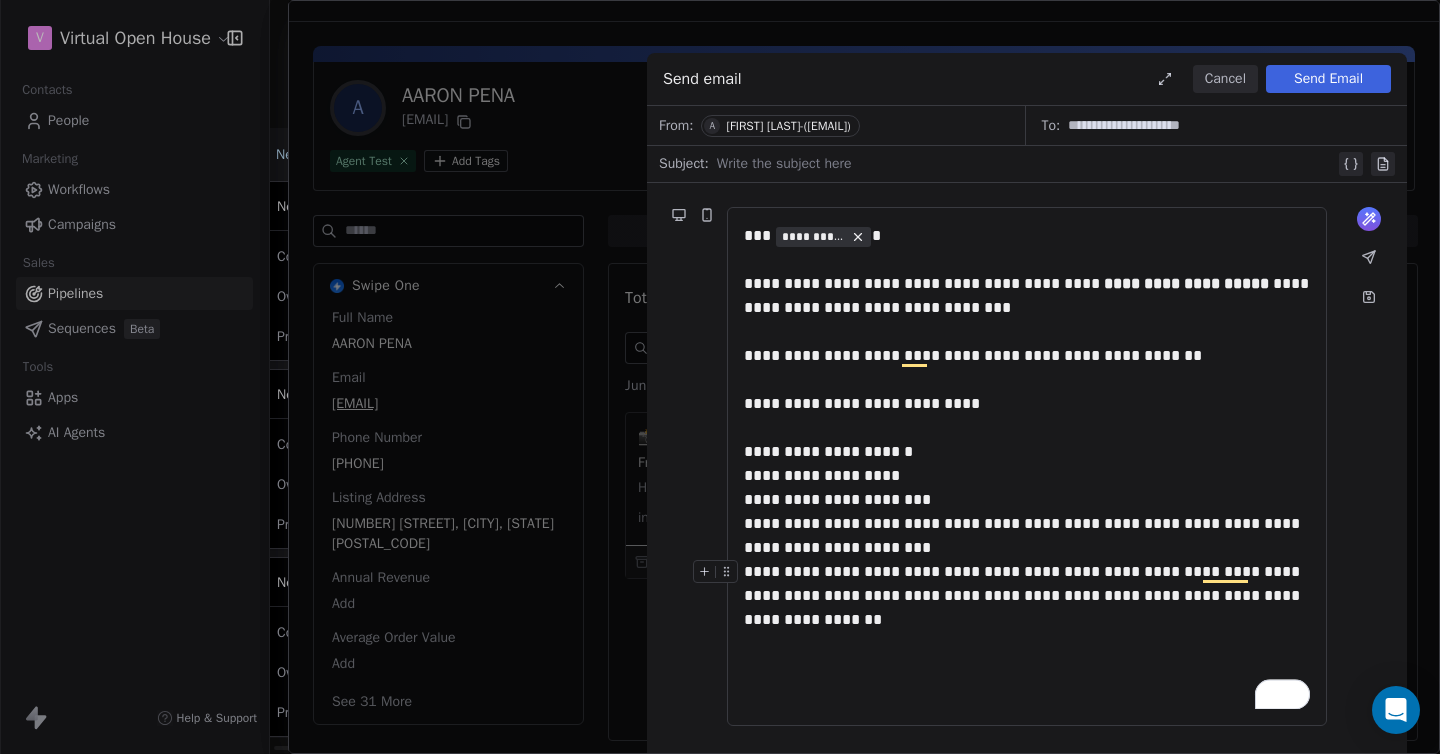 click at bounding box center (719, 577) 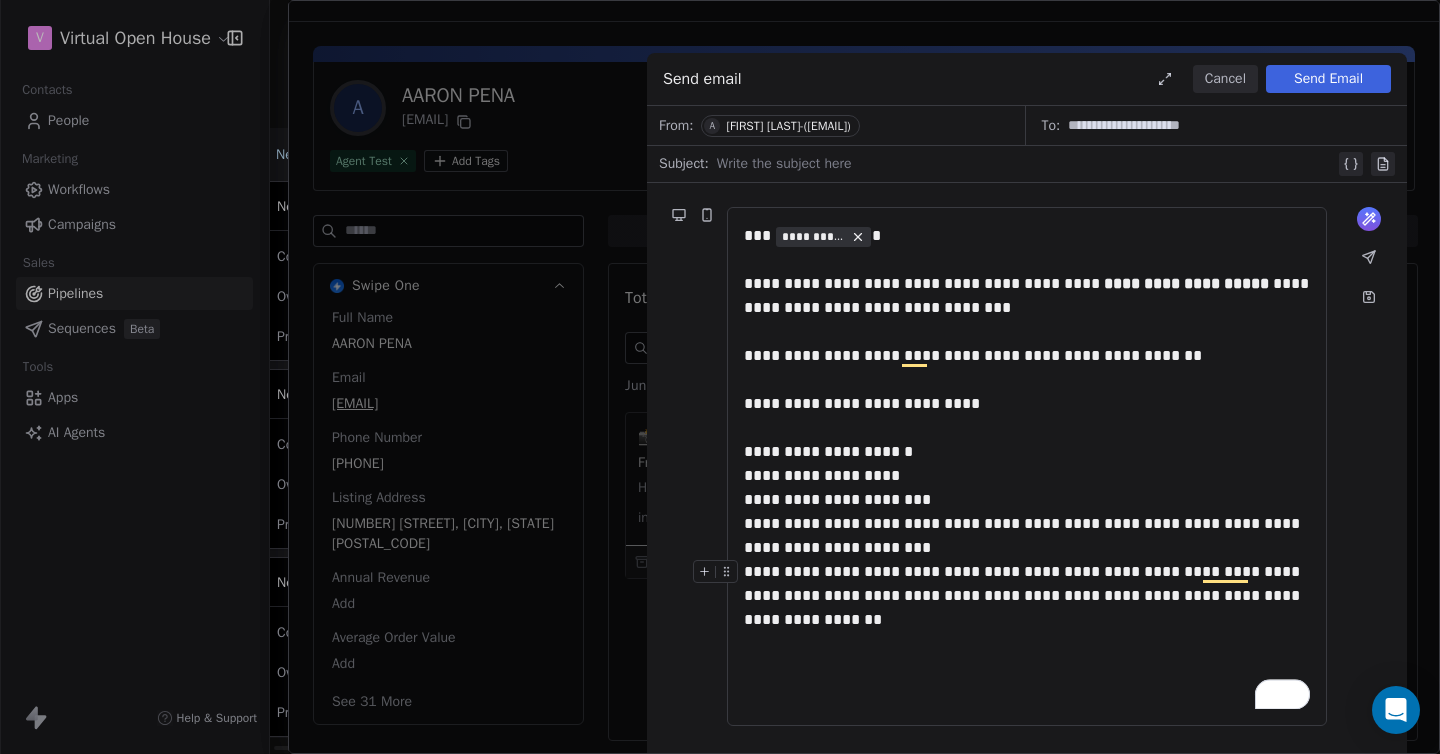 click on "**********" at bounding box center [1027, 584] 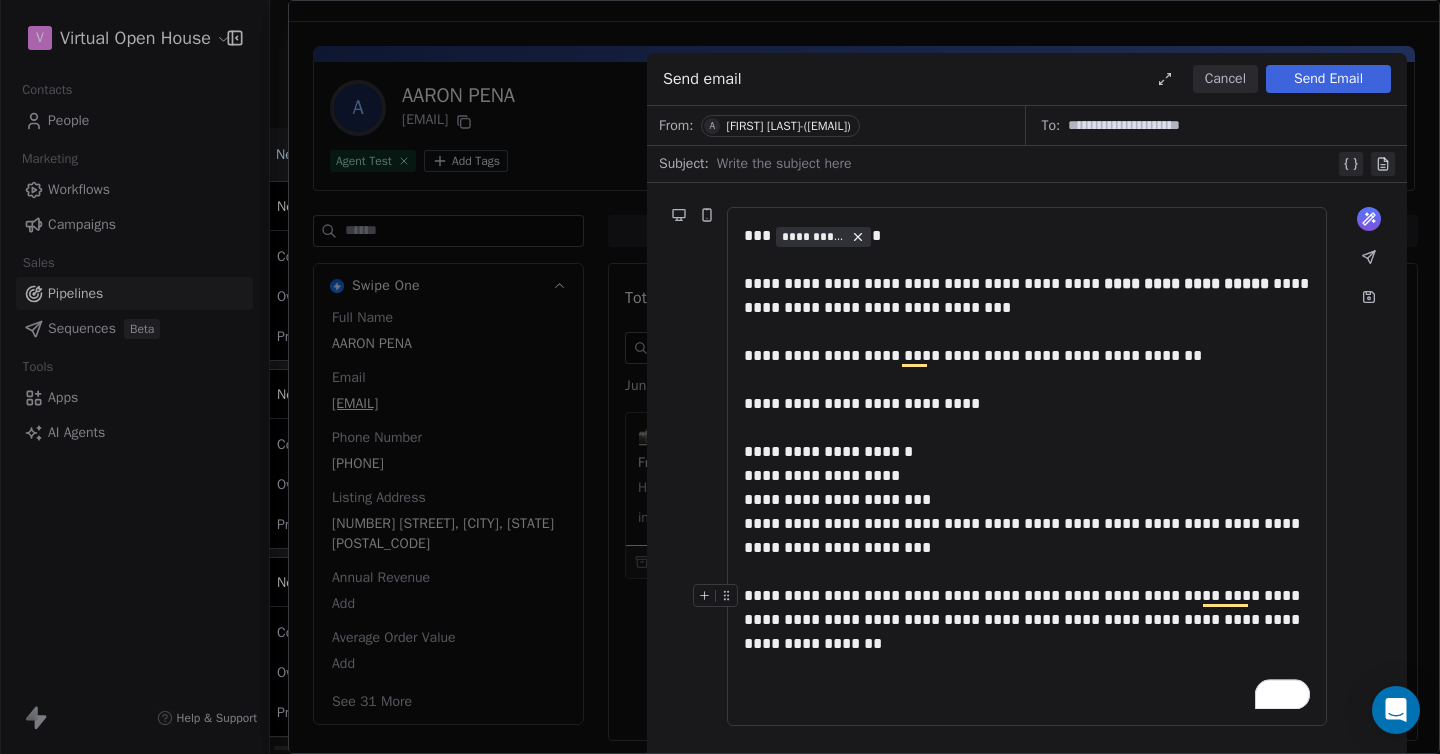 click on "**********" at bounding box center [1027, 608] 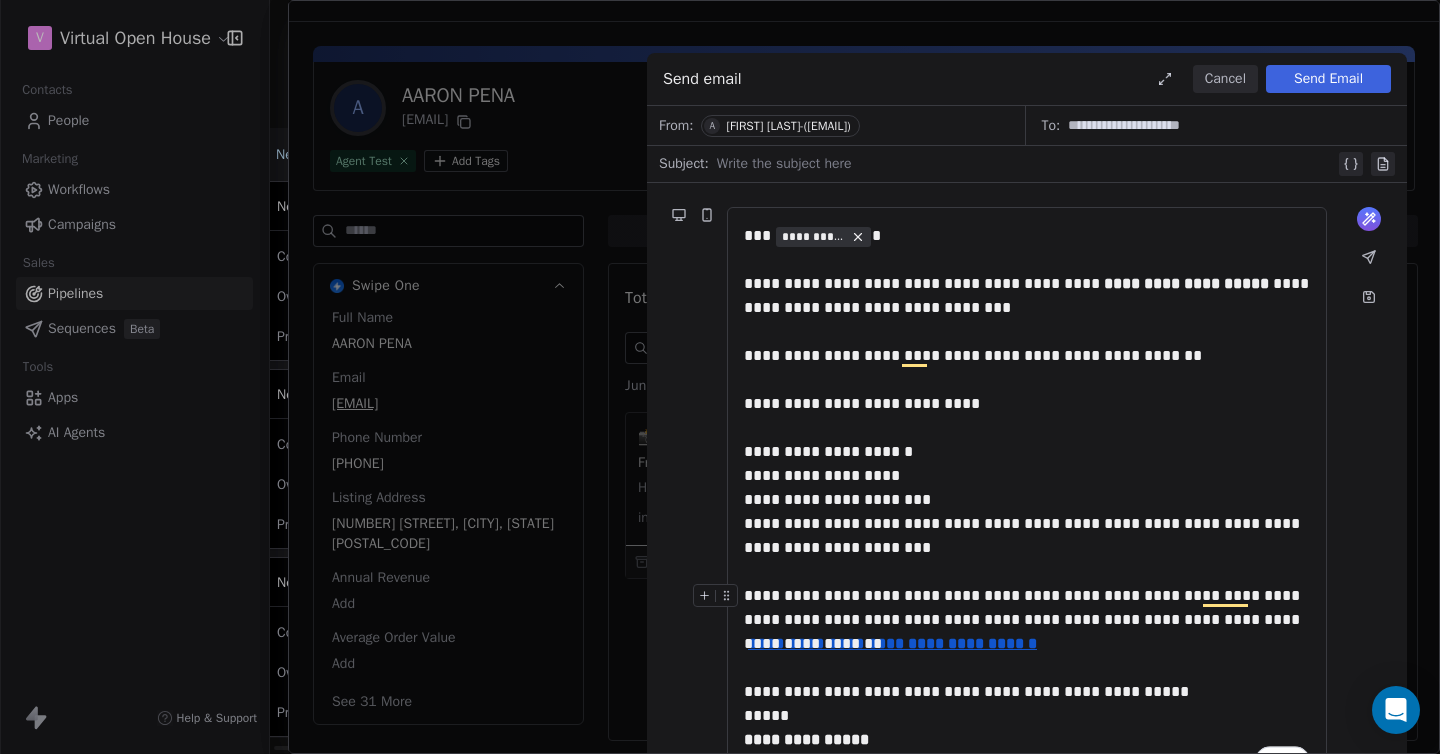 click on "**********" at bounding box center (1027, 608) 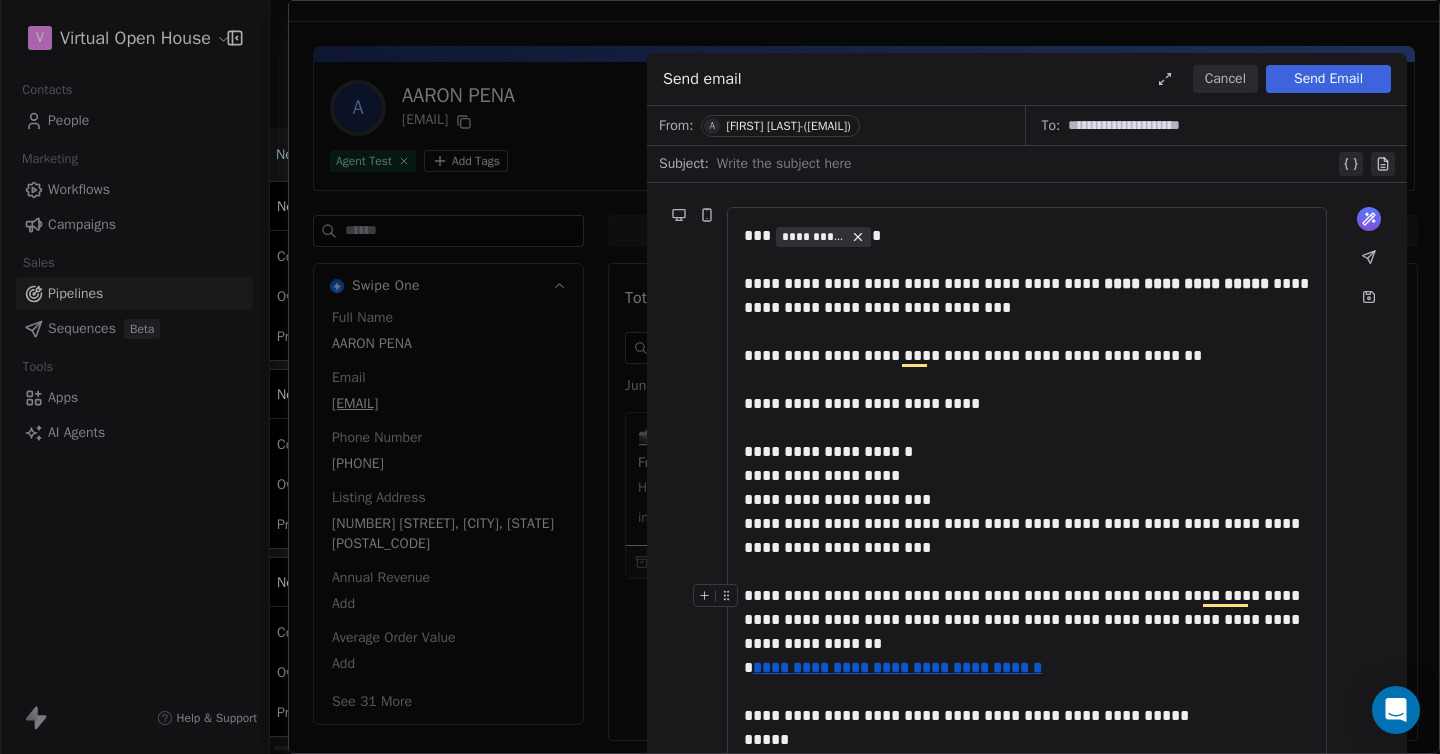 scroll, scrollTop: 72, scrollLeft: 0, axis: vertical 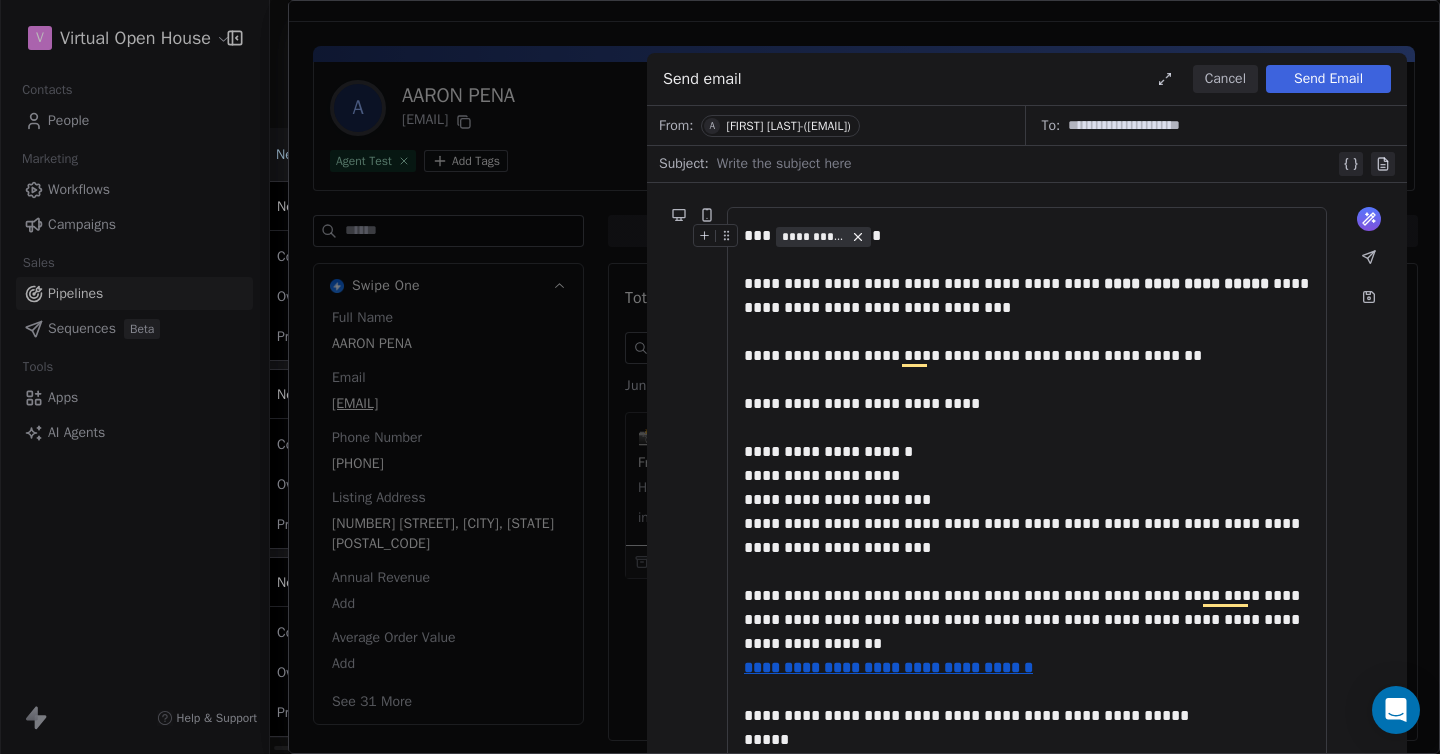 click at bounding box center [1026, 164] 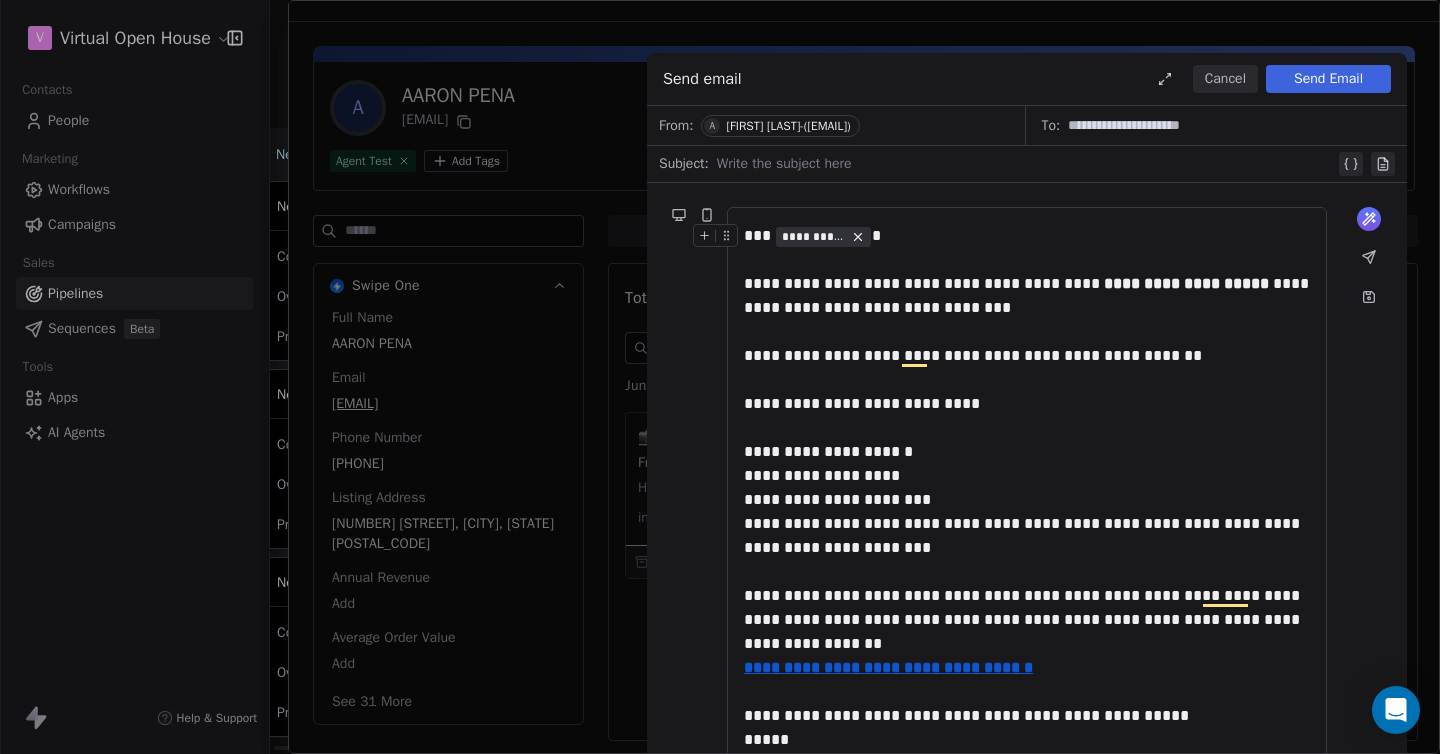 type 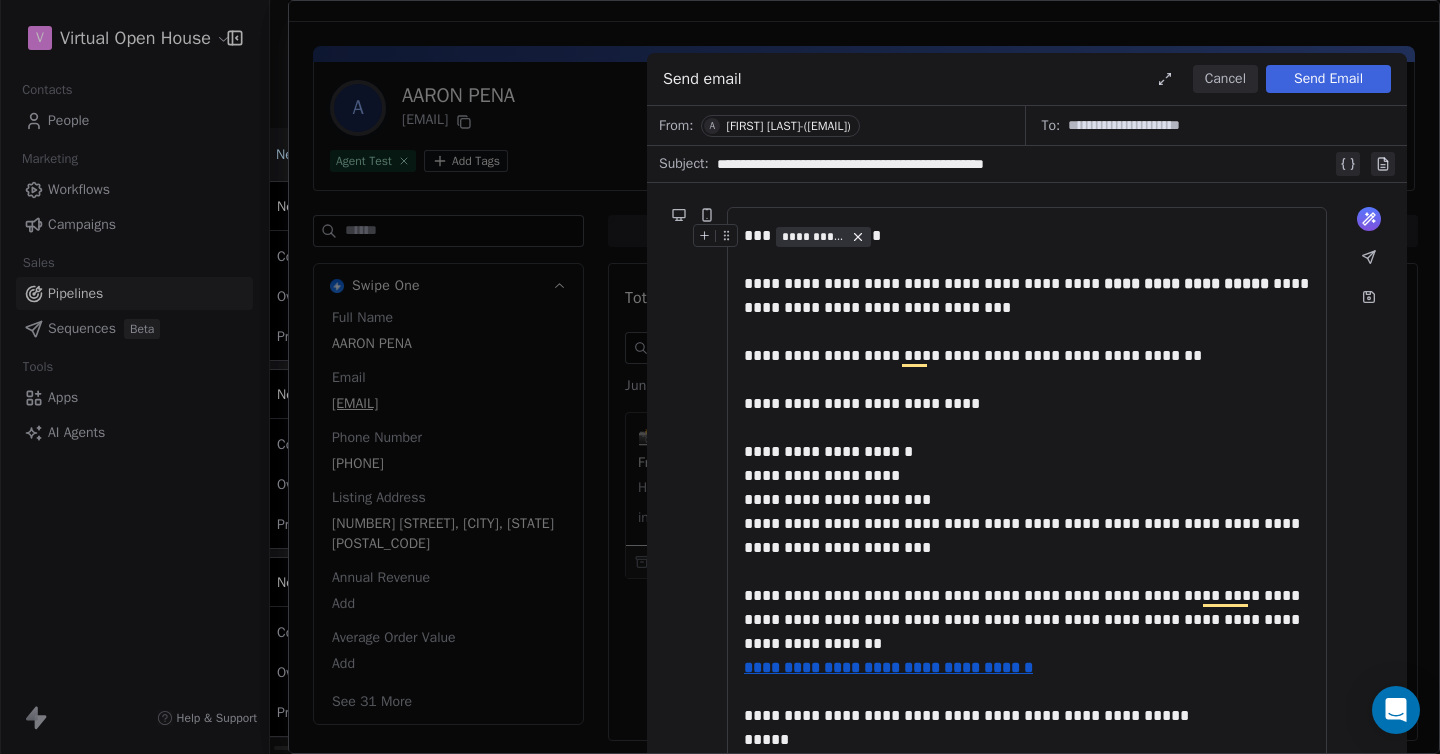 click on "Send Email" at bounding box center (1328, 79) 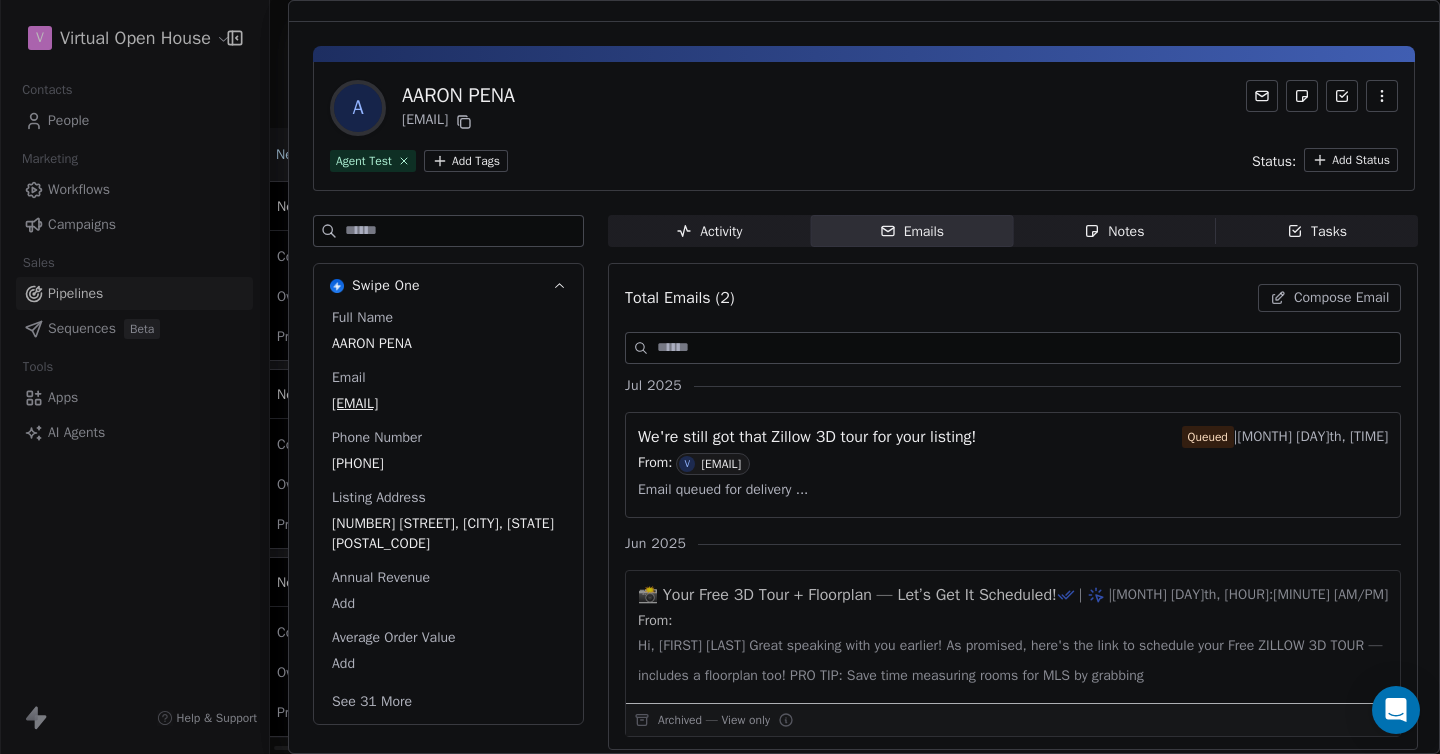 click at bounding box center [720, 377] 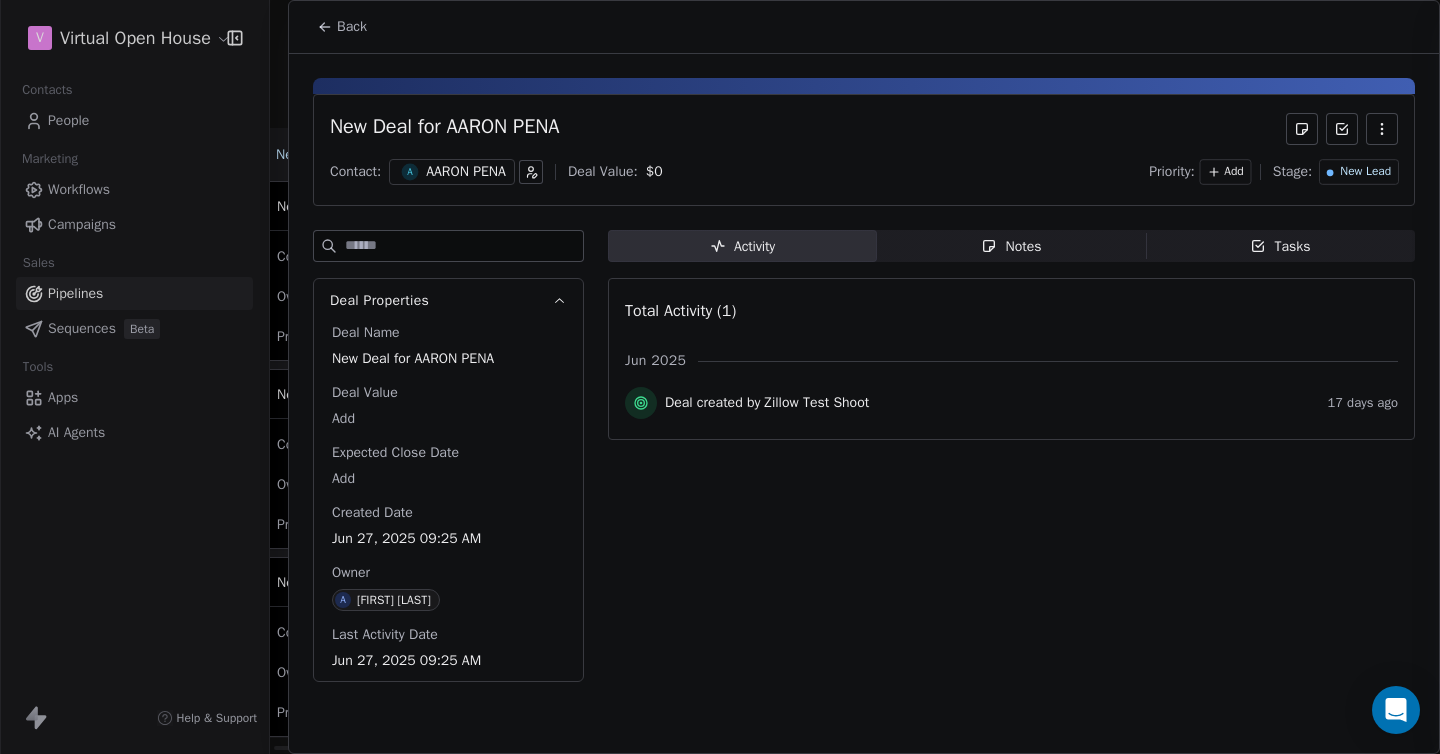 scroll, scrollTop: 16, scrollLeft: 0, axis: vertical 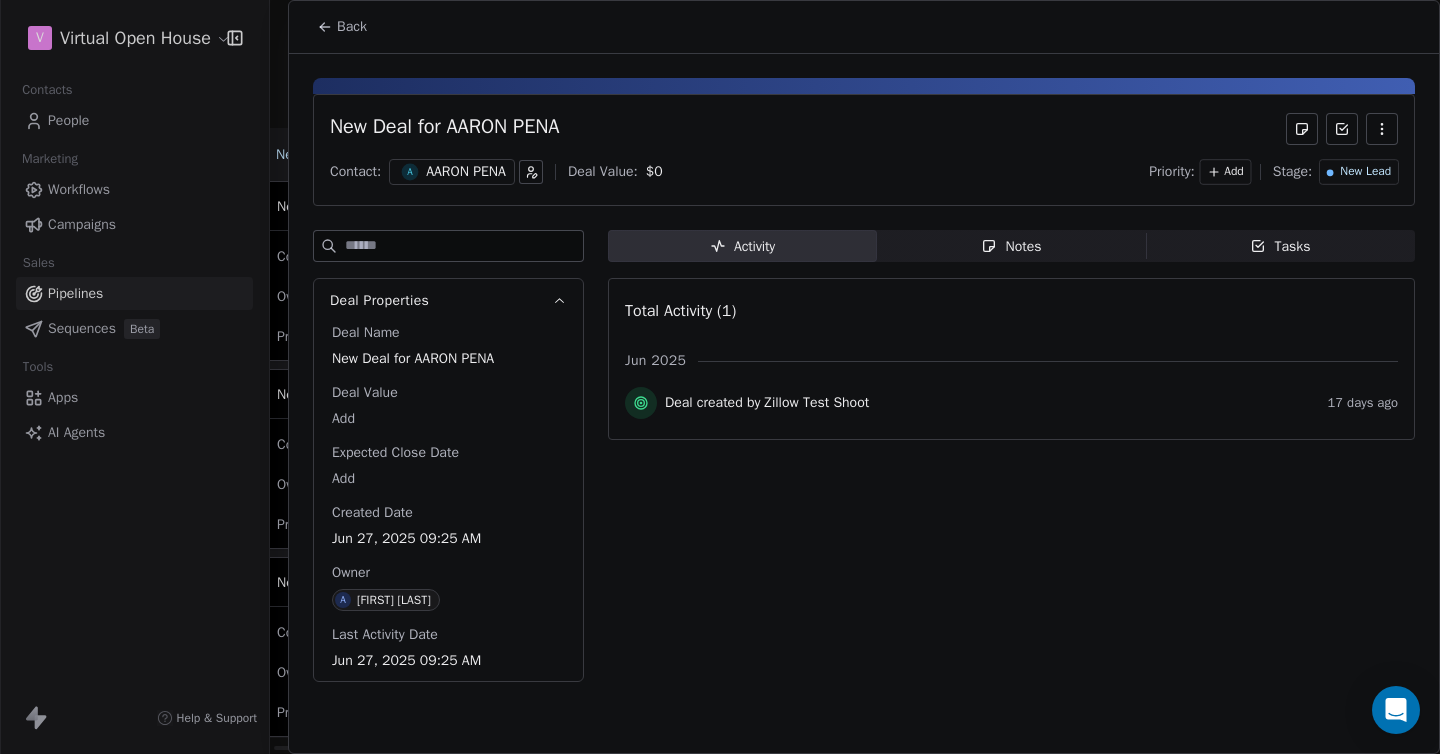 click on "Back" at bounding box center [352, 27] 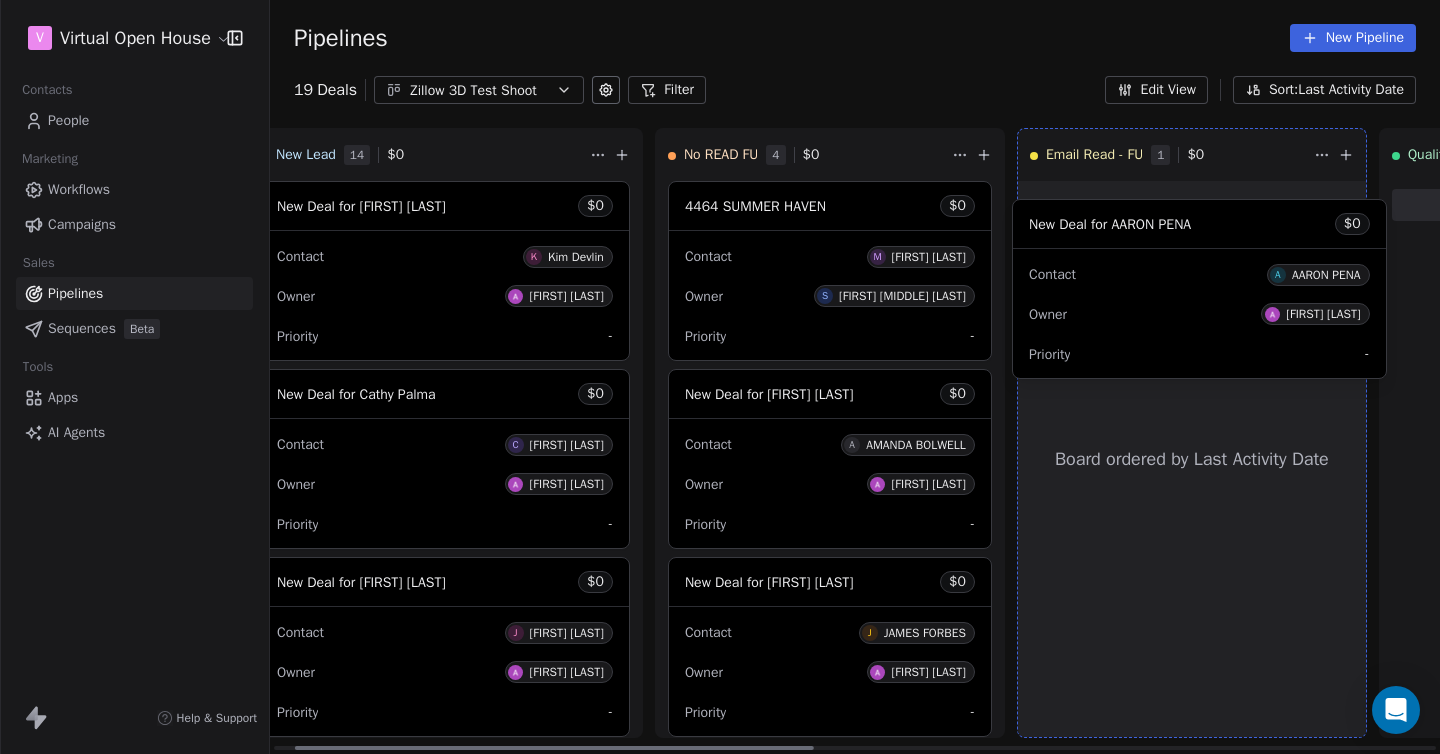 drag, startPoint x: 448, startPoint y: 250, endPoint x: 1200, endPoint y: 268, distance: 752.2154 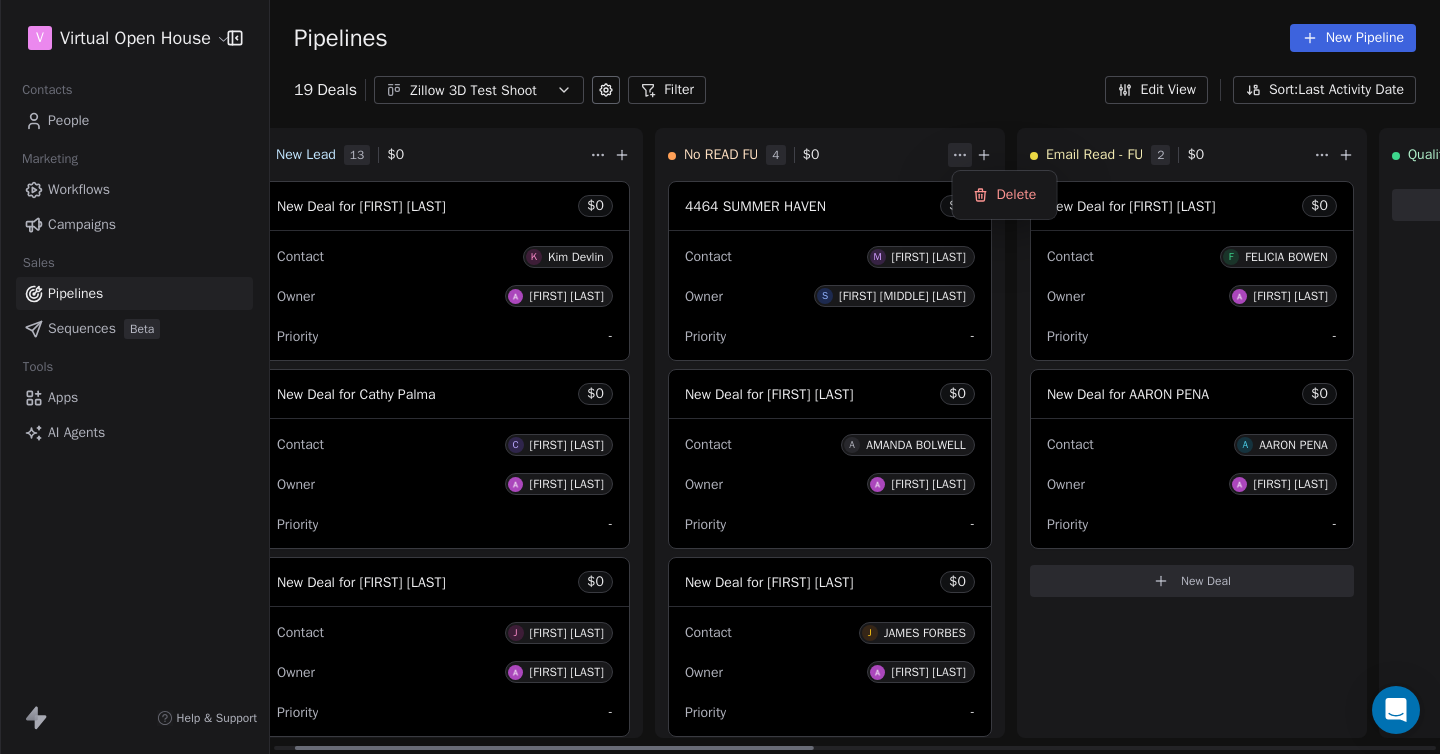click on "**********" at bounding box center (720, 377) 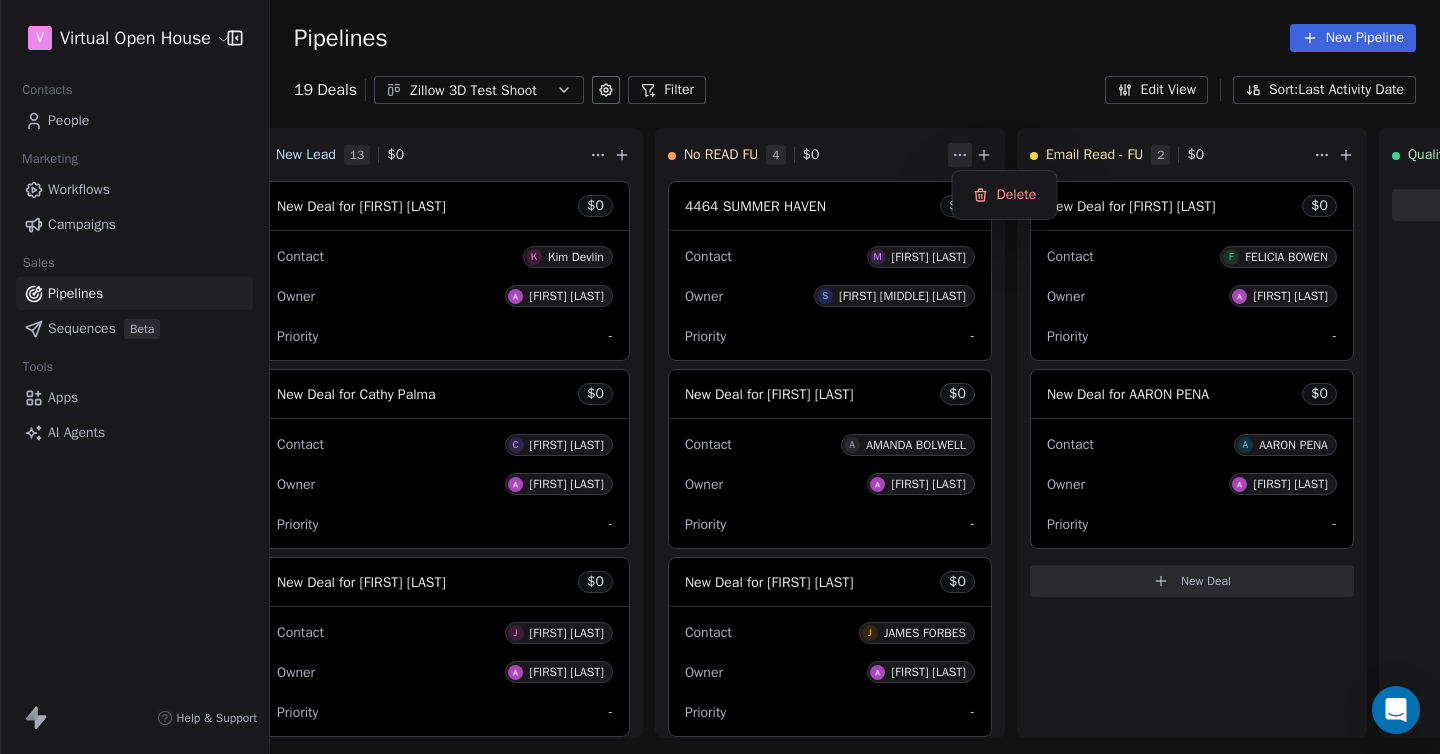 click on "**********" at bounding box center [720, 377] 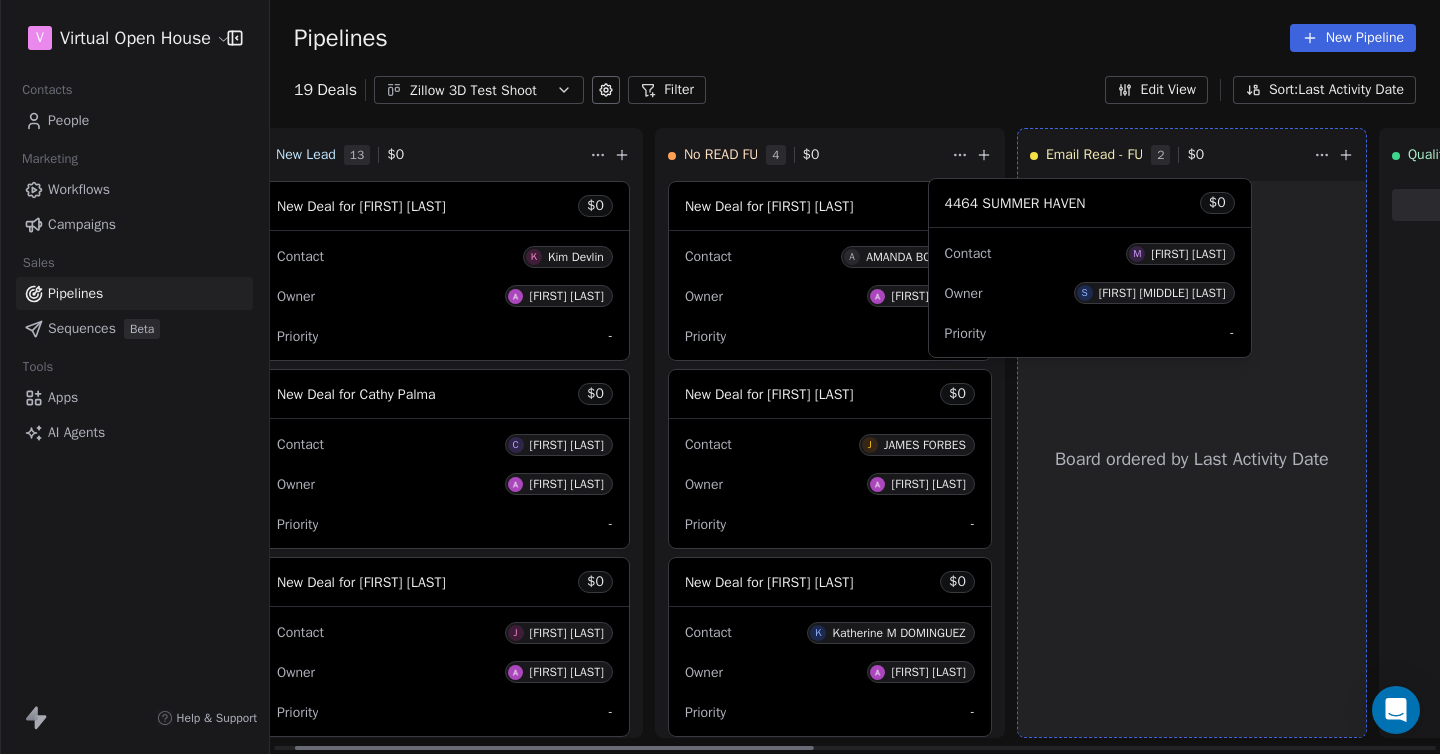 drag, startPoint x: 825, startPoint y: 242, endPoint x: 1080, endPoint y: 238, distance: 255.03137 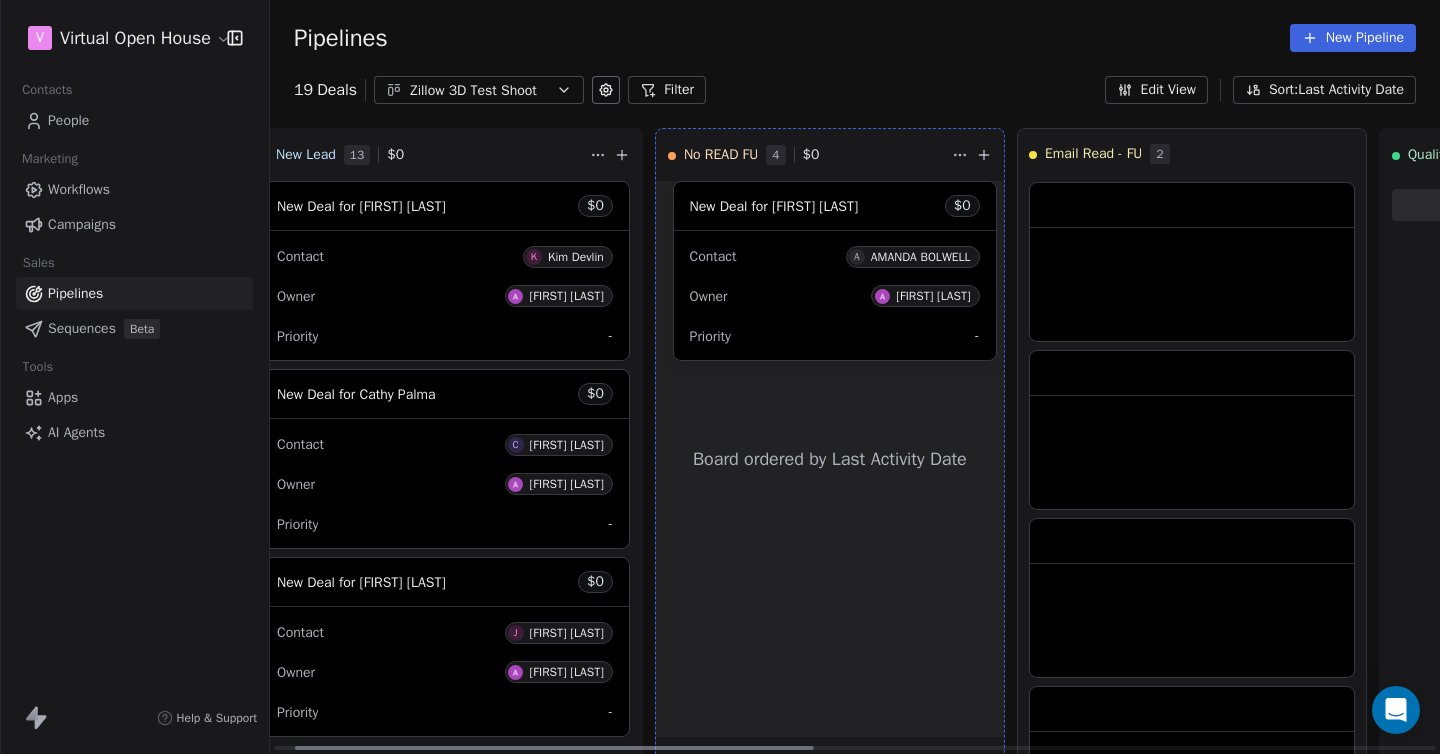 drag, startPoint x: 803, startPoint y: 261, endPoint x: 1131, endPoint y: 255, distance: 328.05487 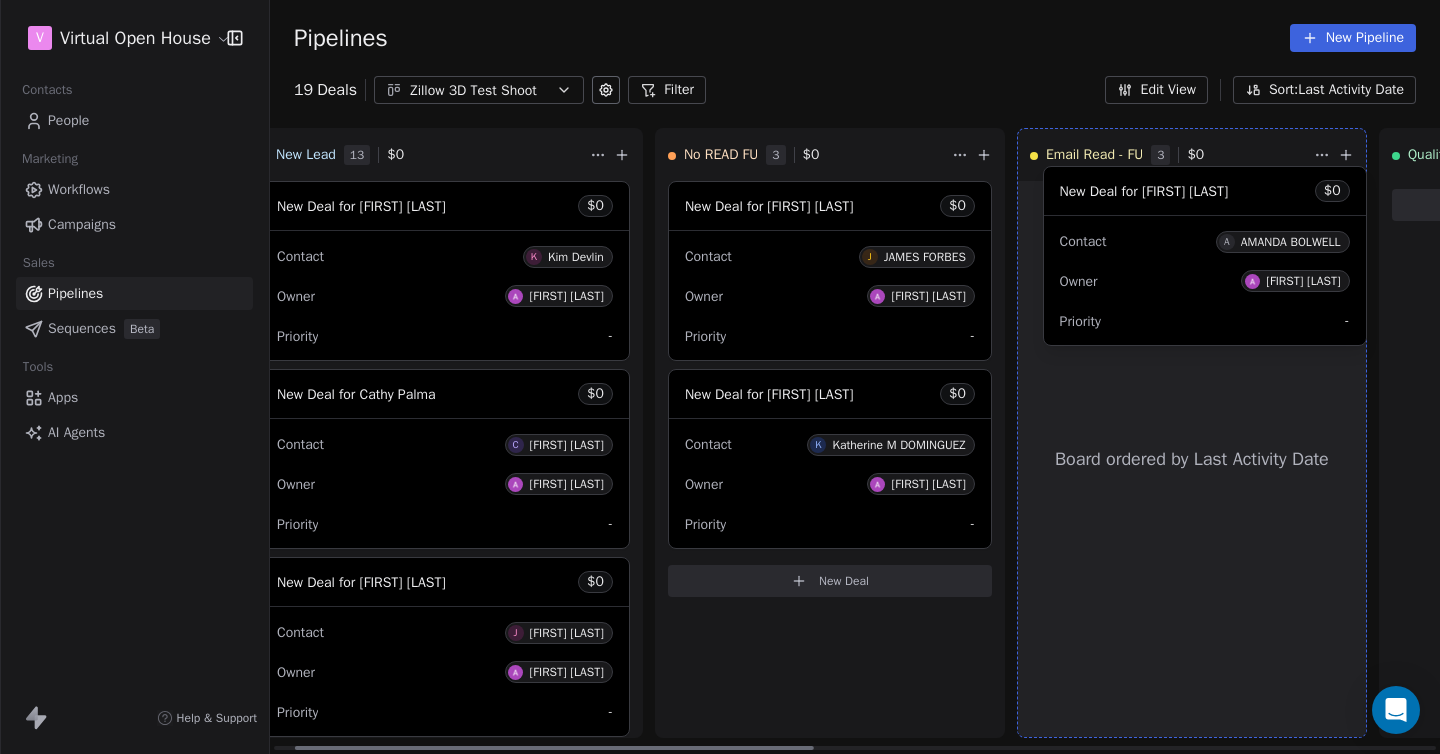 drag, startPoint x: 781, startPoint y: 280, endPoint x: 1150, endPoint y: 264, distance: 369.3467 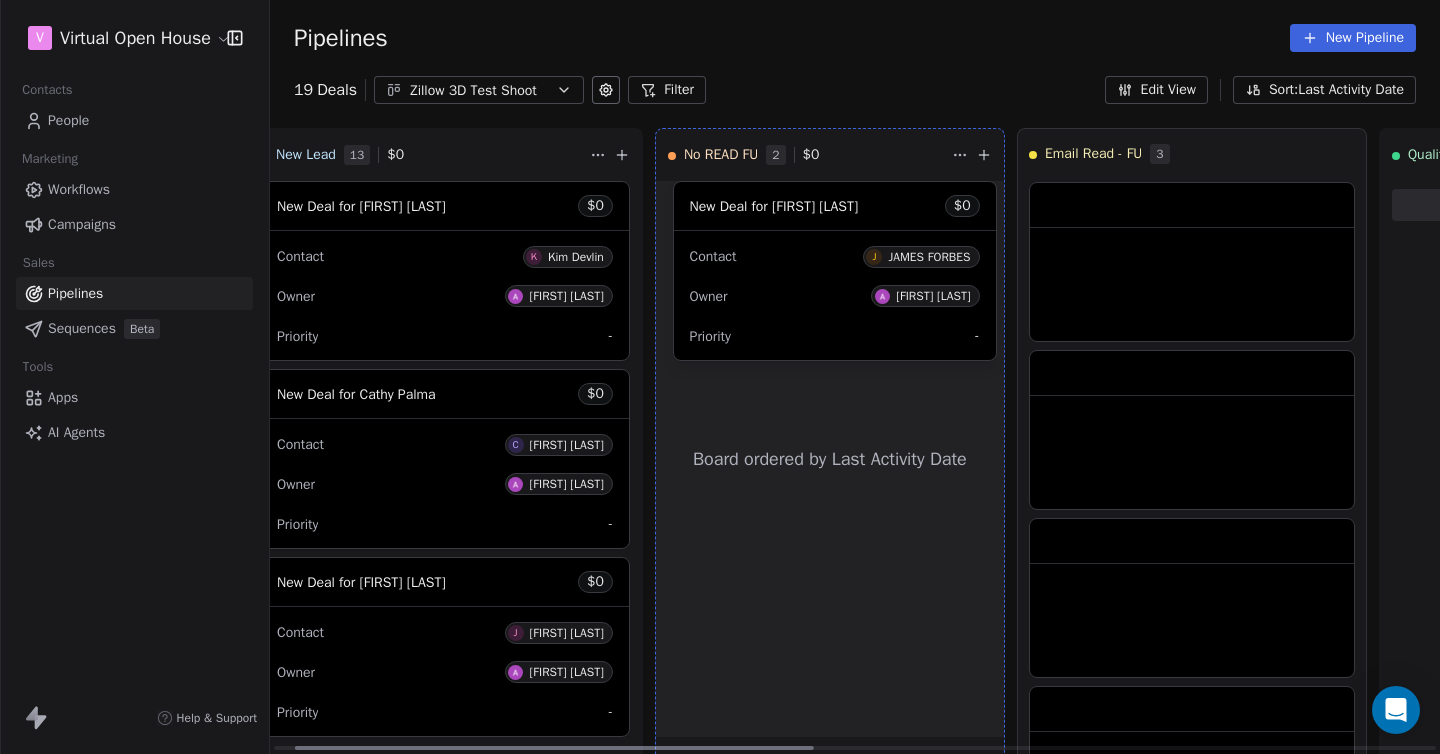 drag, startPoint x: 767, startPoint y: 267, endPoint x: 1098, endPoint y: 258, distance: 331.12234 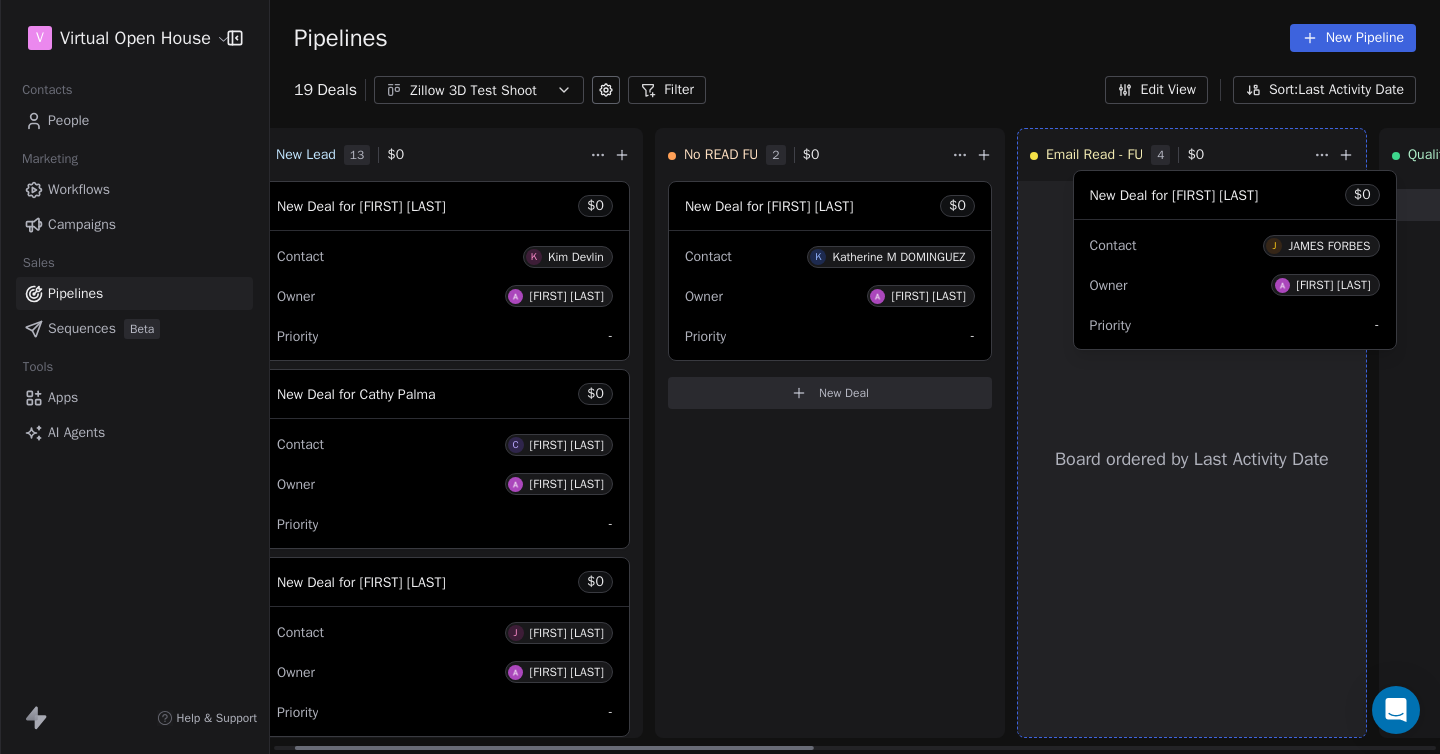 drag, startPoint x: 809, startPoint y: 270, endPoint x: 1209, endPoint y: 259, distance: 400.1512 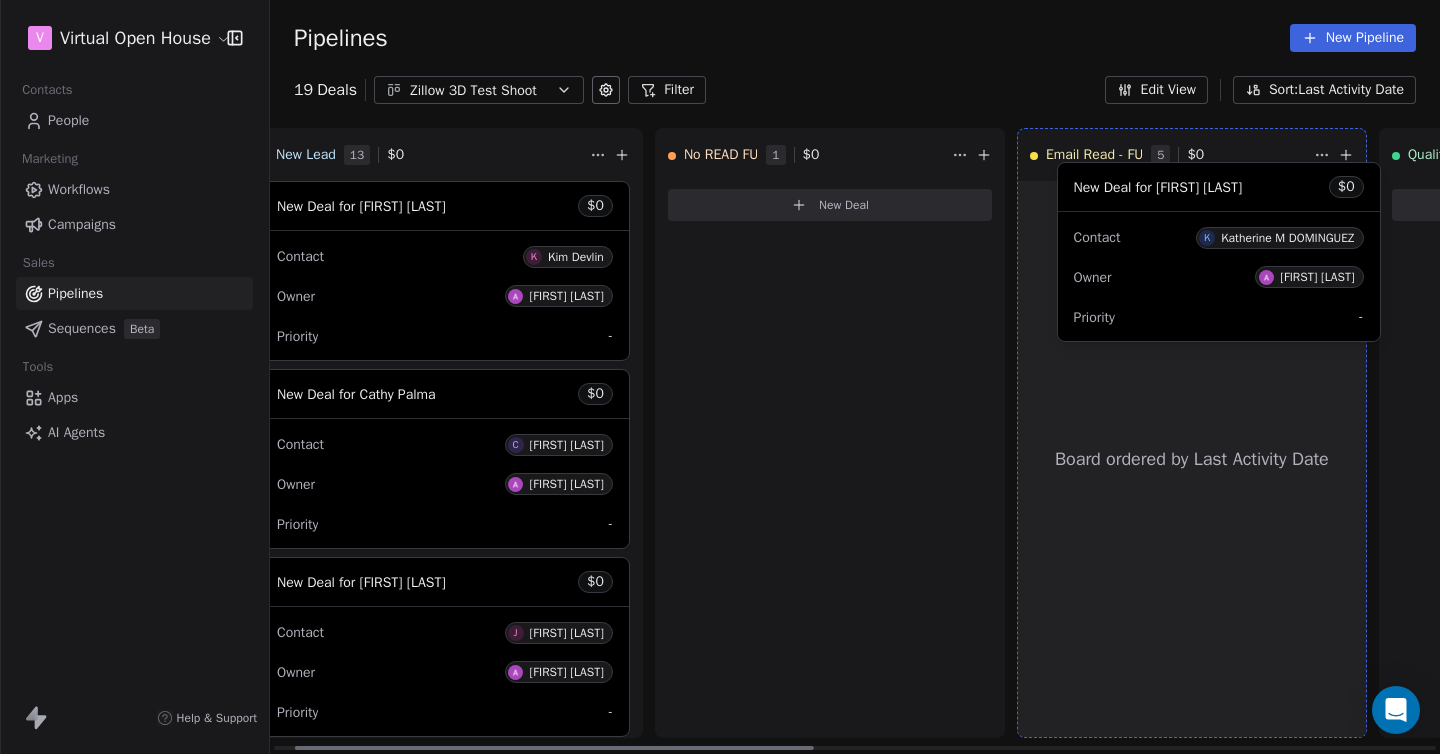 drag, startPoint x: 776, startPoint y: 263, endPoint x: 1159, endPoint y: 244, distance: 383.47098 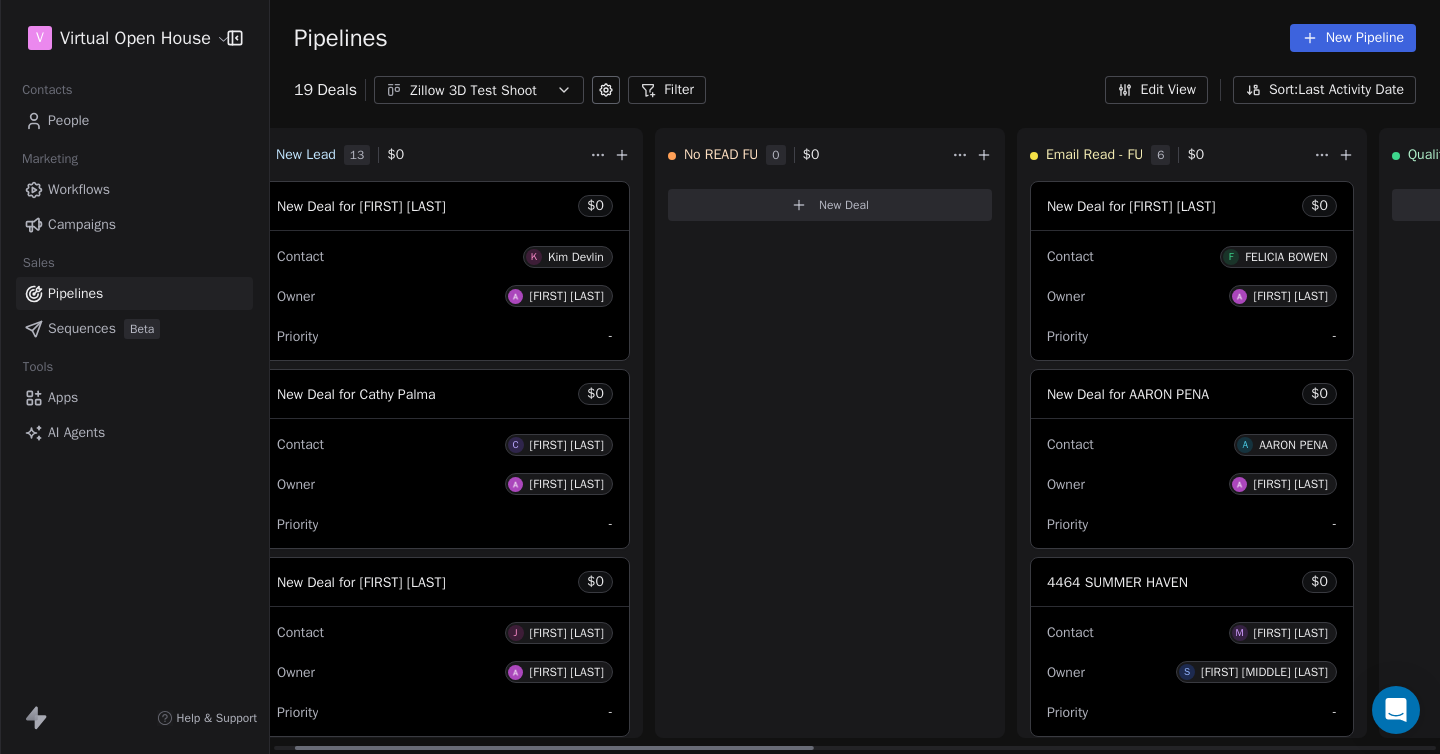 drag, startPoint x: 1216, startPoint y: 155, endPoint x: 840, endPoint y: 180, distance: 376.8302 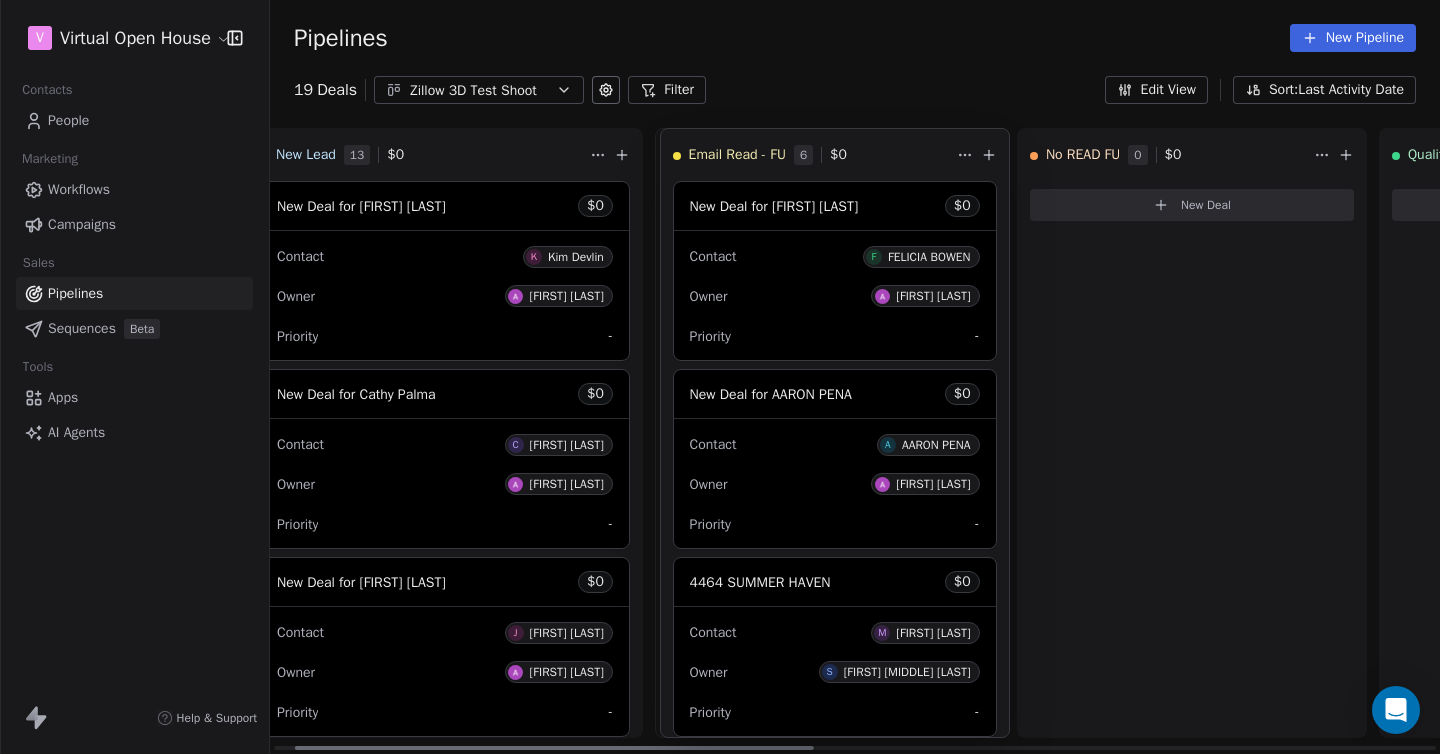 drag, startPoint x: 1261, startPoint y: 153, endPoint x: 861, endPoint y: 154, distance: 400.00125 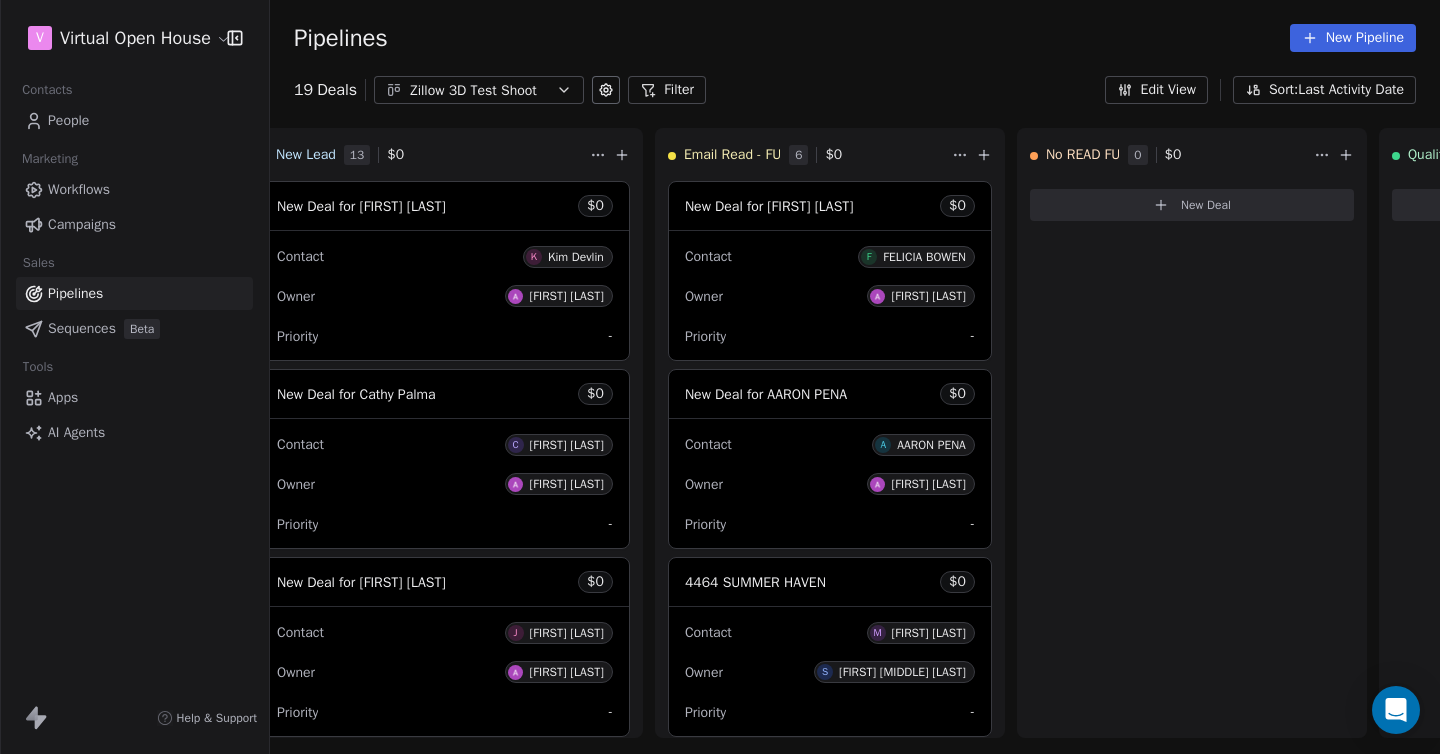 click 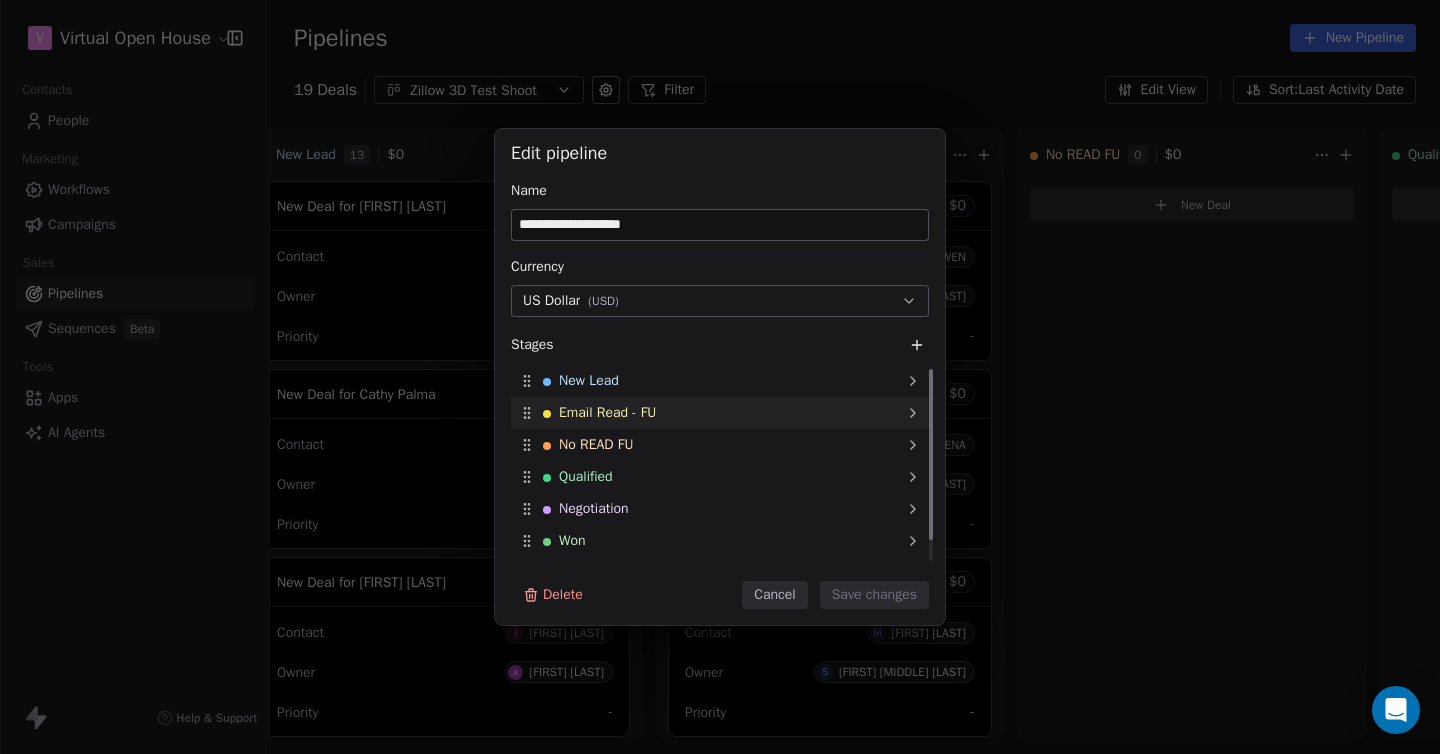 click 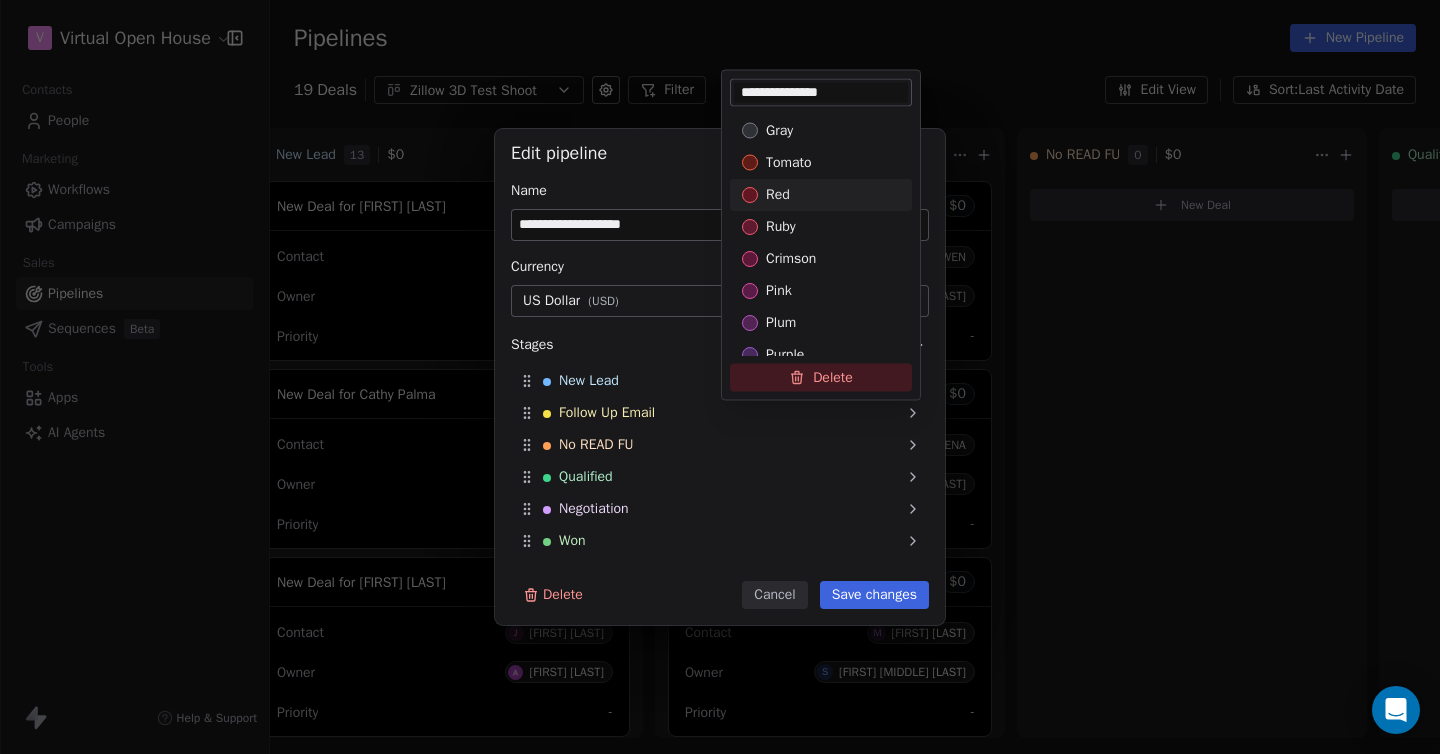 type on "**********" 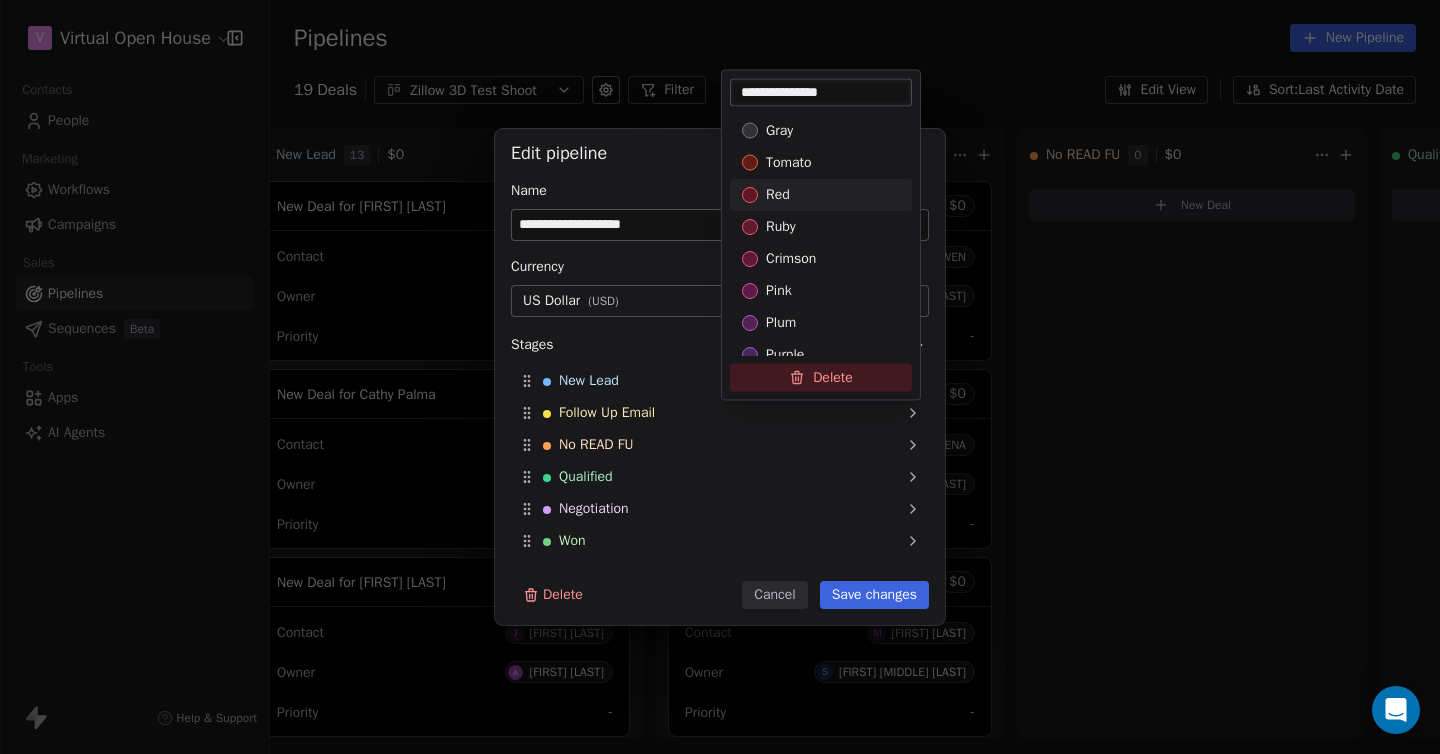 click on "**********" at bounding box center (720, 377) 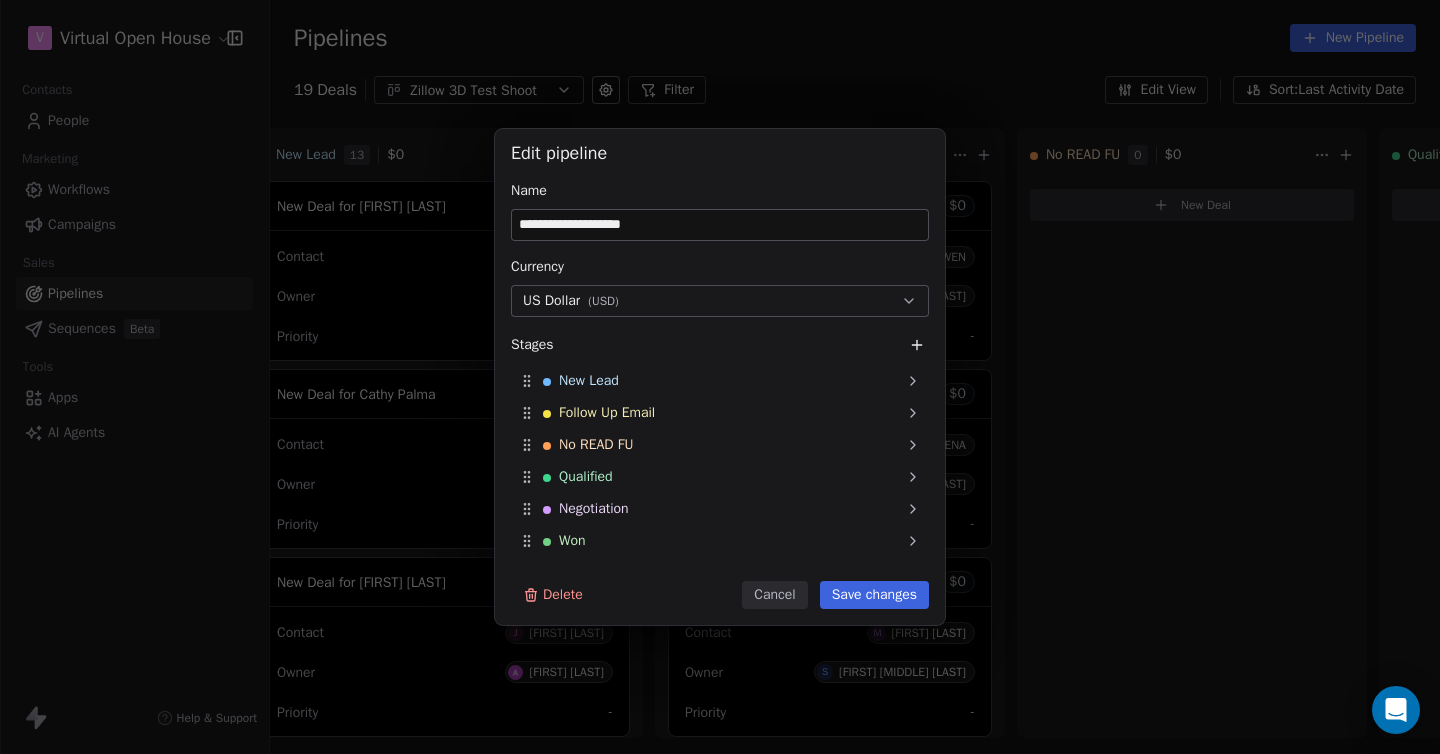 click on "Save changes" at bounding box center [874, 595] 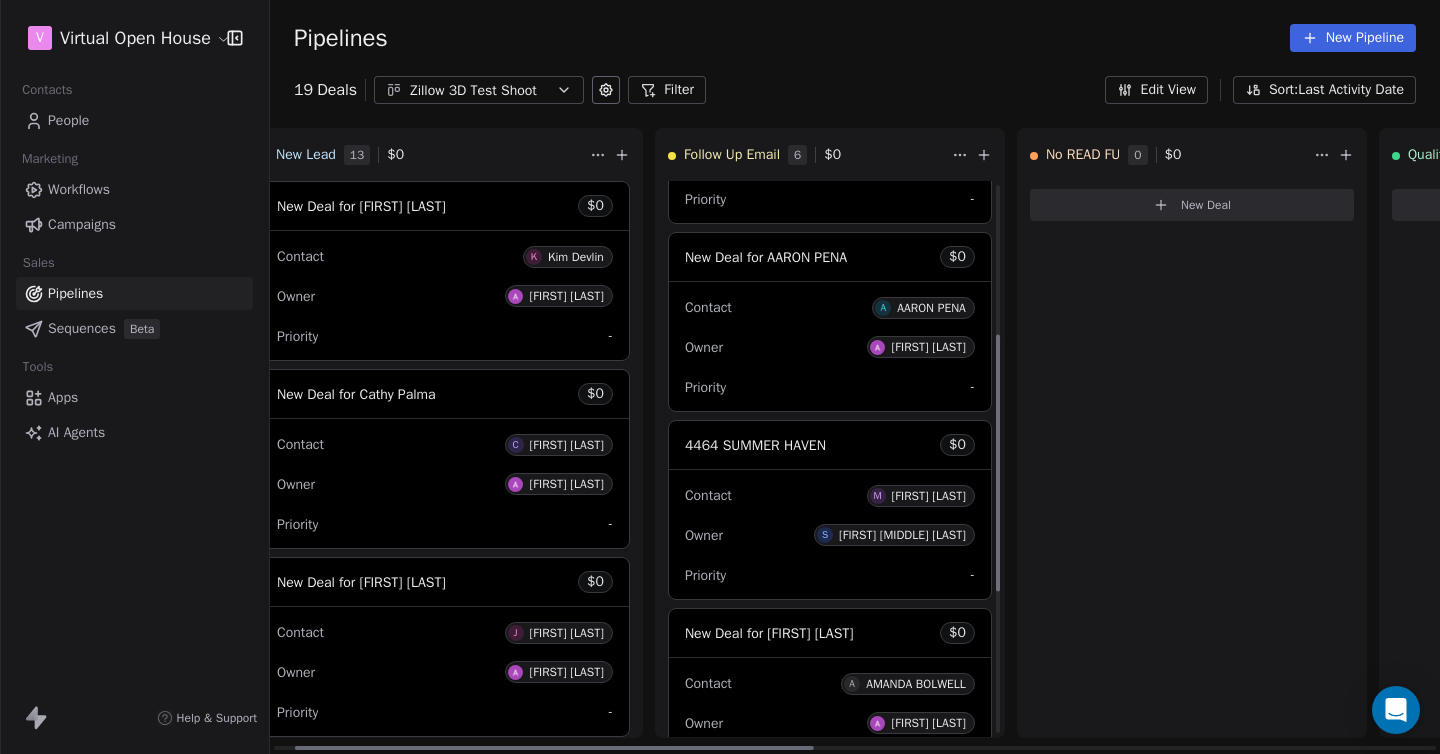 scroll, scrollTop: 0, scrollLeft: 0, axis: both 